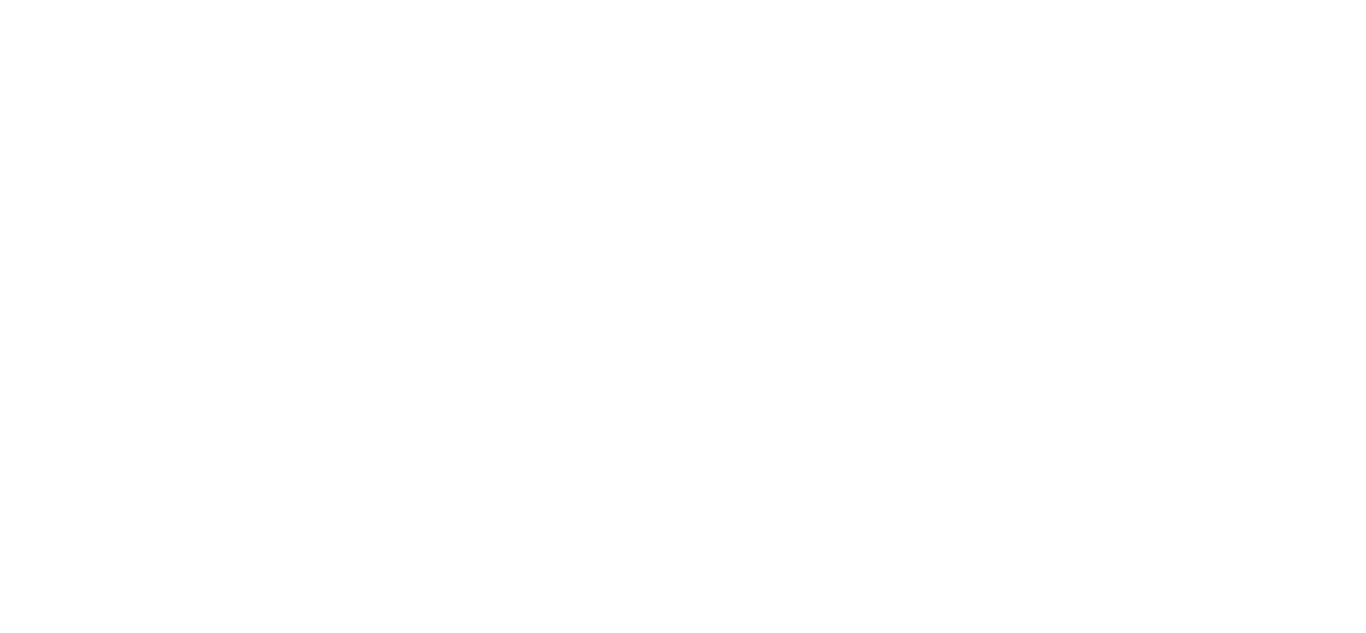 scroll, scrollTop: 0, scrollLeft: 0, axis: both 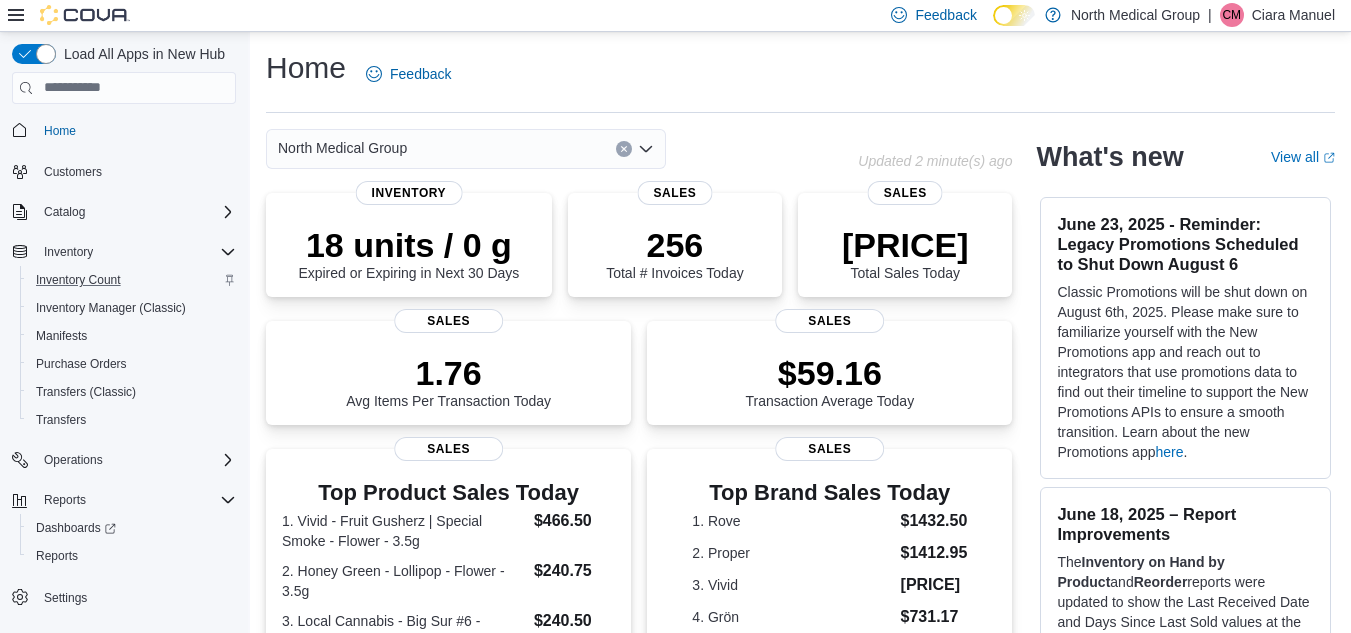 click on "Inventory Count" at bounding box center [132, 280] 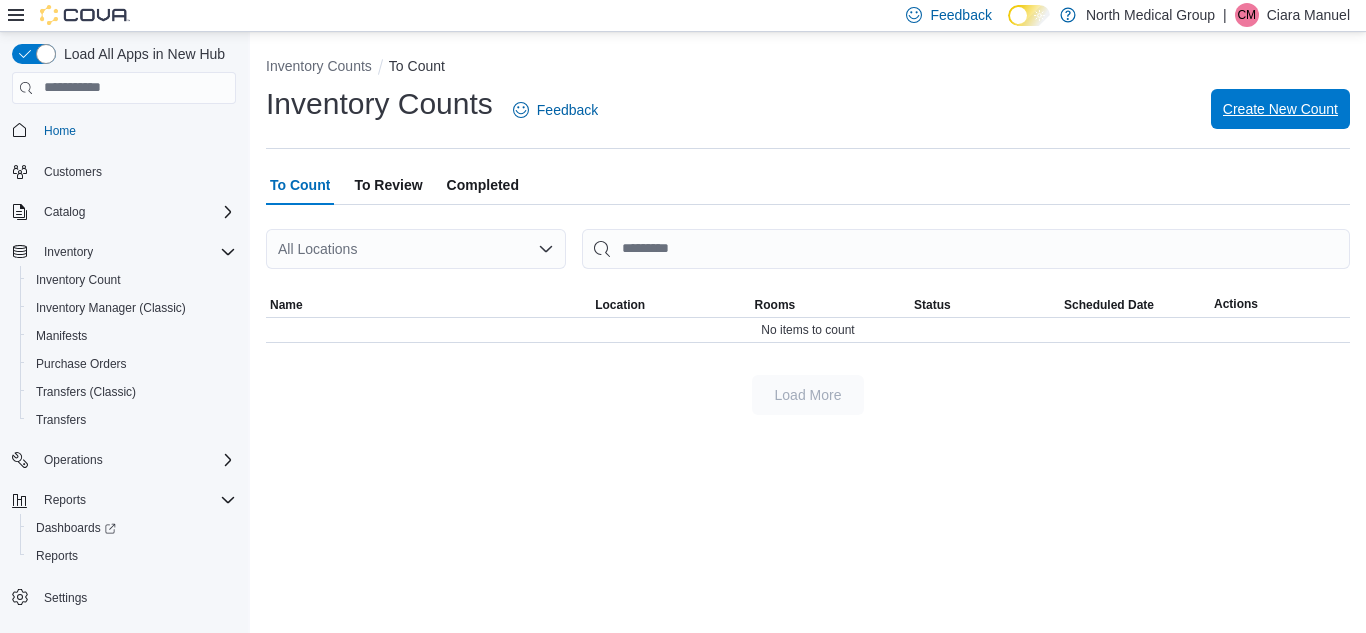 click on "Create New Count" at bounding box center [1280, 109] 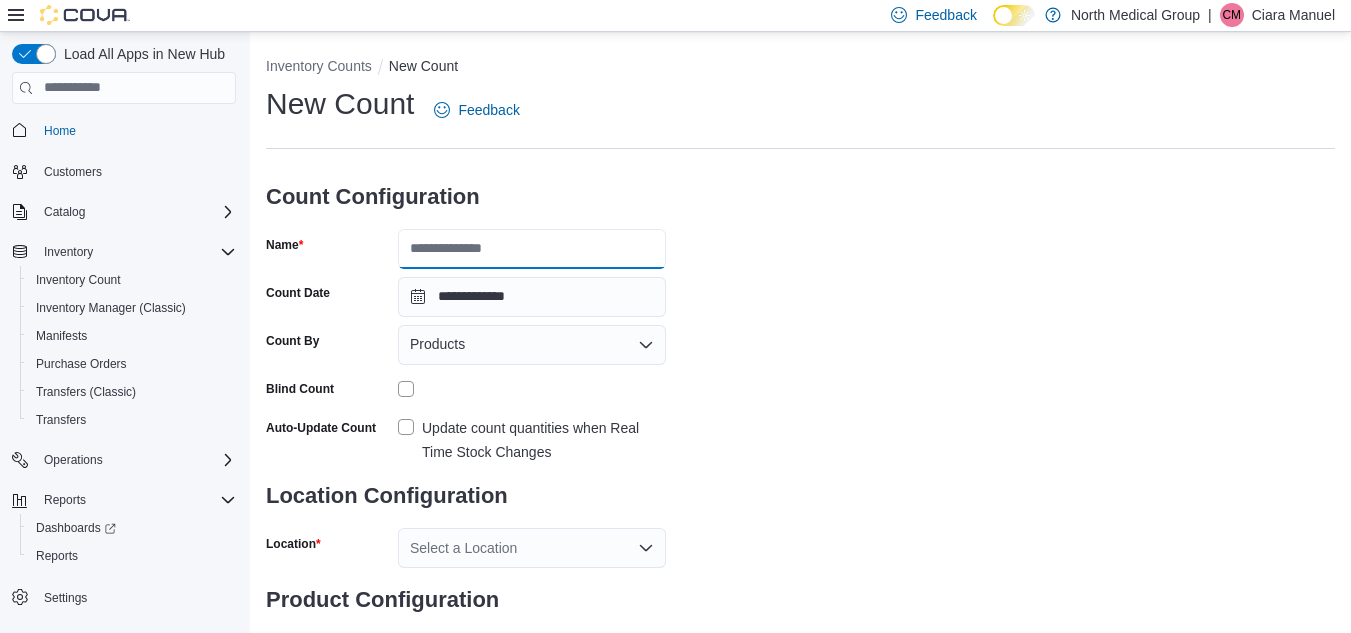 click on "Name" at bounding box center (532, 249) 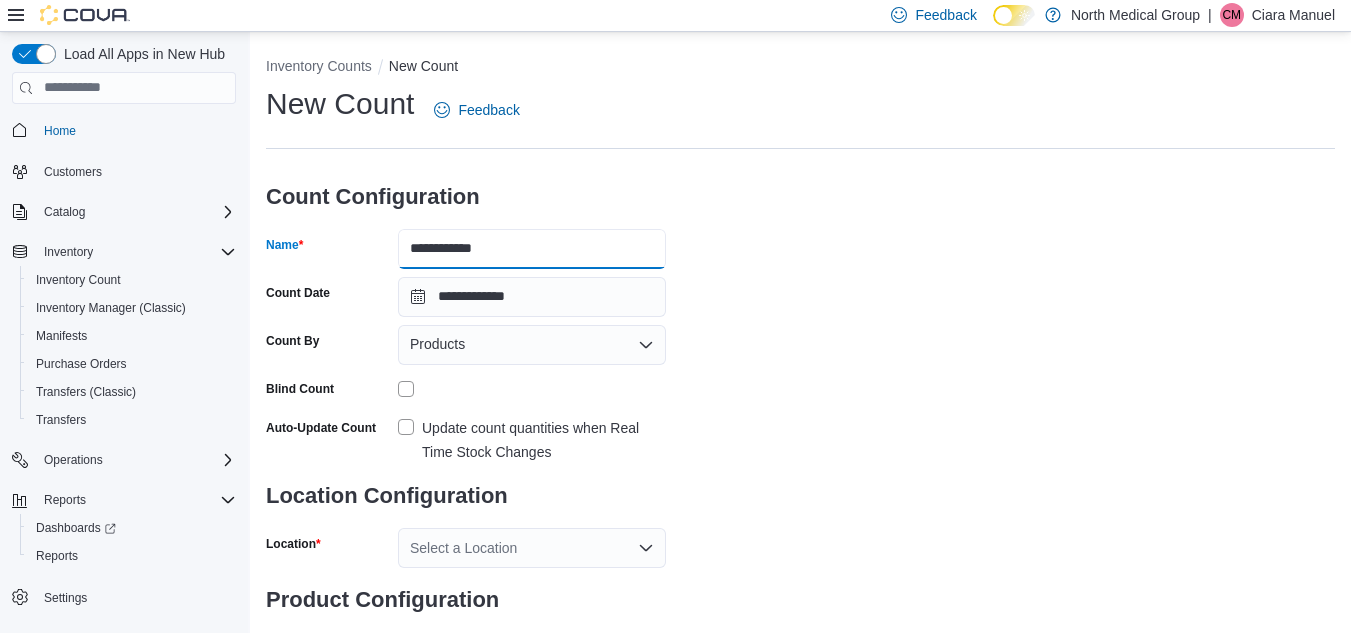 click on "**********" at bounding box center [532, 249] 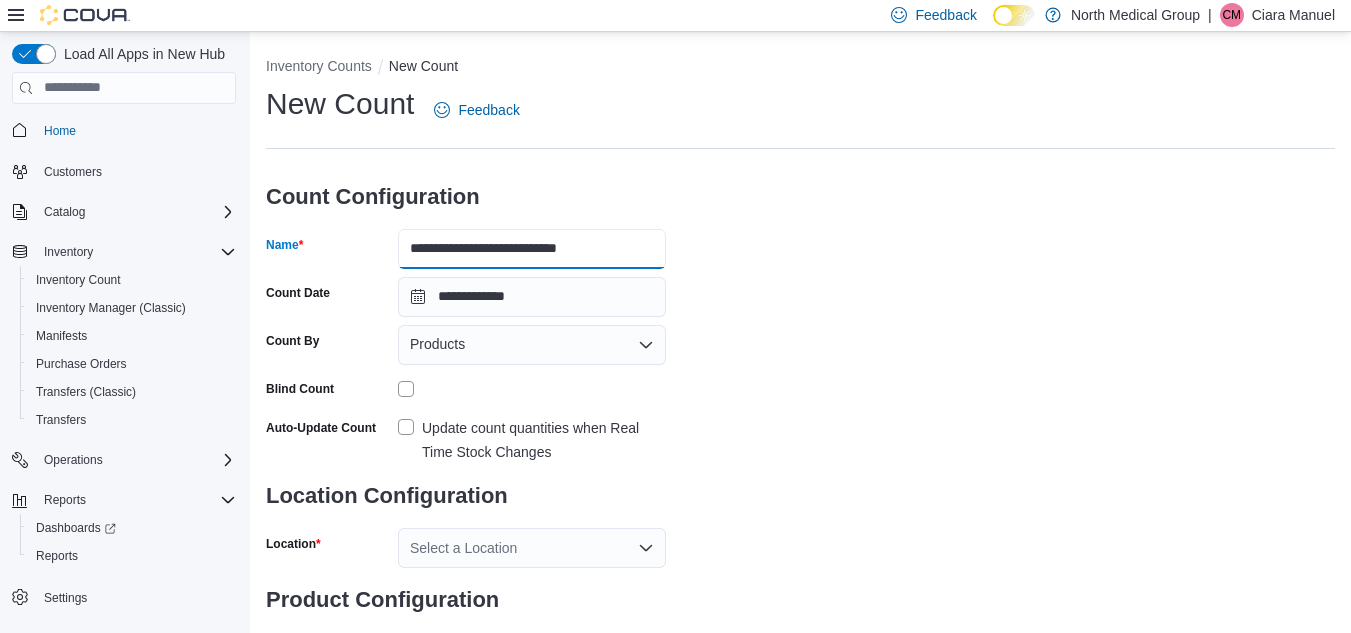 scroll, scrollTop: 86, scrollLeft: 0, axis: vertical 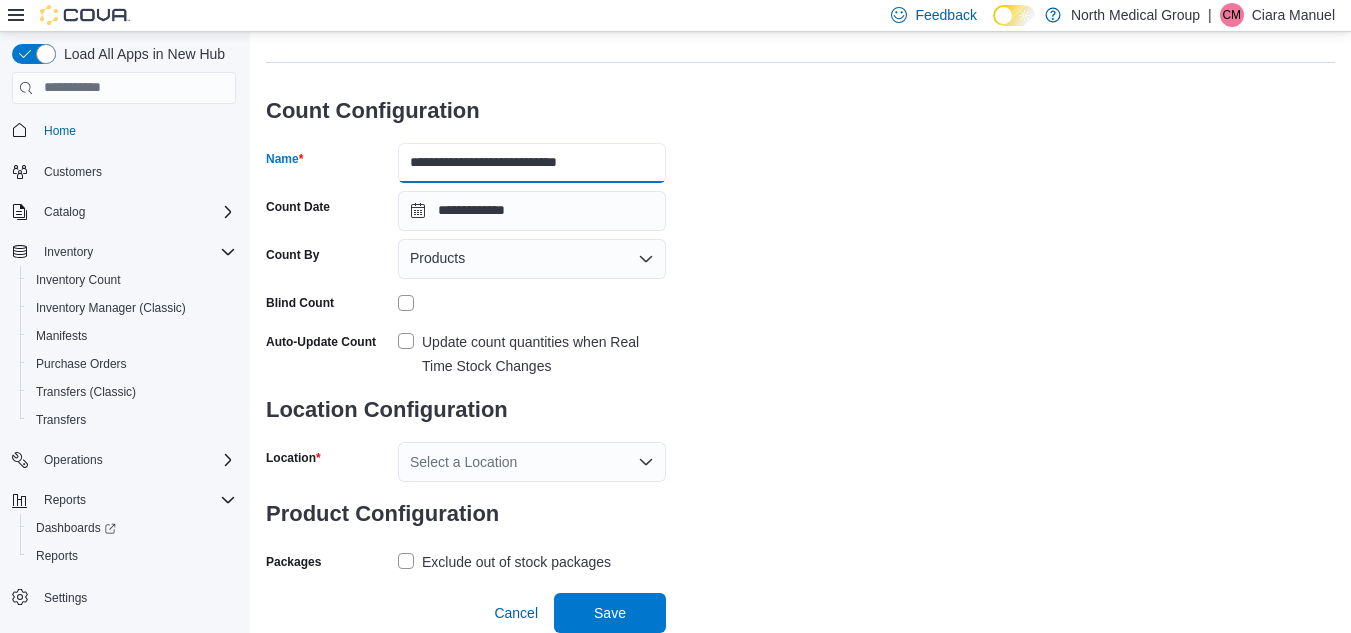 type on "**********" 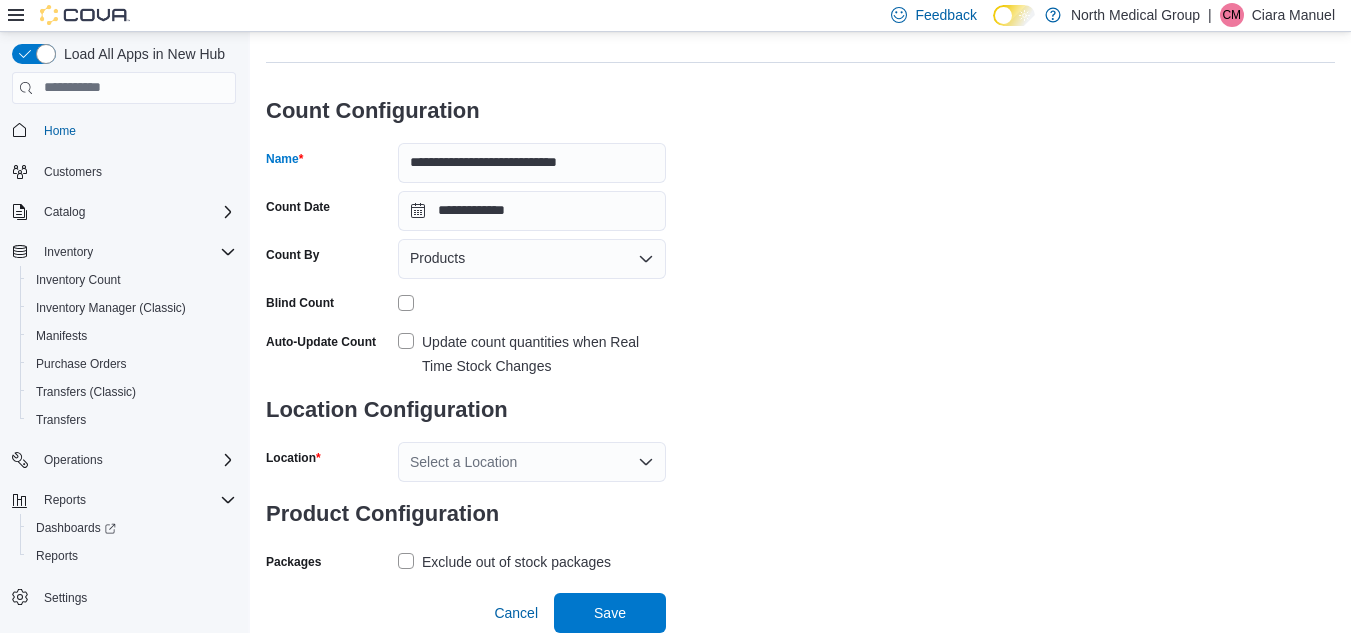 click on "Update count quantities when Real Time Stock Changes" at bounding box center (532, 354) 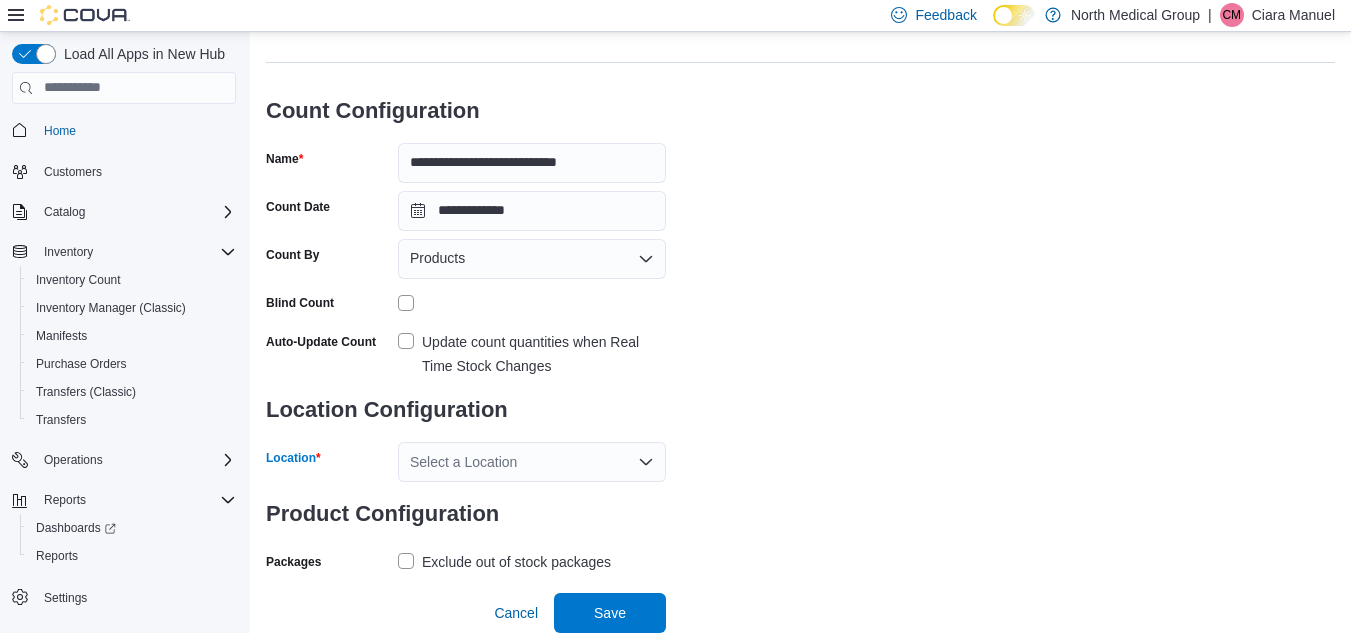 click on "Select a Location" at bounding box center [532, 462] 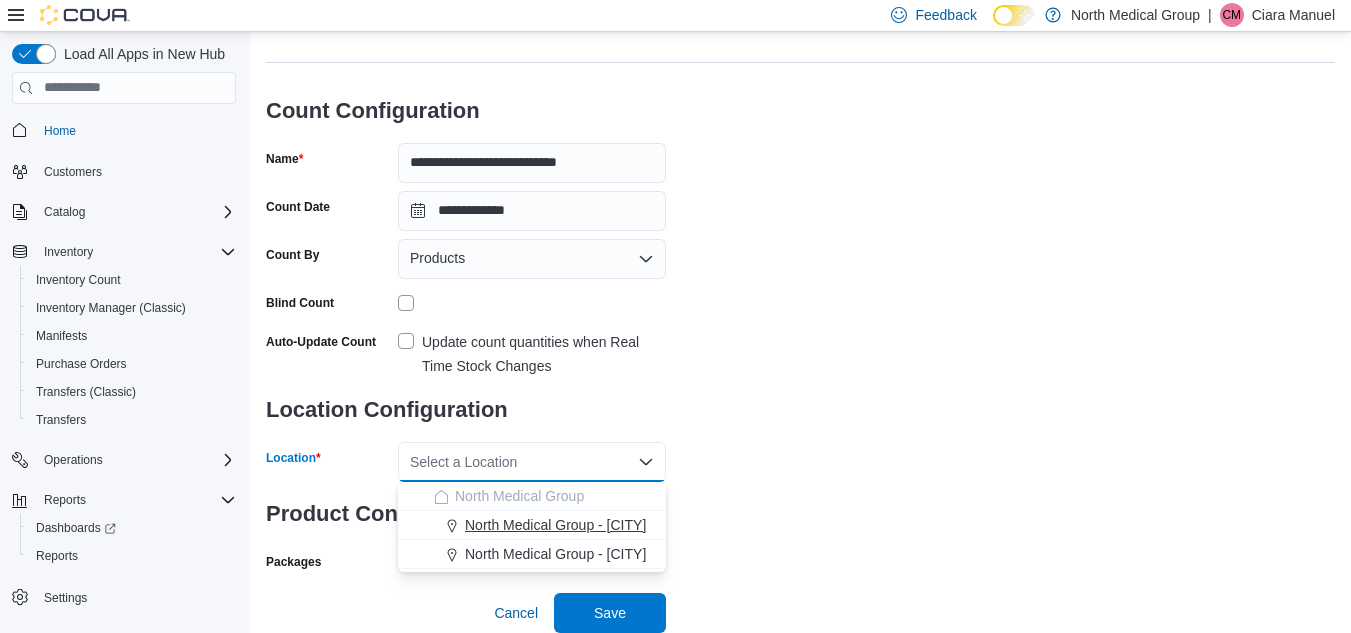 click on "North Medical Group - [CITY]" at bounding box center (555, 525) 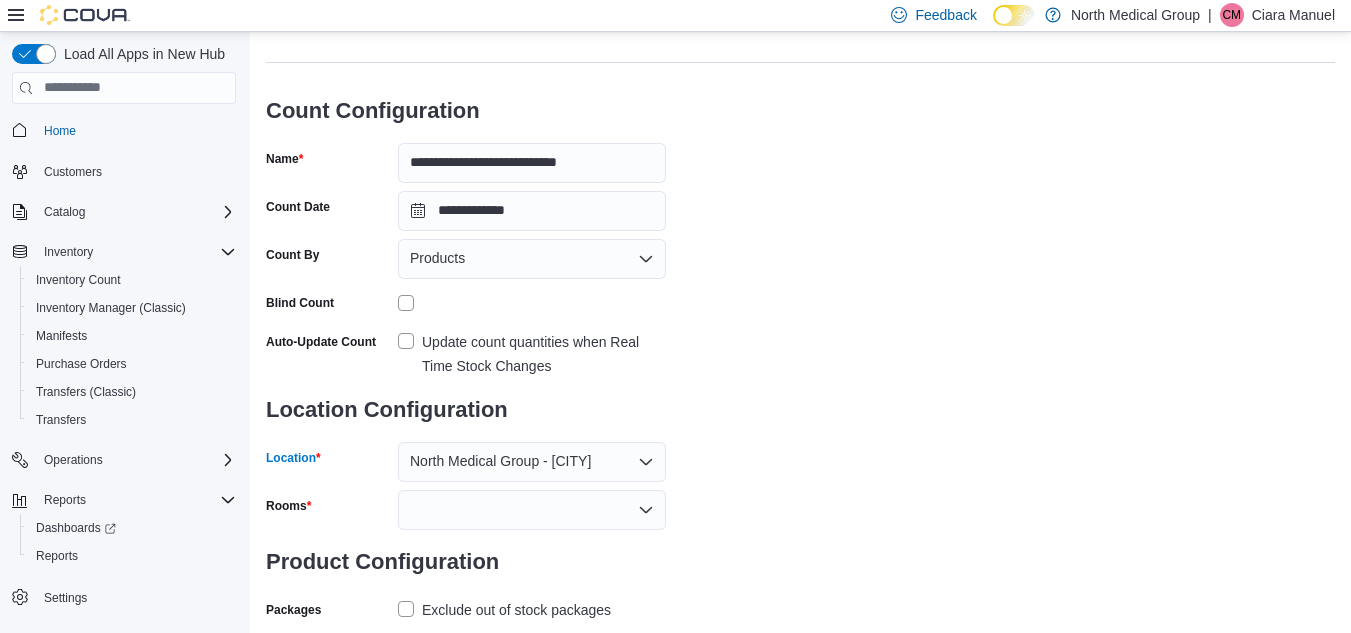 scroll, scrollTop: 134, scrollLeft: 0, axis: vertical 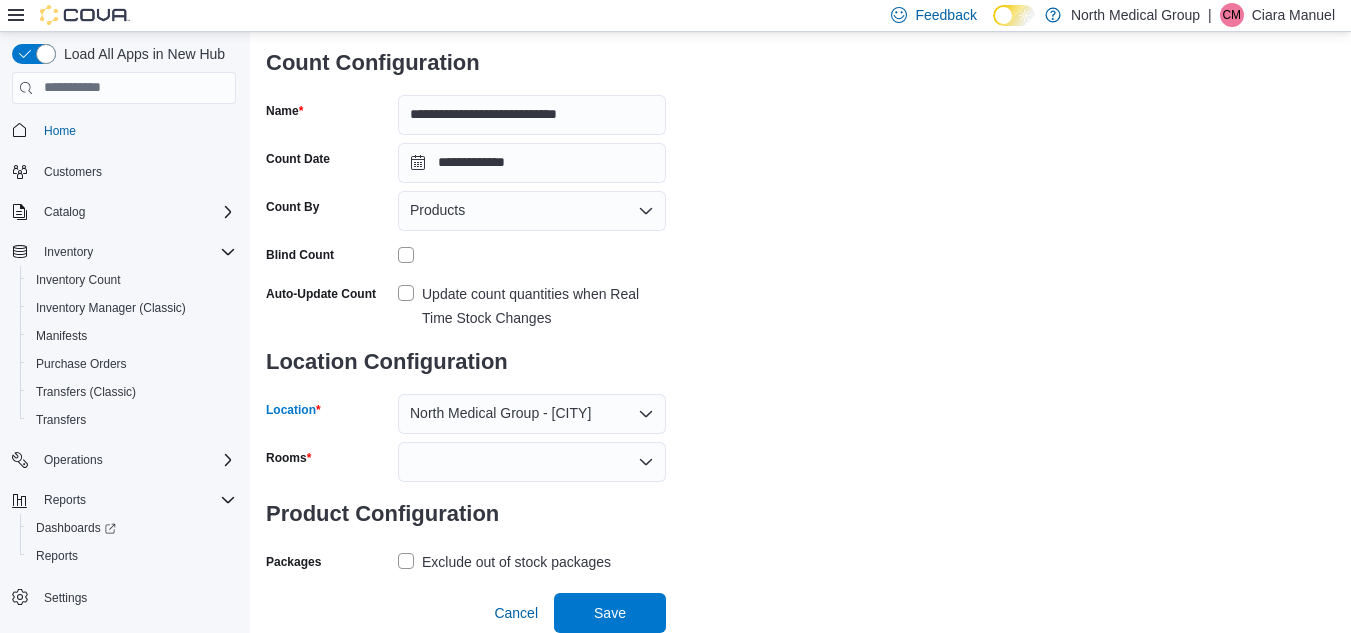 click at bounding box center [532, 462] 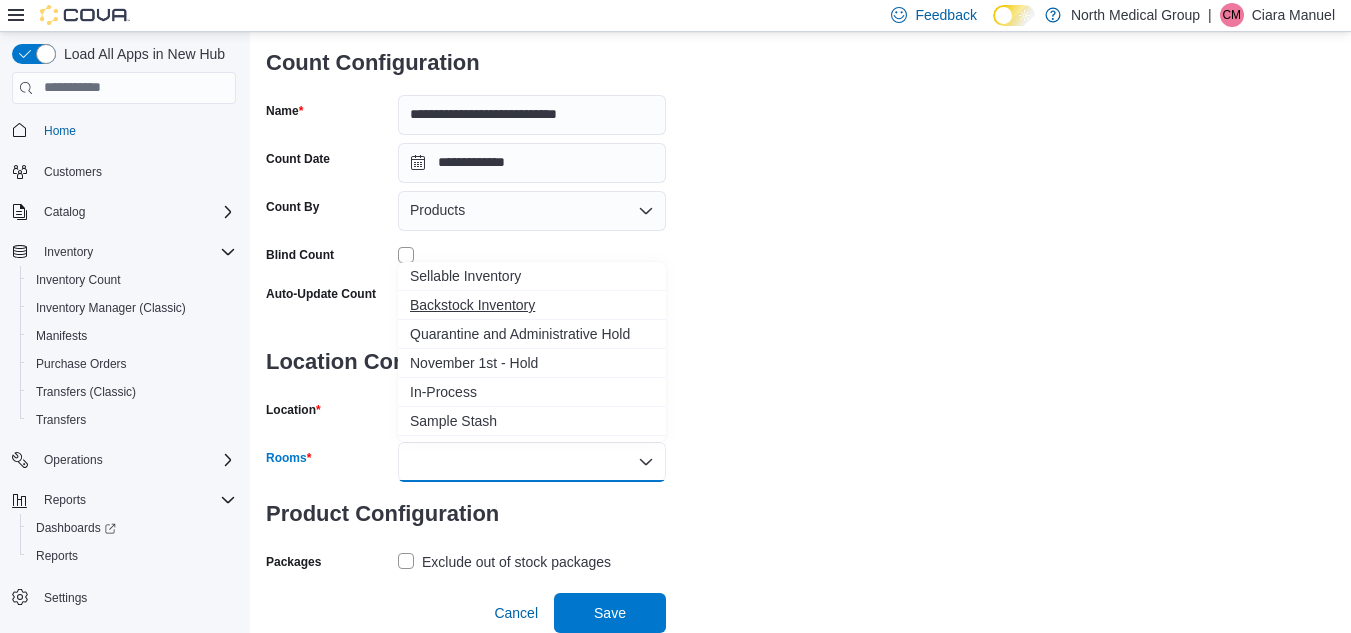 click on "Backstock Inventory" at bounding box center [532, 305] 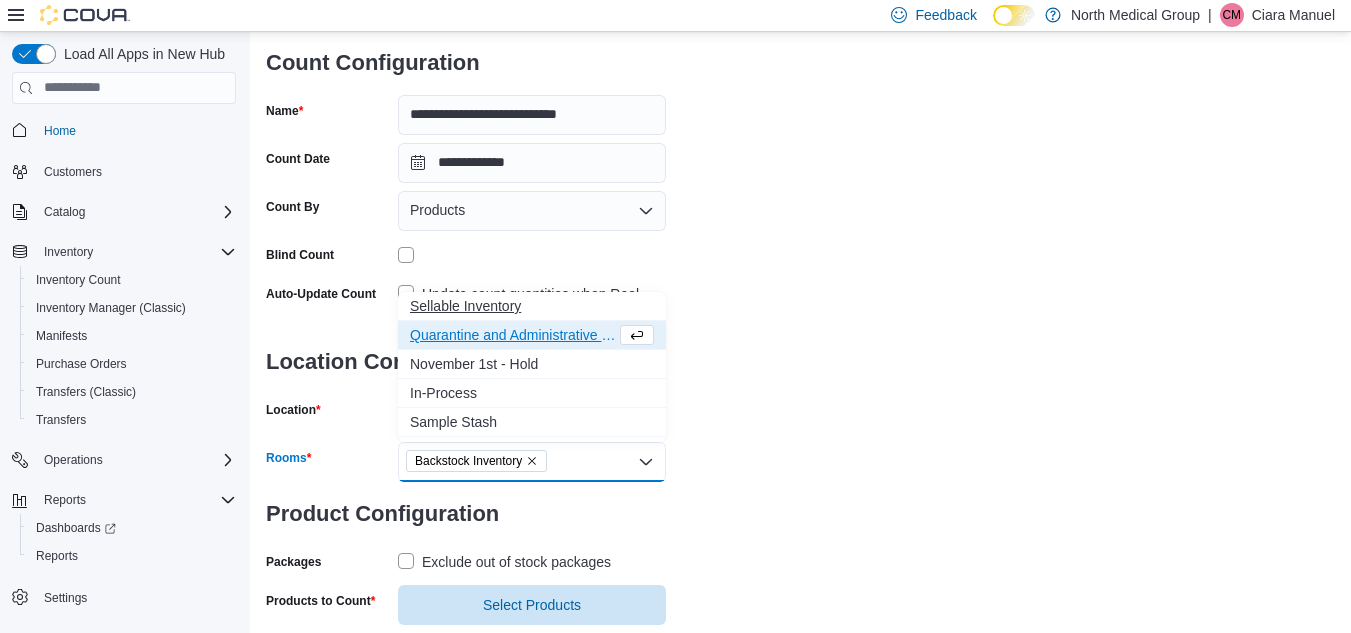 click on "Sellable Inventory" at bounding box center [532, 306] 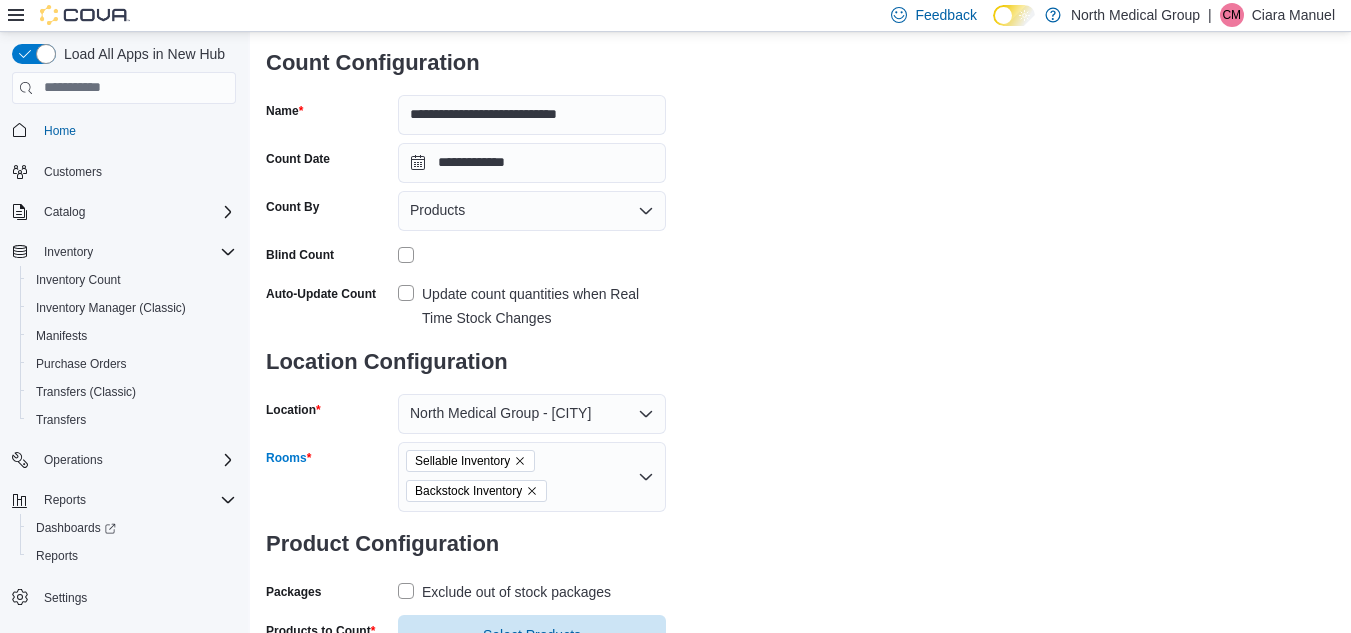 scroll, scrollTop: 212, scrollLeft: 0, axis: vertical 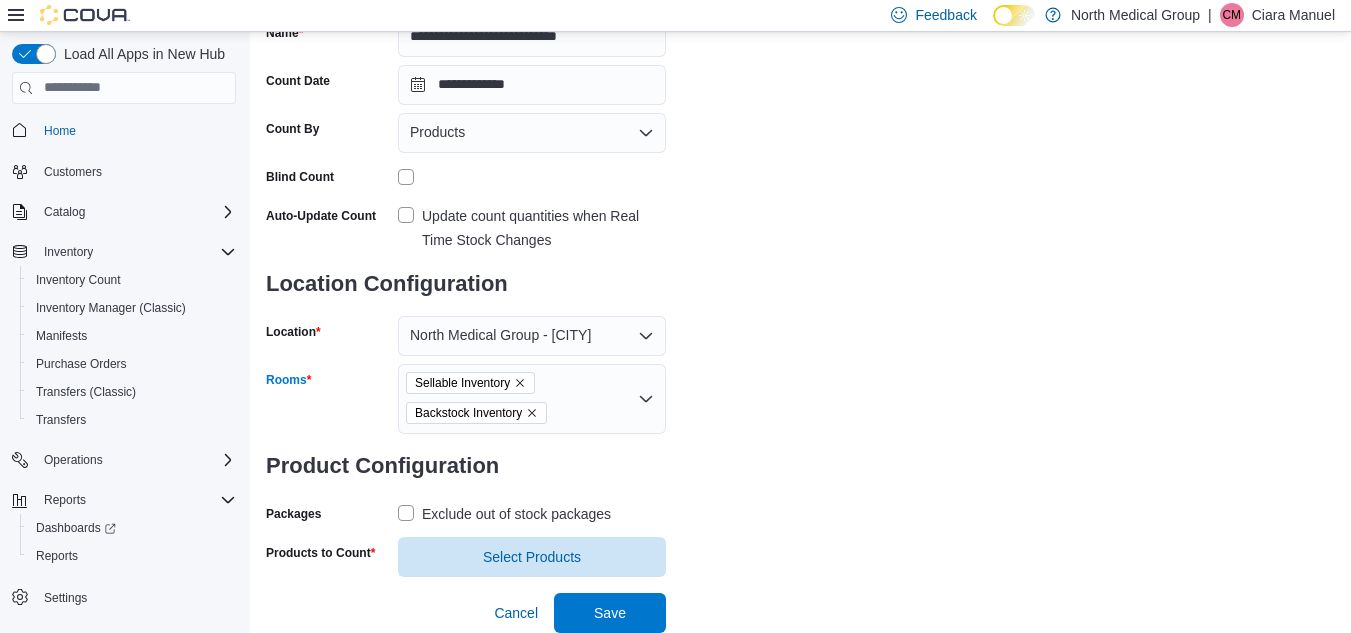 click on "Exclude out of stock packages" at bounding box center [516, 514] 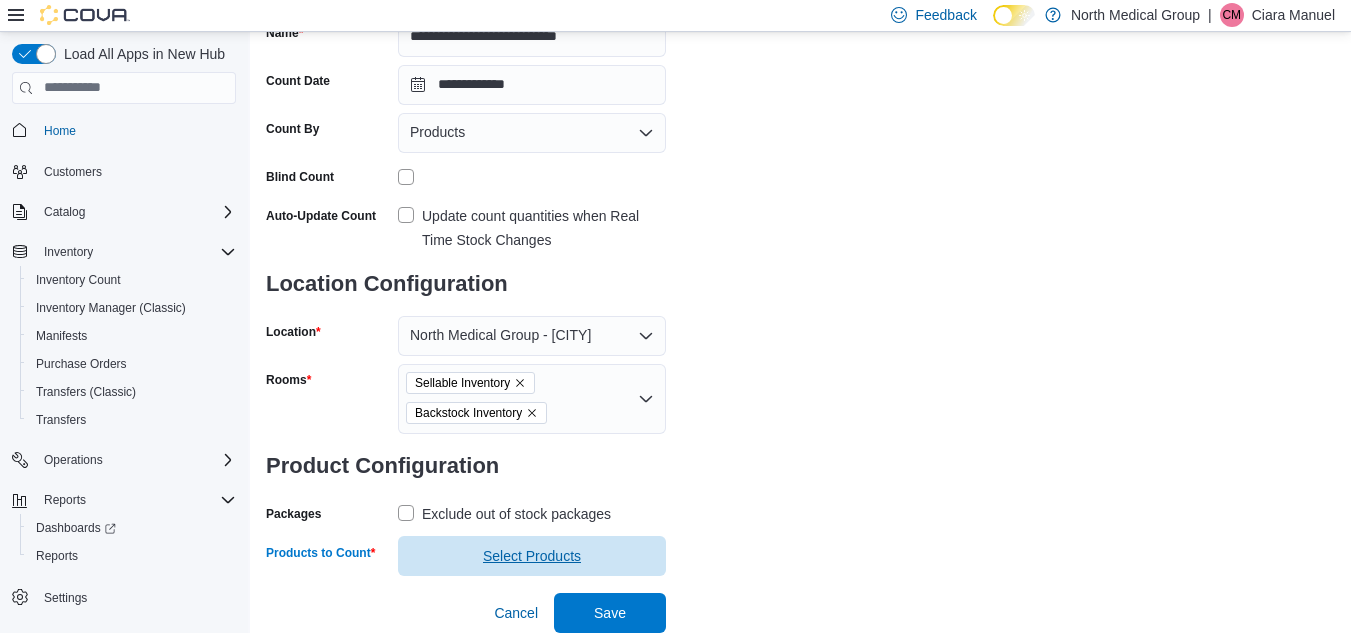 click on "Select Products" at bounding box center [532, 556] 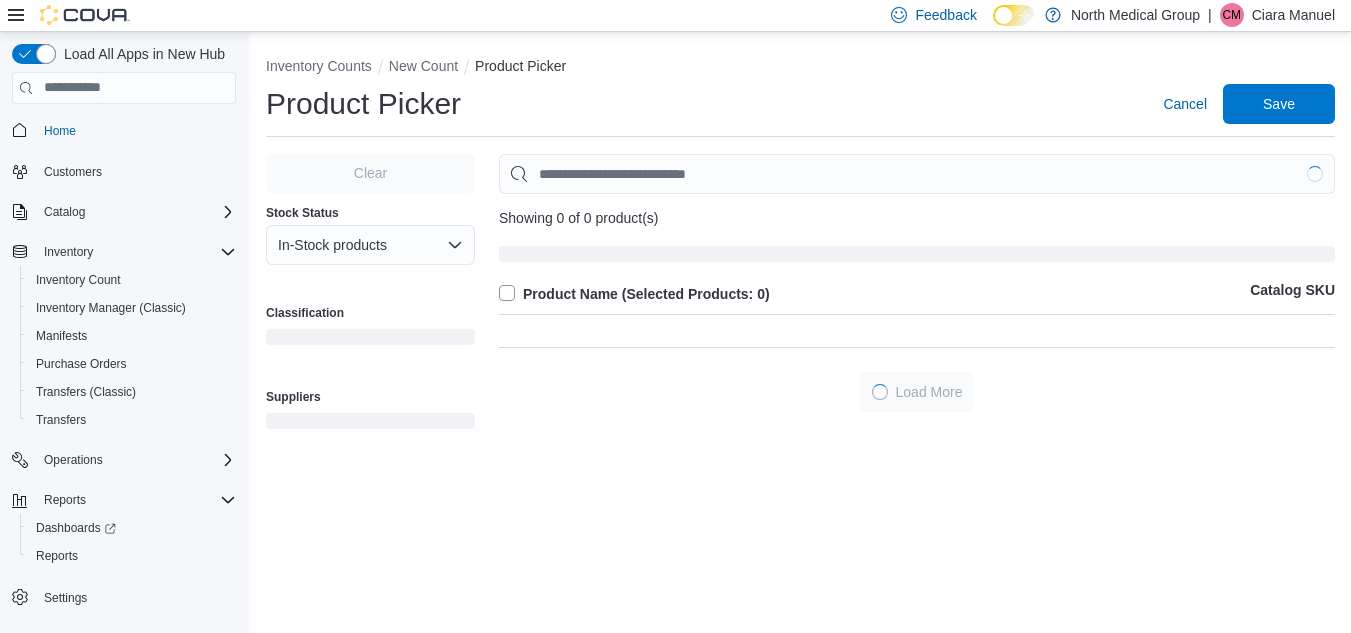 scroll, scrollTop: 0, scrollLeft: 0, axis: both 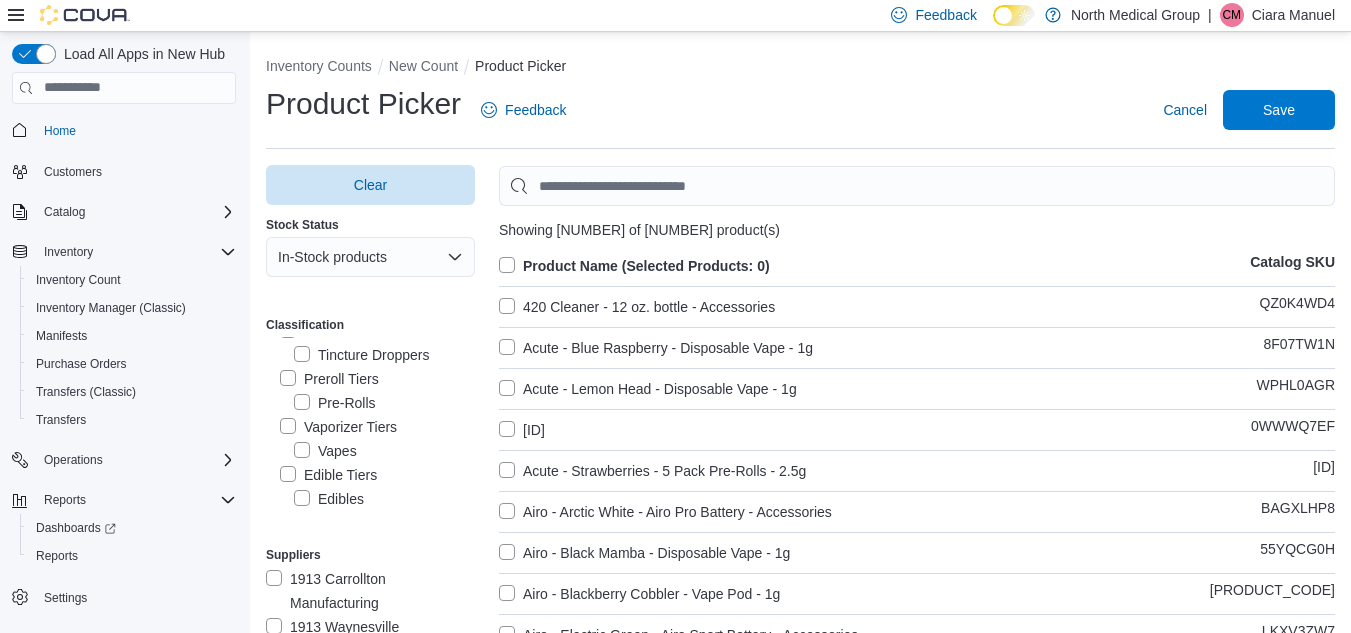 click on "Preroll Tiers" at bounding box center (329, 379) 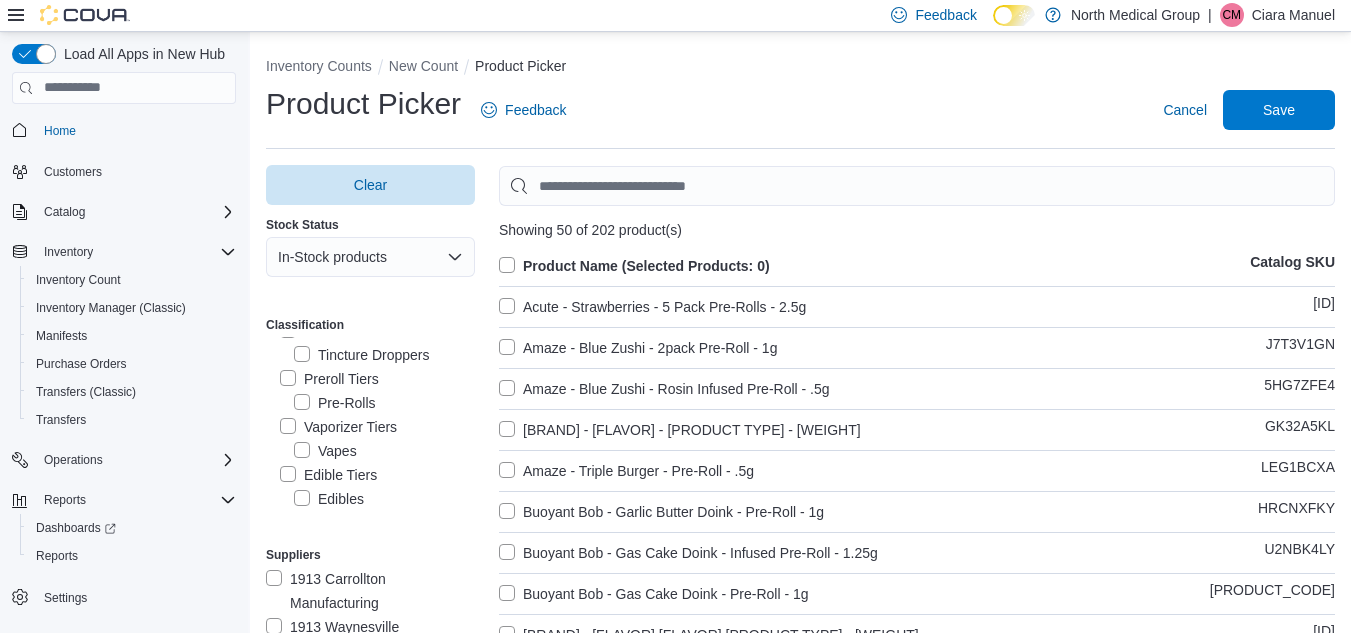 click on "Product Name (Selected Products: 0)" at bounding box center (634, 266) 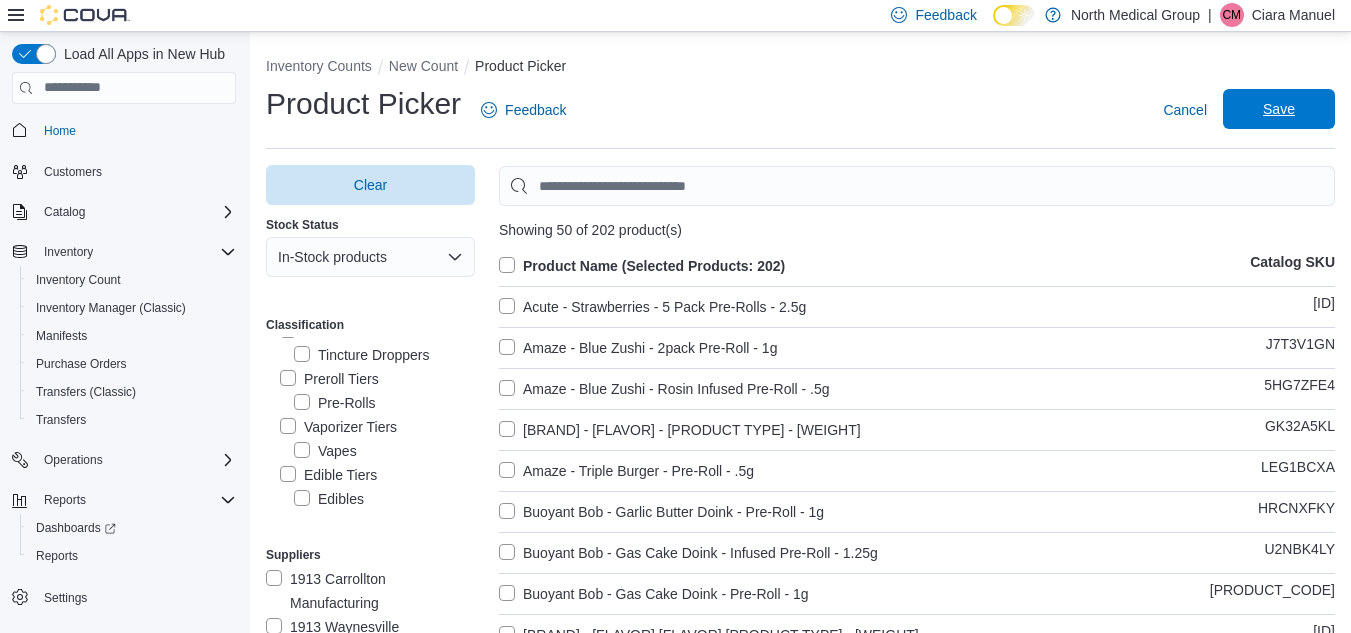 click on "Save" at bounding box center (1279, 109) 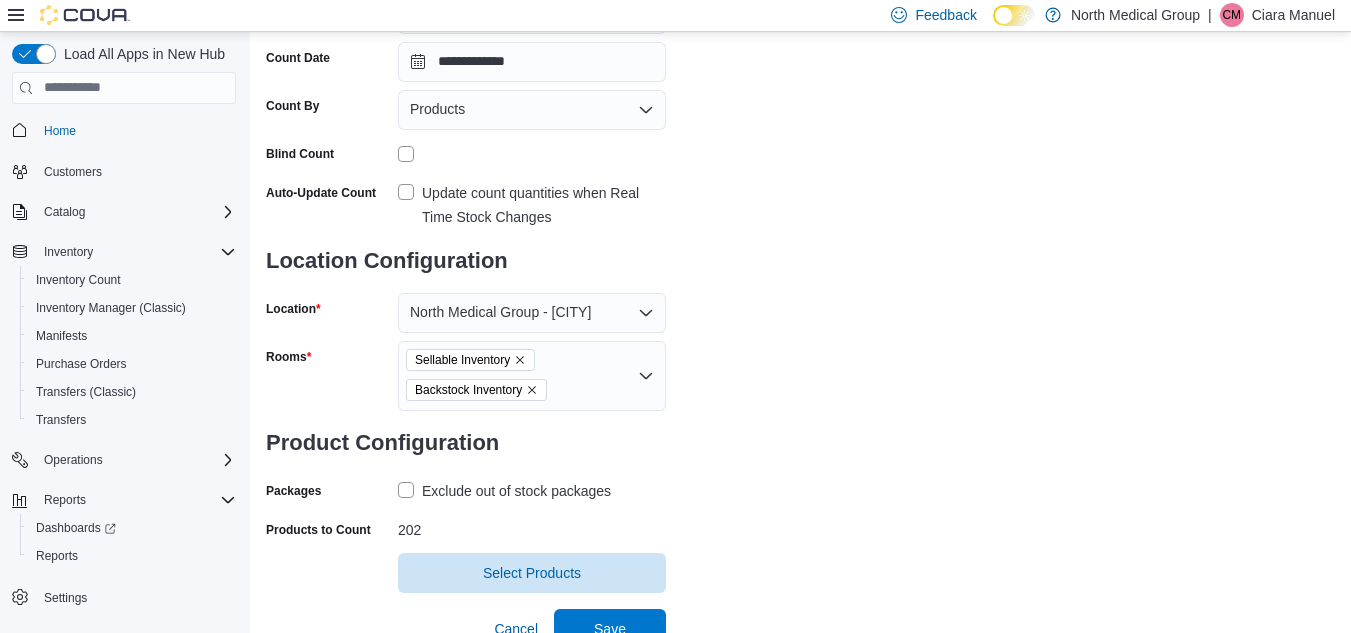 scroll, scrollTop: 251, scrollLeft: 0, axis: vertical 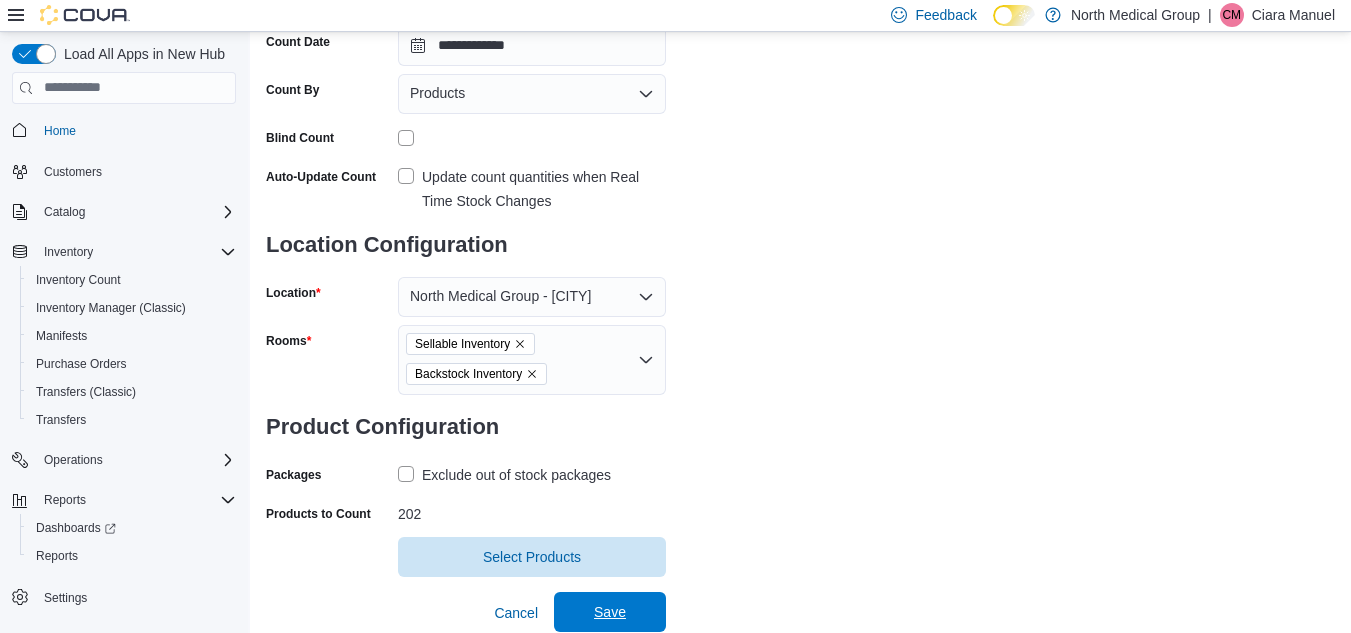 click on "Save" at bounding box center [610, 612] 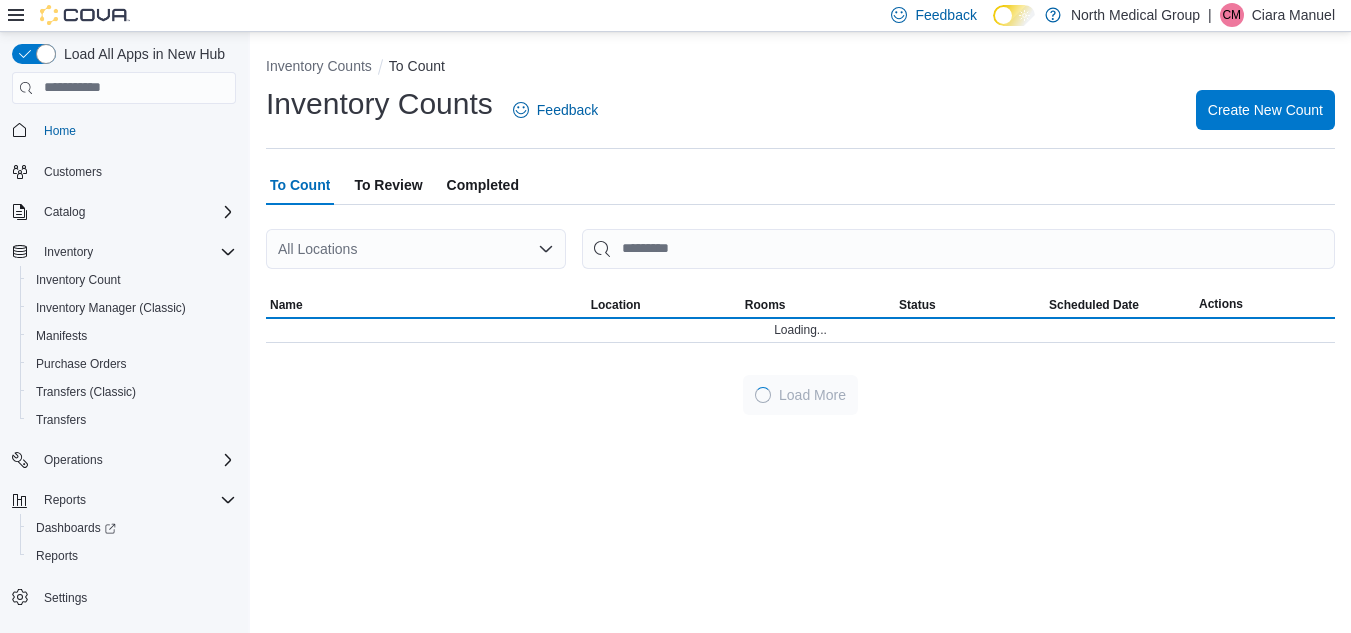 scroll, scrollTop: 0, scrollLeft: 0, axis: both 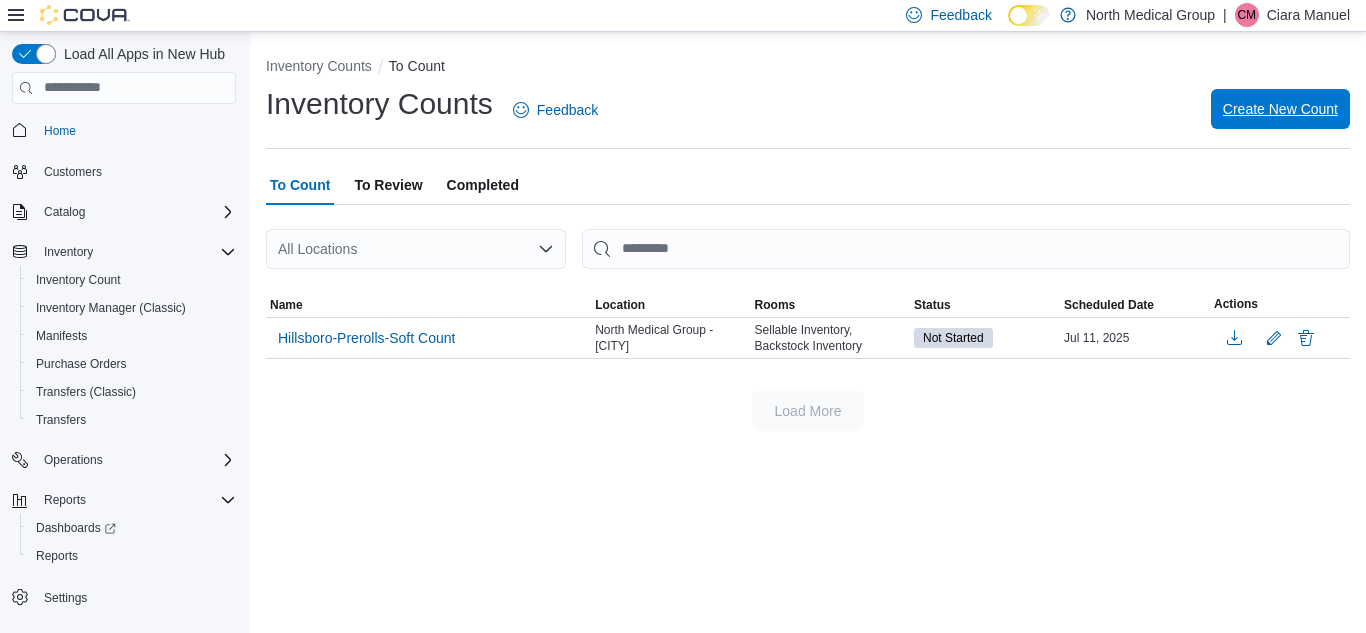 click on "Create New Count" at bounding box center (1280, 109) 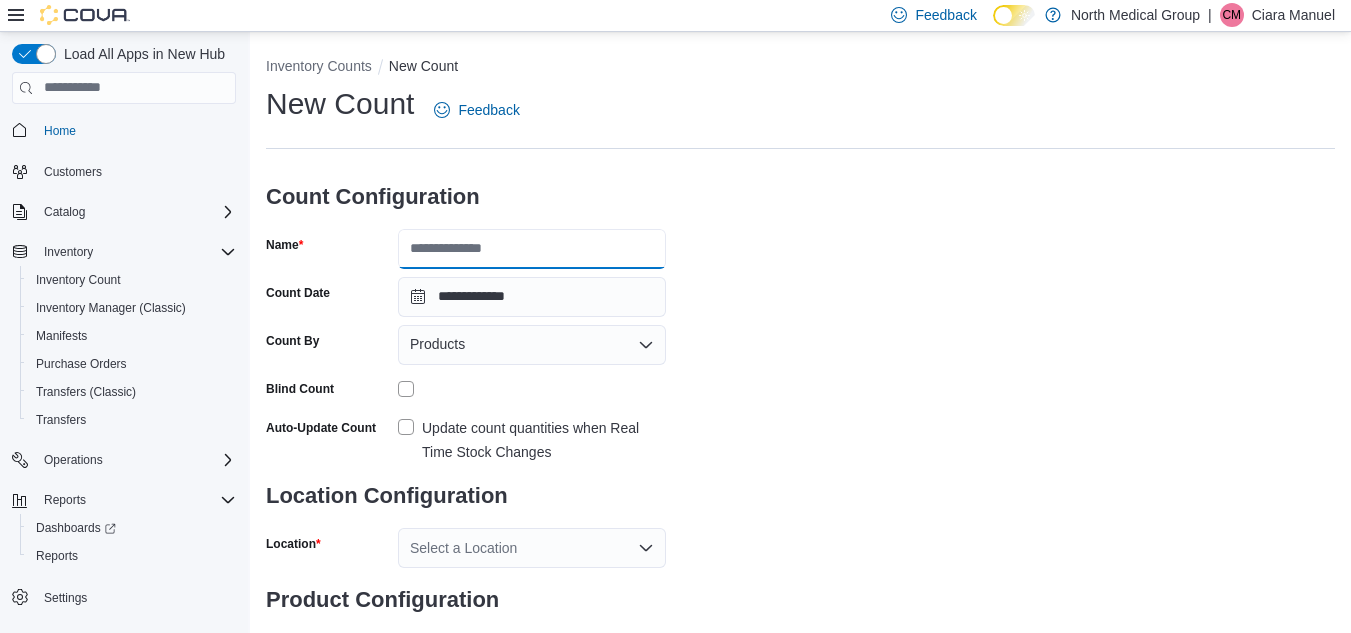 click on "Name" at bounding box center (532, 249) 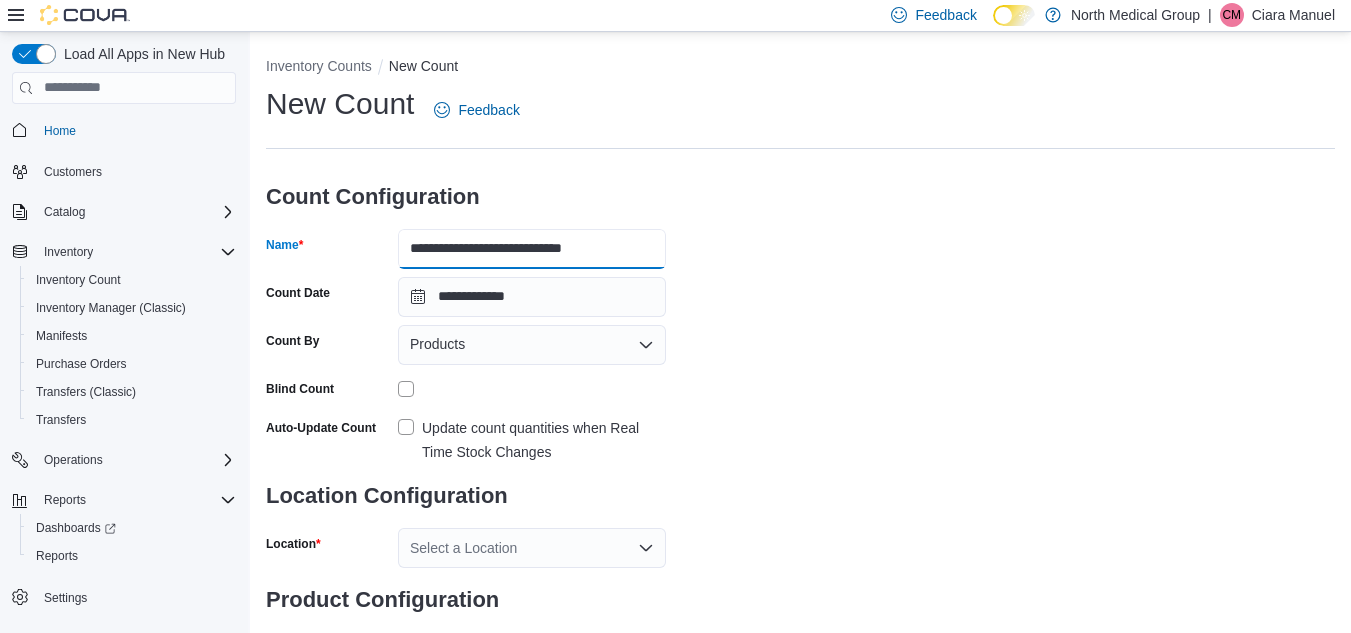type on "**********" 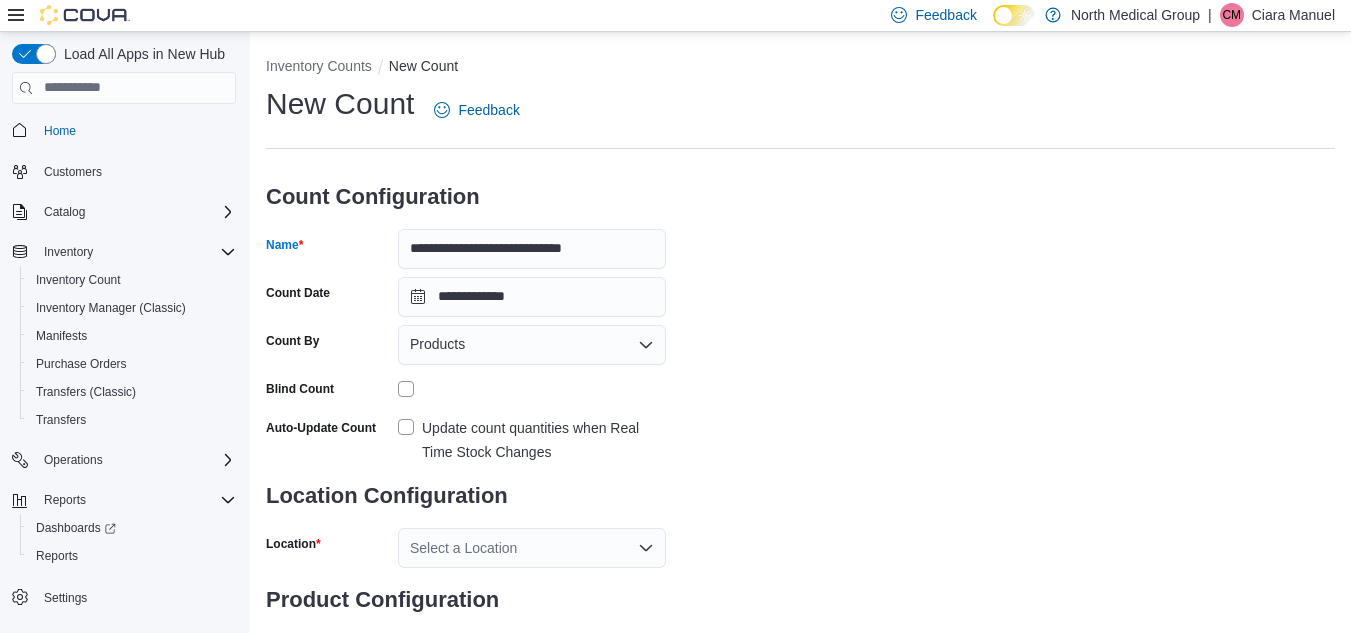 click on "Update count quantities when Real Time Stock Changes" at bounding box center [544, 440] 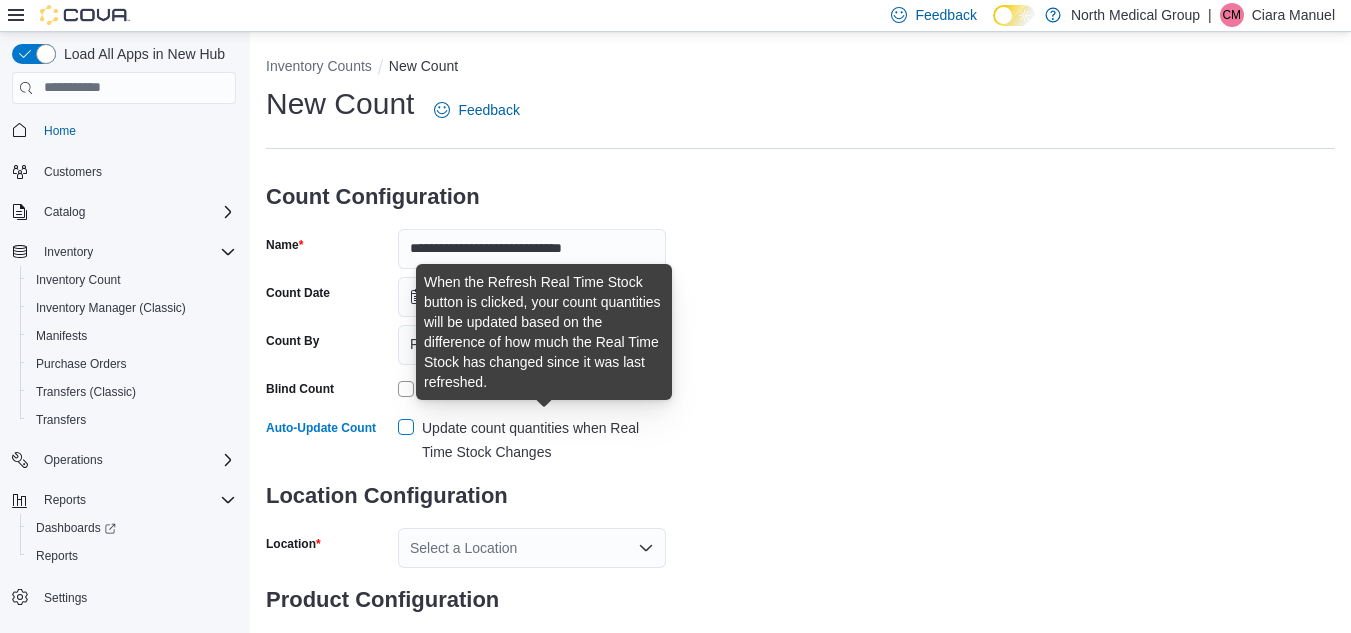scroll, scrollTop: 86, scrollLeft: 0, axis: vertical 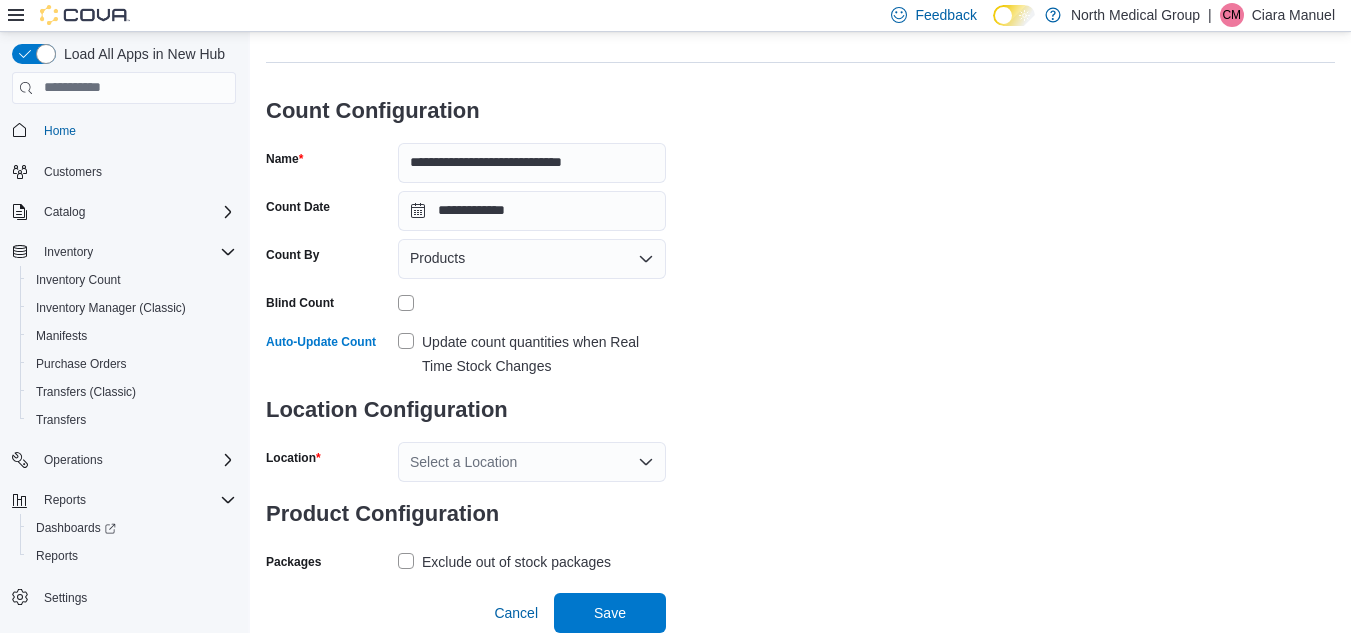 click on "Select a Location" at bounding box center [532, 462] 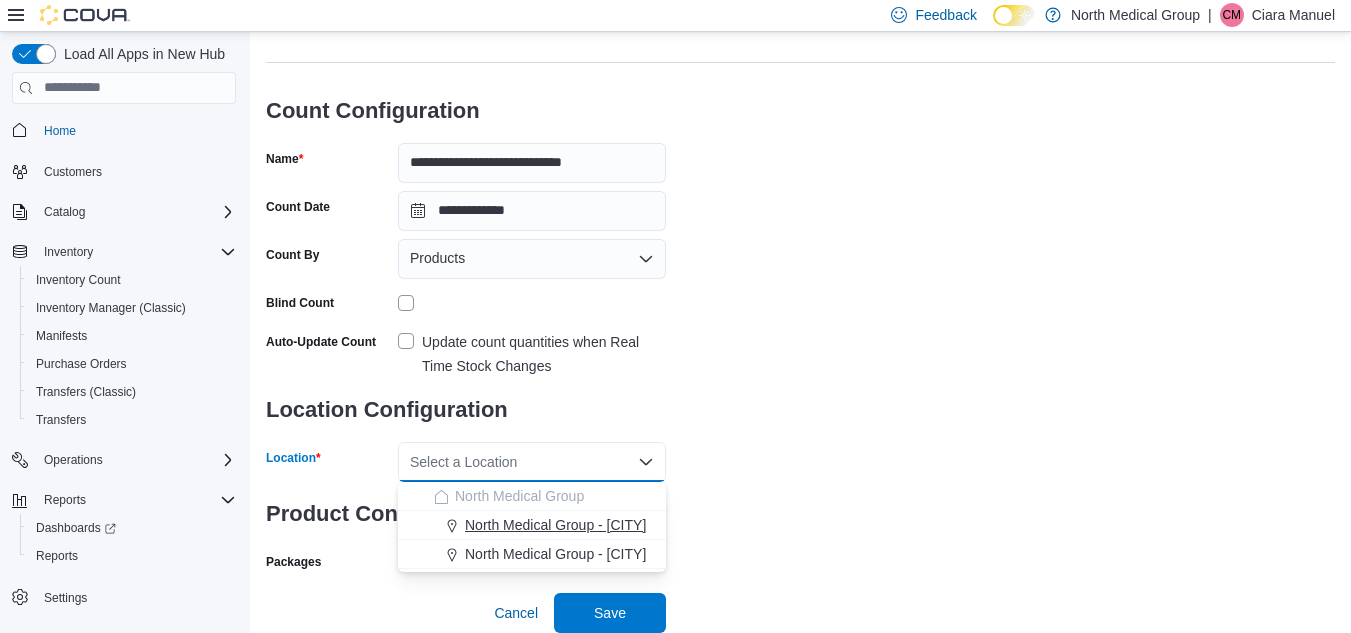 click on "North Medical Group - [CITY]" at bounding box center (555, 525) 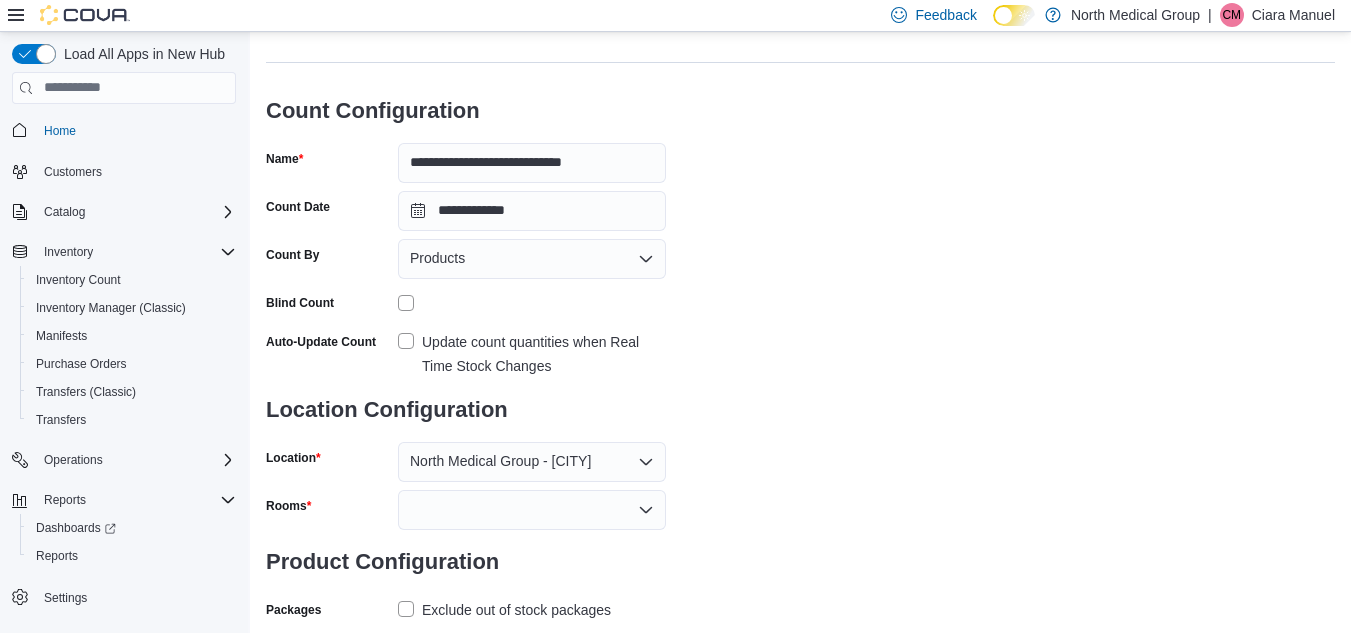 click on "Product Configuration" at bounding box center [466, 562] 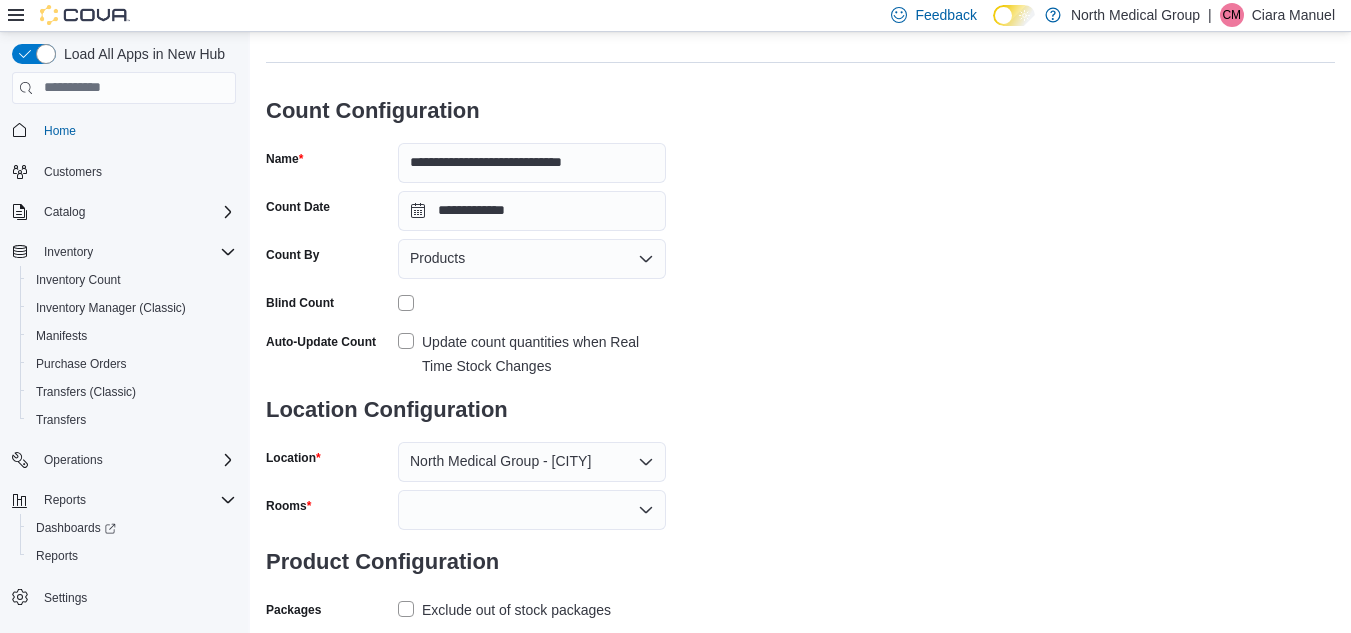 scroll, scrollTop: 134, scrollLeft: 0, axis: vertical 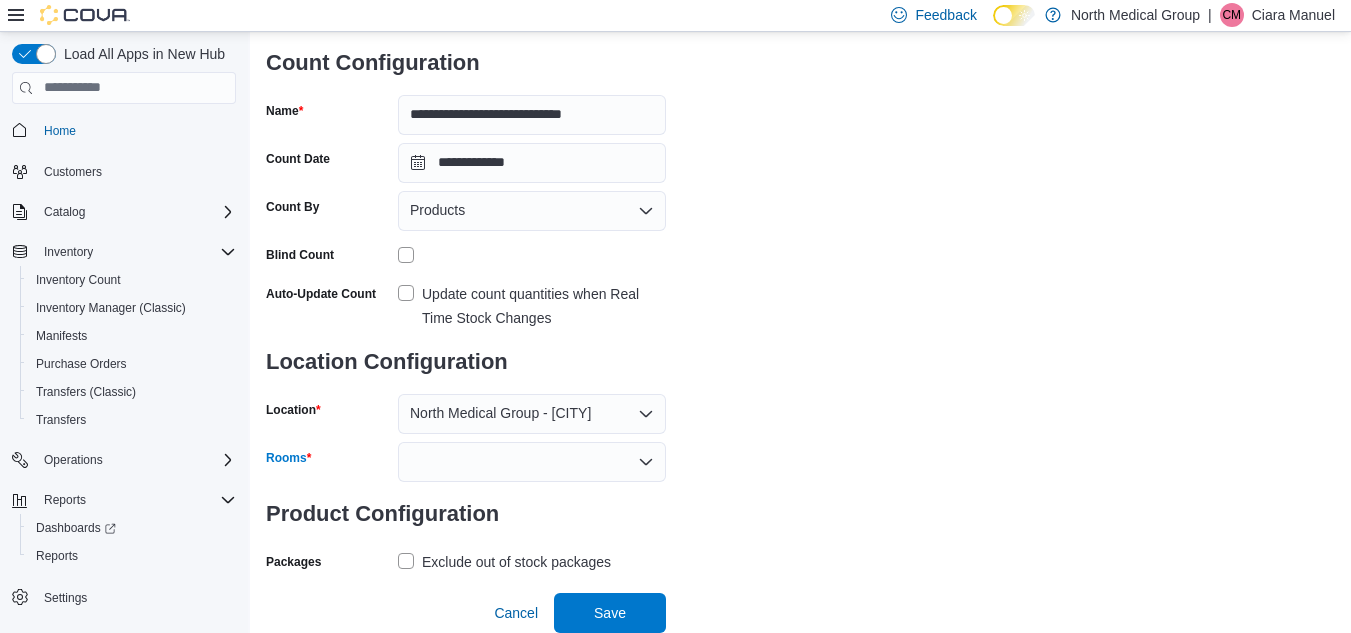 click at bounding box center (532, 462) 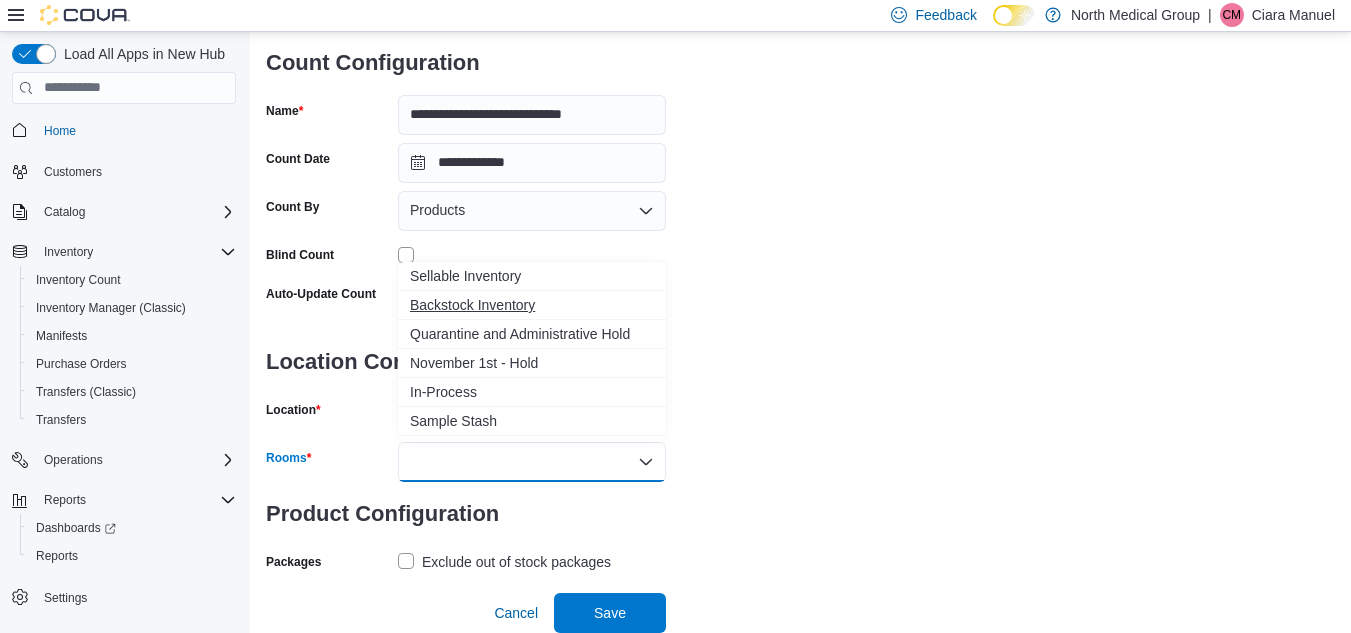 click on "Backstock Inventory" at bounding box center [532, 305] 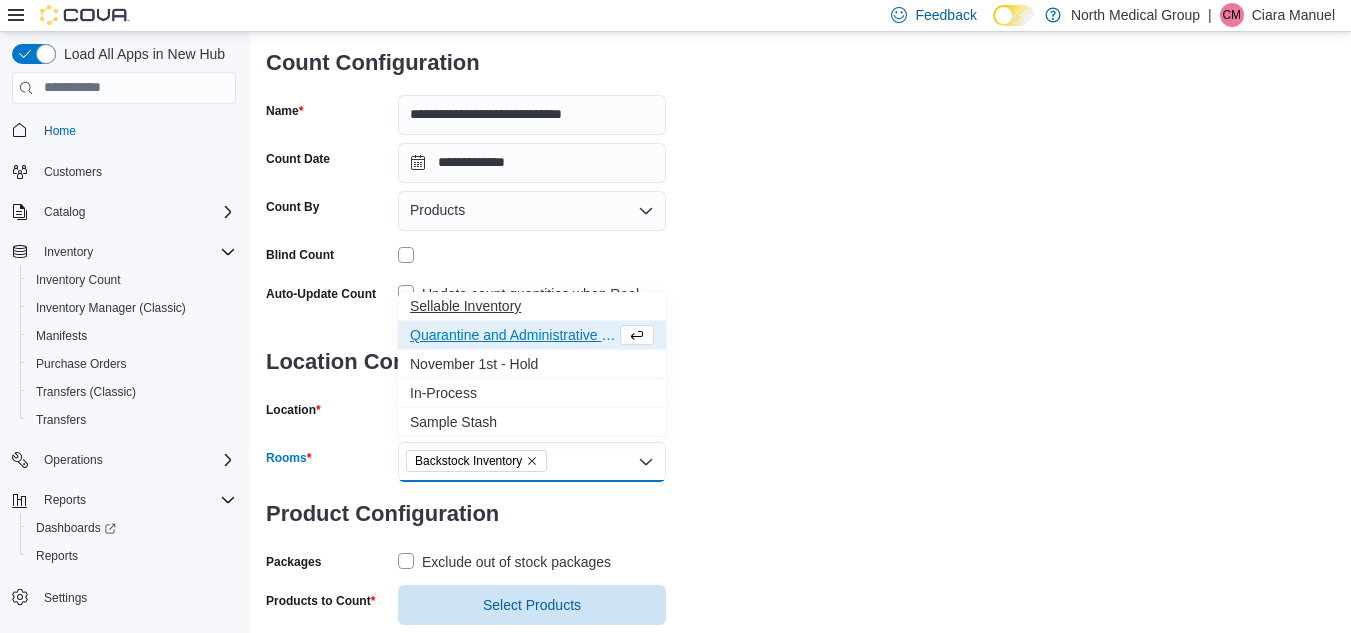 click on "Sellable Inventory" at bounding box center (532, 306) 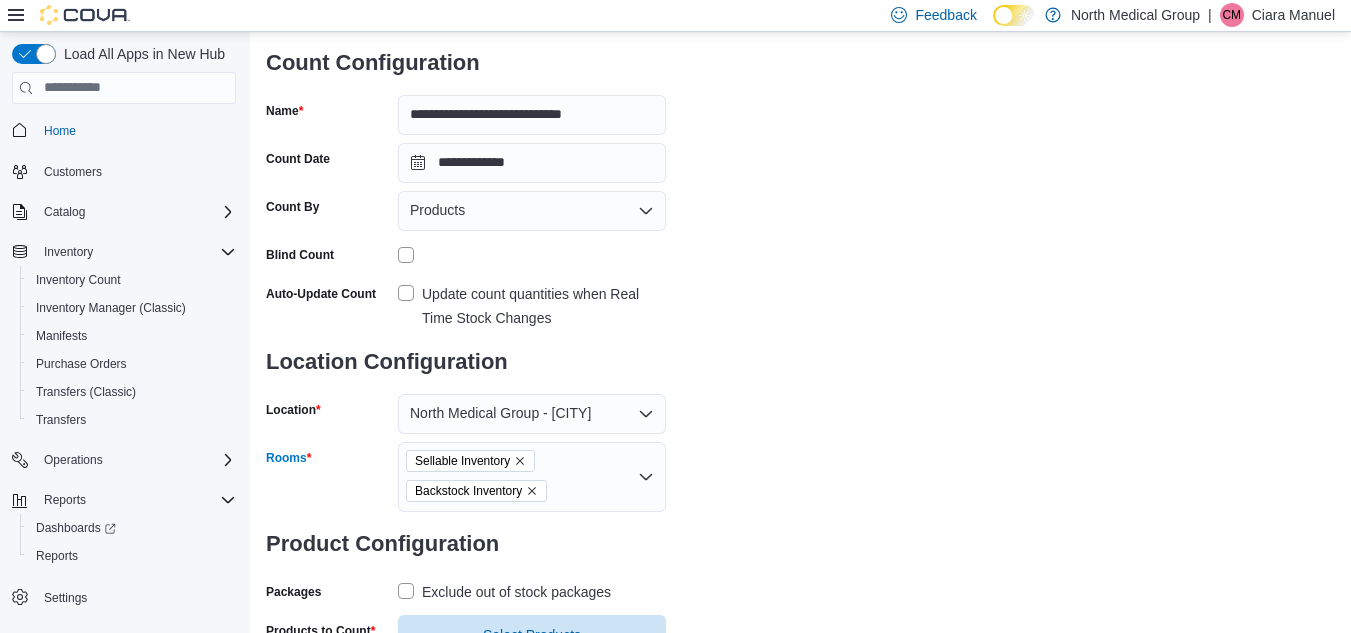 scroll, scrollTop: 212, scrollLeft: 0, axis: vertical 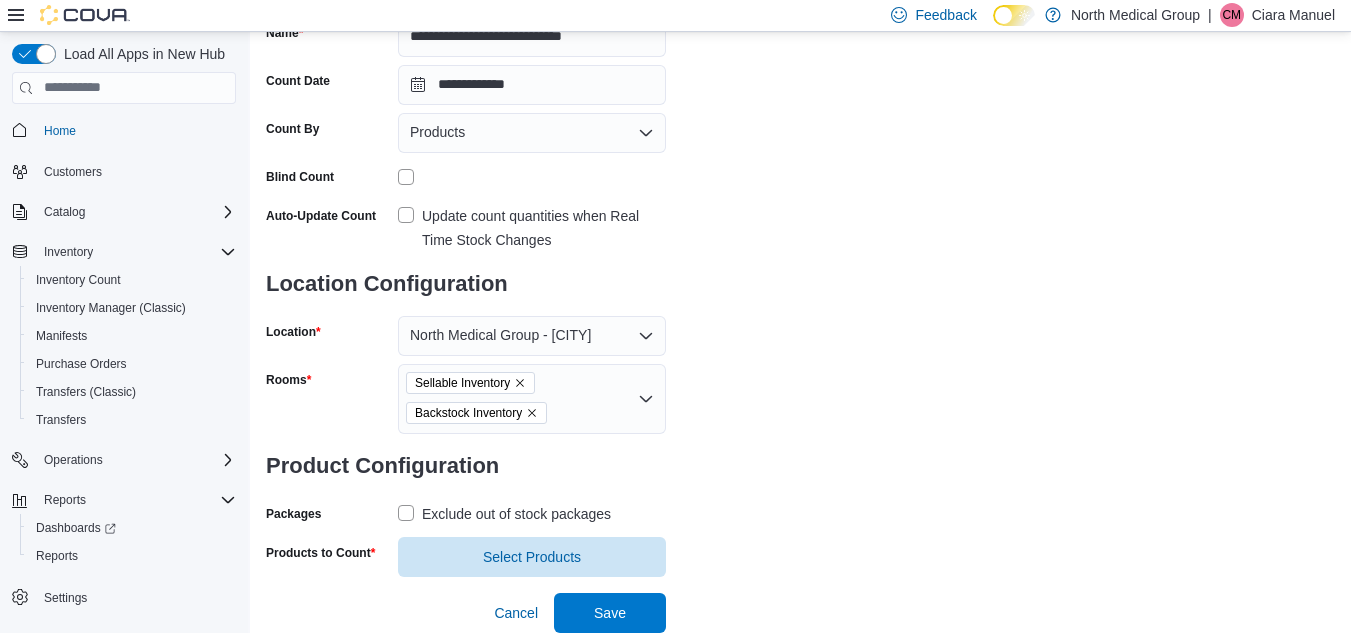 click on "Exclude out of stock packages" at bounding box center [516, 514] 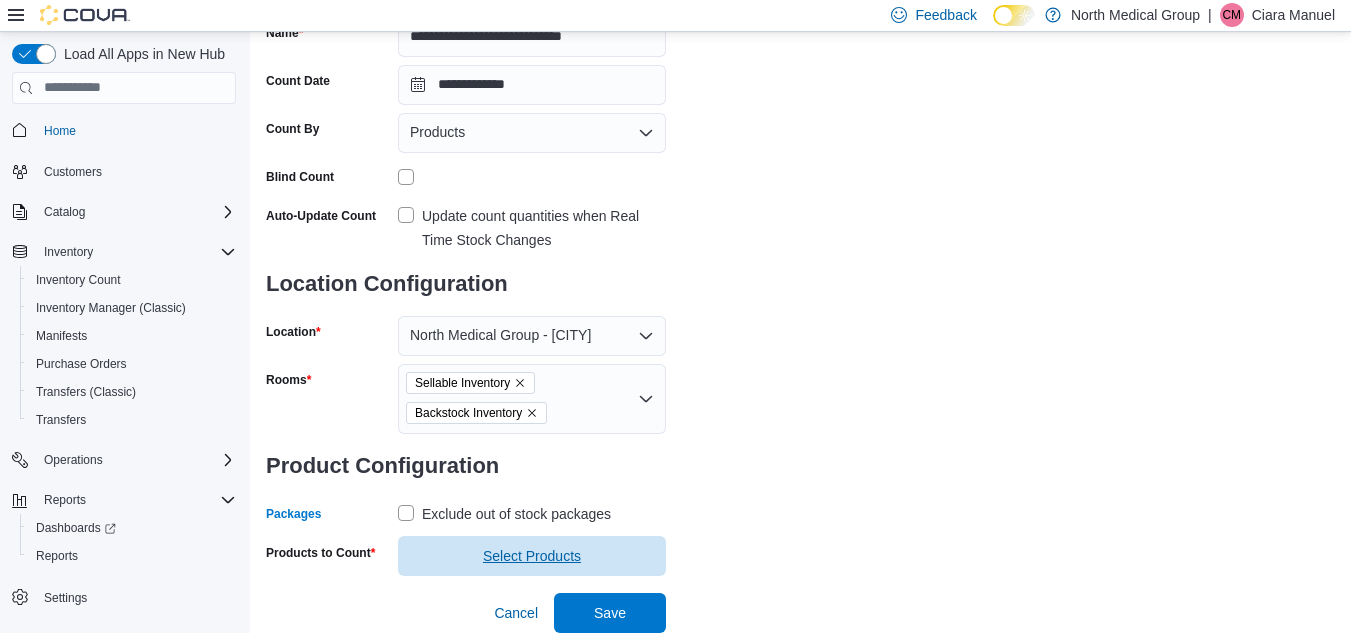 click on "Select Products" at bounding box center (532, 556) 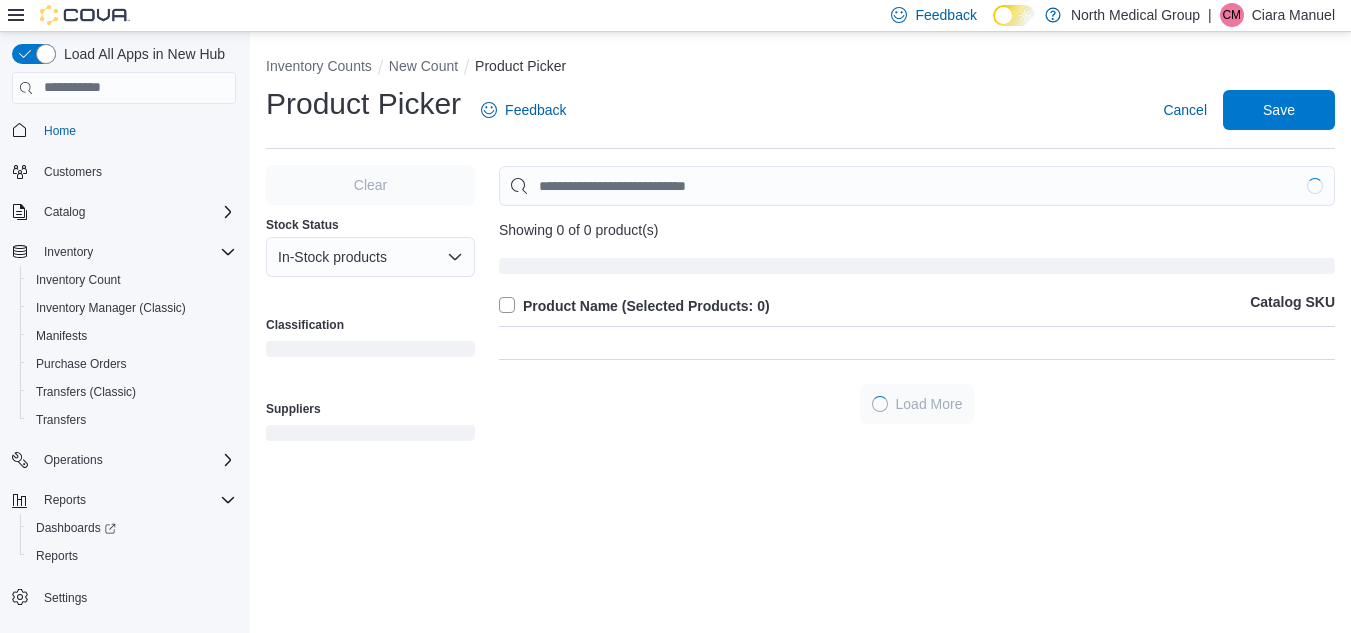 scroll, scrollTop: 0, scrollLeft: 0, axis: both 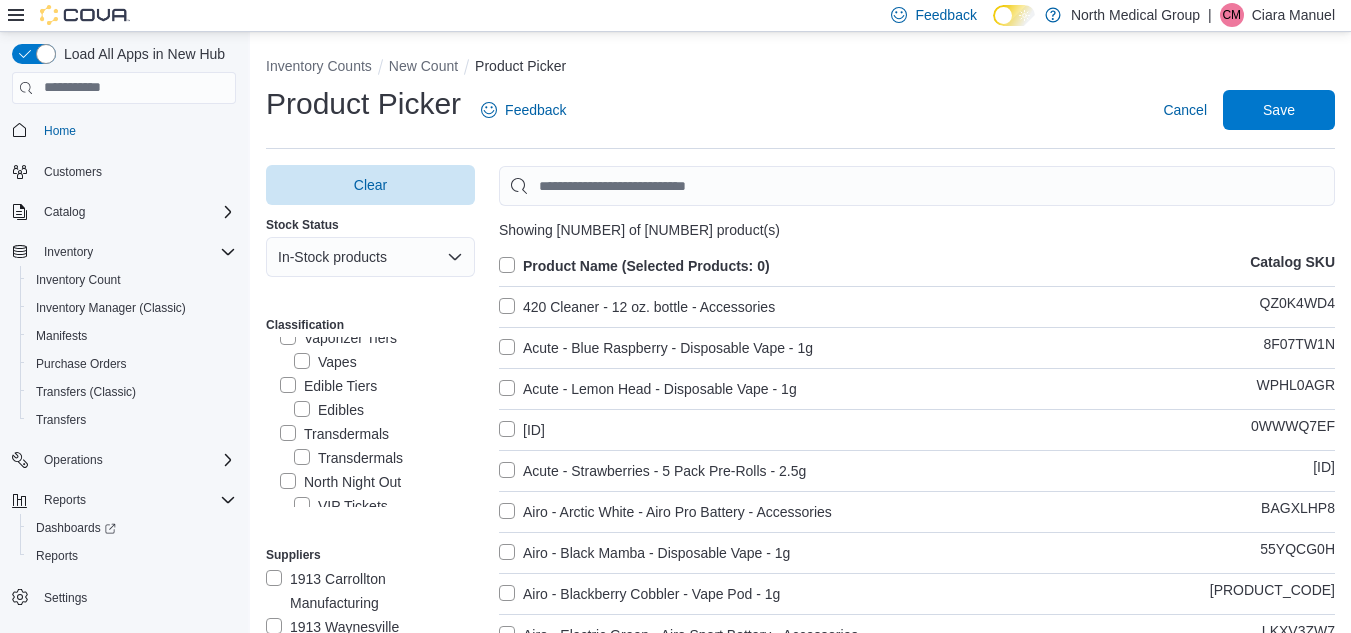 click on "Edible Tiers" at bounding box center [328, 386] 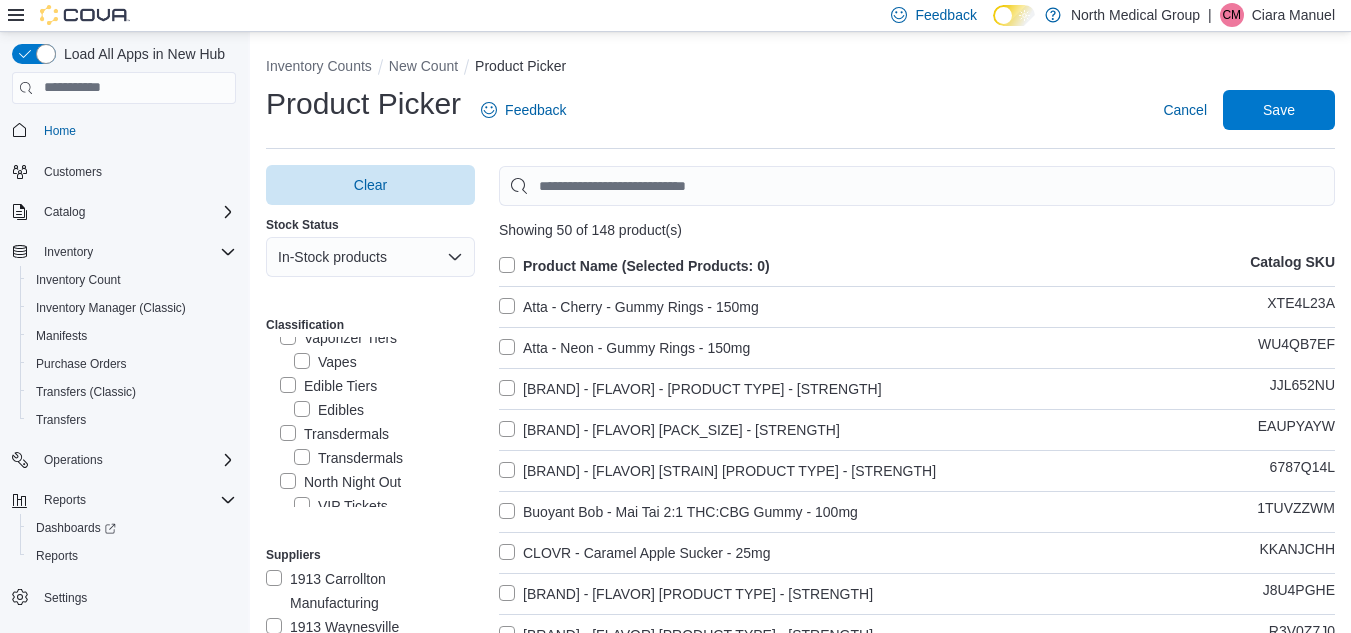 click on "Product Name (Selected Products: 0)" at bounding box center (634, 266) 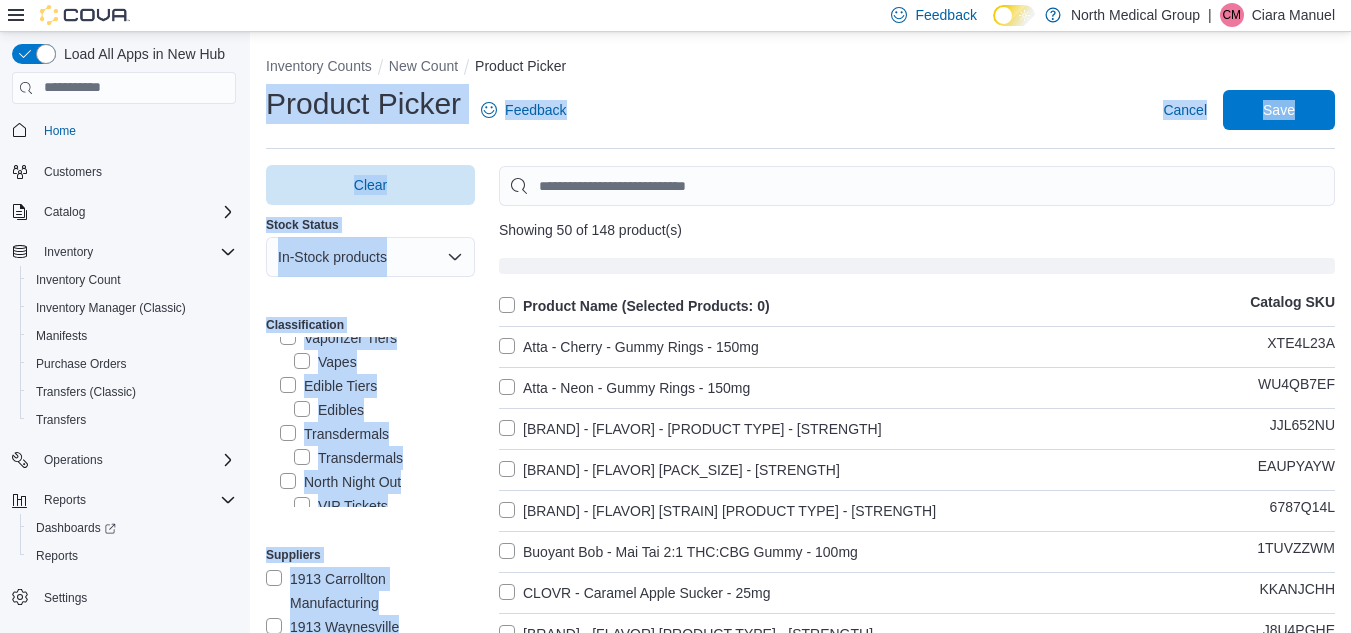 drag, startPoint x: 1220, startPoint y: 139, endPoint x: 890, endPoint y: 199, distance: 335.4102 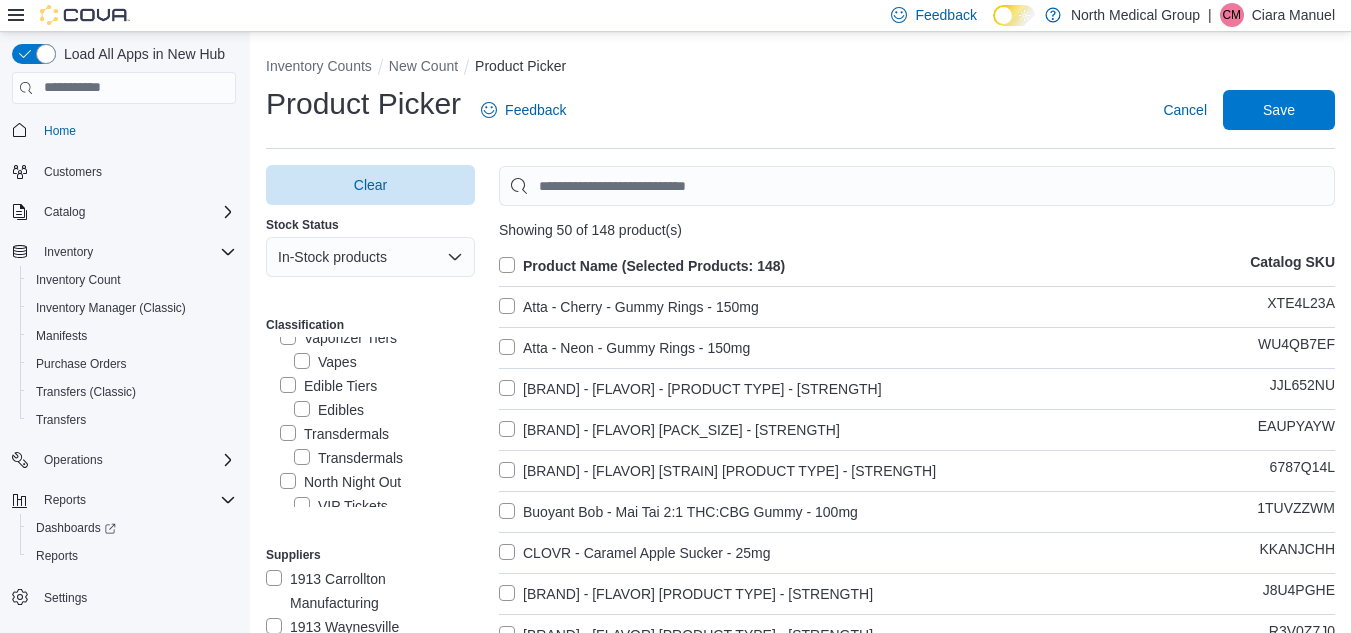 click on "Atta - Cherry - Gummy Rings - 150mg" at bounding box center [629, 307] 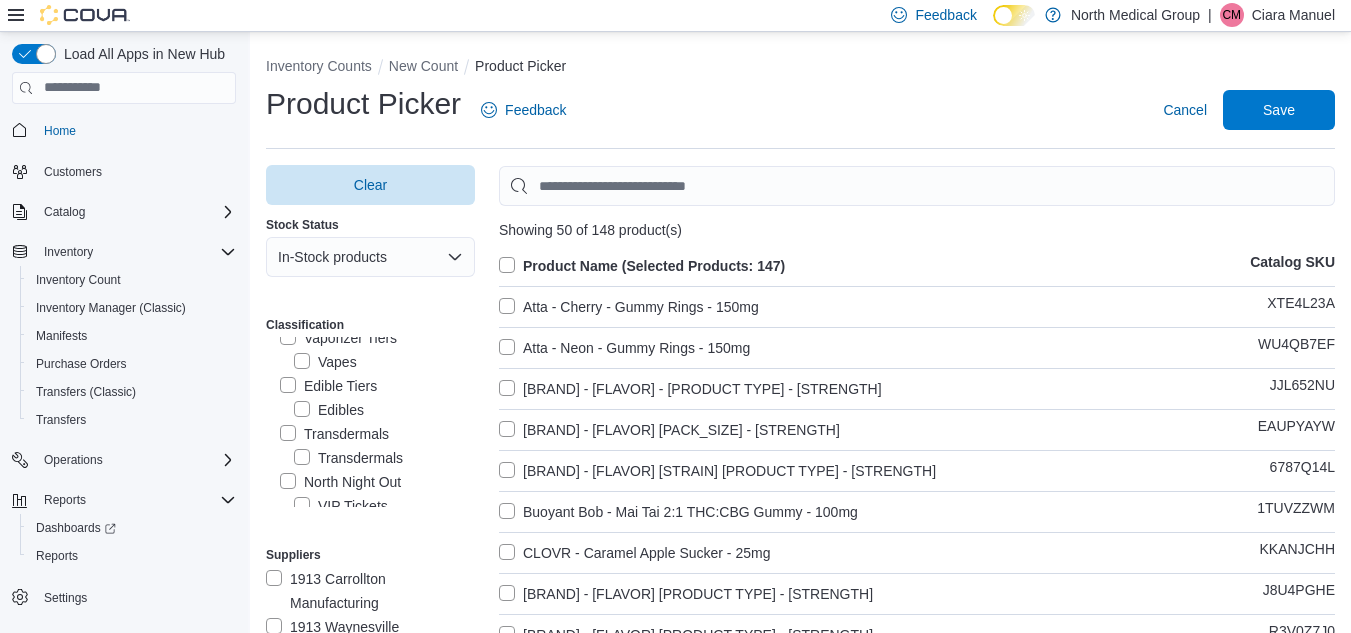 click on "Product Name (Selected Products: 147)" at bounding box center [642, 266] 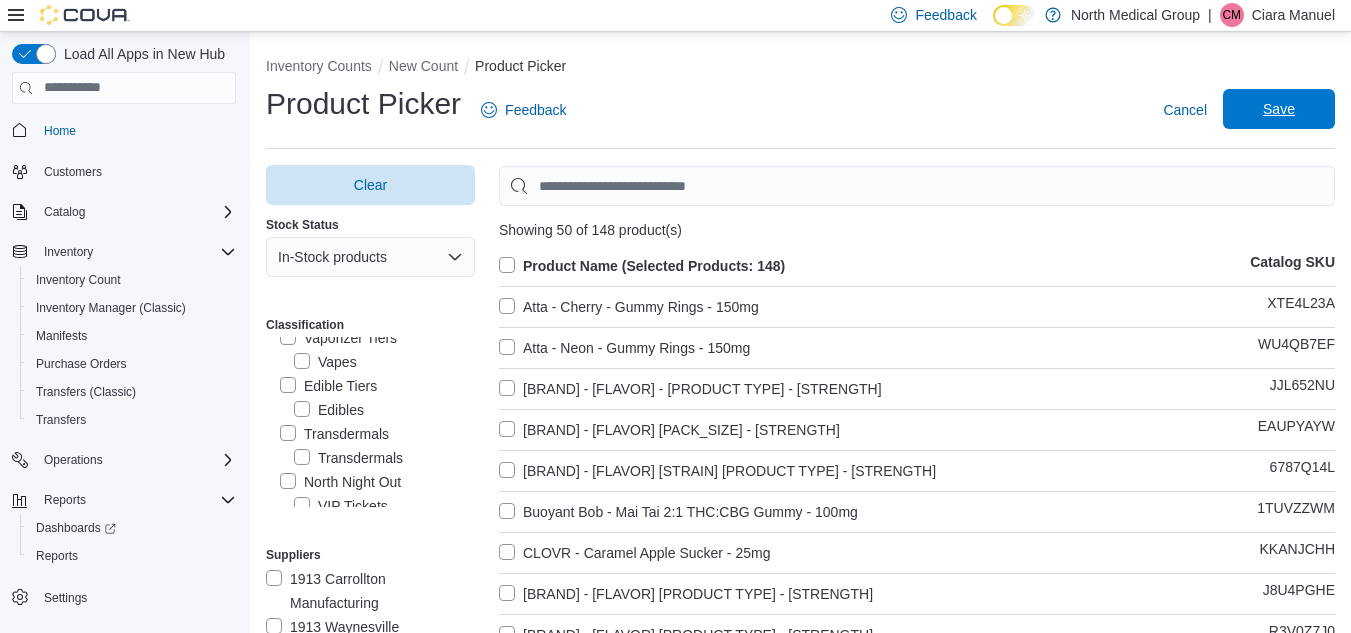 click on "Save" at bounding box center (1279, 109) 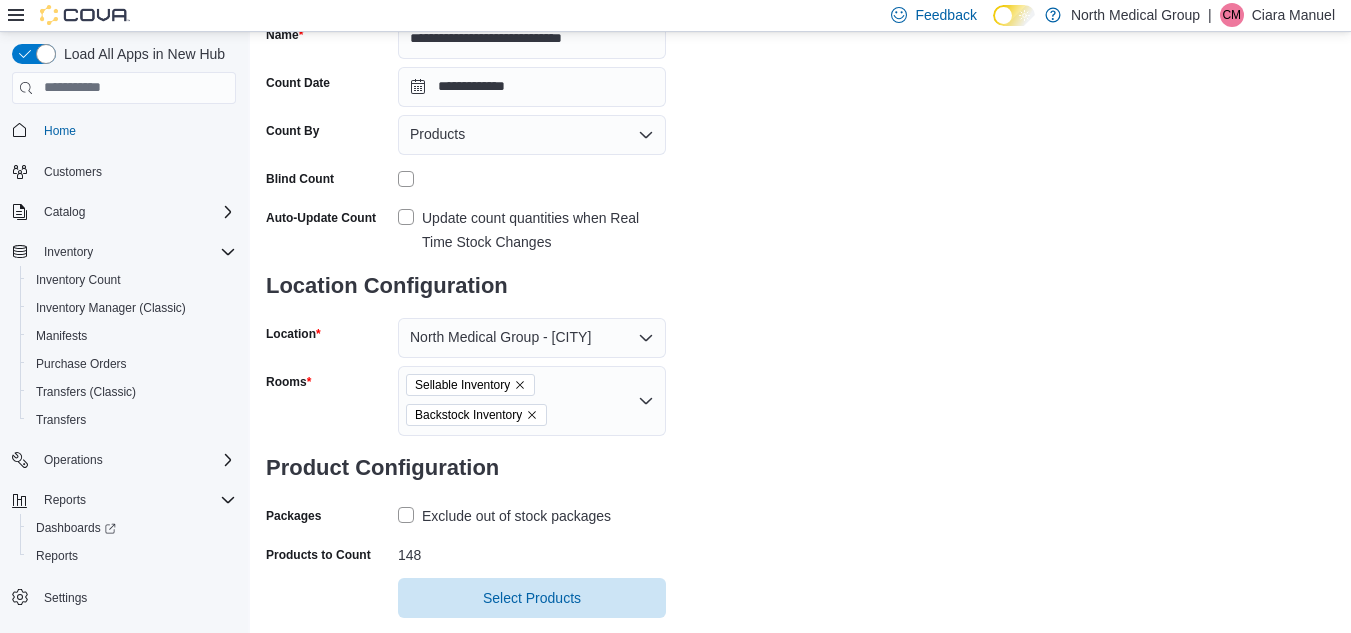 scroll, scrollTop: 251, scrollLeft: 0, axis: vertical 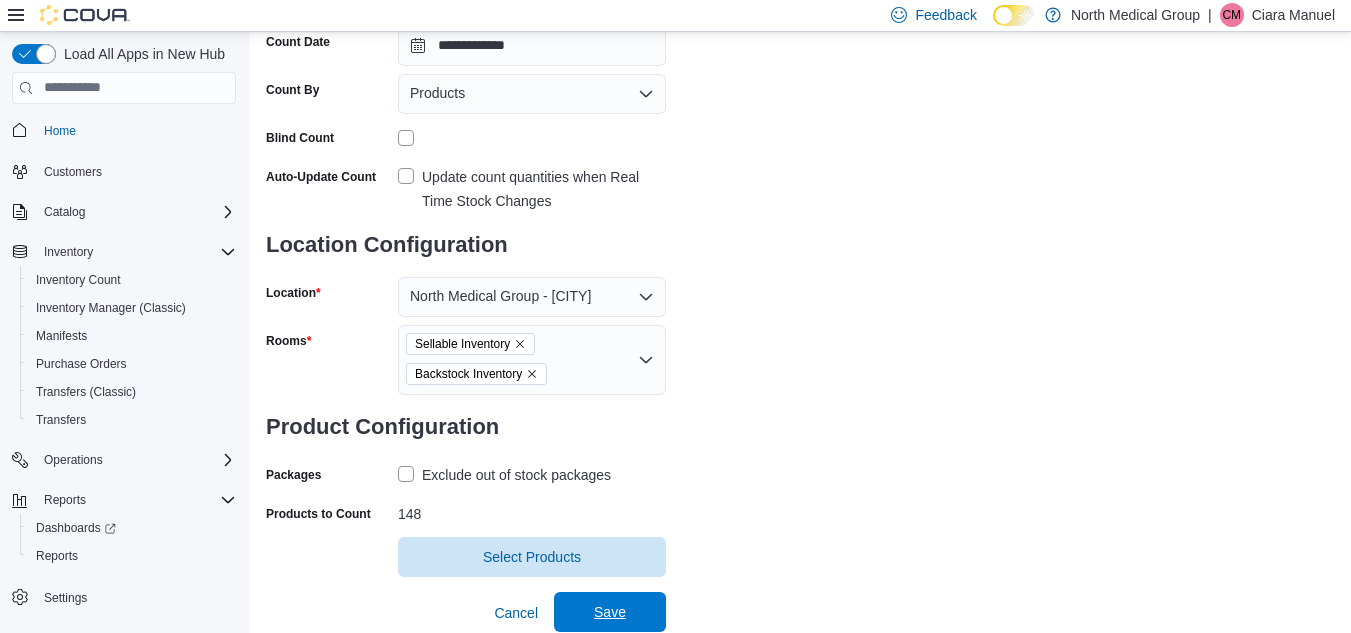 click on "Save" at bounding box center [610, 612] 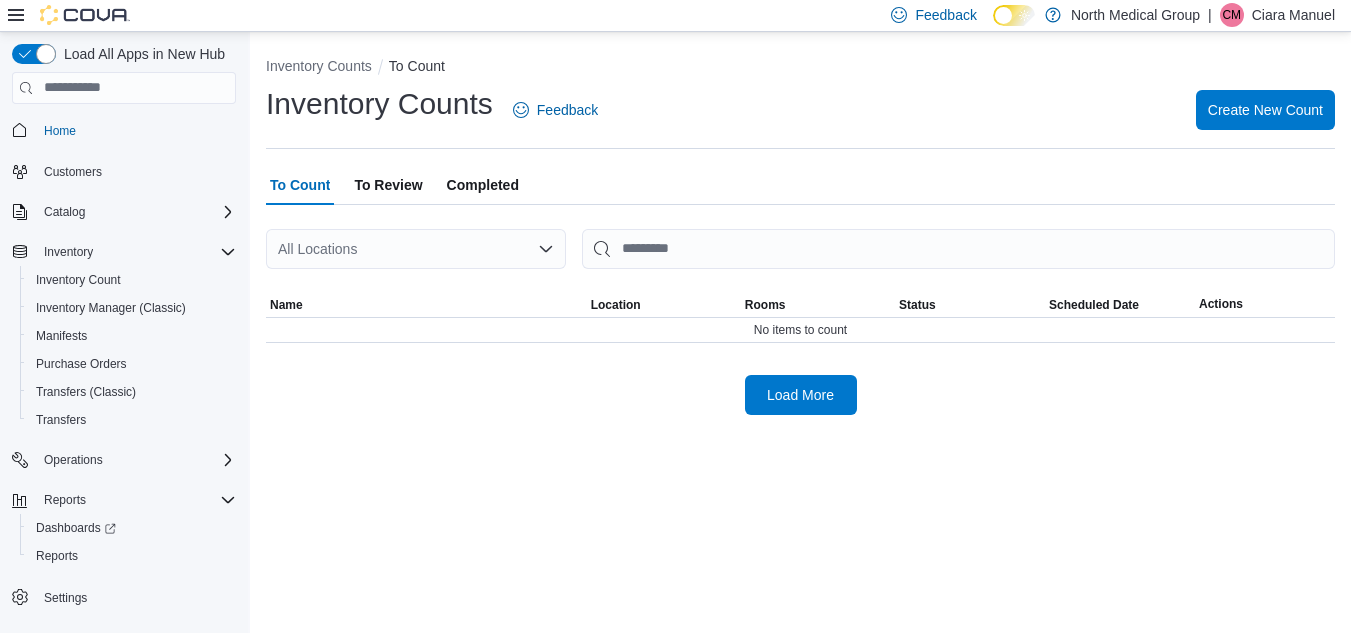 scroll, scrollTop: 0, scrollLeft: 0, axis: both 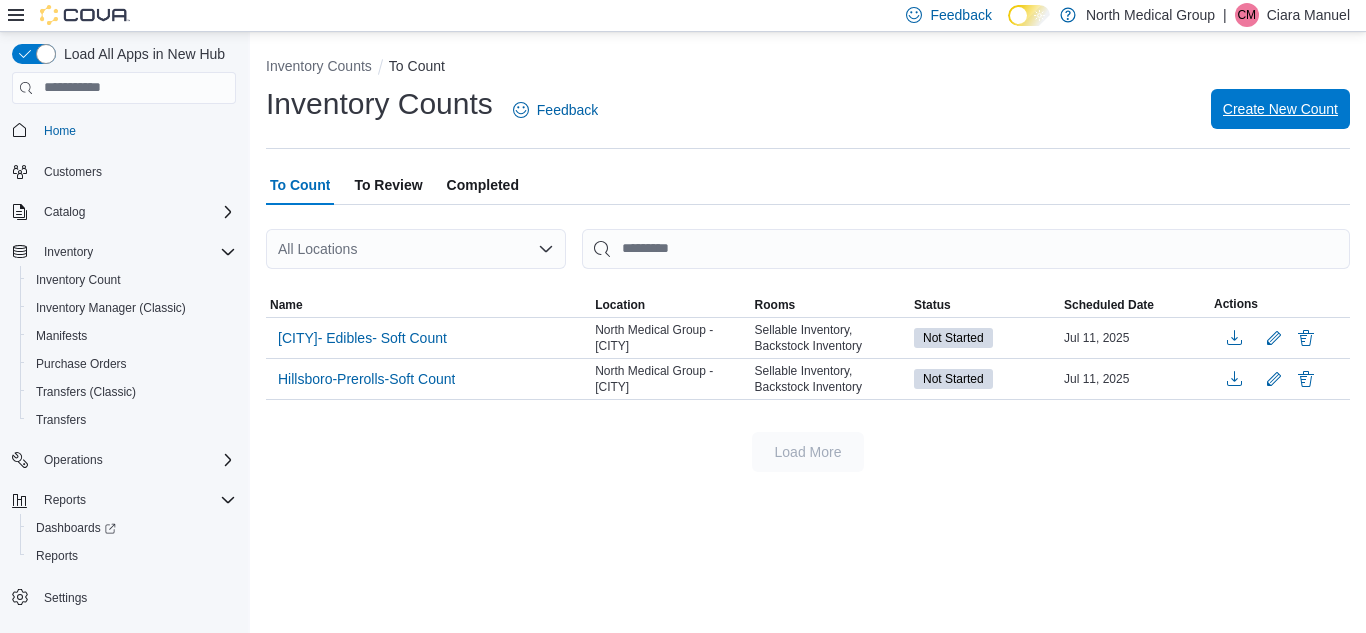 click on "Create New Count" at bounding box center (1280, 109) 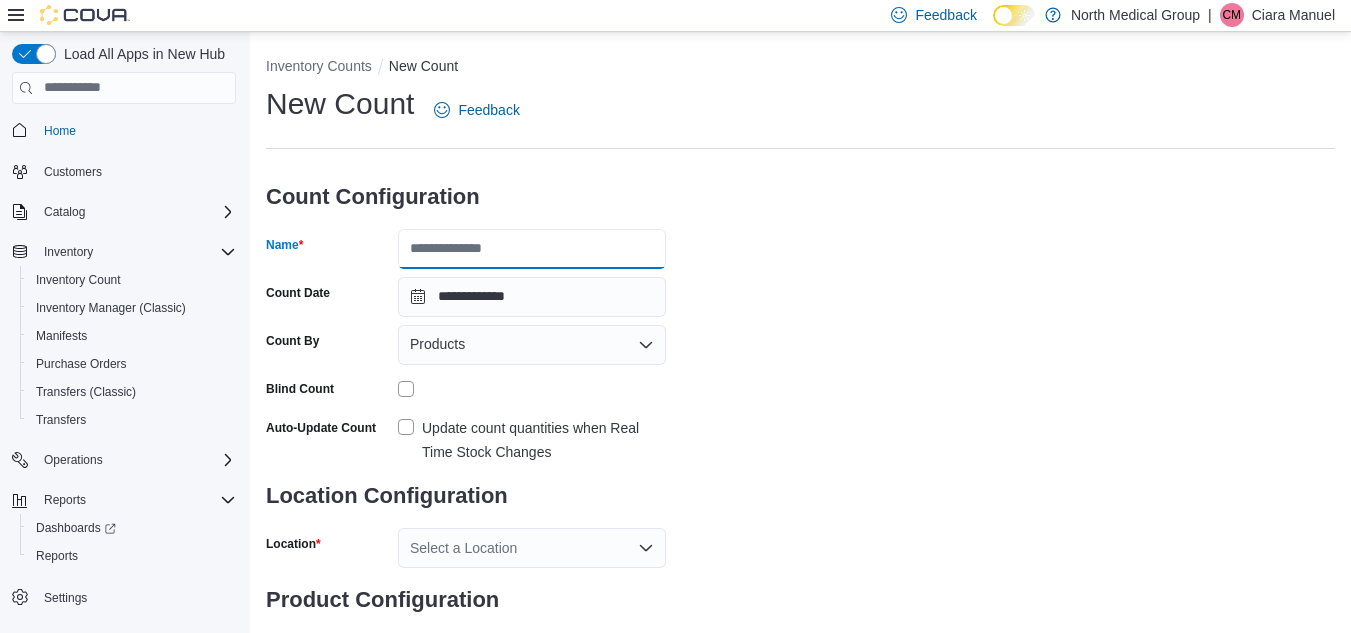 click on "Name" at bounding box center [532, 249] 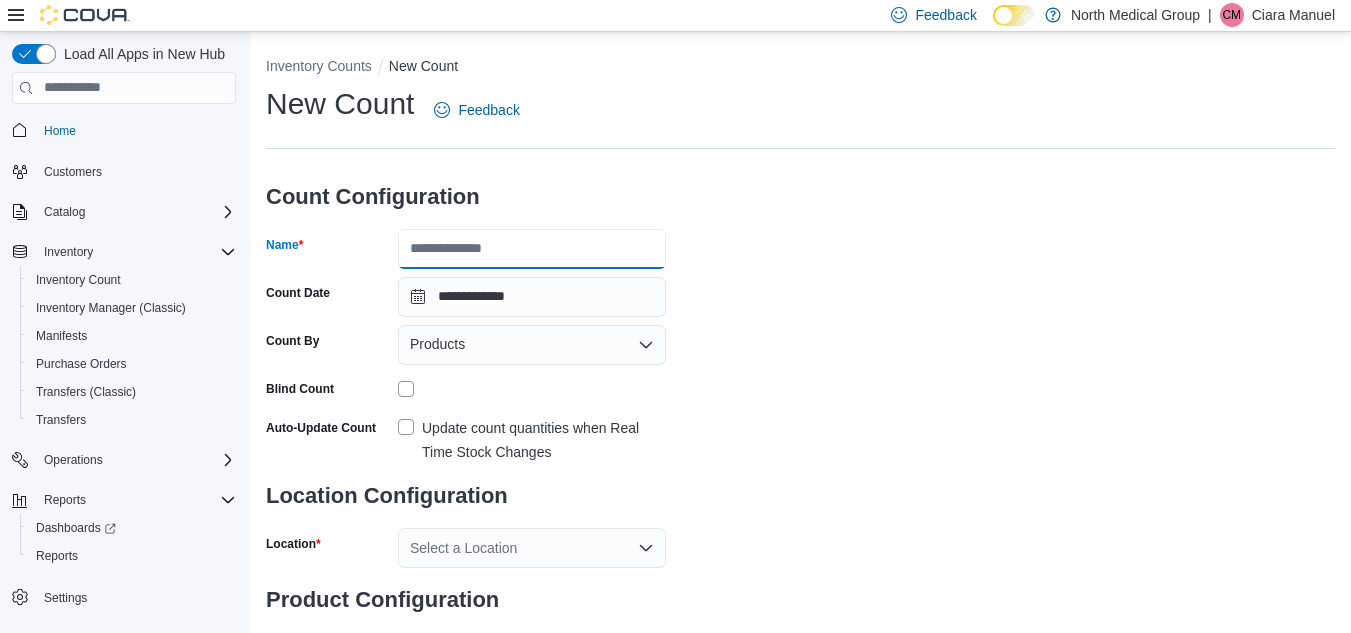 type on "**********" 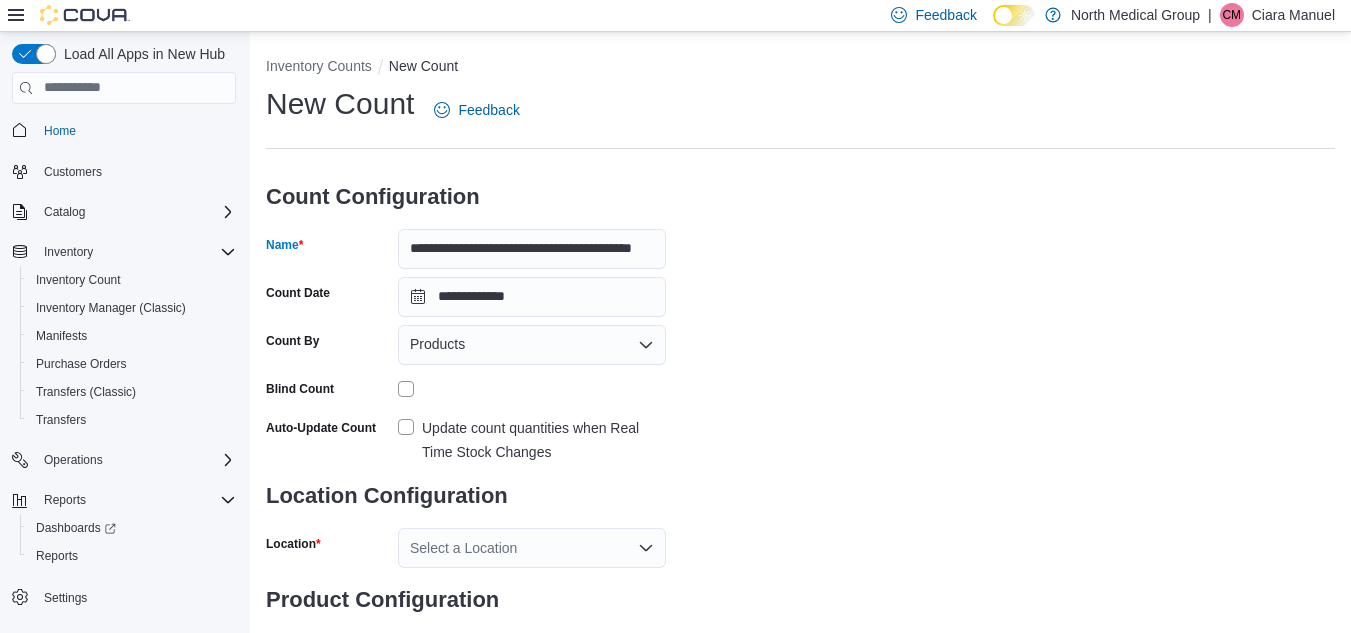 click on "Products" at bounding box center (532, 345) 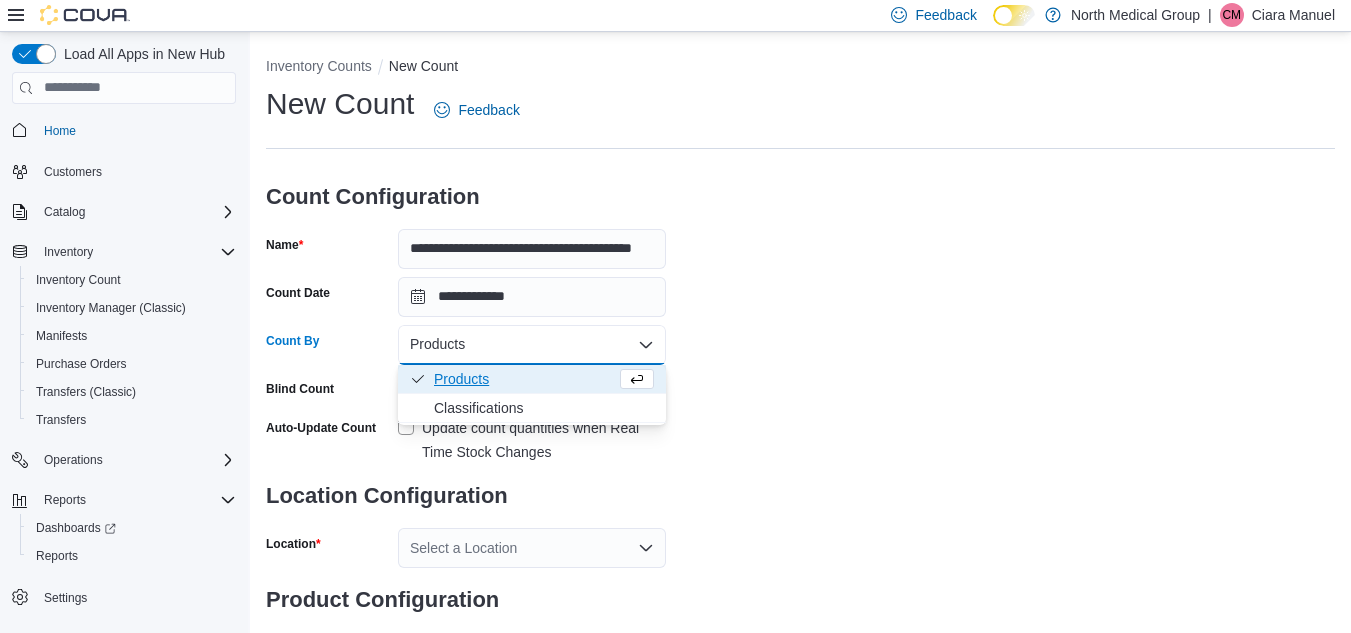 click on "**********" at bounding box center (800, 373) 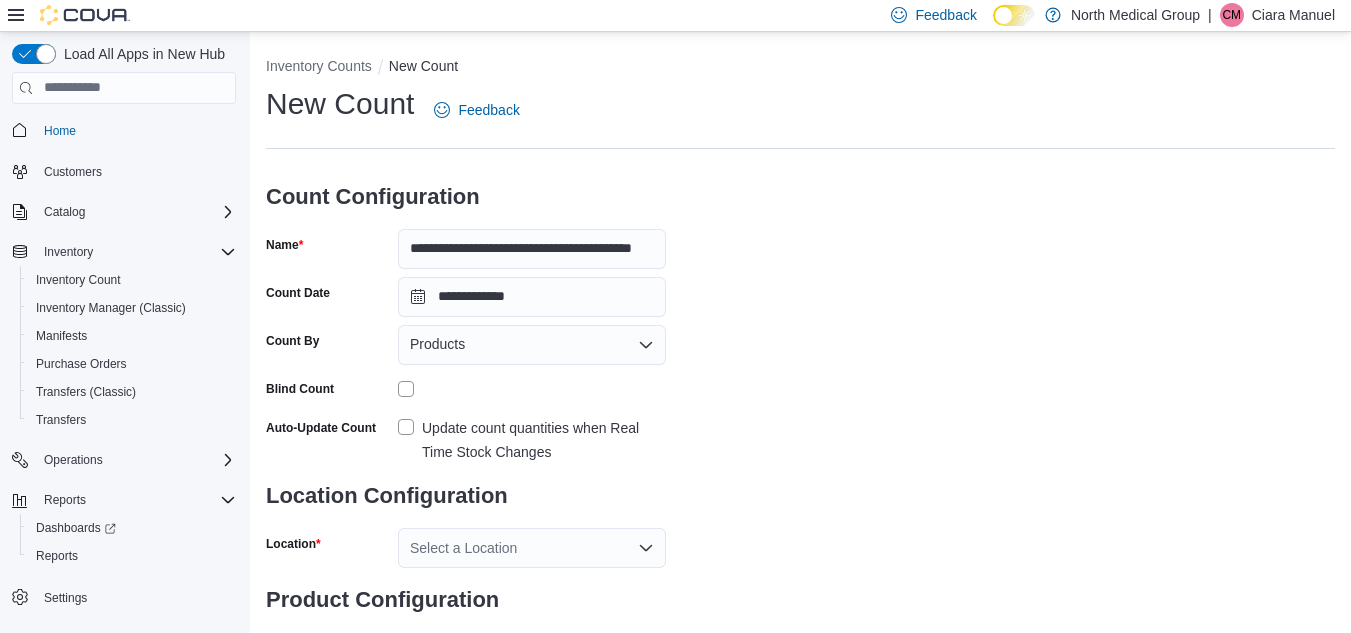 click on "Update count quantities when Real Time Stock Changes" at bounding box center [544, 440] 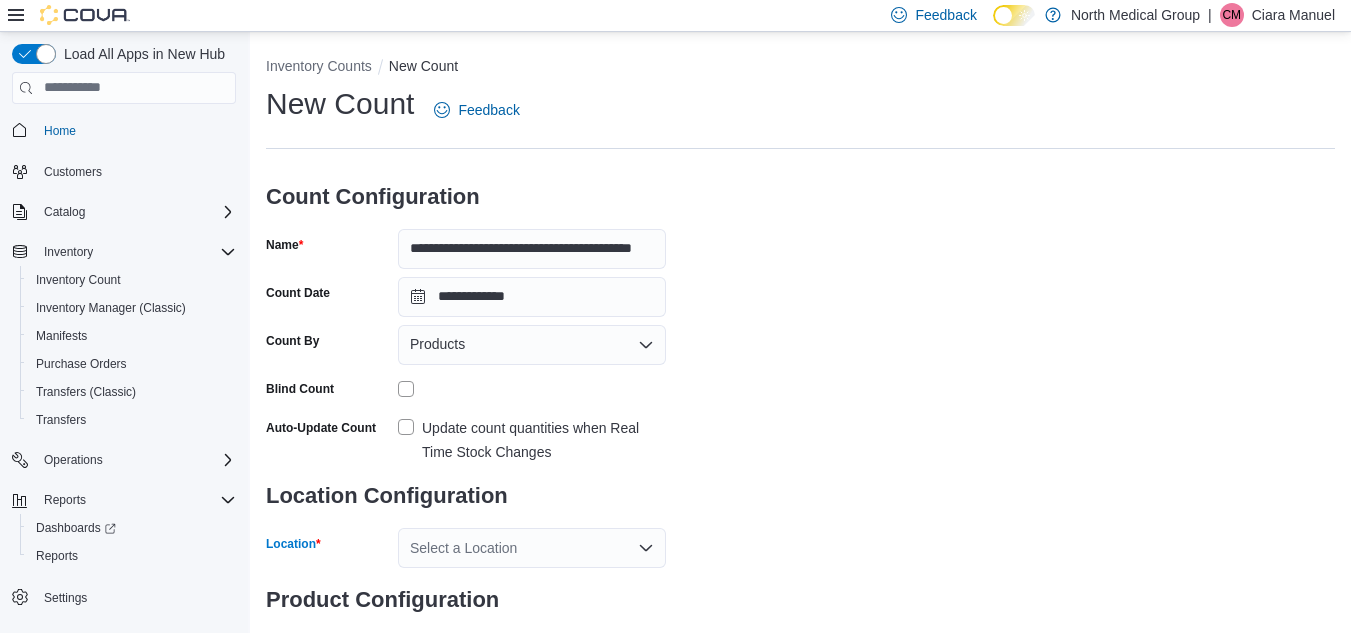 click on "Select a Location" at bounding box center (532, 548) 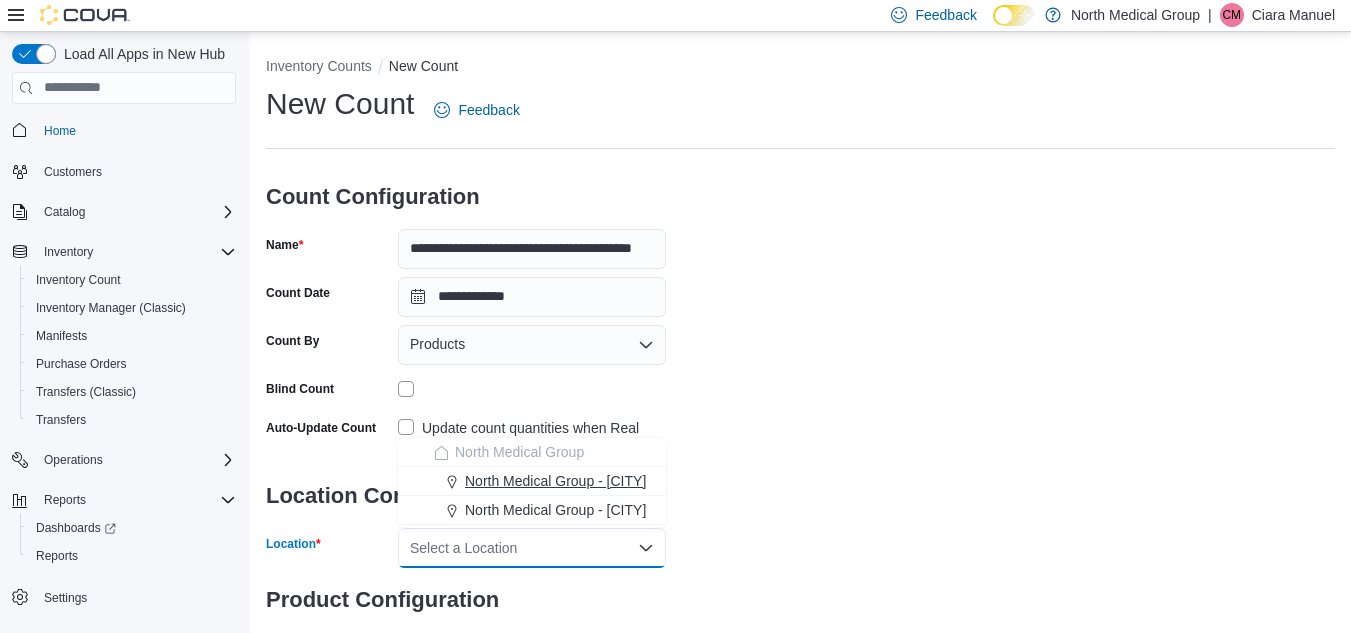 click on "North Medical Group - [CITY]" at bounding box center (555, 481) 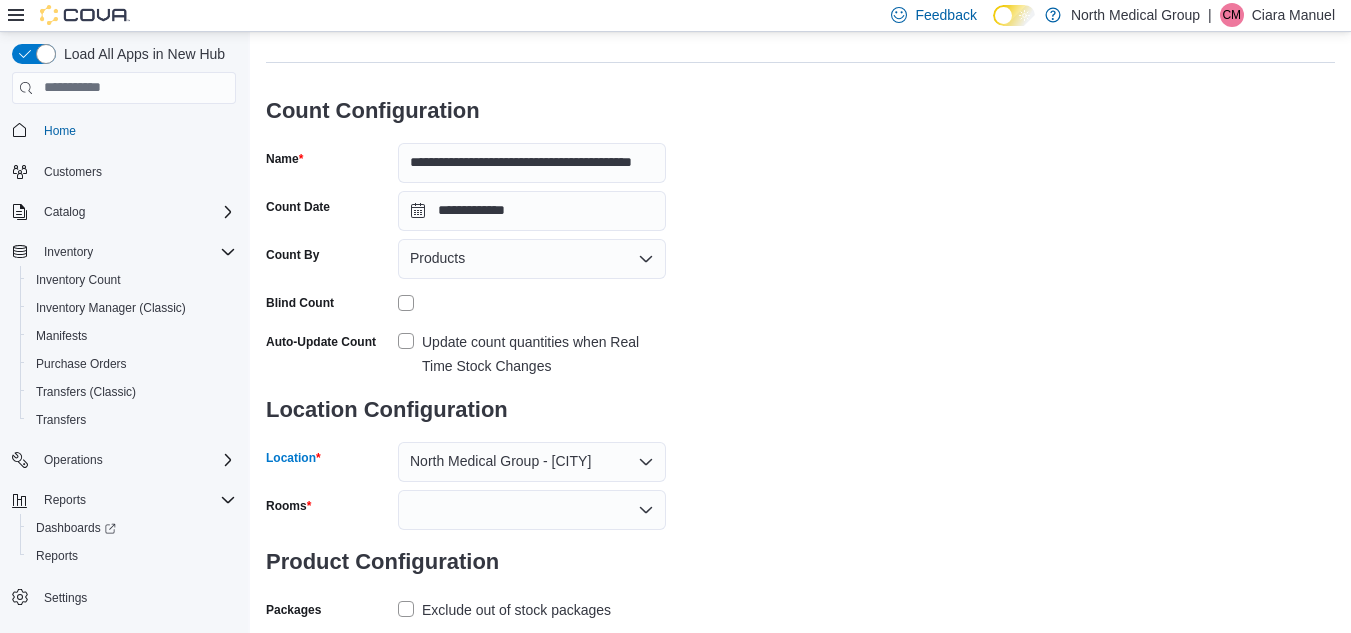 scroll, scrollTop: 87, scrollLeft: 0, axis: vertical 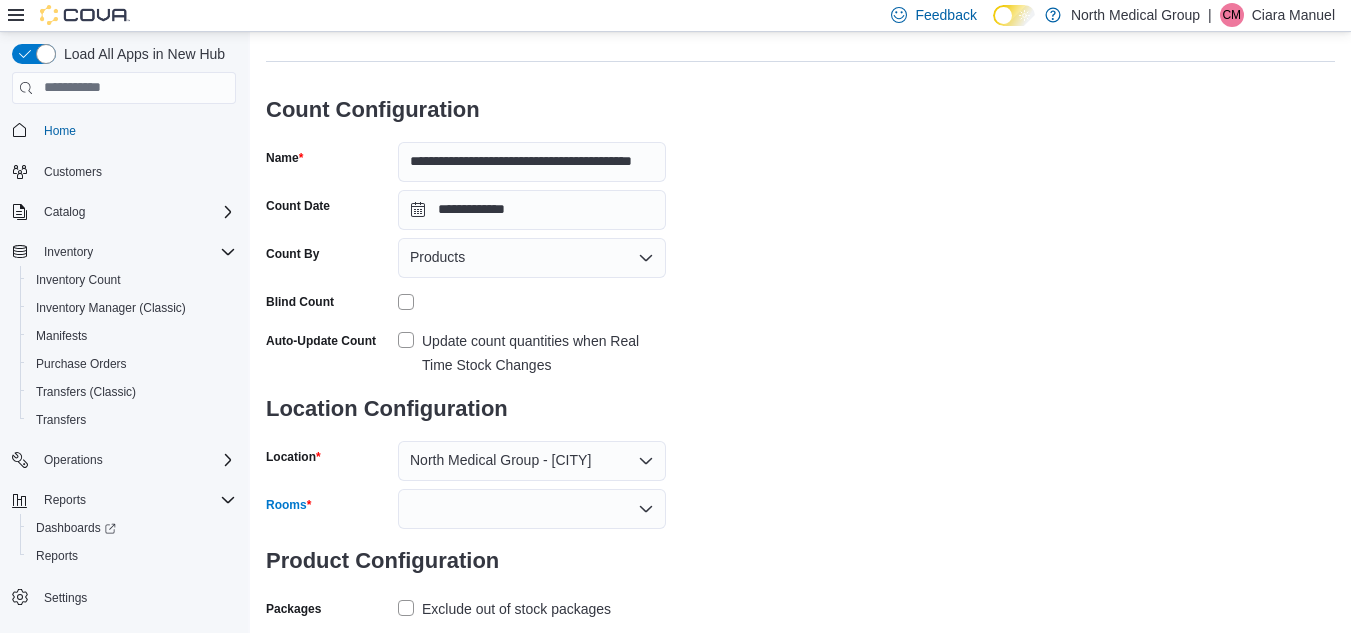 click at bounding box center [532, 509] 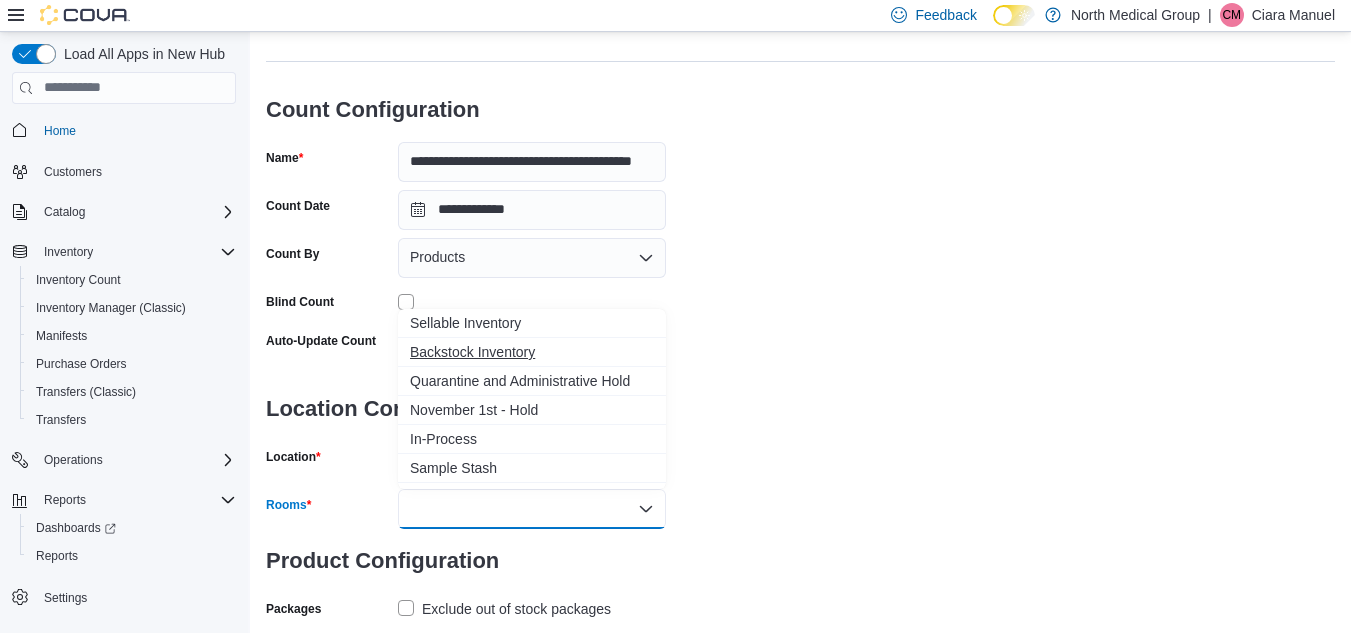 click on "Backstock Inventory" at bounding box center (532, 352) 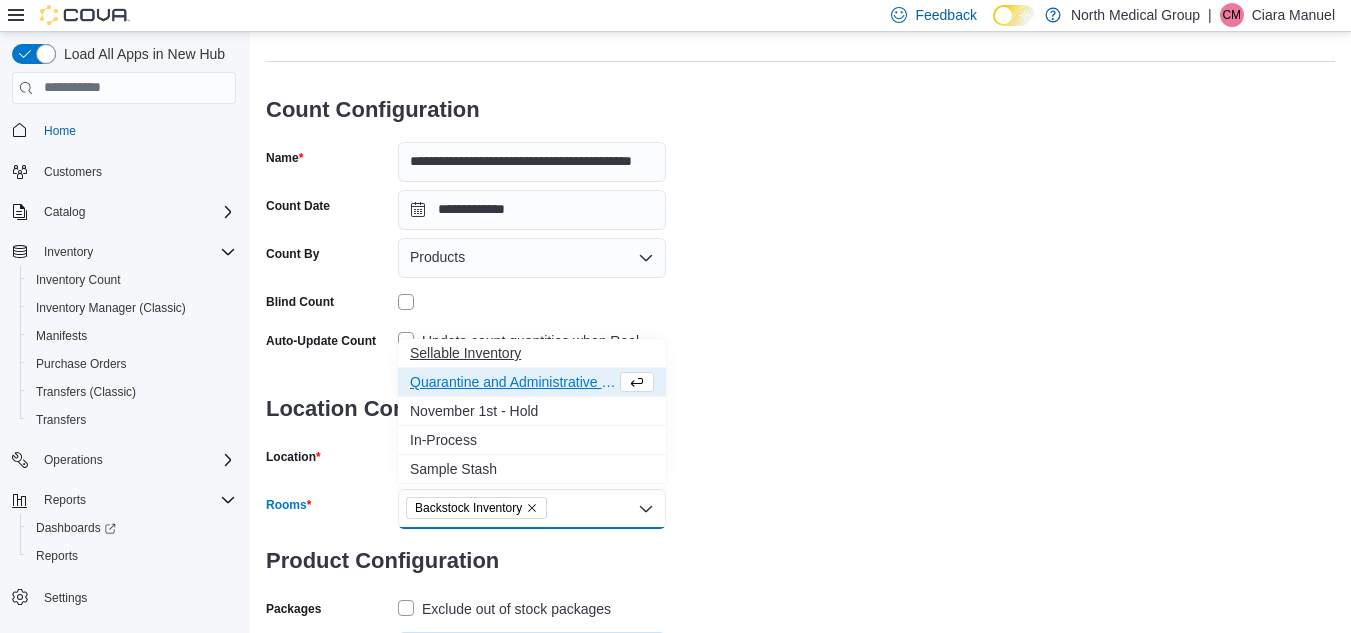 click on "Sellable Inventory" at bounding box center (532, 353) 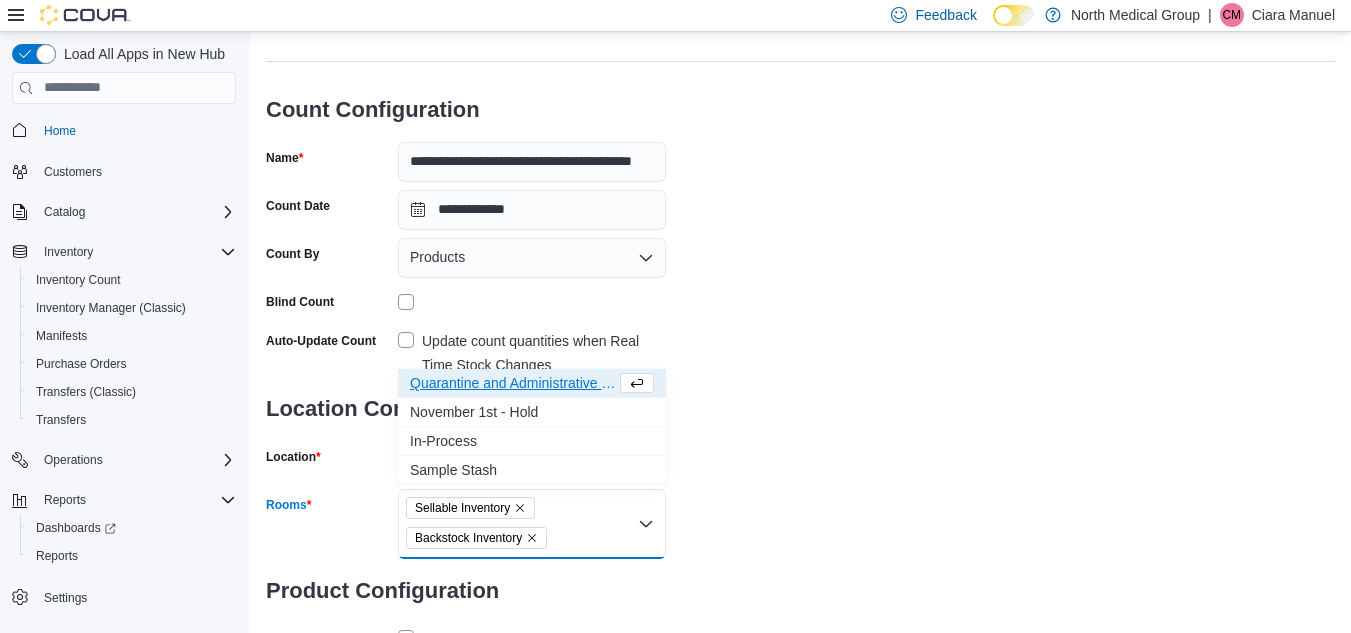 scroll, scrollTop: 212, scrollLeft: 0, axis: vertical 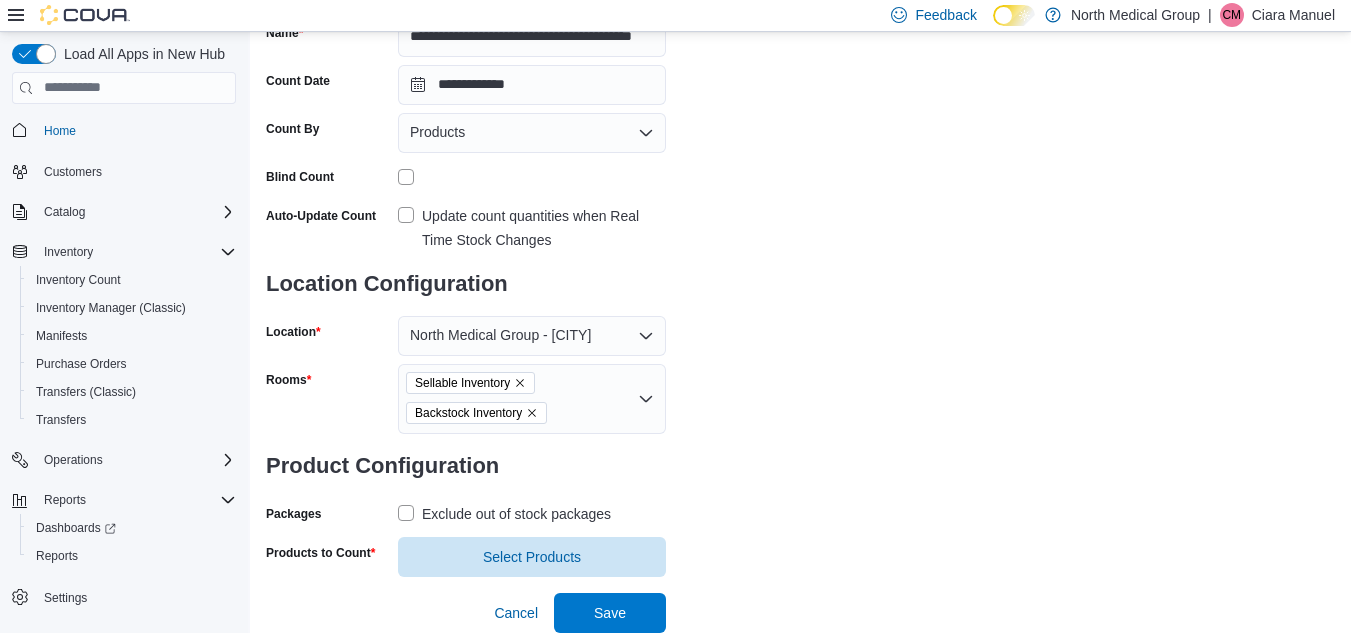 click on "Exclude out of stock packages" at bounding box center [532, 513] 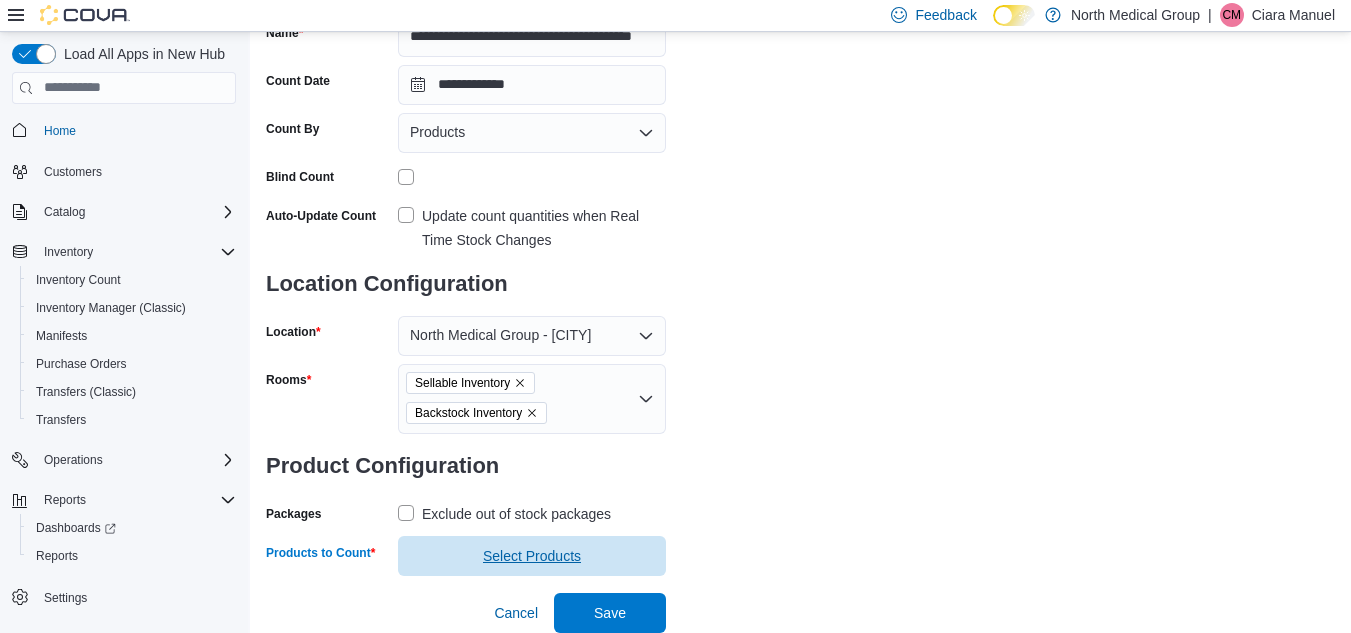 click on "Select Products" at bounding box center [532, 556] 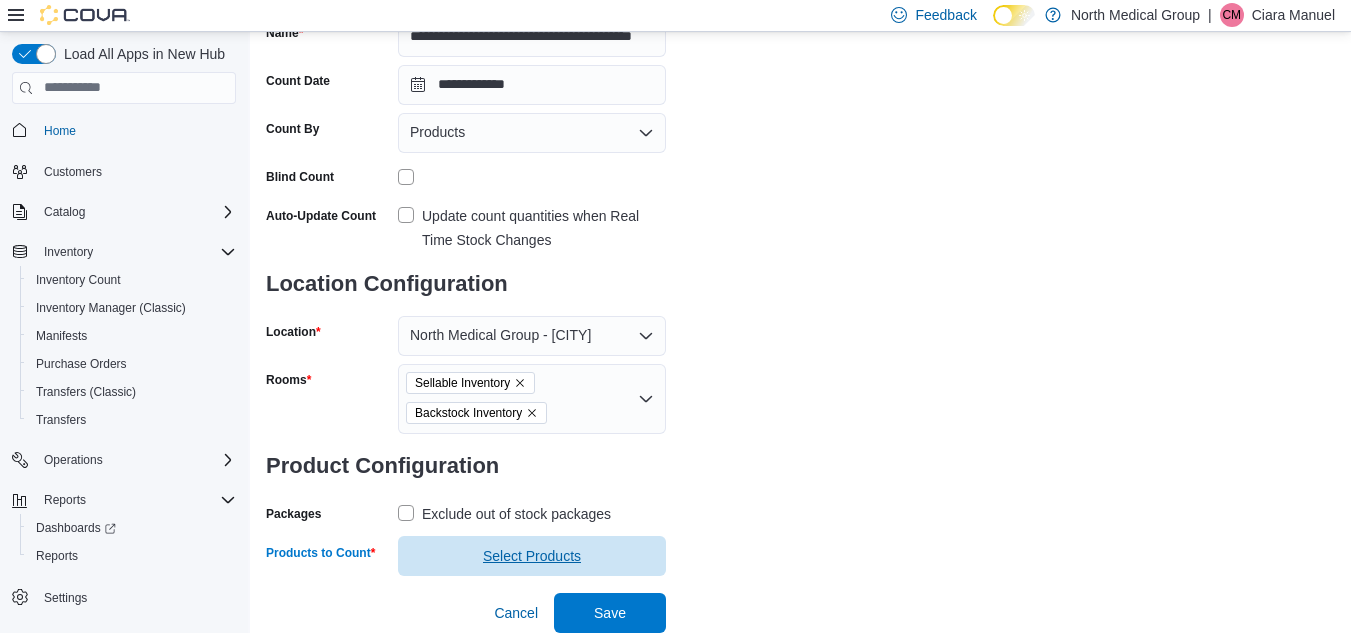 scroll, scrollTop: 0, scrollLeft: 0, axis: both 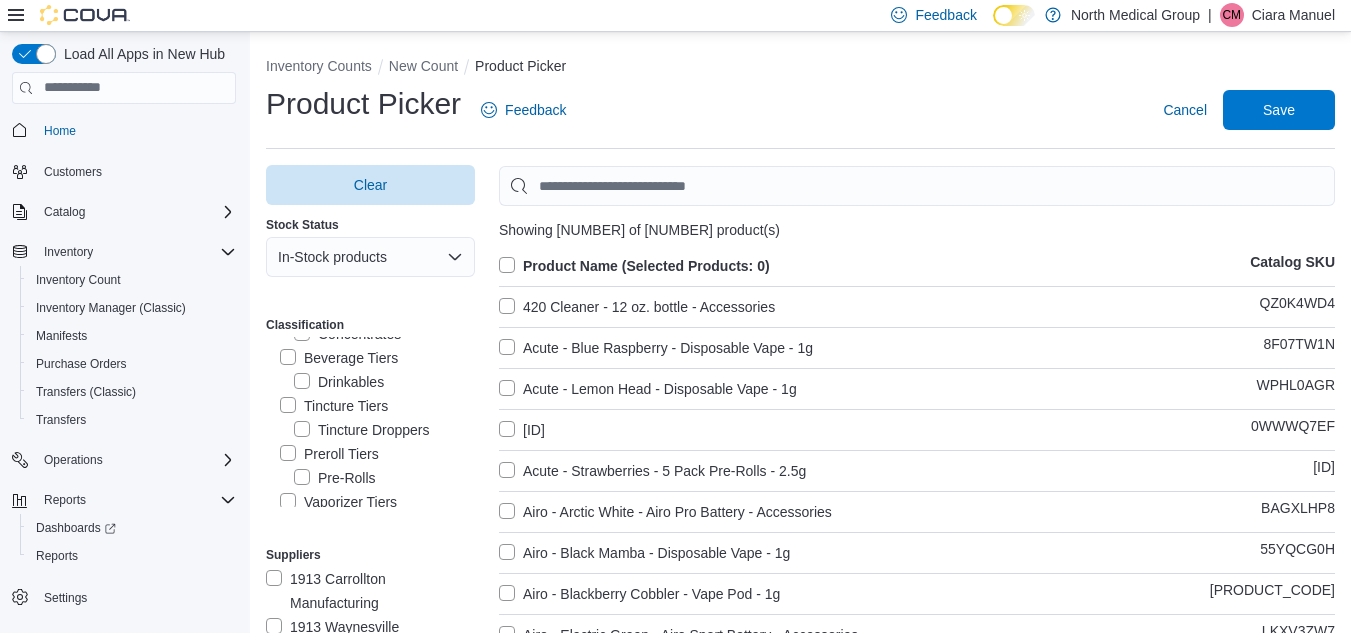 click on "Beverage Tiers" at bounding box center [339, 358] 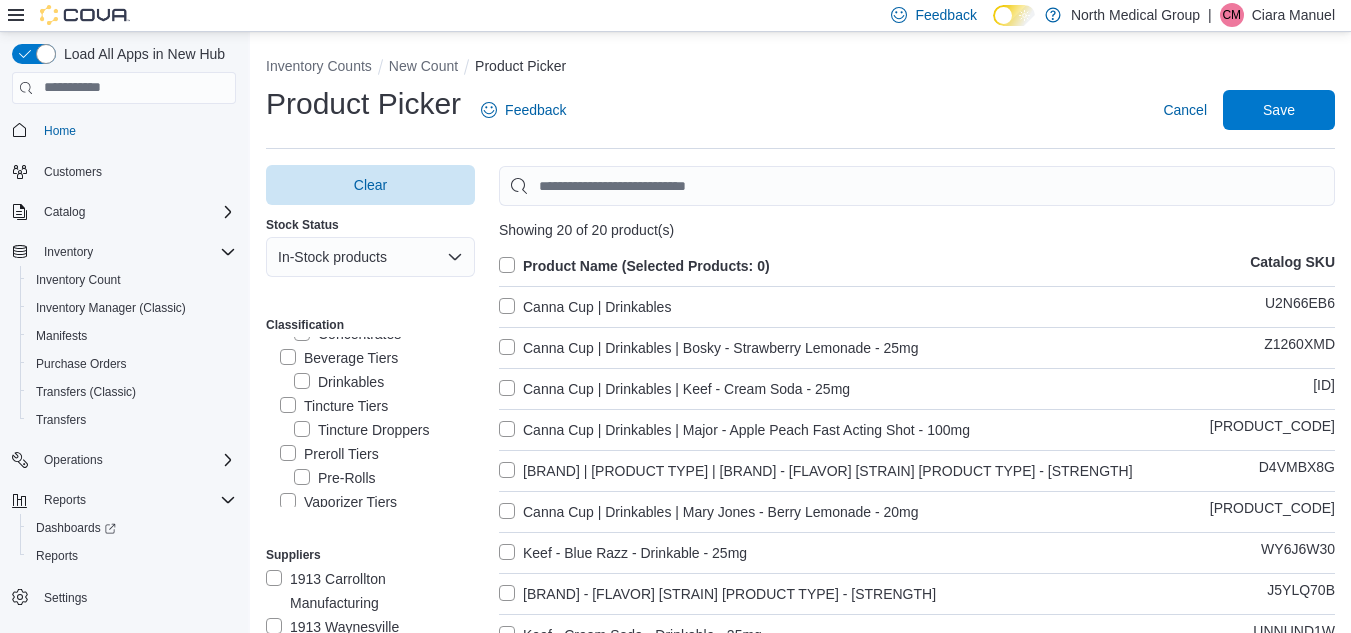 click on "Product Name (Selected Products: 0)" at bounding box center (634, 266) 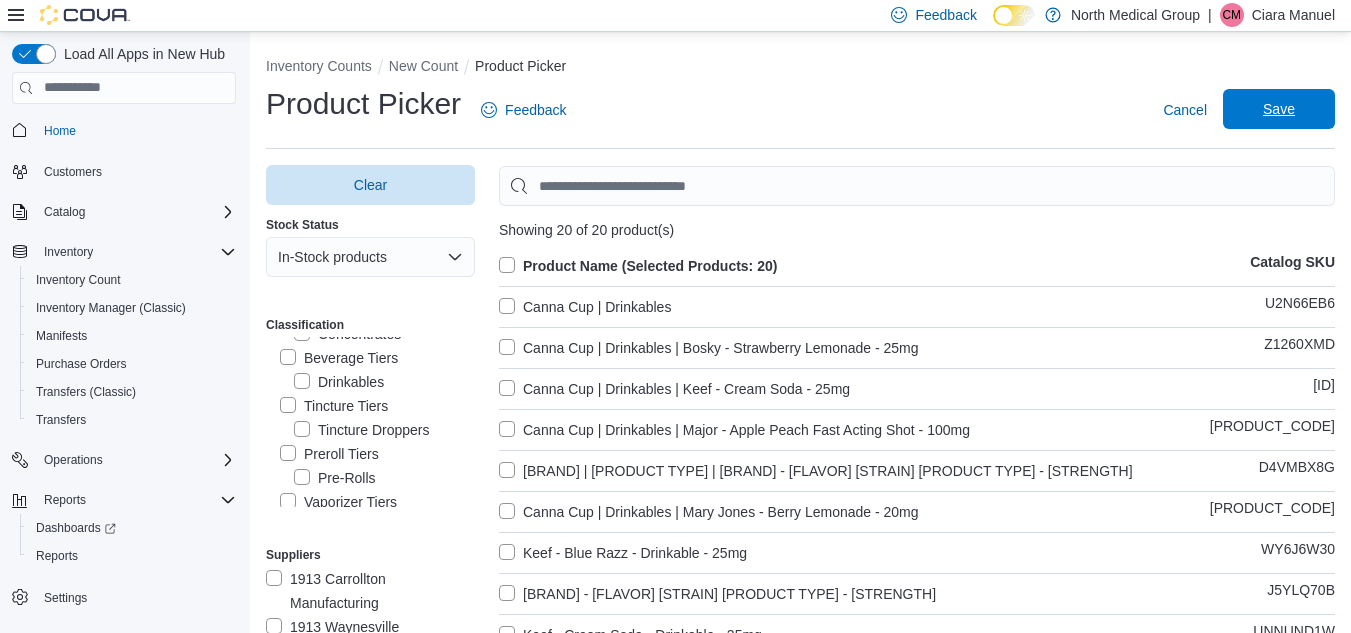 click on "Save" at bounding box center (1279, 109) 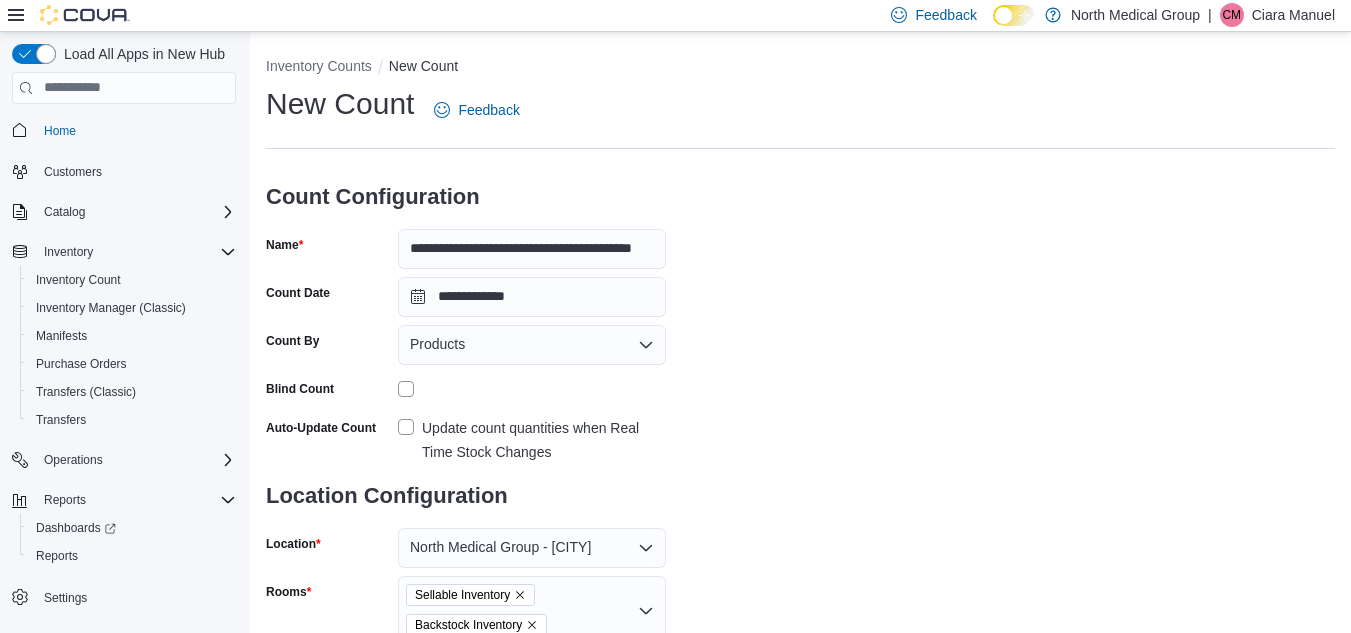 scroll, scrollTop: 251, scrollLeft: 0, axis: vertical 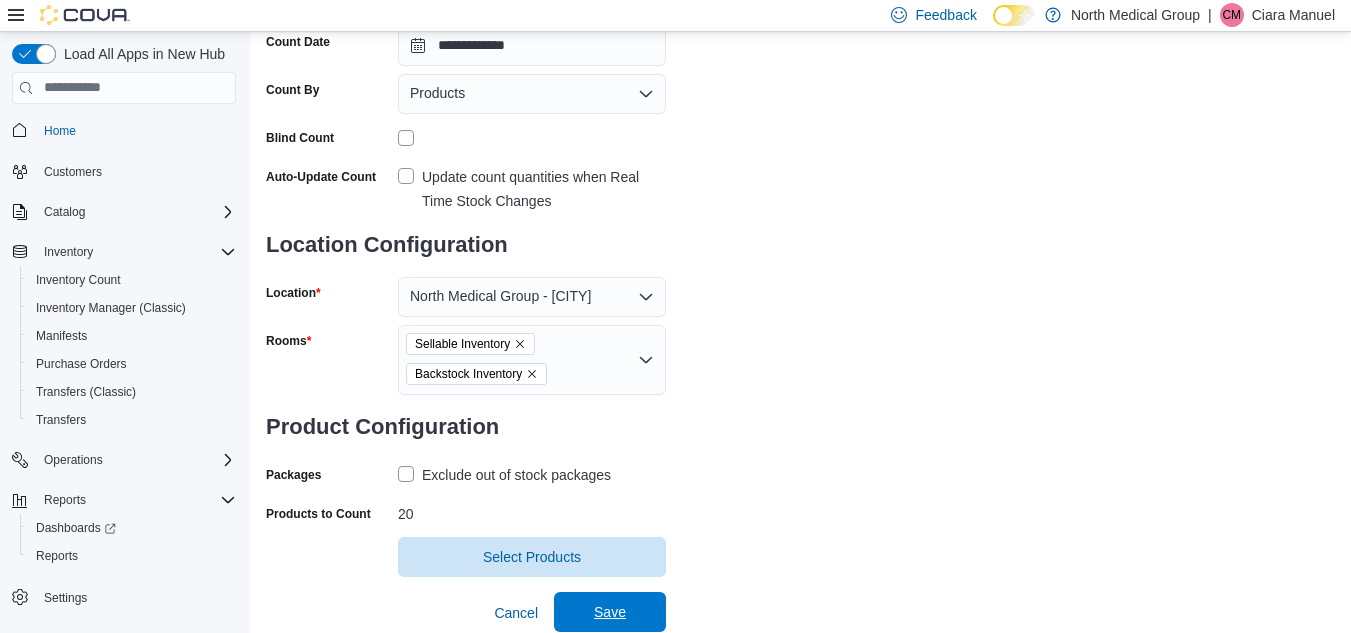 click on "Save" at bounding box center [610, 612] 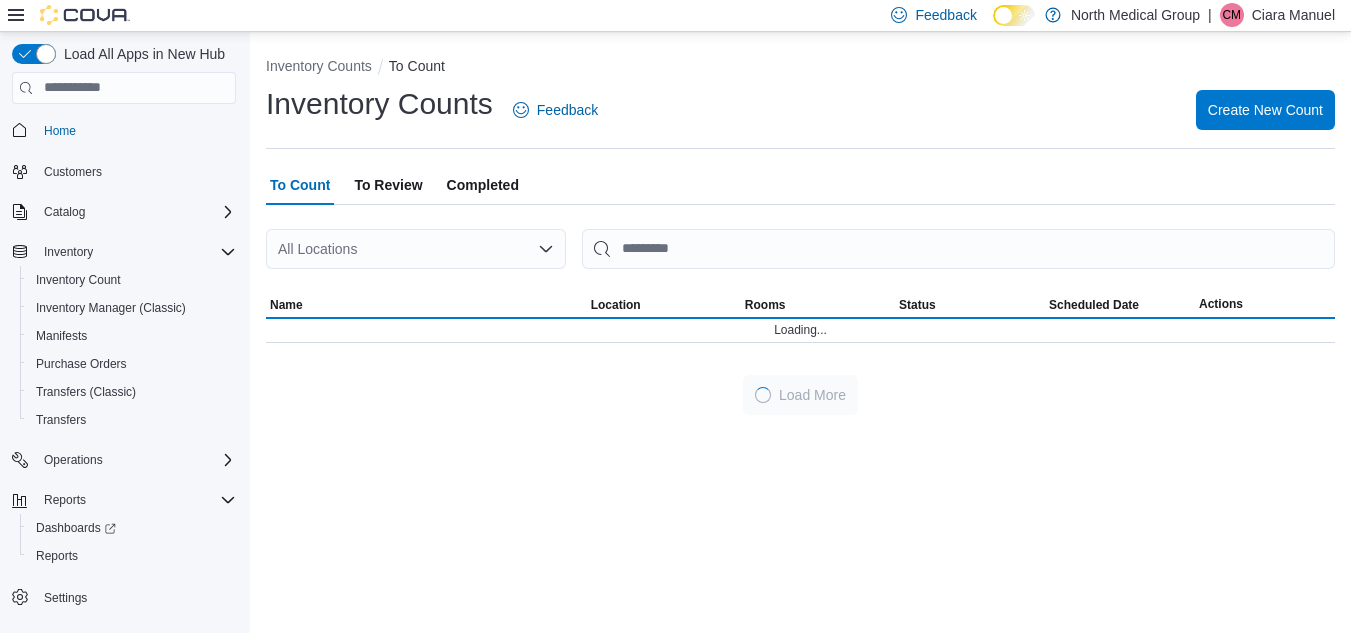 scroll, scrollTop: 0, scrollLeft: 0, axis: both 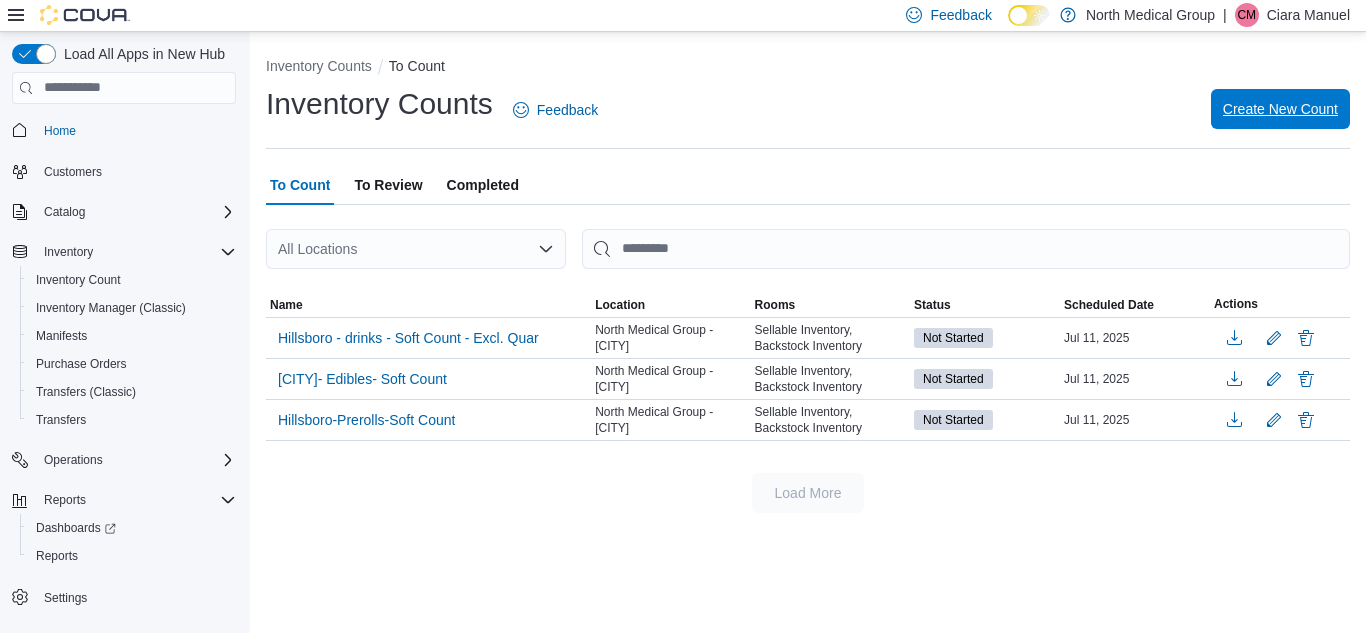 click on "Create New Count" at bounding box center (1280, 109) 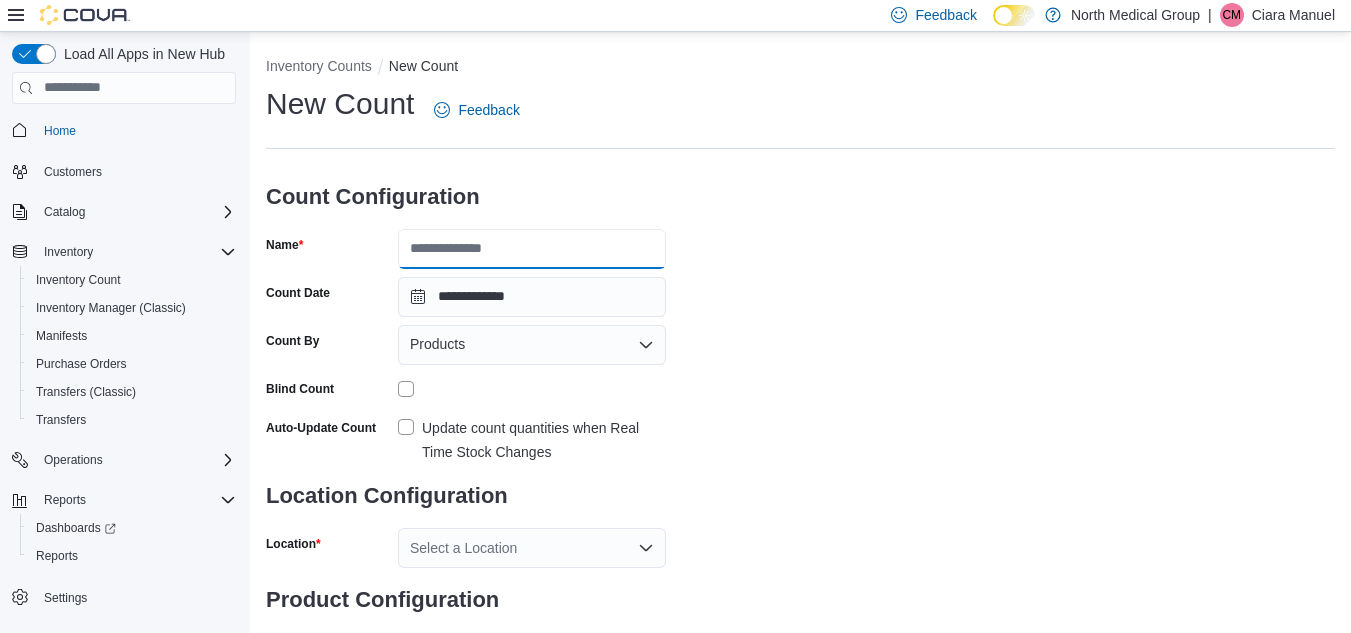 click on "Name" at bounding box center [532, 249] 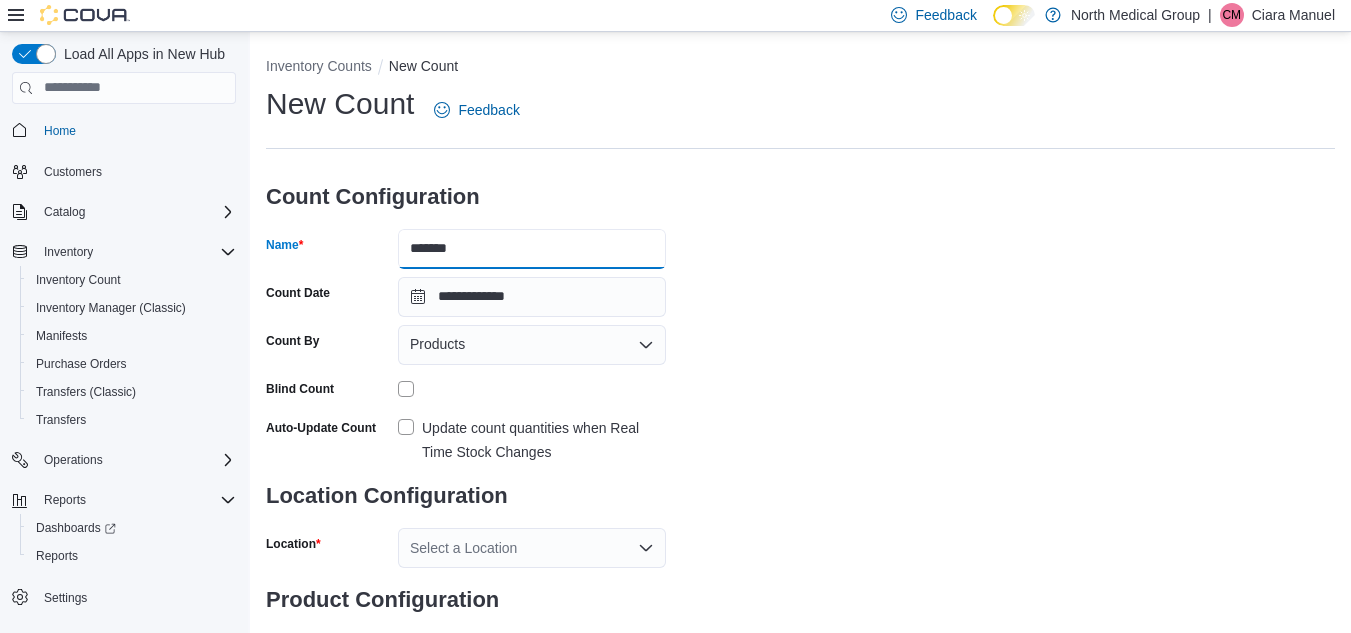 type on "**********" 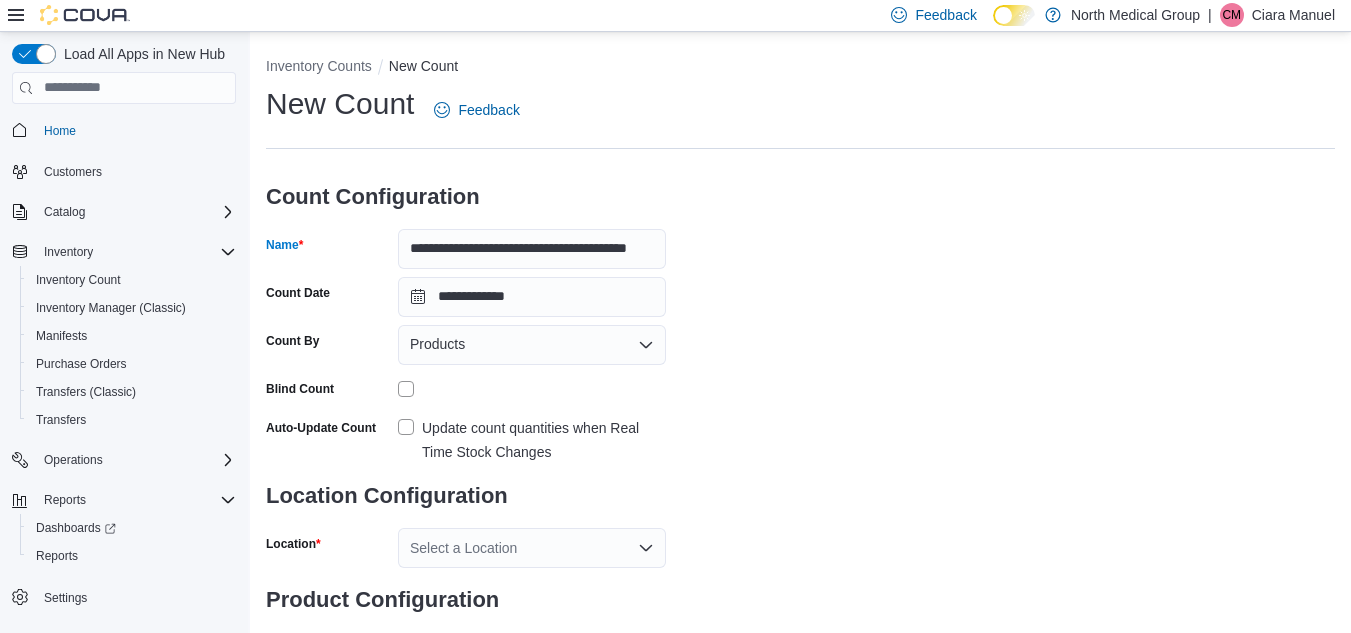 click on "Update count quantities when Real Time Stock Changes" at bounding box center (544, 440) 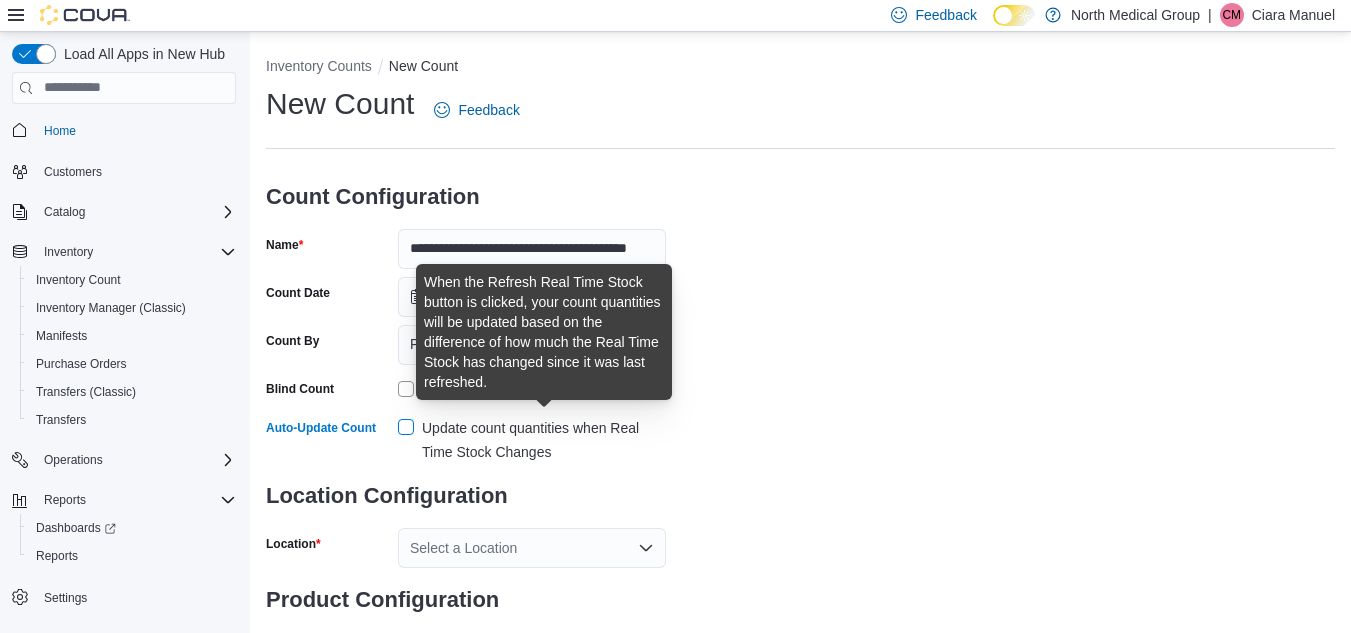 scroll, scrollTop: 86, scrollLeft: 0, axis: vertical 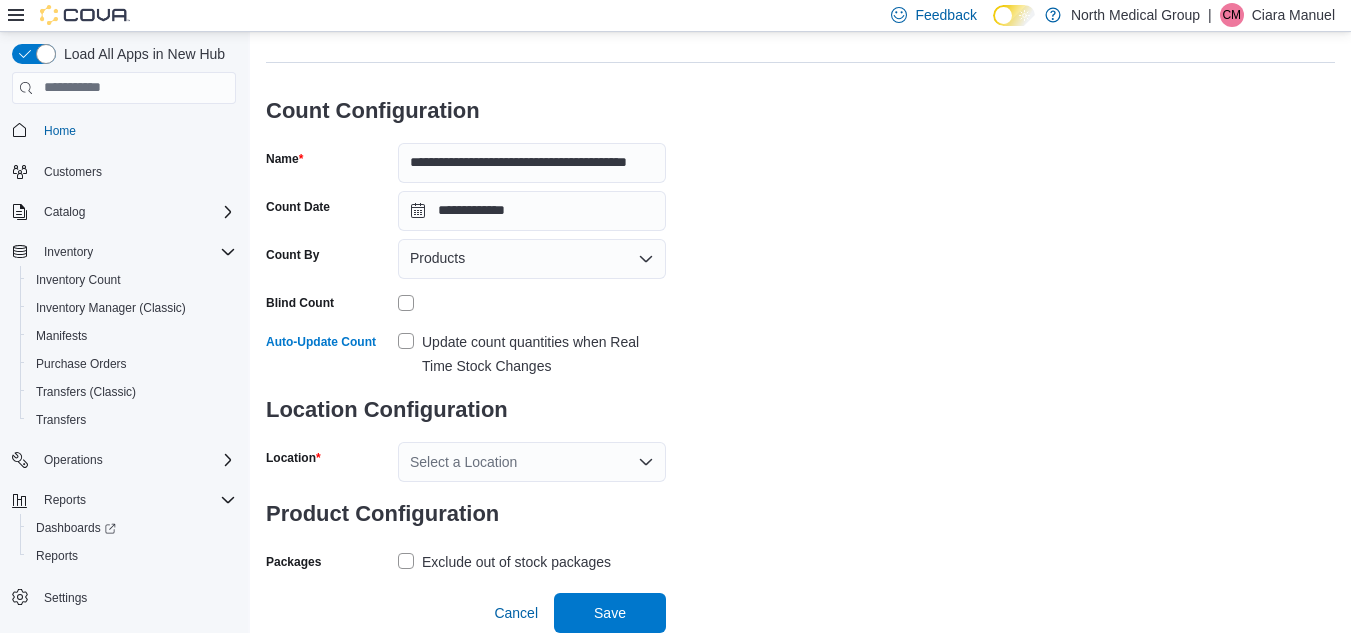click on "Select a Location" at bounding box center [532, 462] 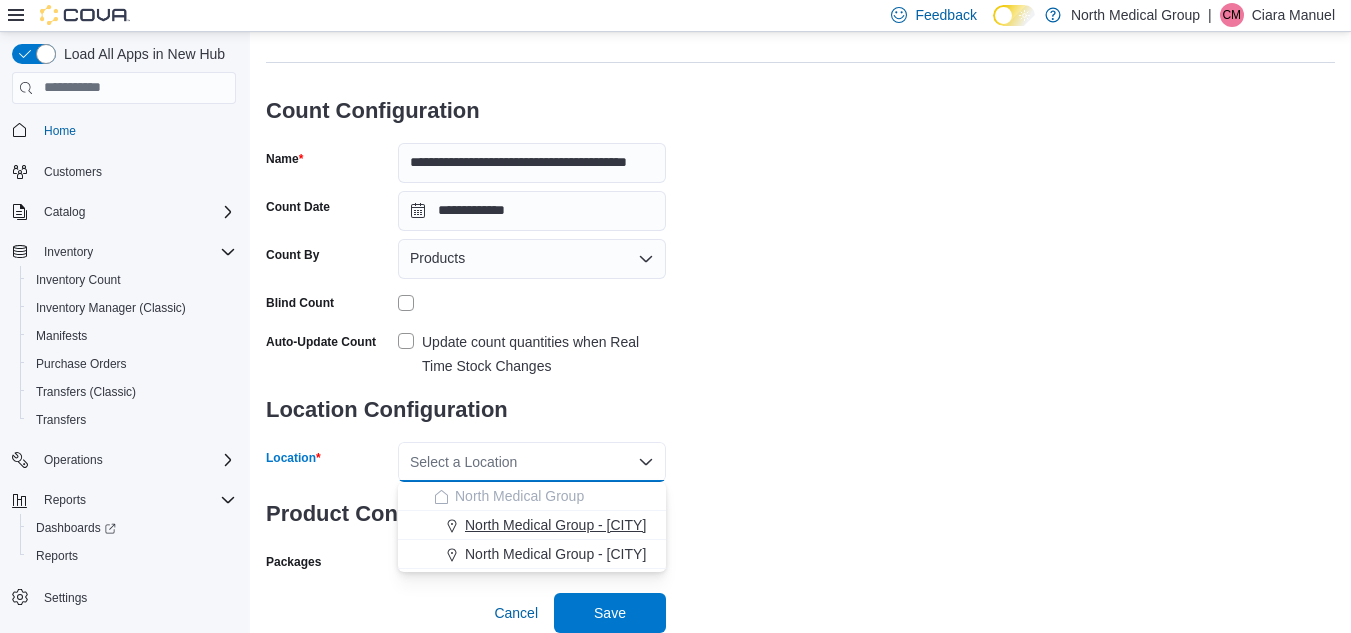 click on "North Medical Group - [CITY]" at bounding box center (555, 525) 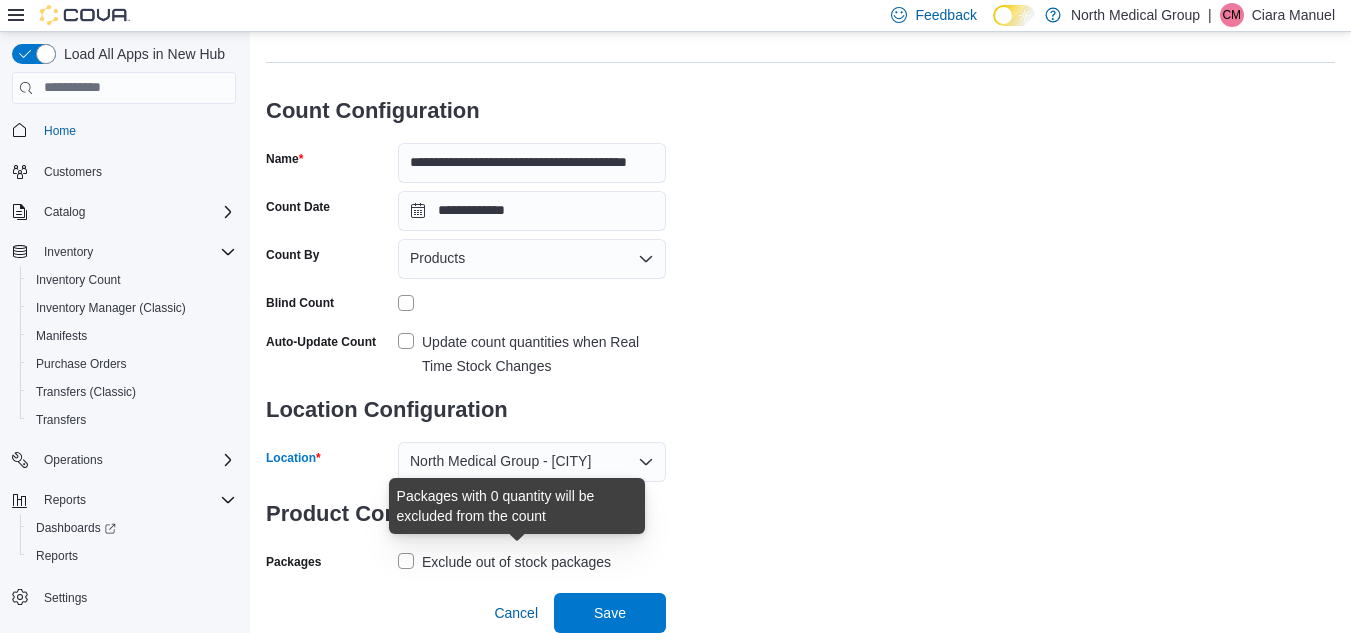 click on "Exclude out of stock packages" at bounding box center (516, 562) 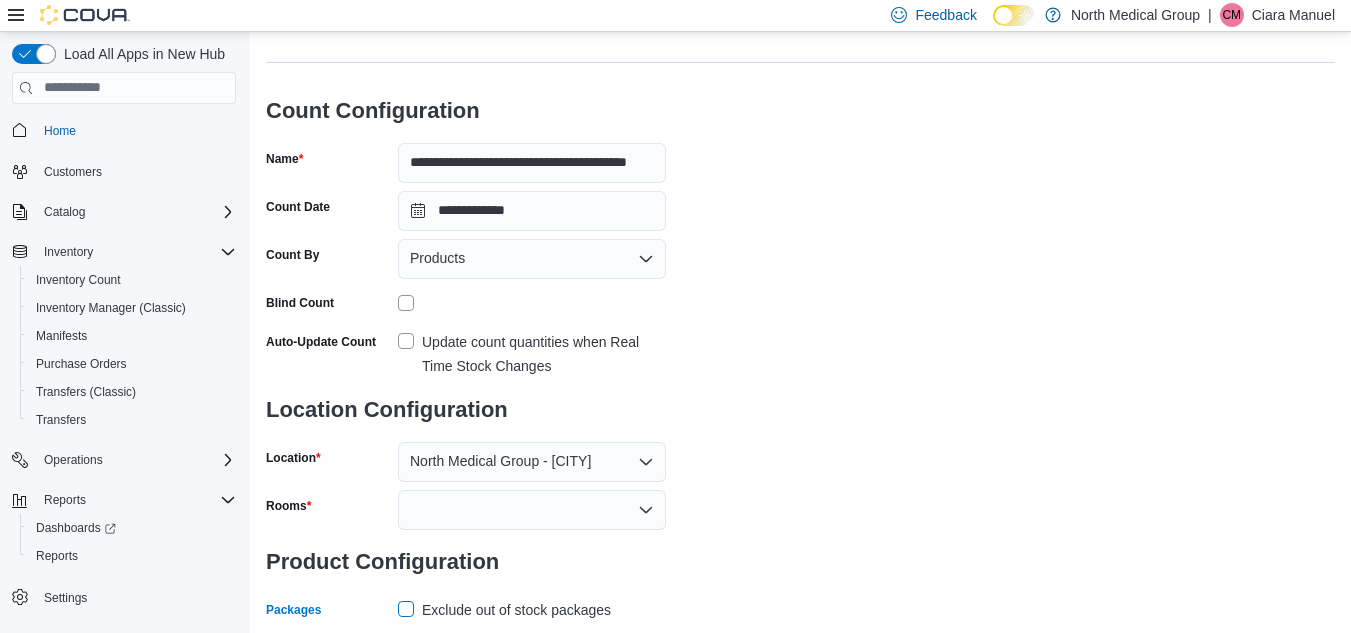 scroll, scrollTop: 134, scrollLeft: 0, axis: vertical 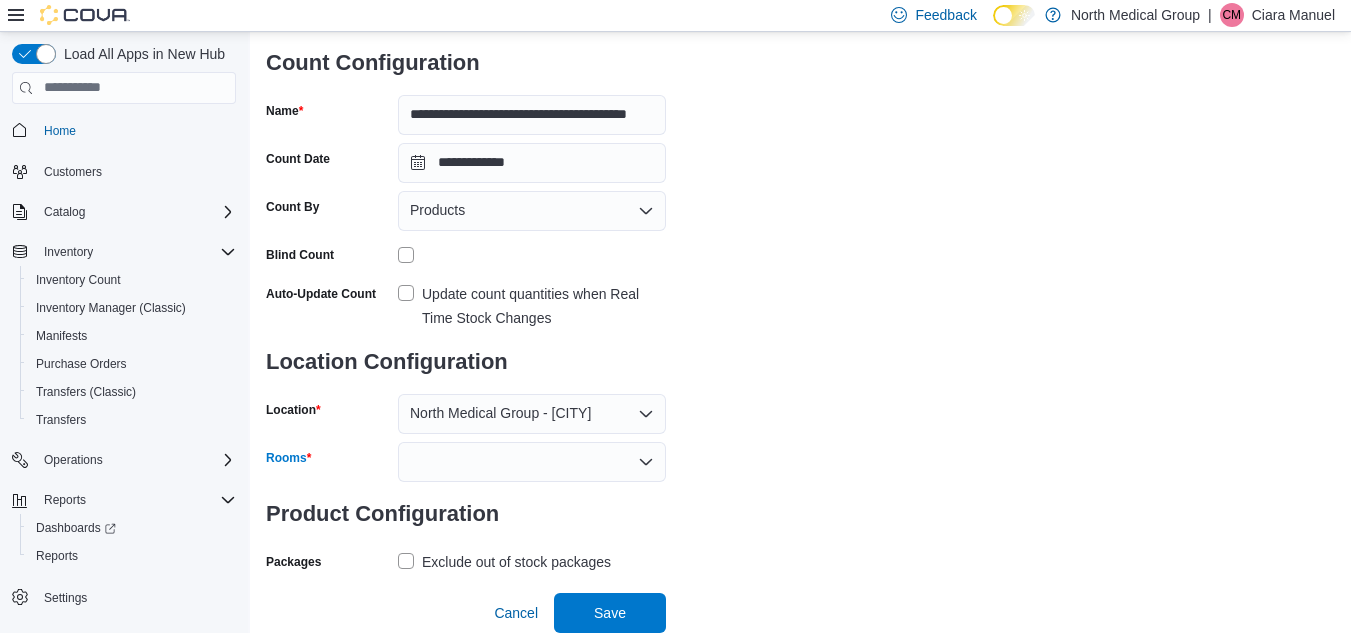 click at bounding box center [532, 462] 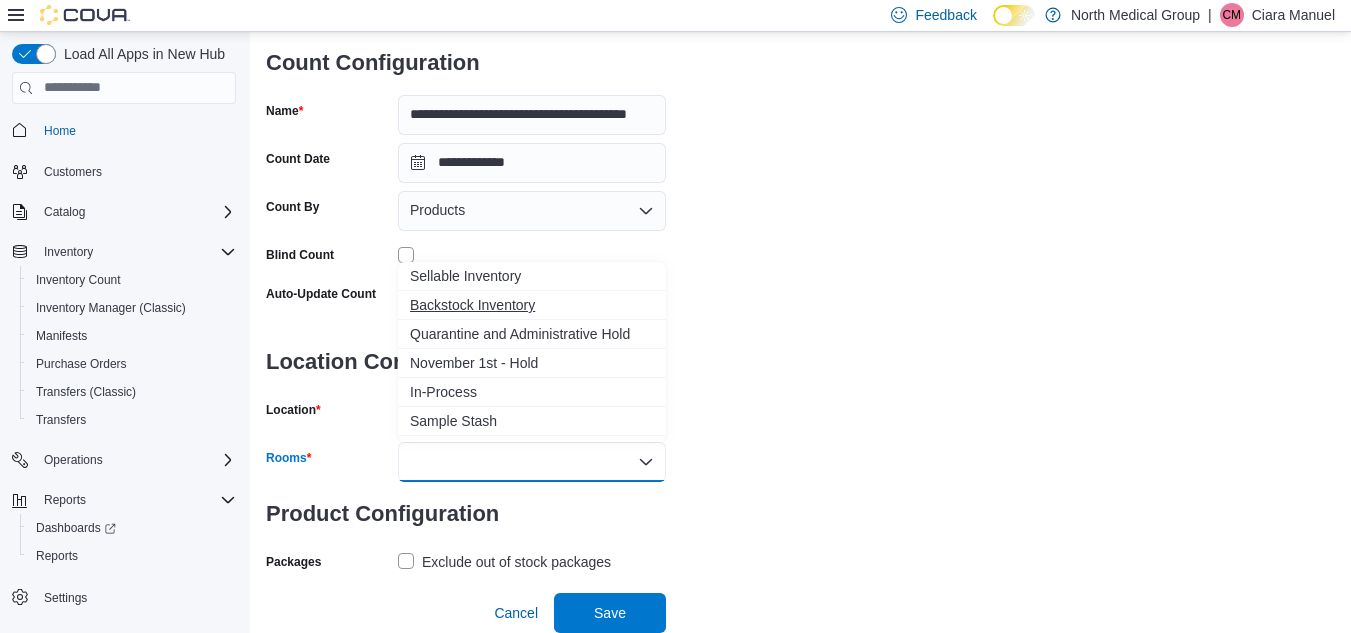 click on "Backstock Inventory" at bounding box center (532, 305) 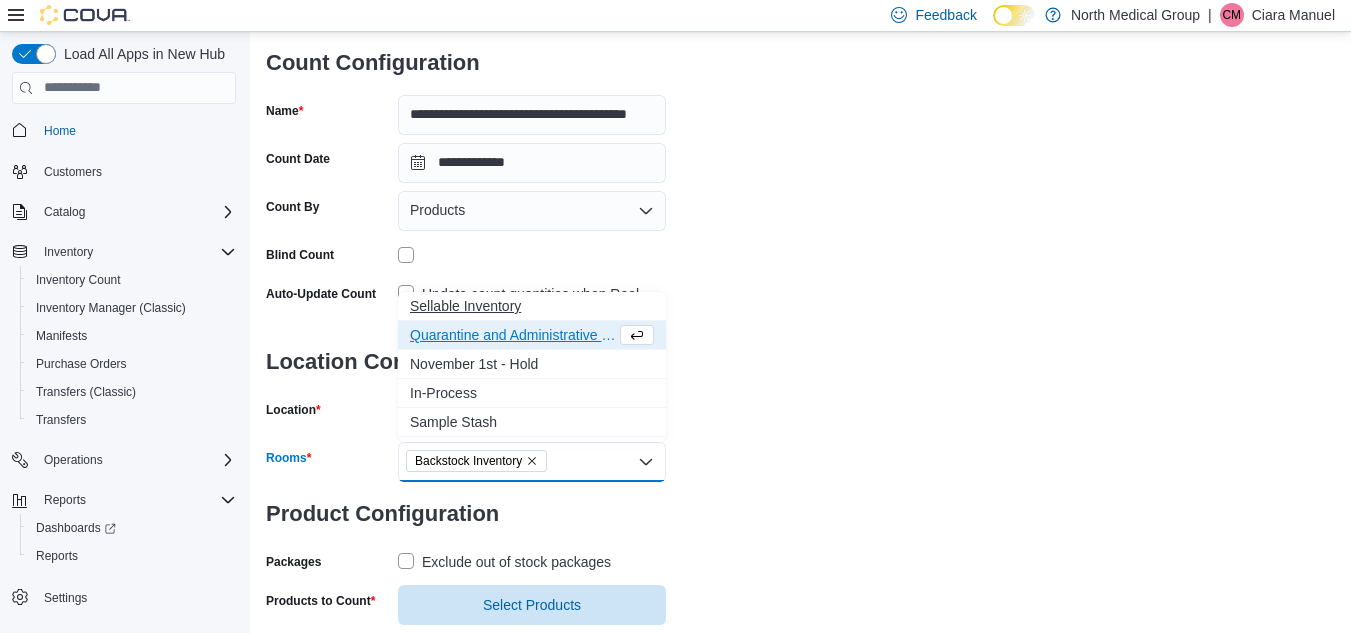 click on "Sellable Inventory" at bounding box center (532, 306) 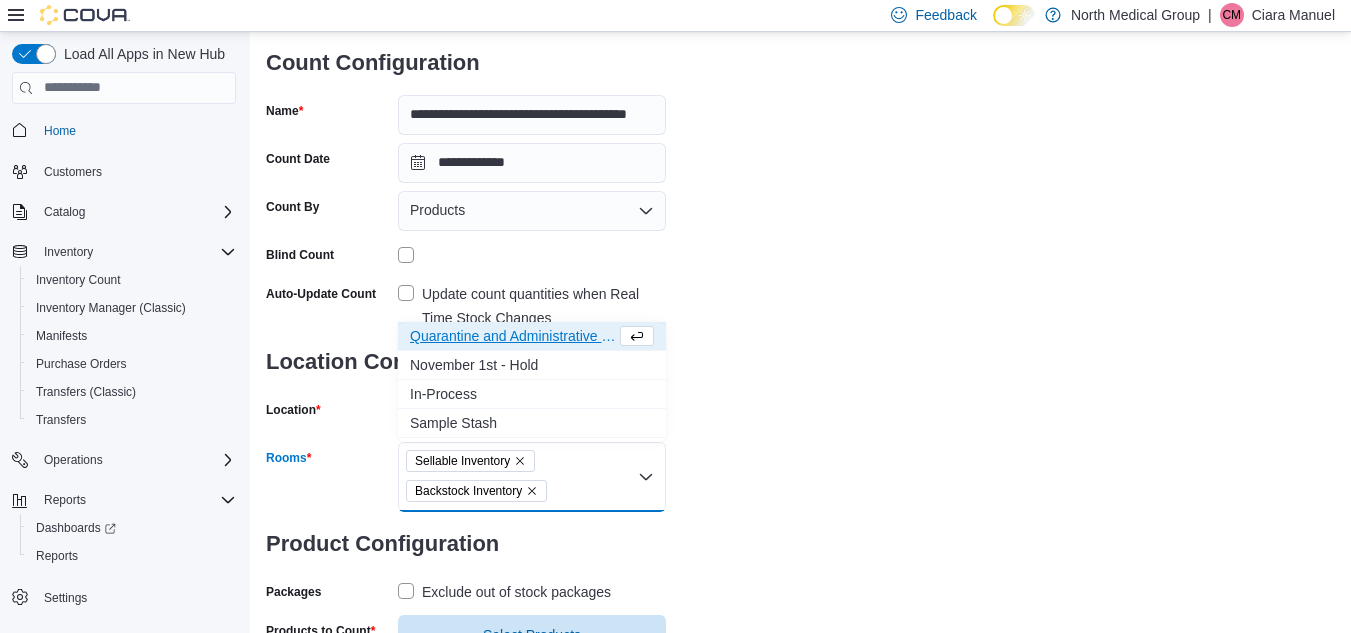 click on "**********" at bounding box center (800, 302) 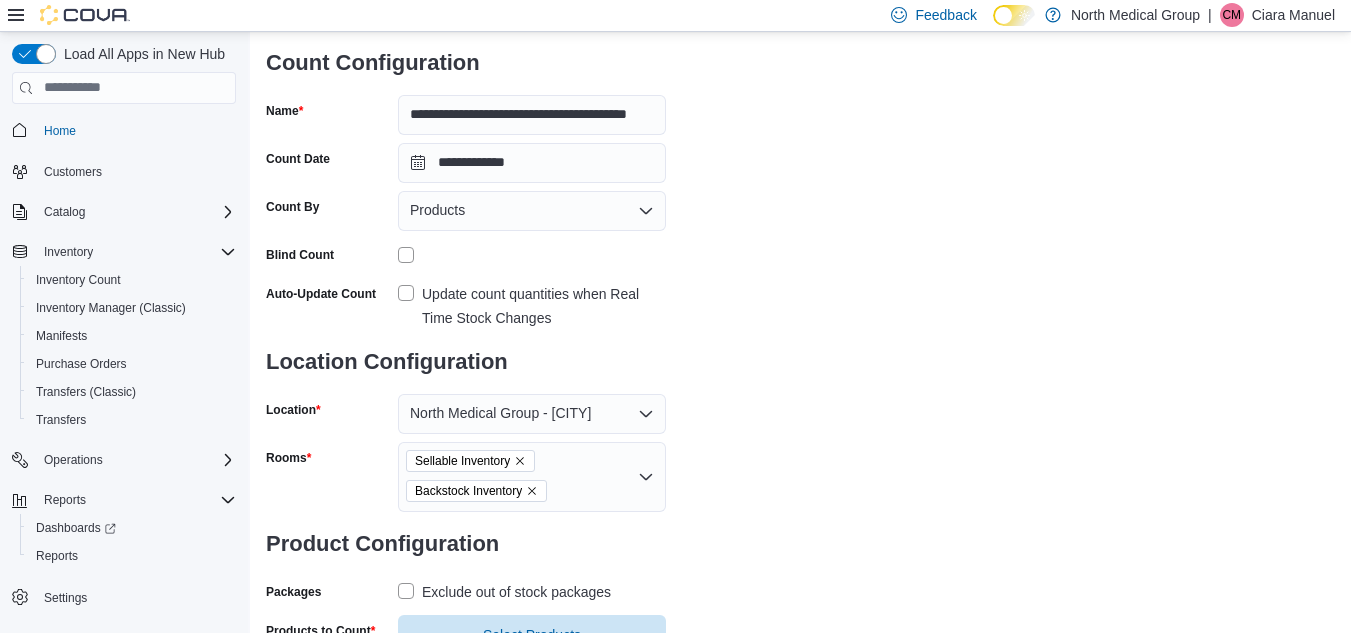 scroll, scrollTop: 212, scrollLeft: 0, axis: vertical 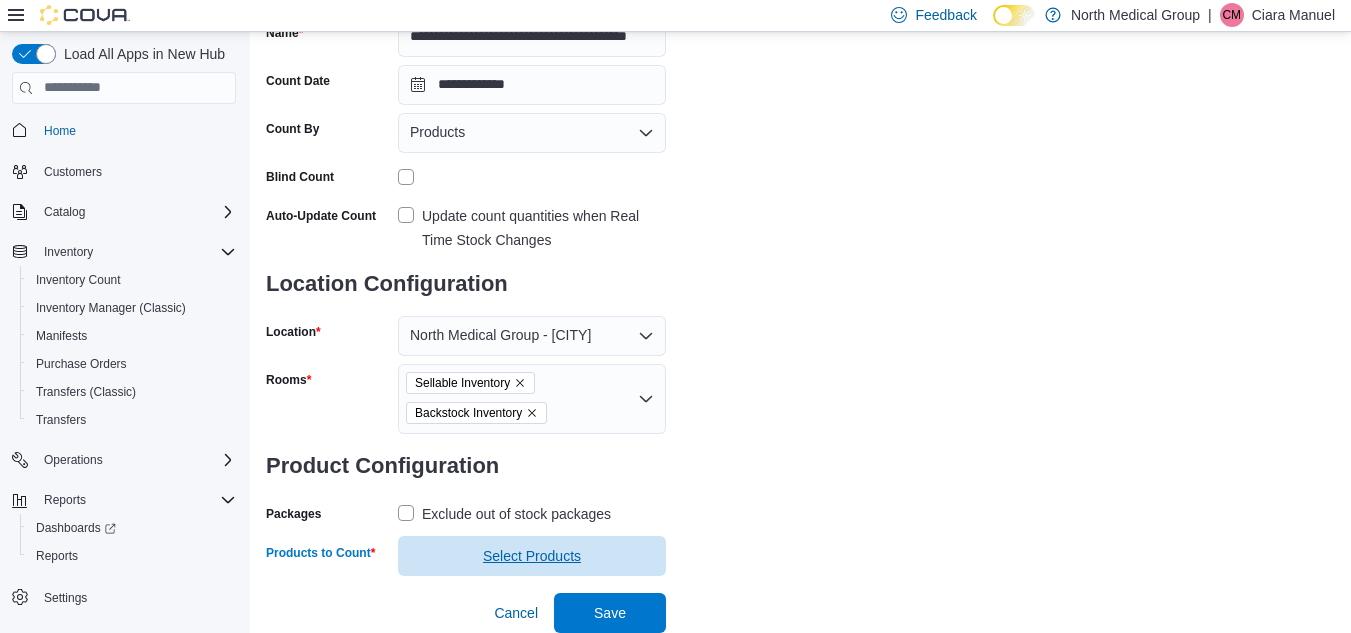 click on "Select Products" at bounding box center [532, 556] 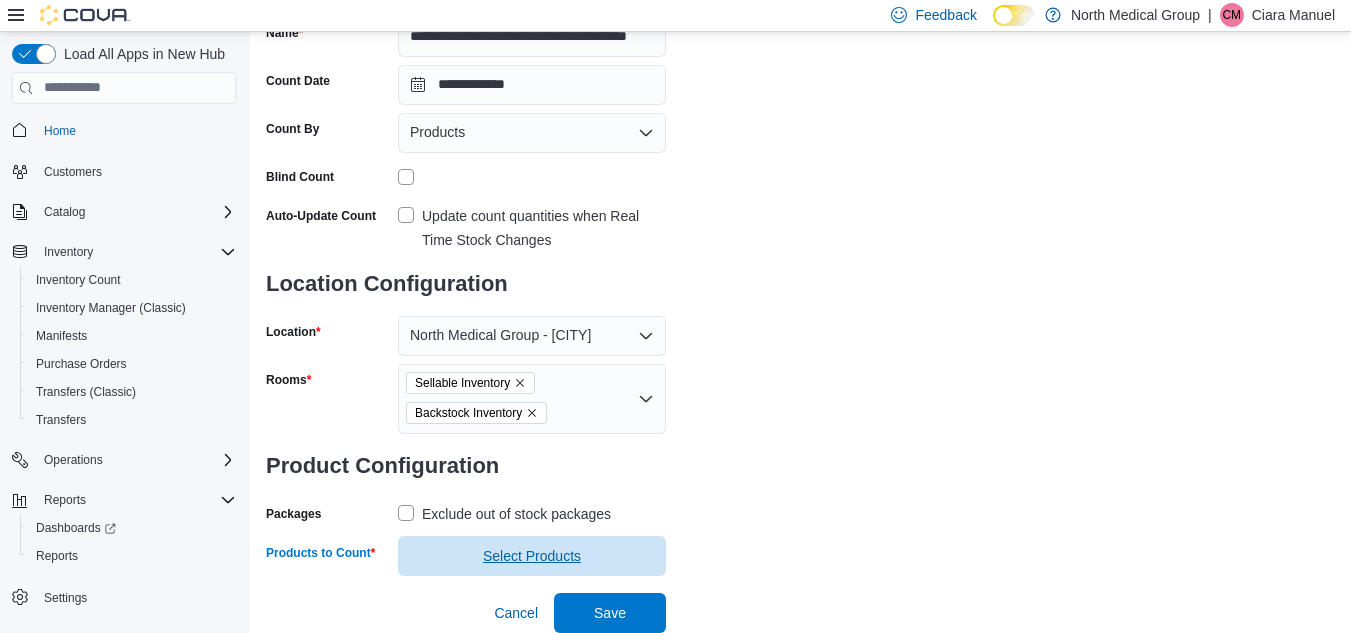 scroll, scrollTop: 0, scrollLeft: 0, axis: both 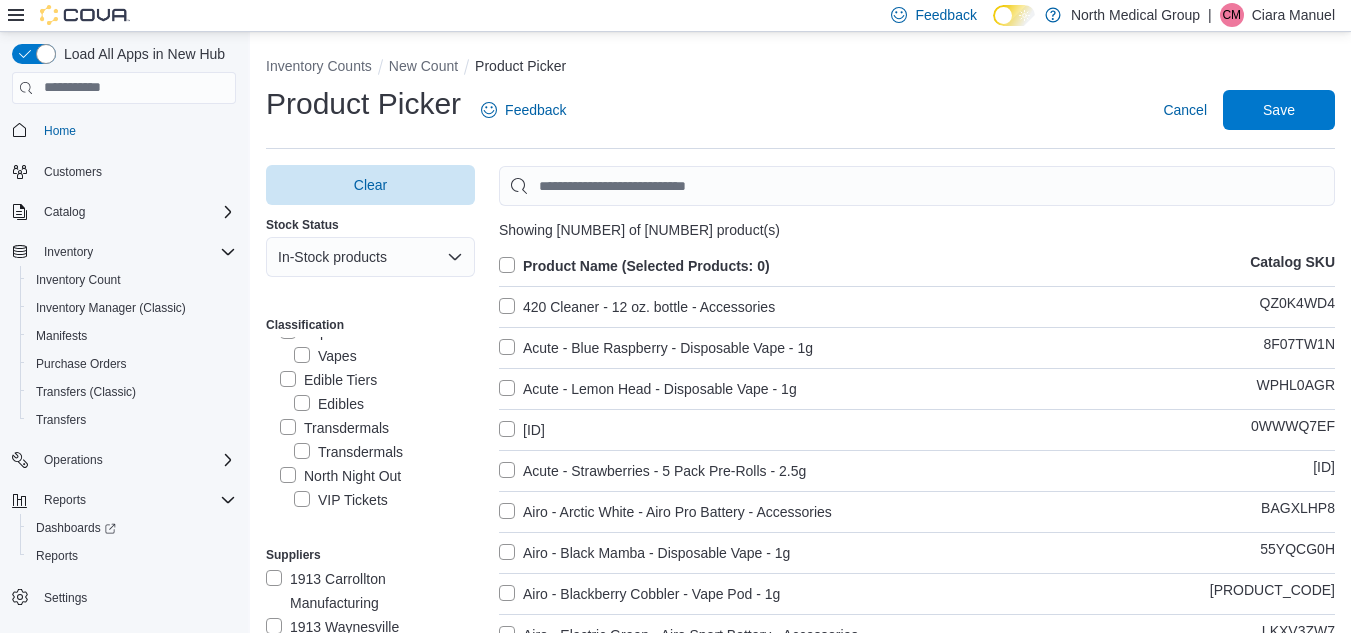 click on "Transdermals" at bounding box center [334, 428] 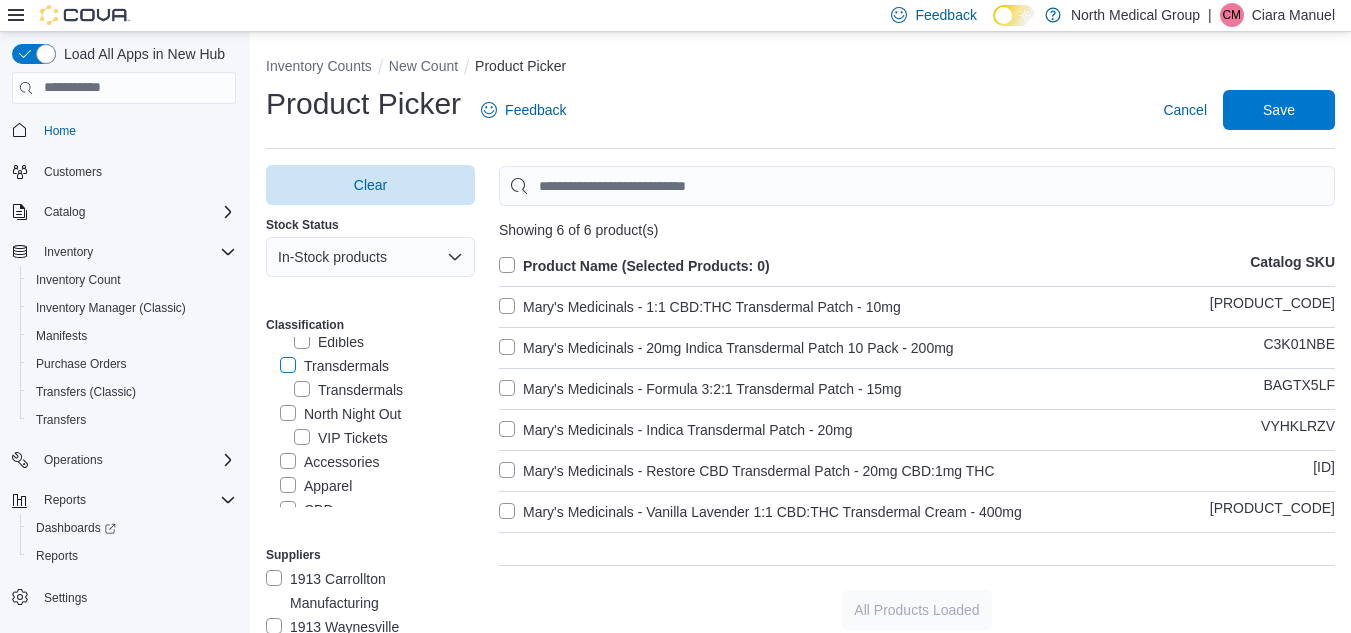 scroll, scrollTop: 382, scrollLeft: 0, axis: vertical 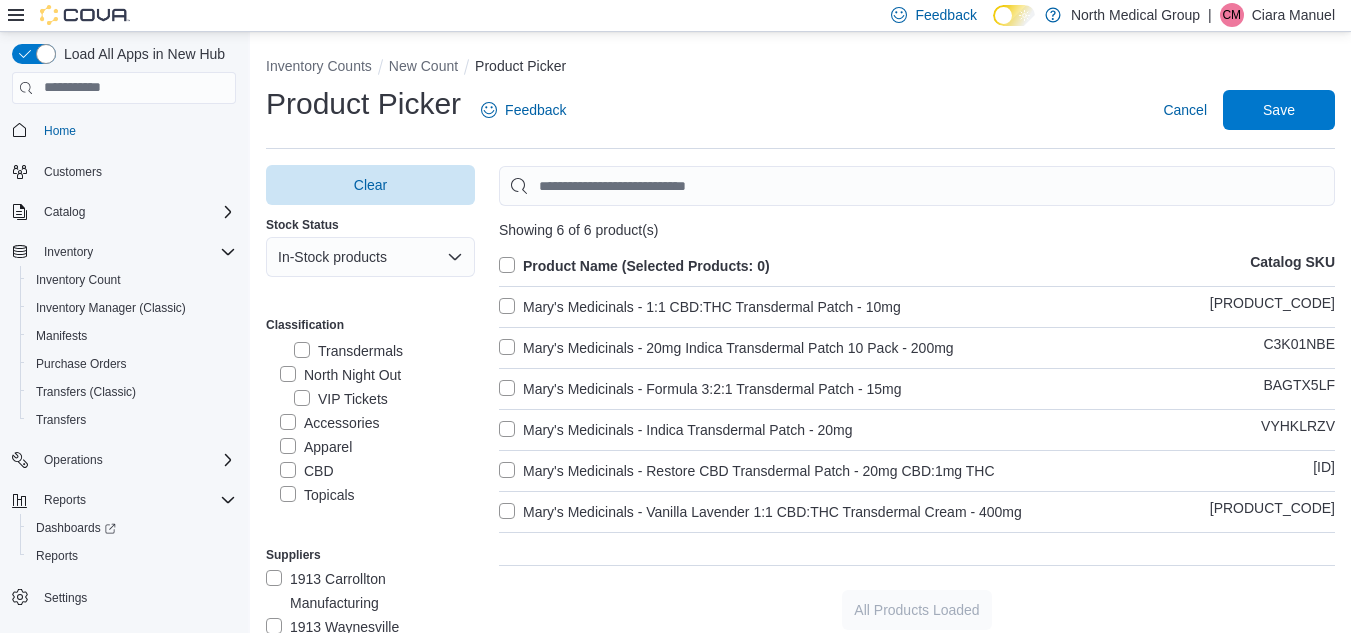 click on "Topicals" at bounding box center [317, 495] 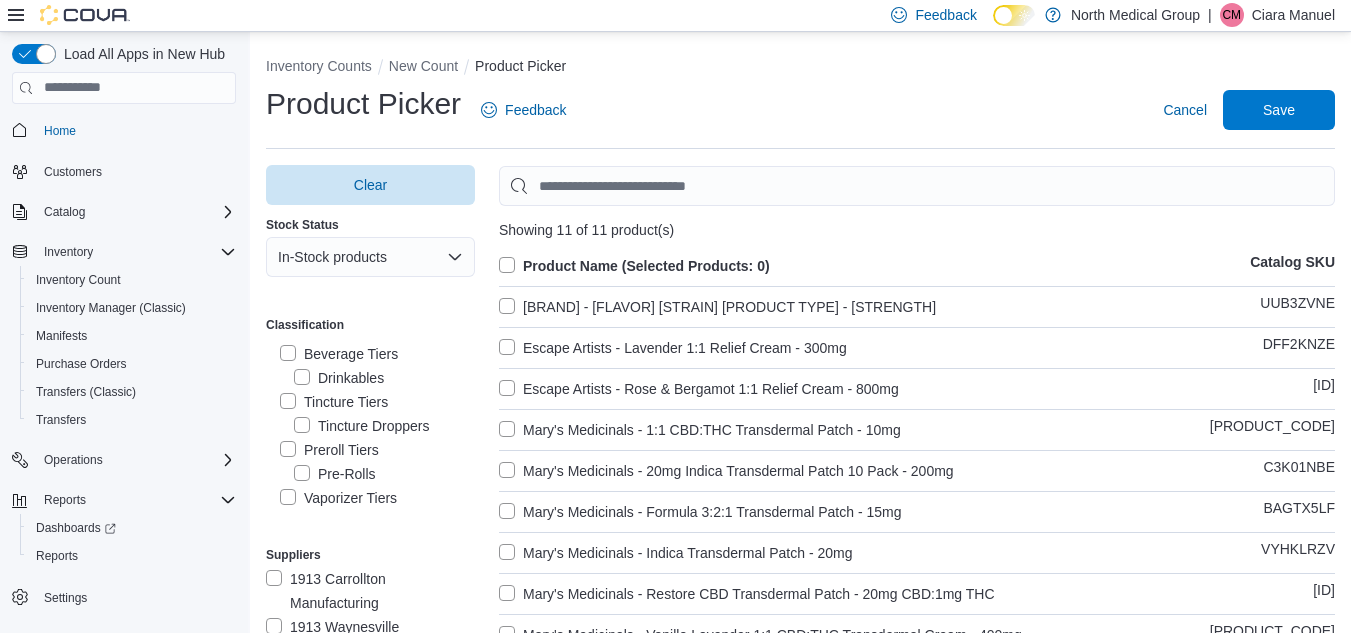 scroll, scrollTop: 113, scrollLeft: 0, axis: vertical 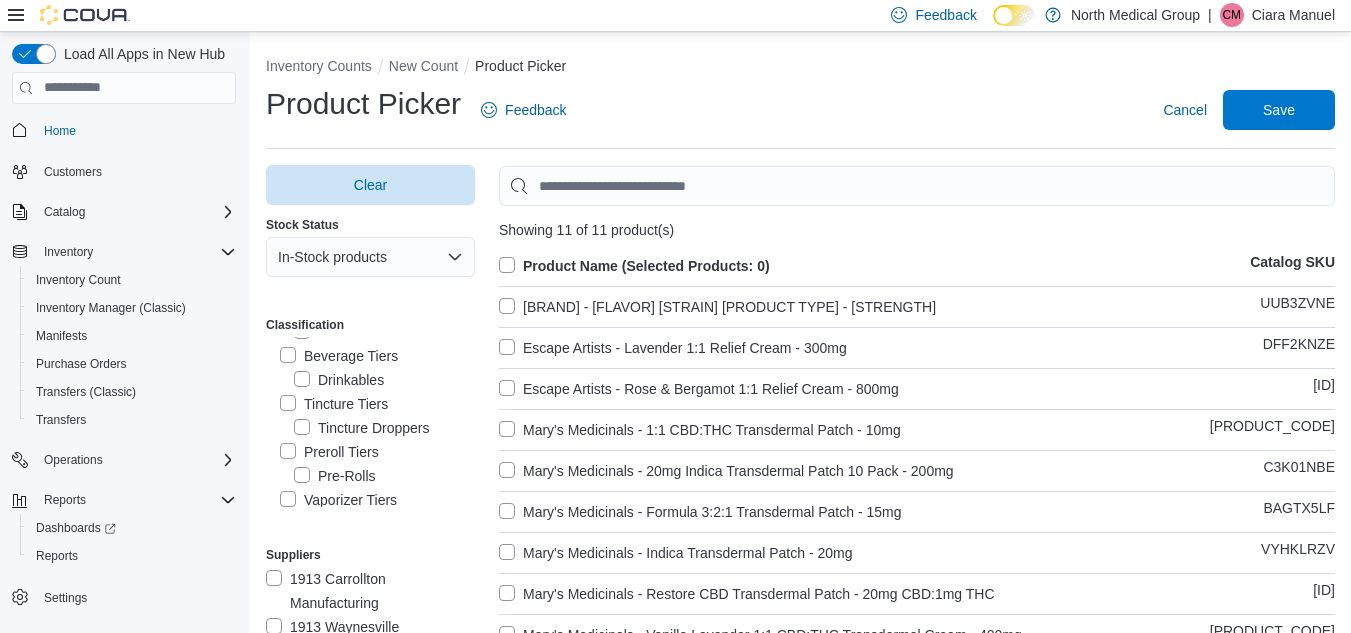 click on "Tincture Tiers" at bounding box center (334, 404) 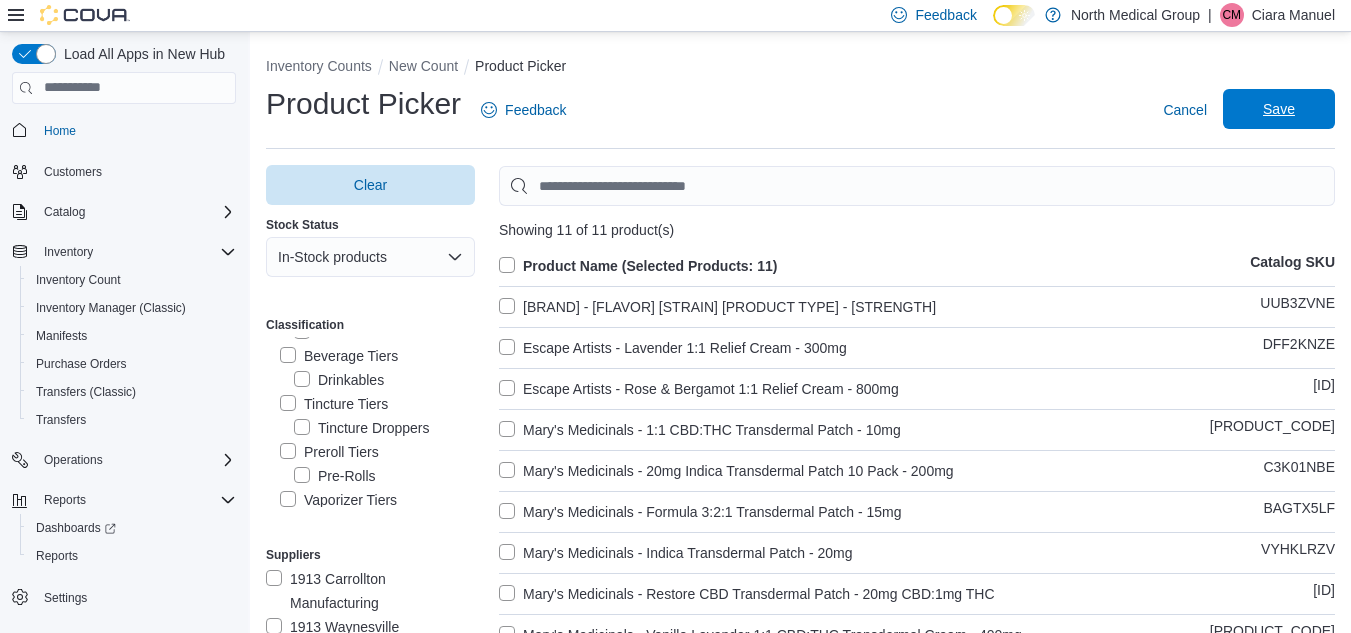 click on "Save" at bounding box center (1279, 109) 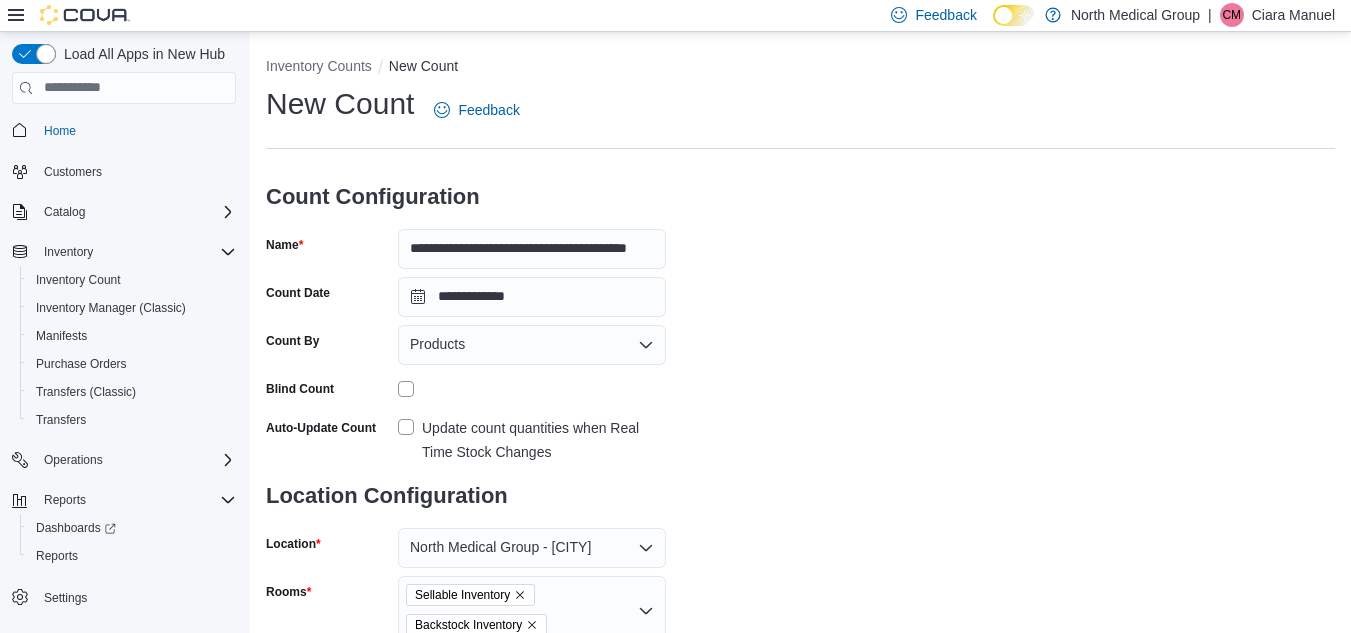 scroll, scrollTop: 251, scrollLeft: 0, axis: vertical 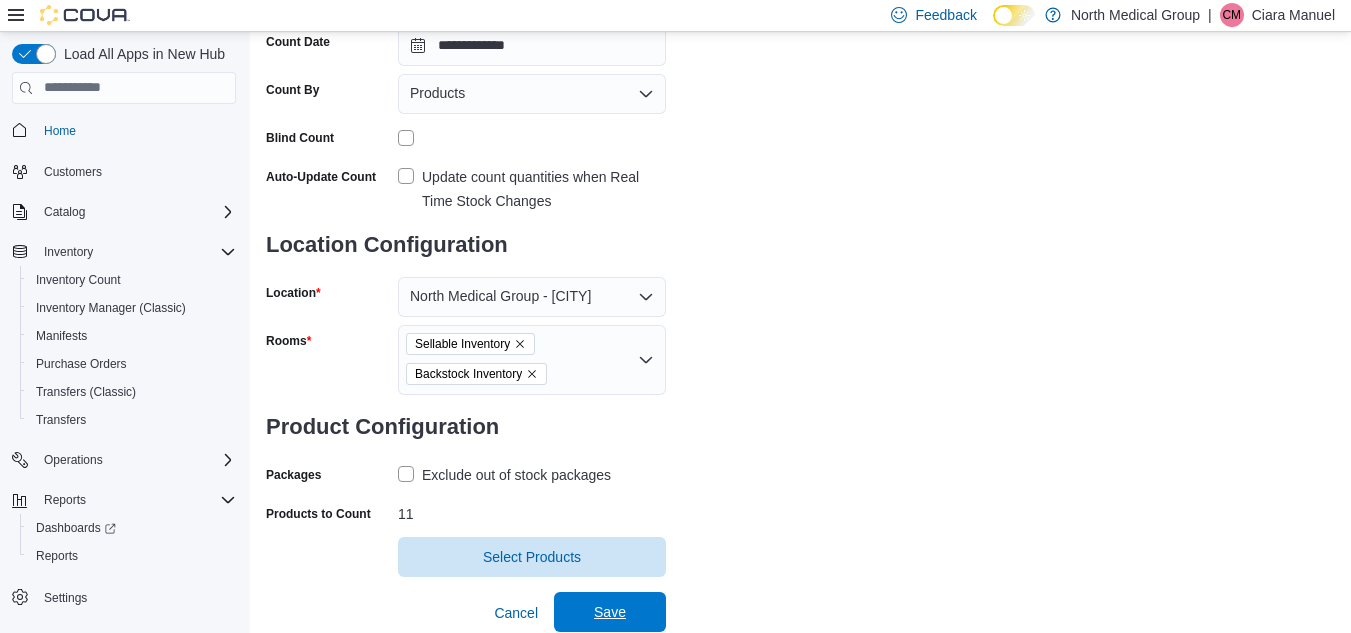 click on "Save" at bounding box center [610, 612] 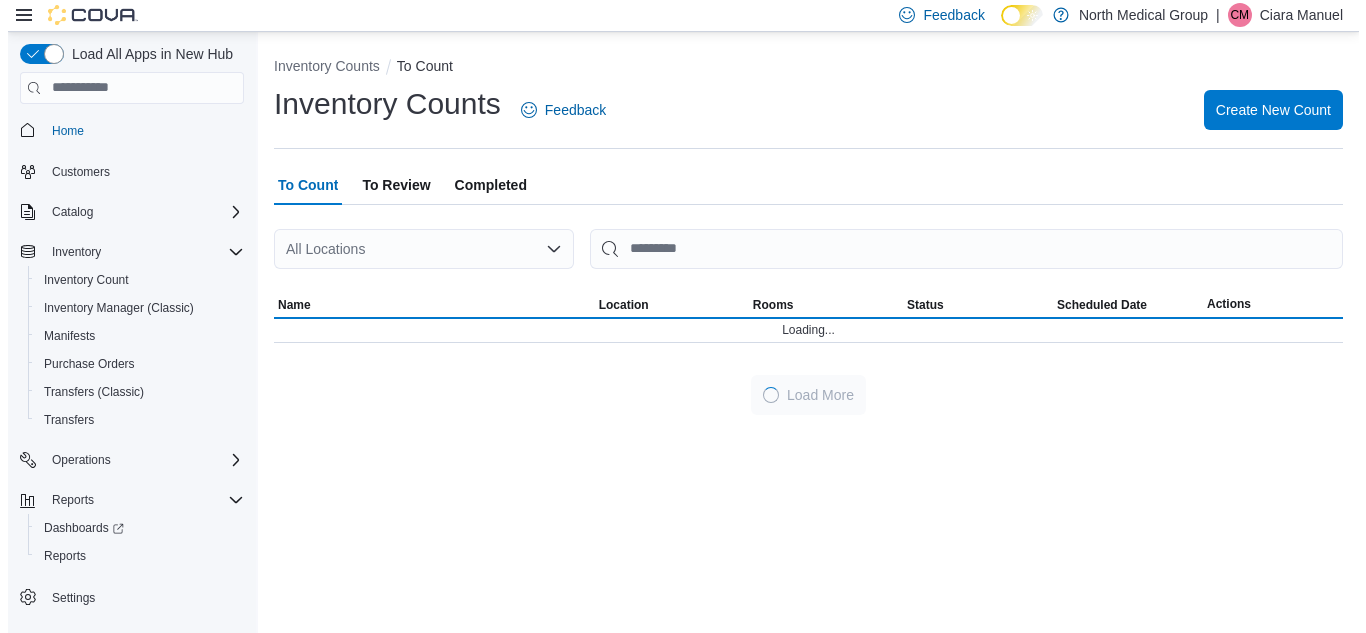 scroll, scrollTop: 0, scrollLeft: 0, axis: both 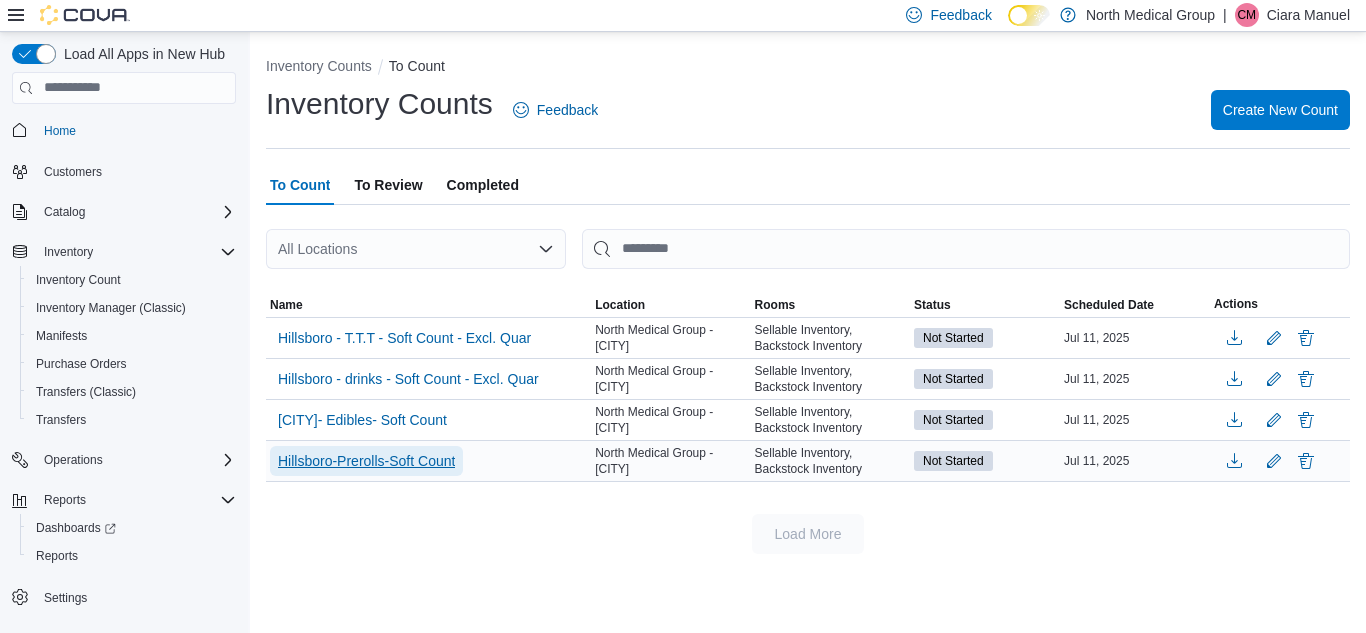 click on "Hillsboro-Prerolls-Soft Count" at bounding box center [366, 461] 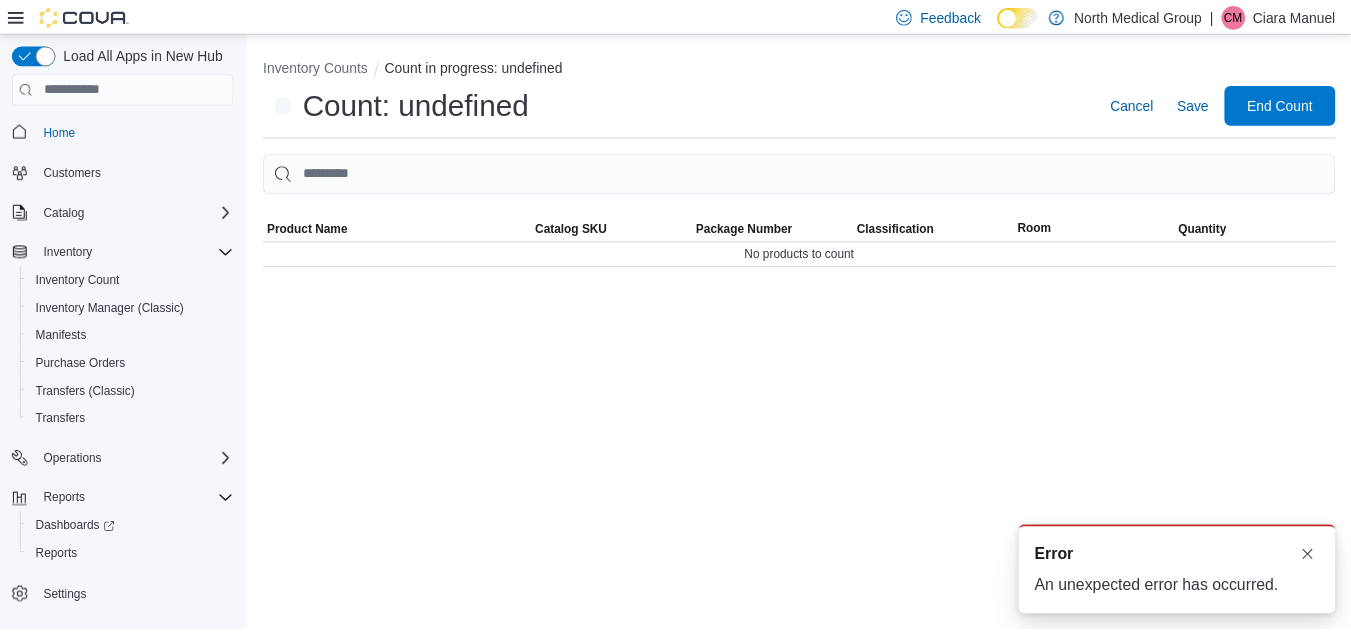 scroll, scrollTop: 0, scrollLeft: 0, axis: both 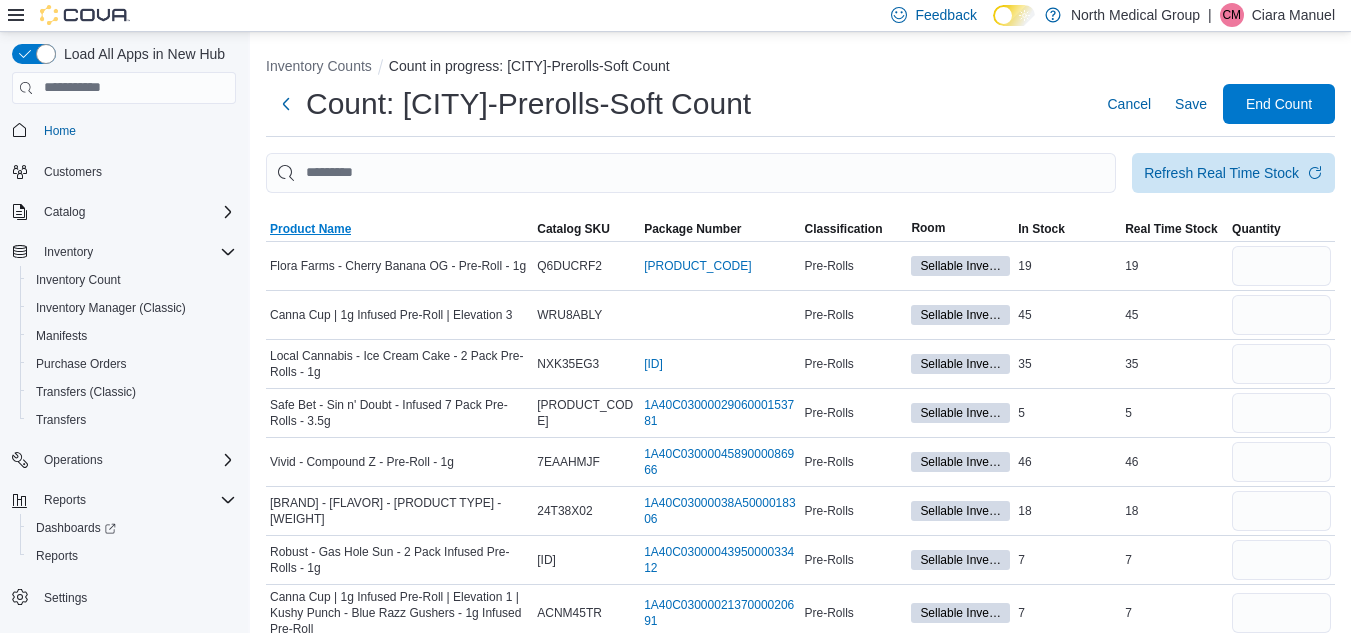 click on "Product Name" at bounding box center (310, 229) 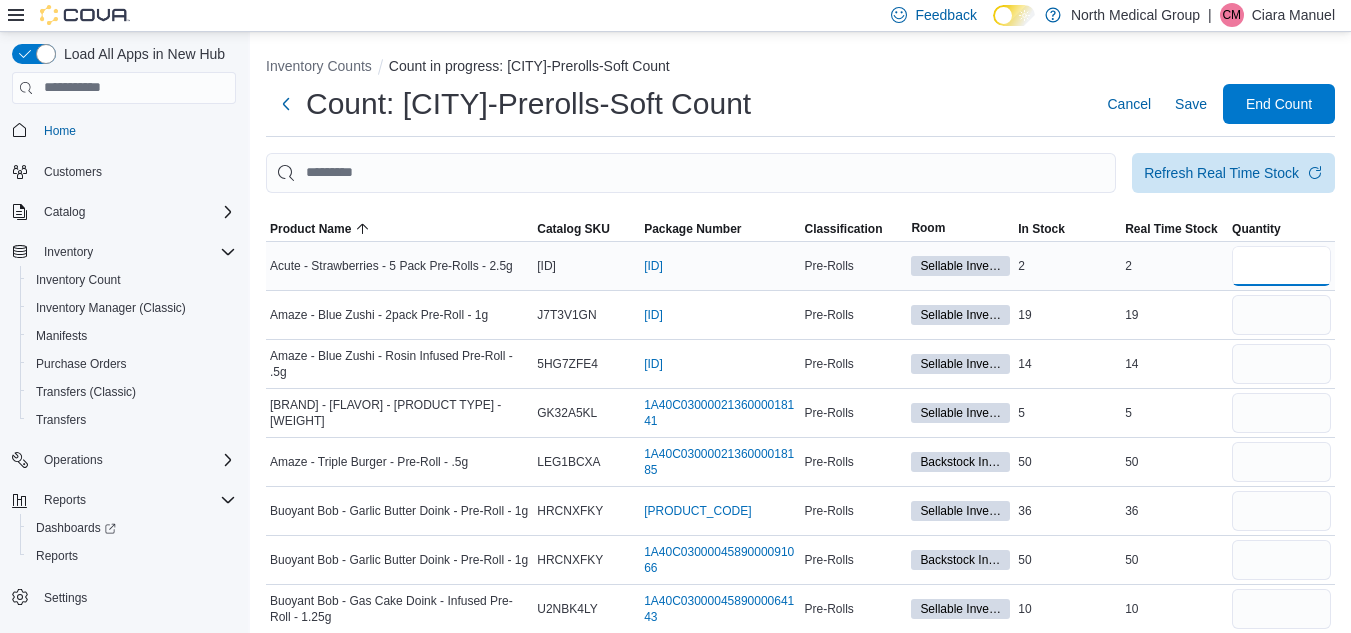 click at bounding box center [1281, 266] 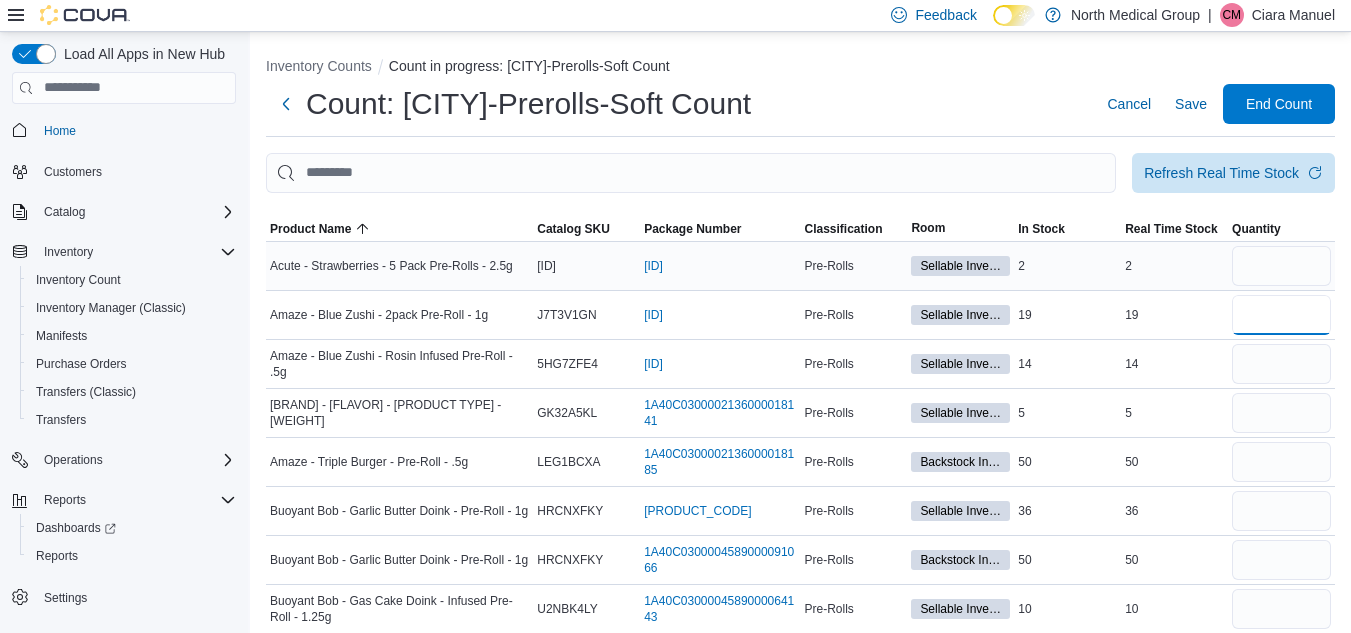type 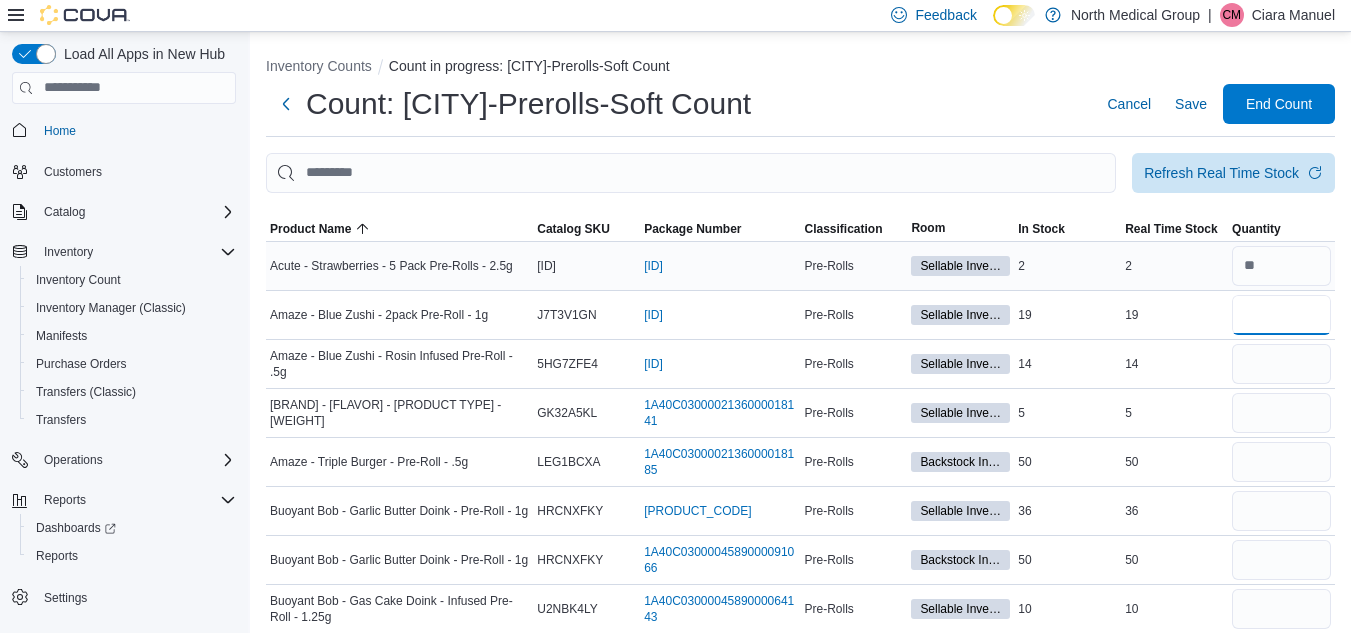 type on "**" 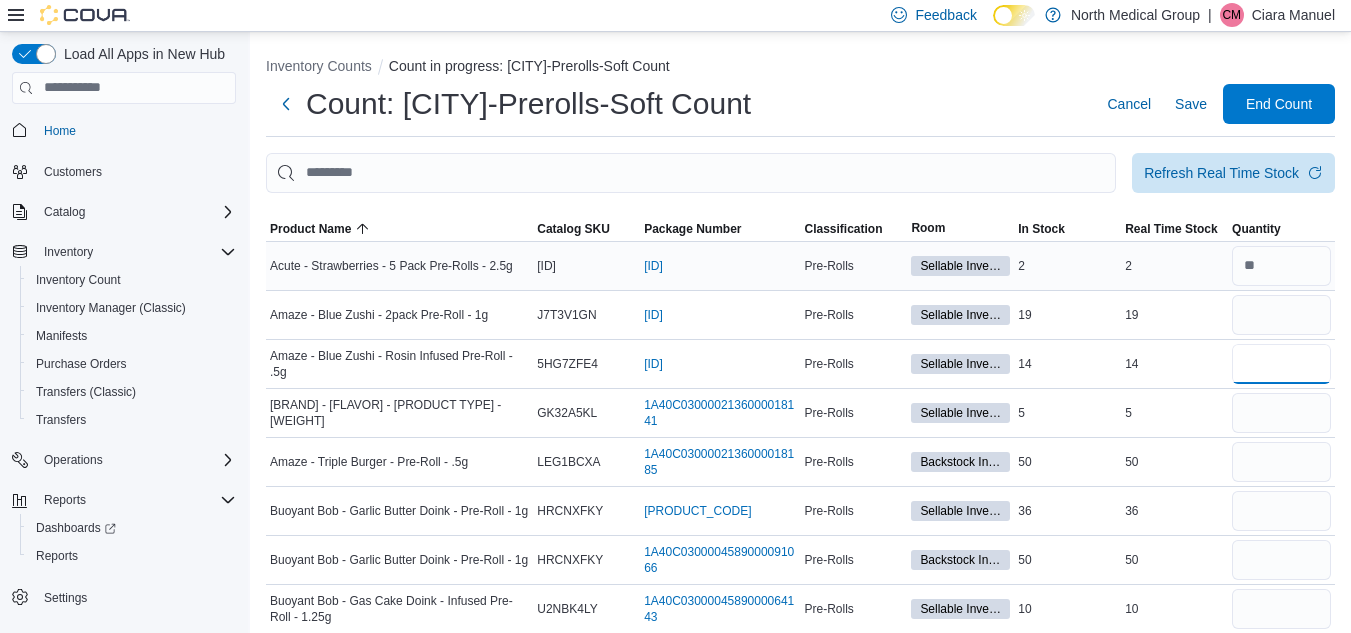 type 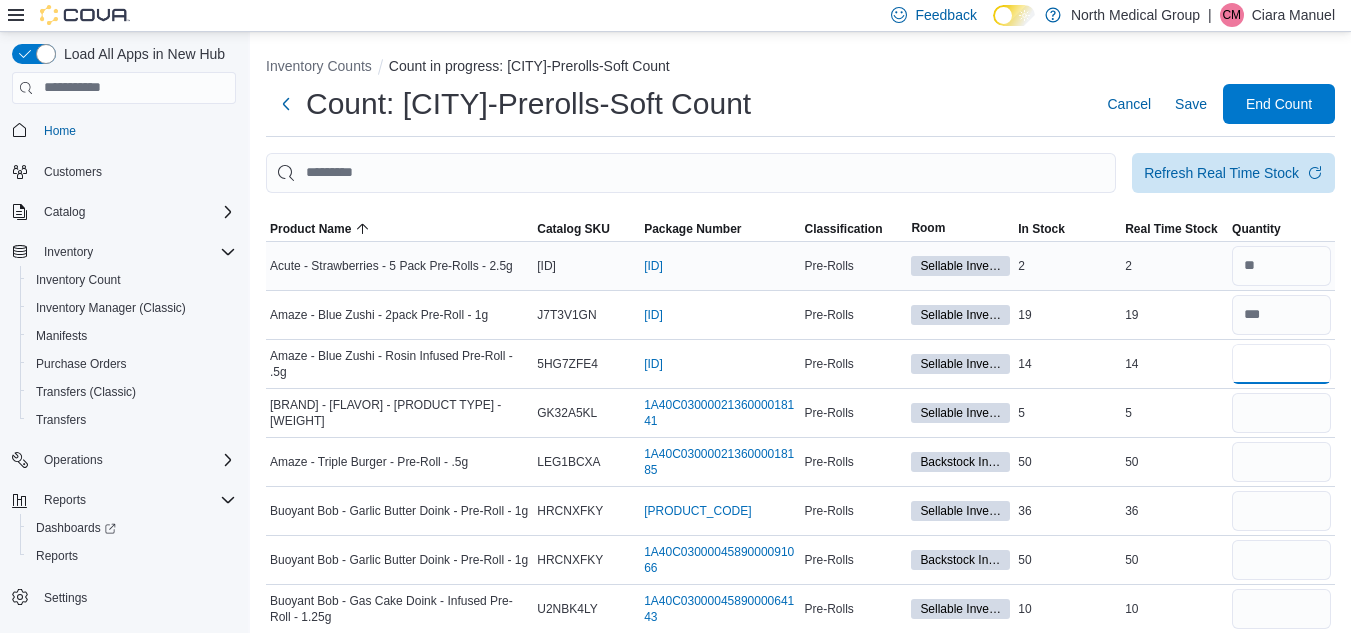 type on "**" 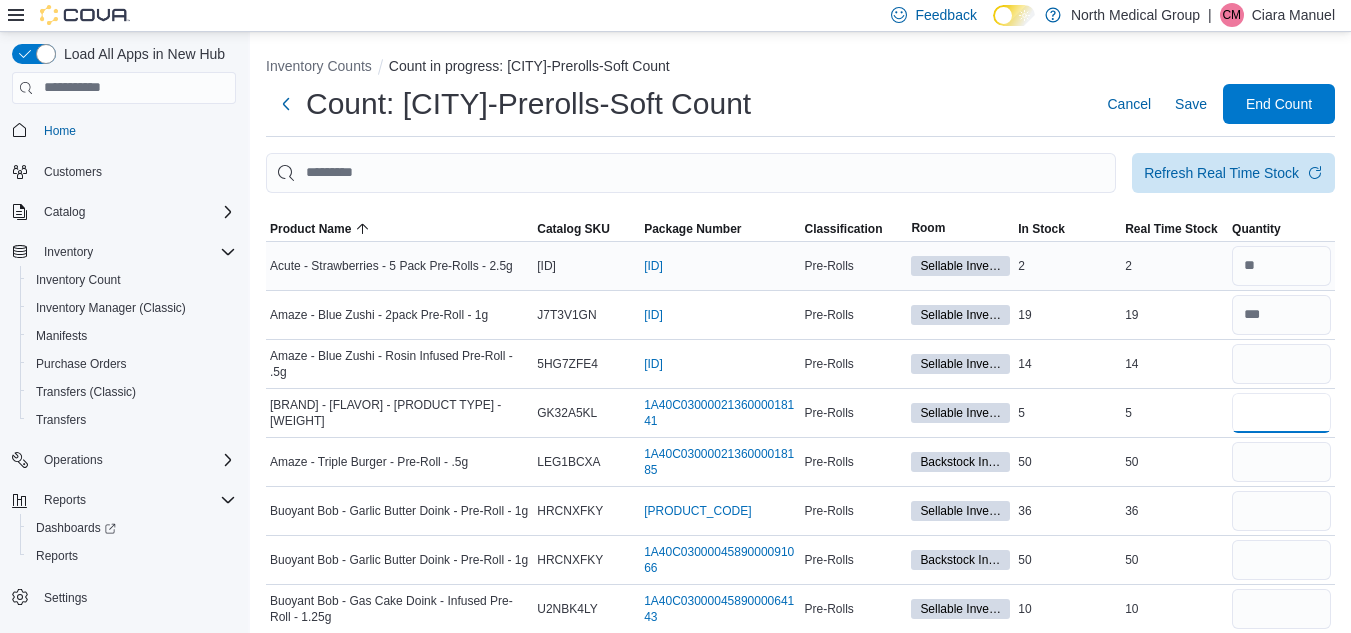 type 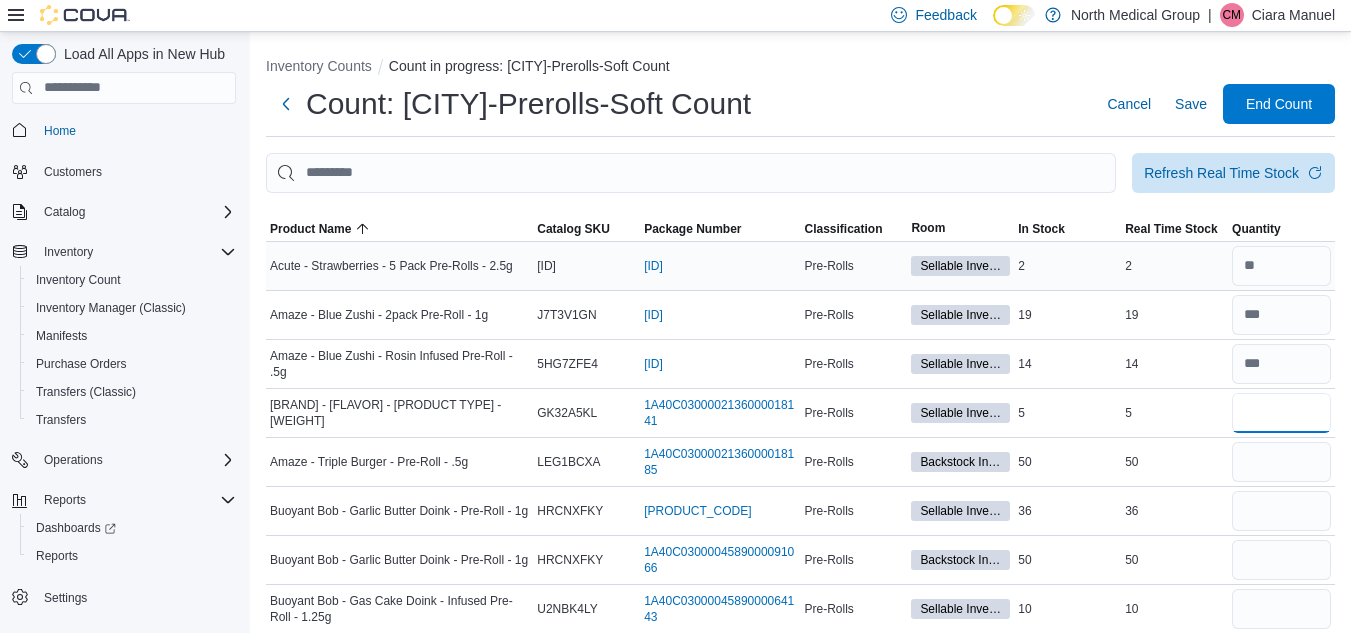 type on "*" 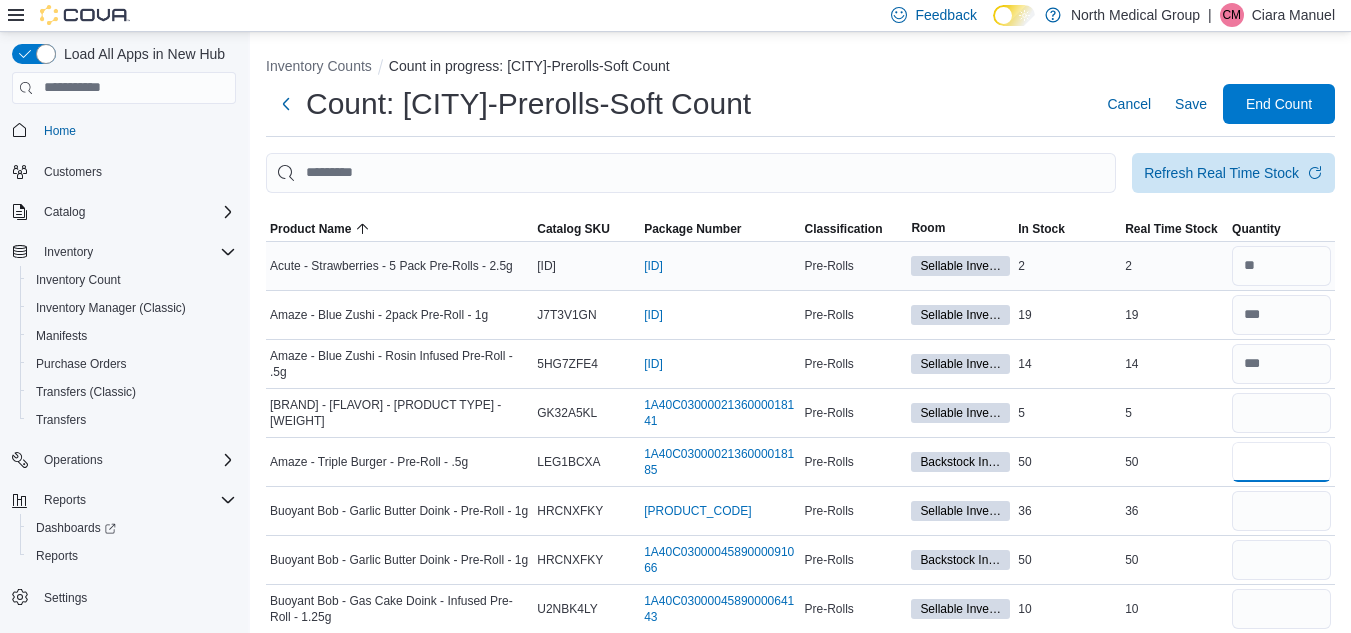 type 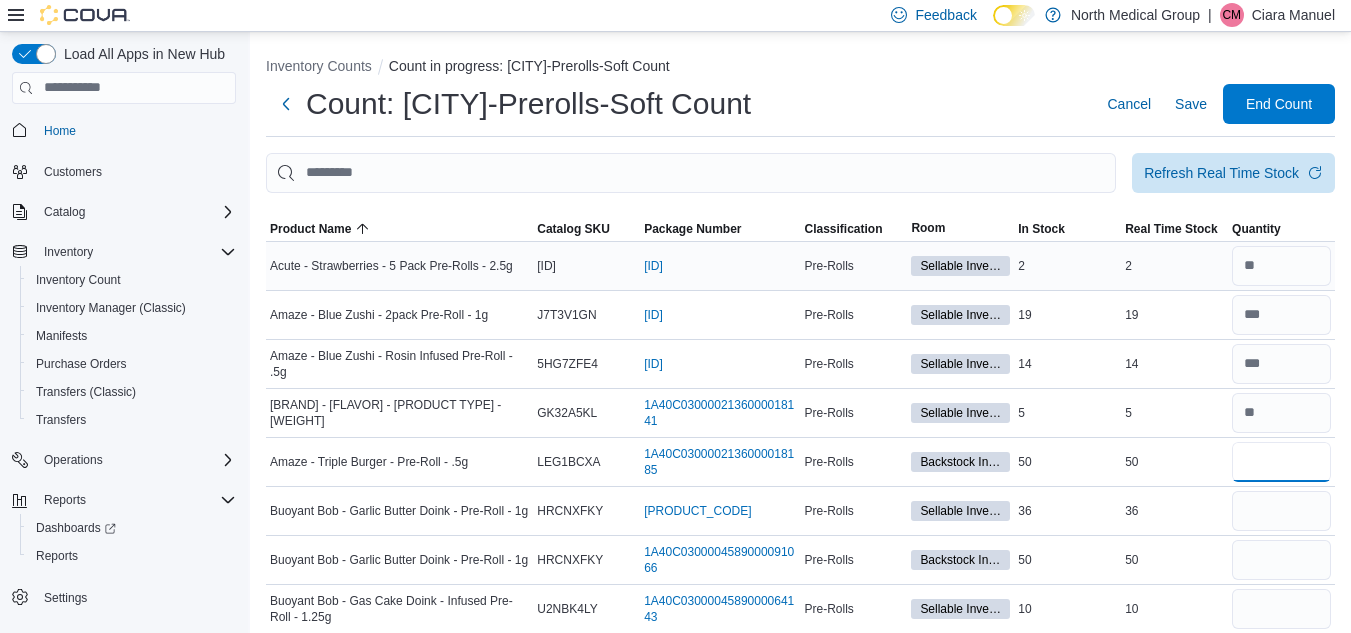 type on "**" 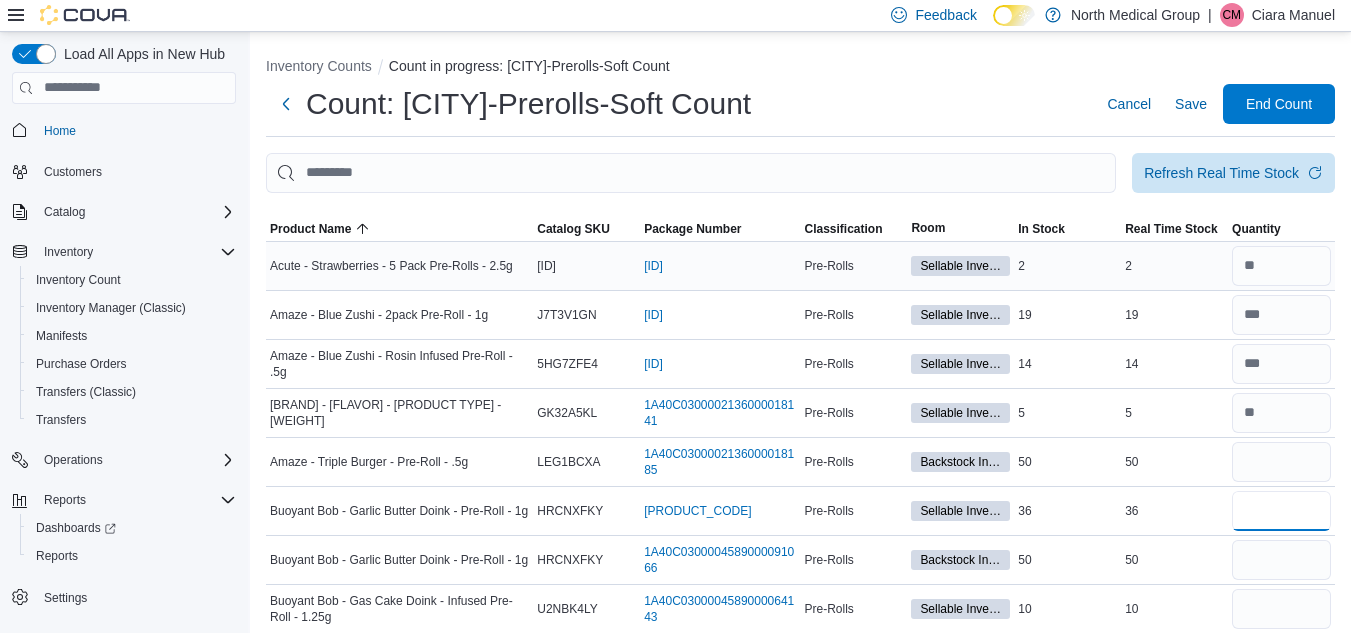 type 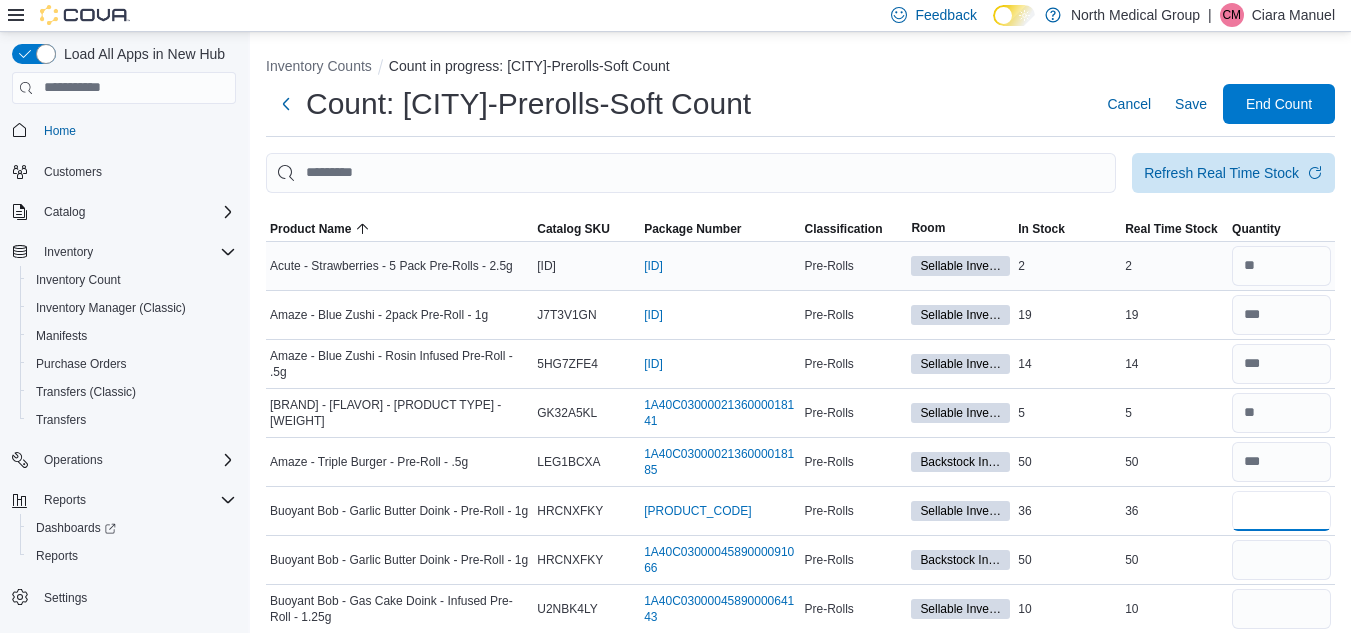 type on "**" 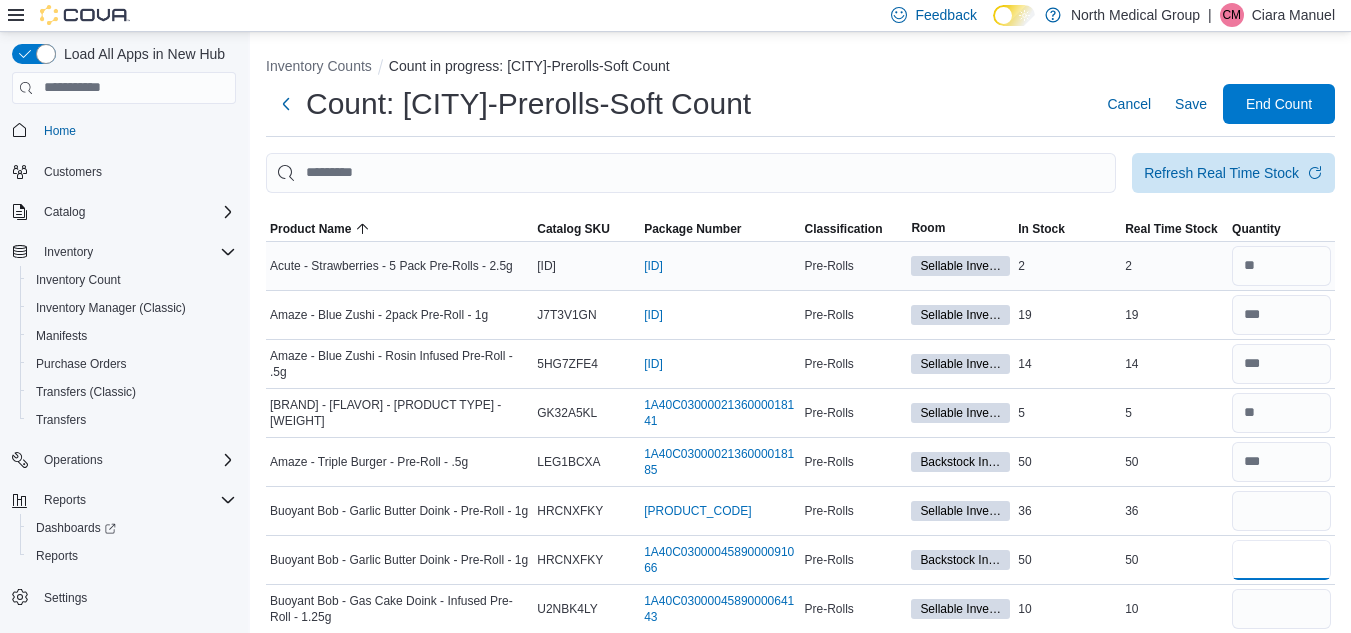 type 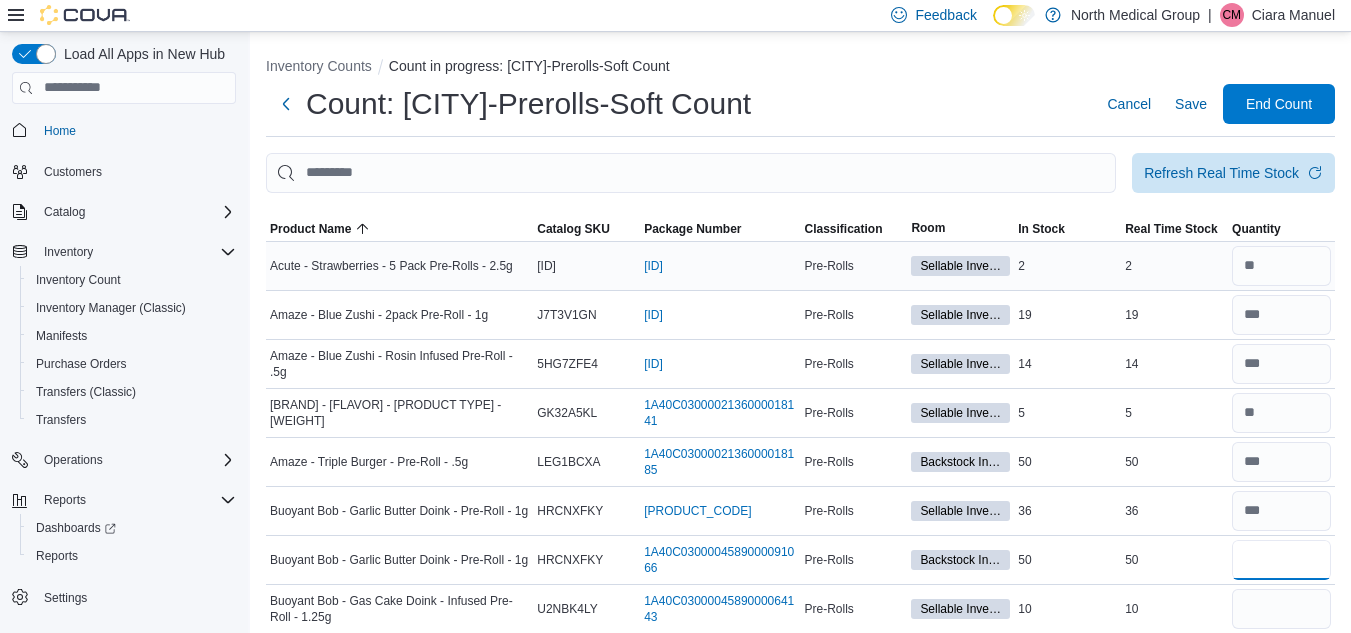 type on "**" 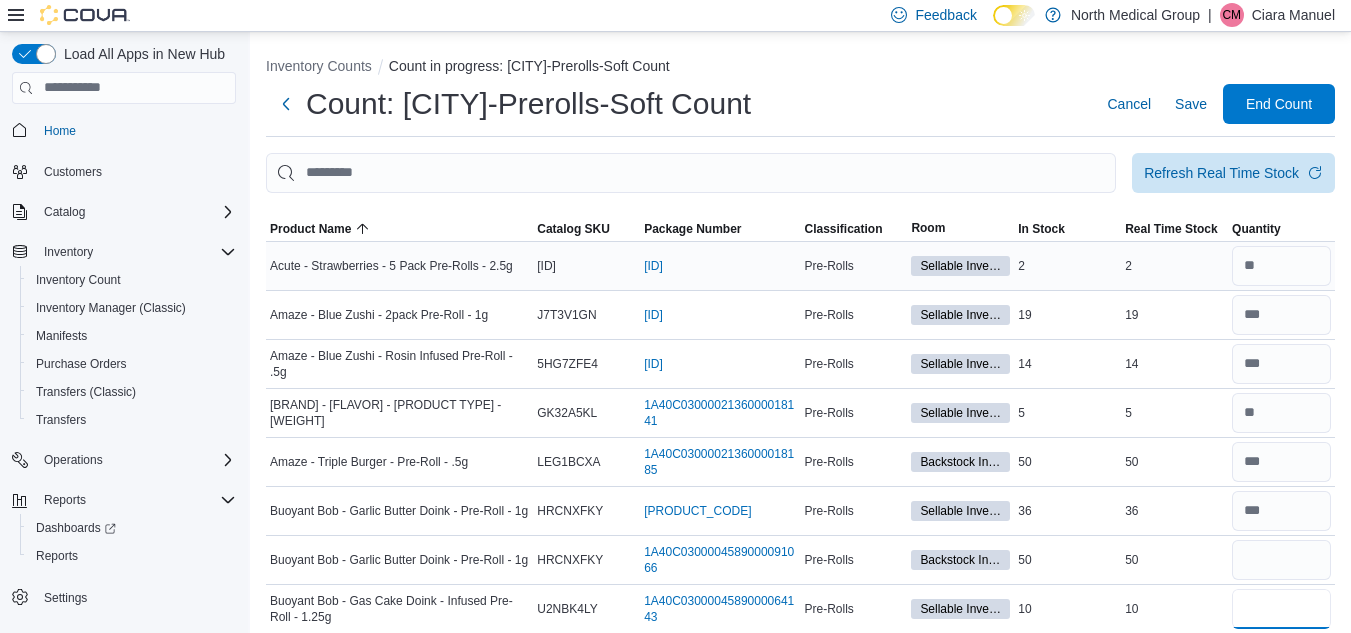 type 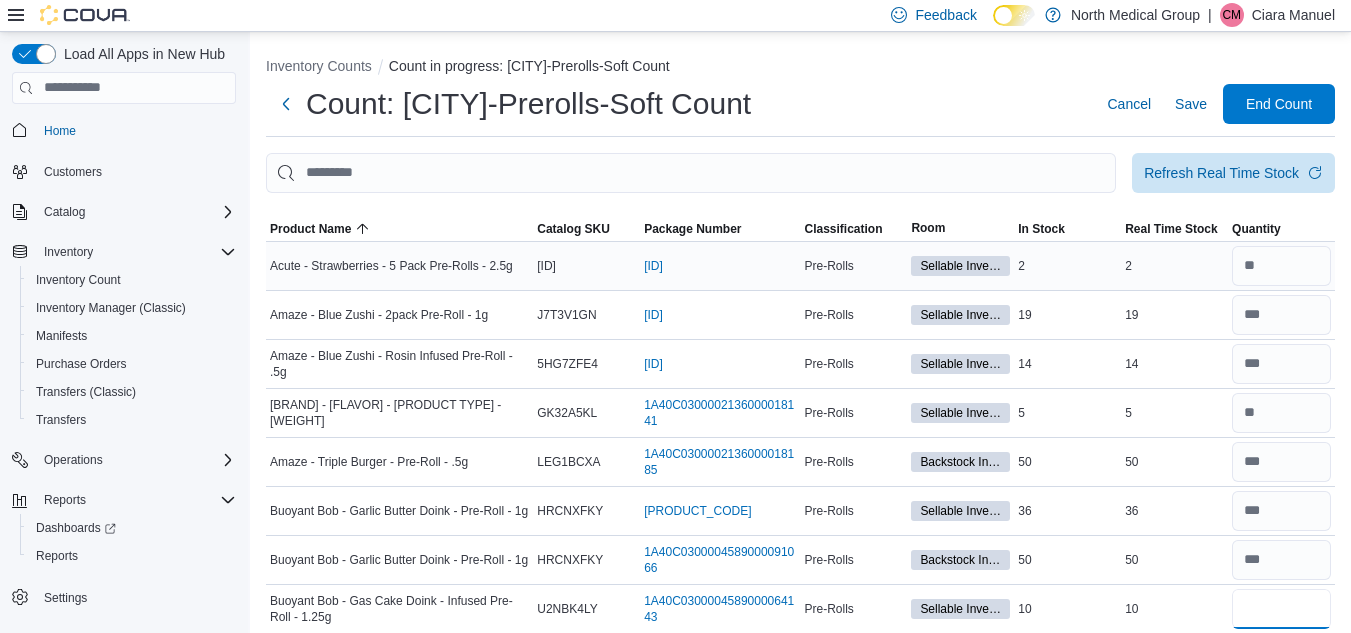 type on "**" 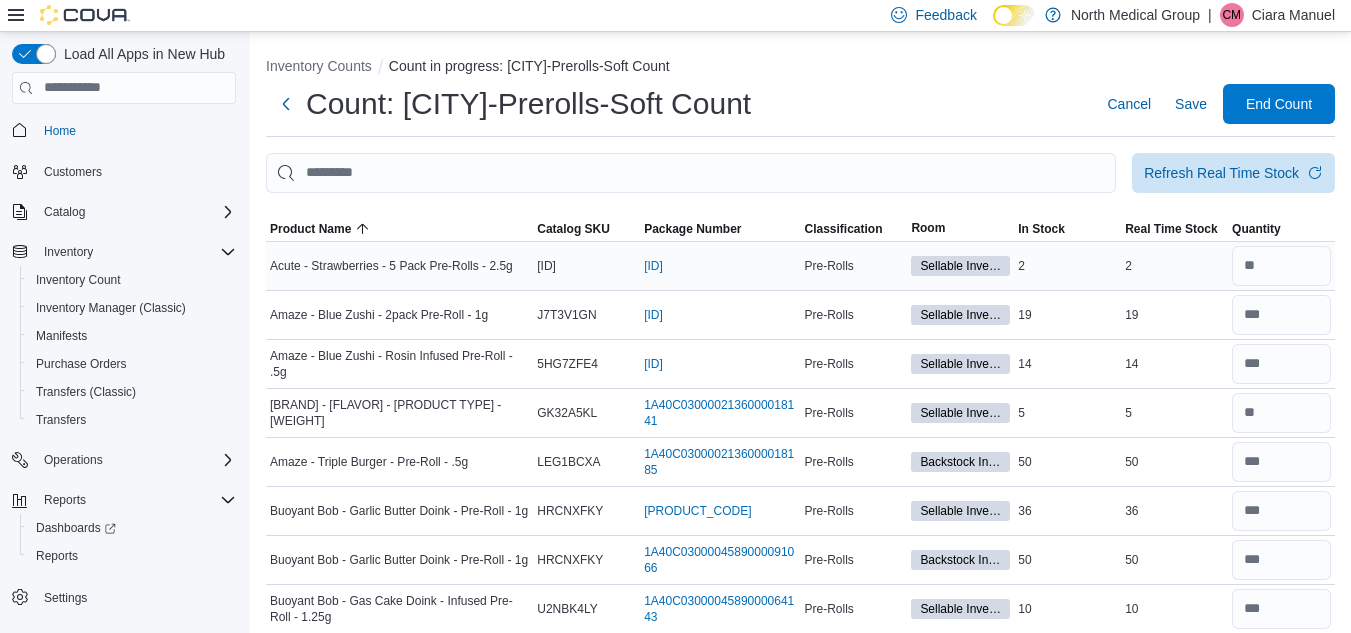 type 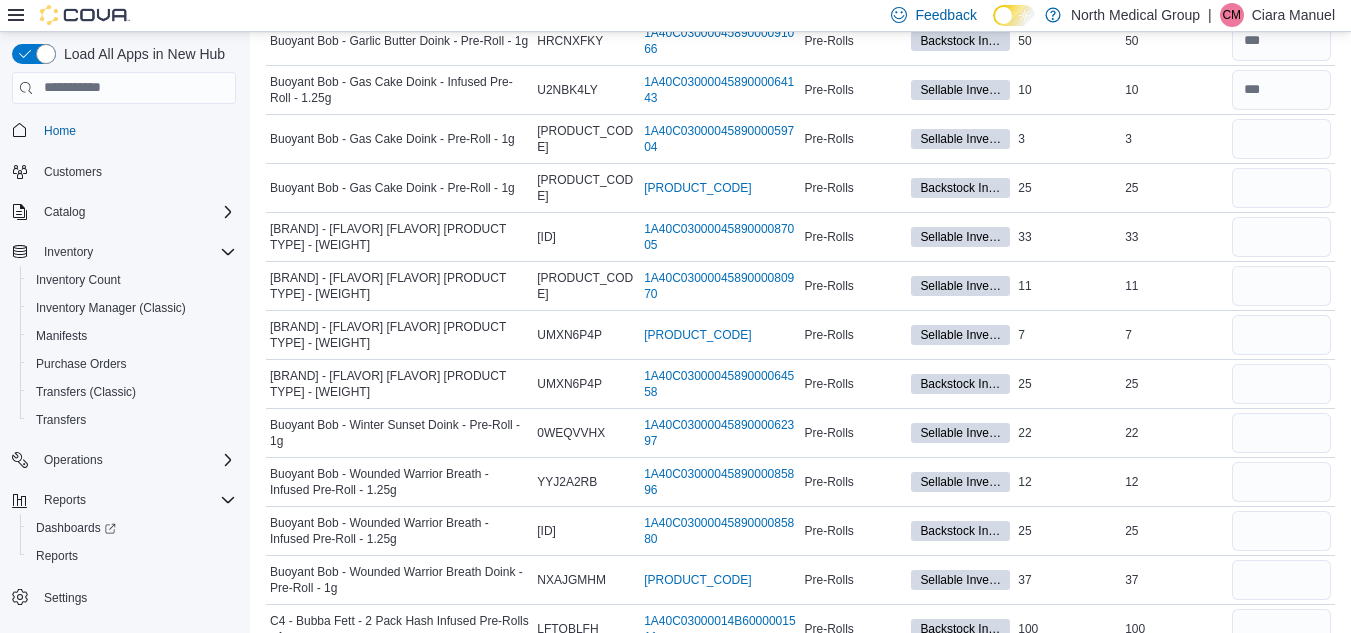 scroll, scrollTop: 526, scrollLeft: 0, axis: vertical 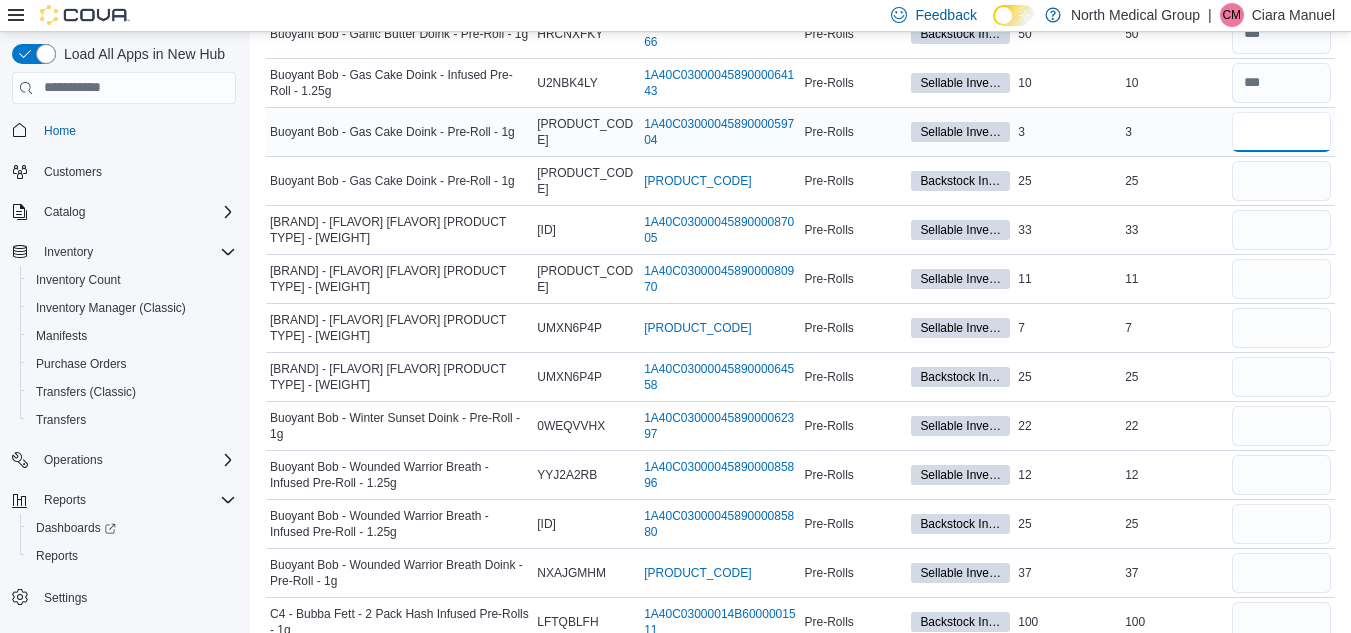 click at bounding box center (1281, 132) 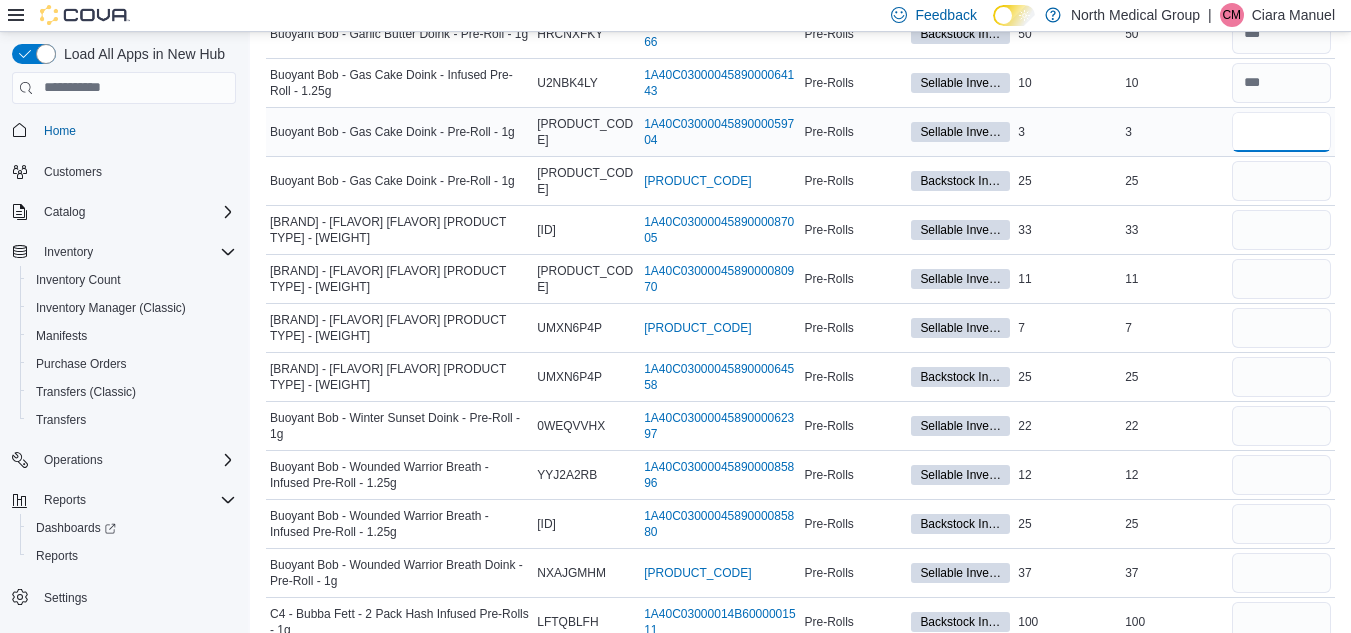 type on "*" 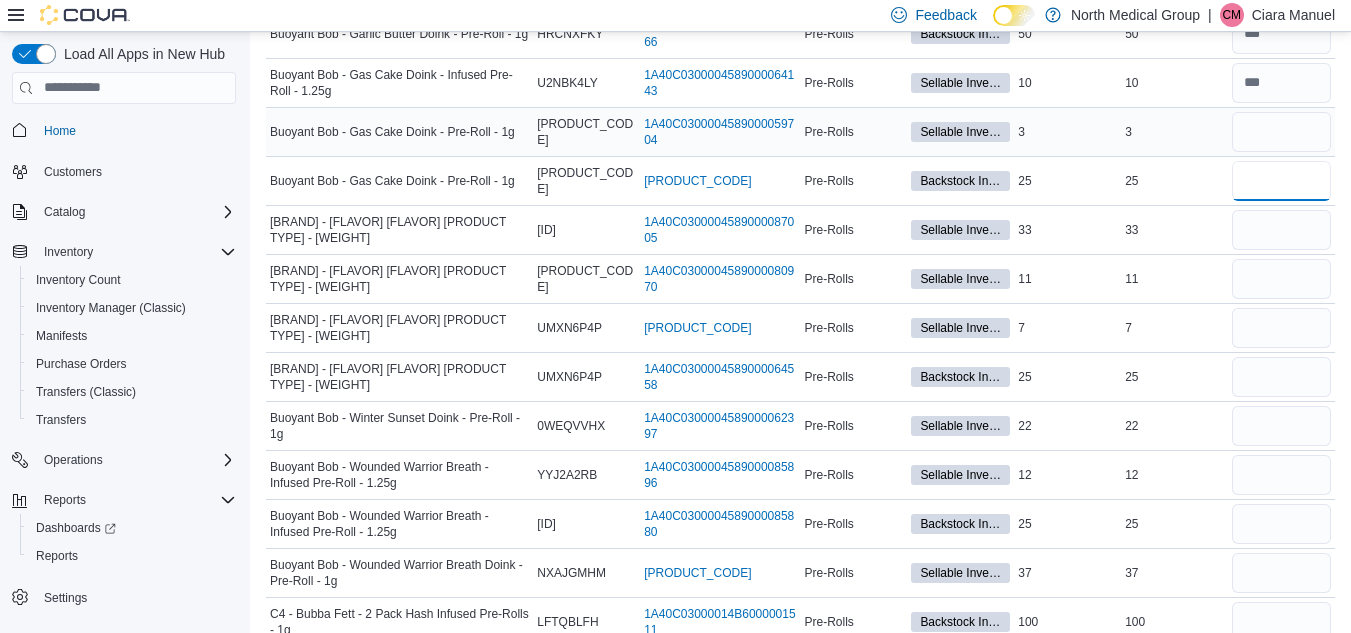 type 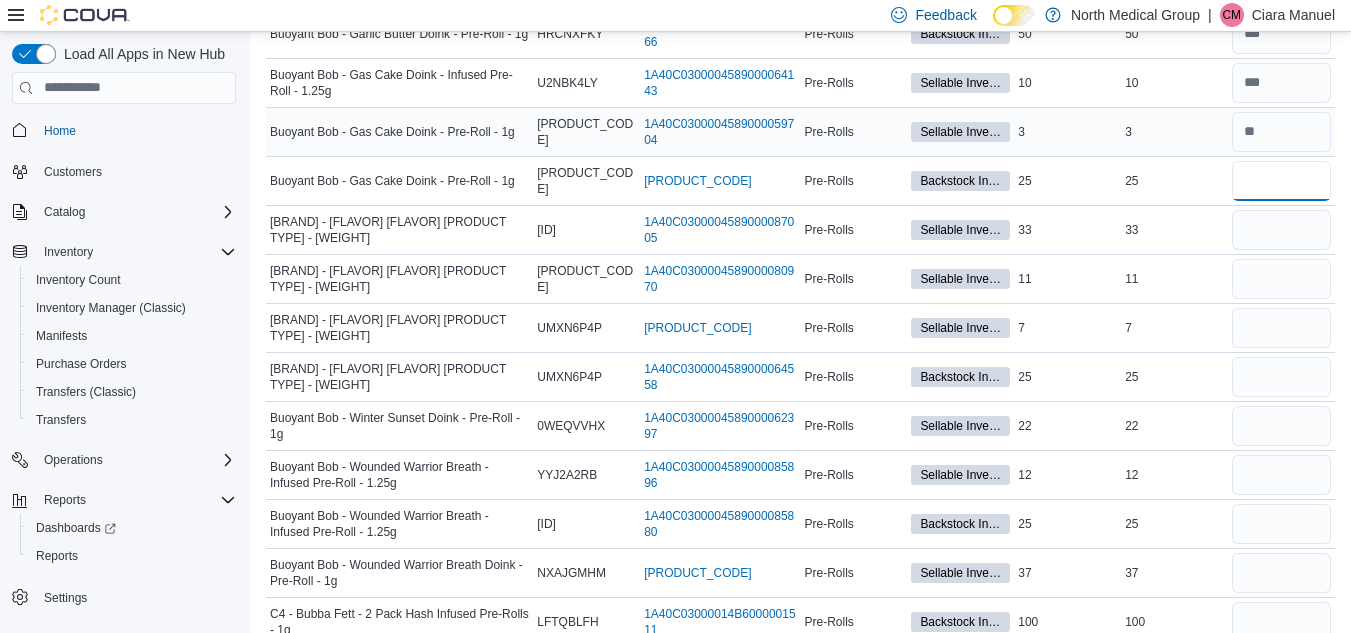 type on "**" 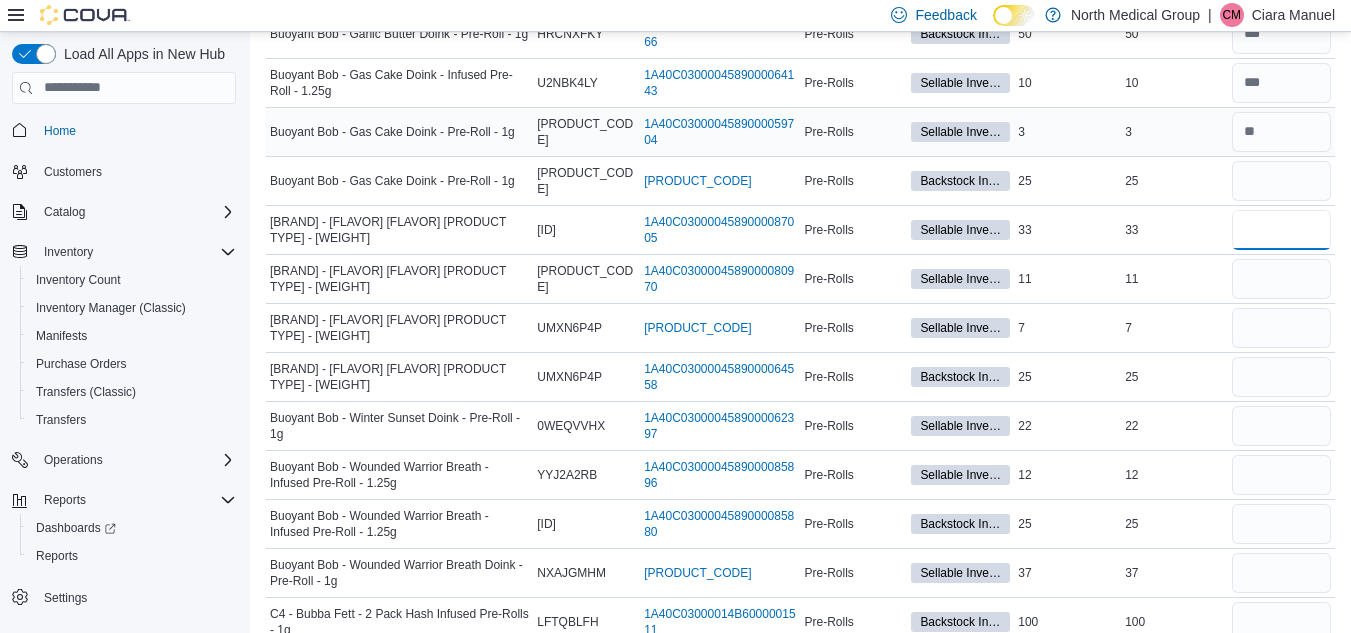 type 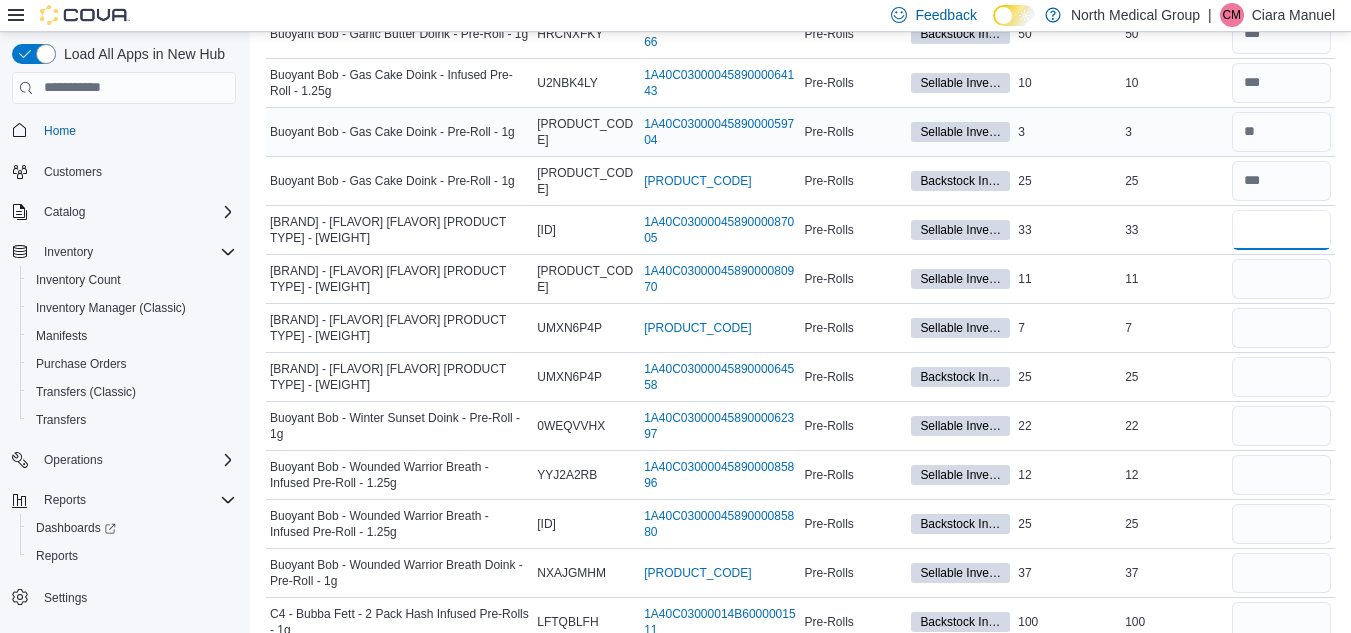 type on "**" 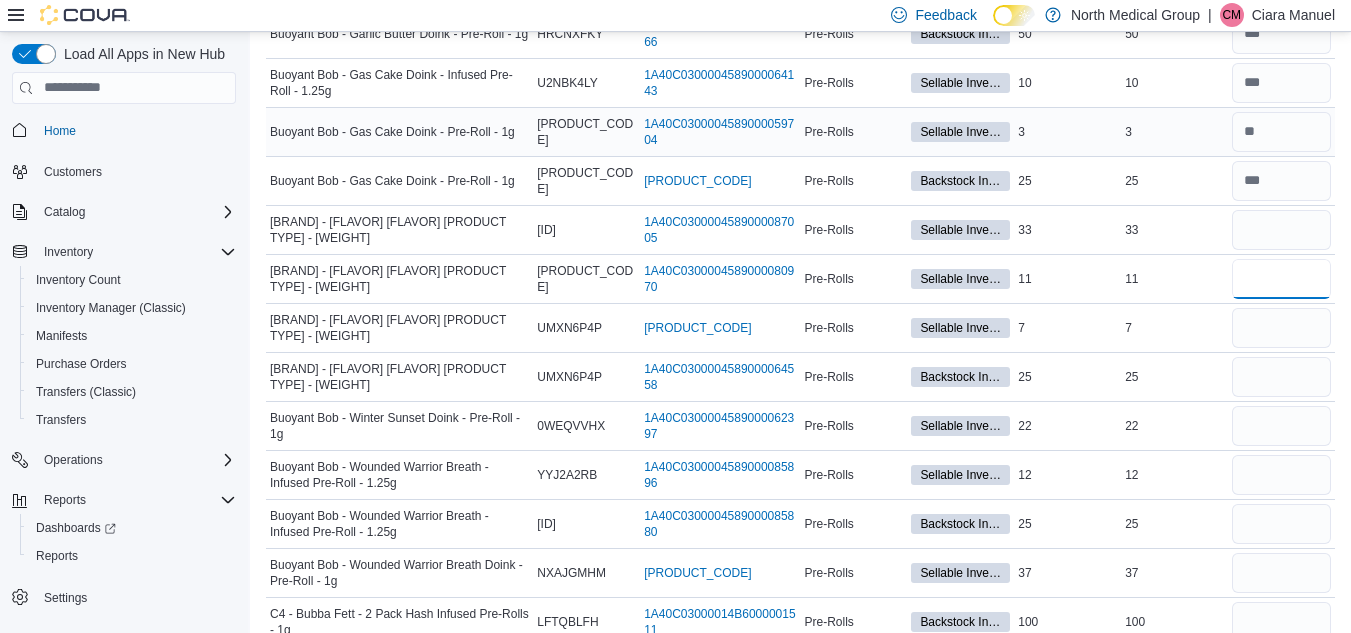 type 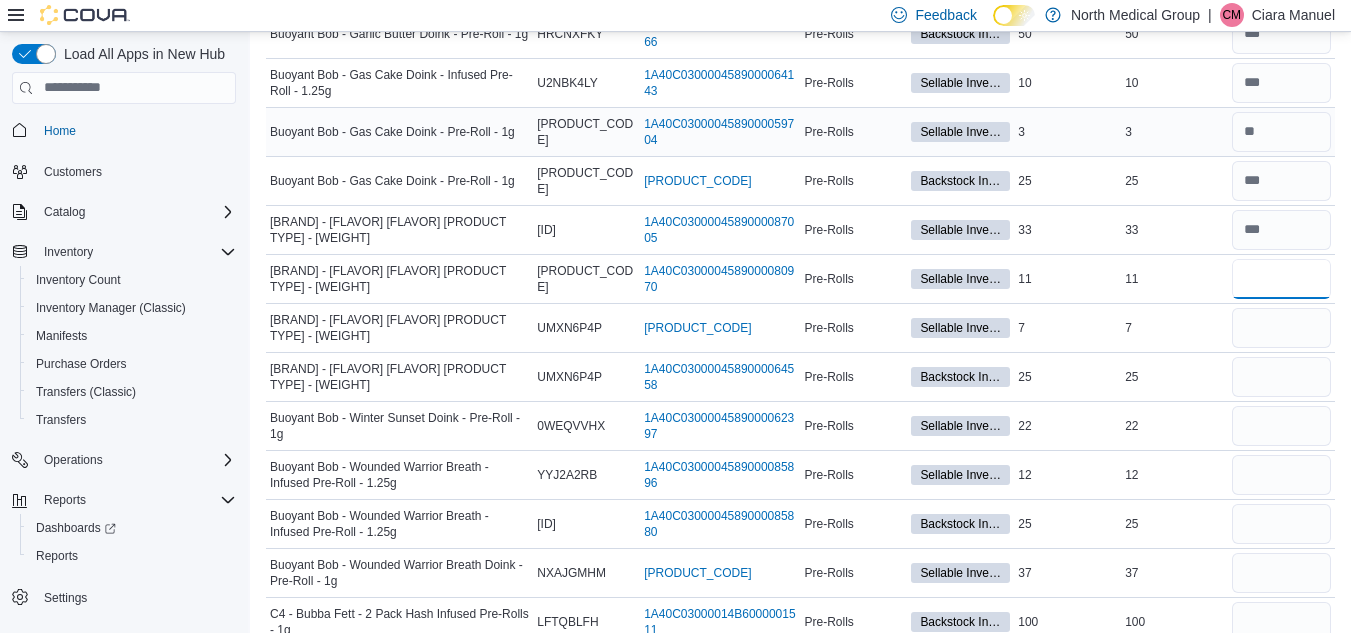 type on "**" 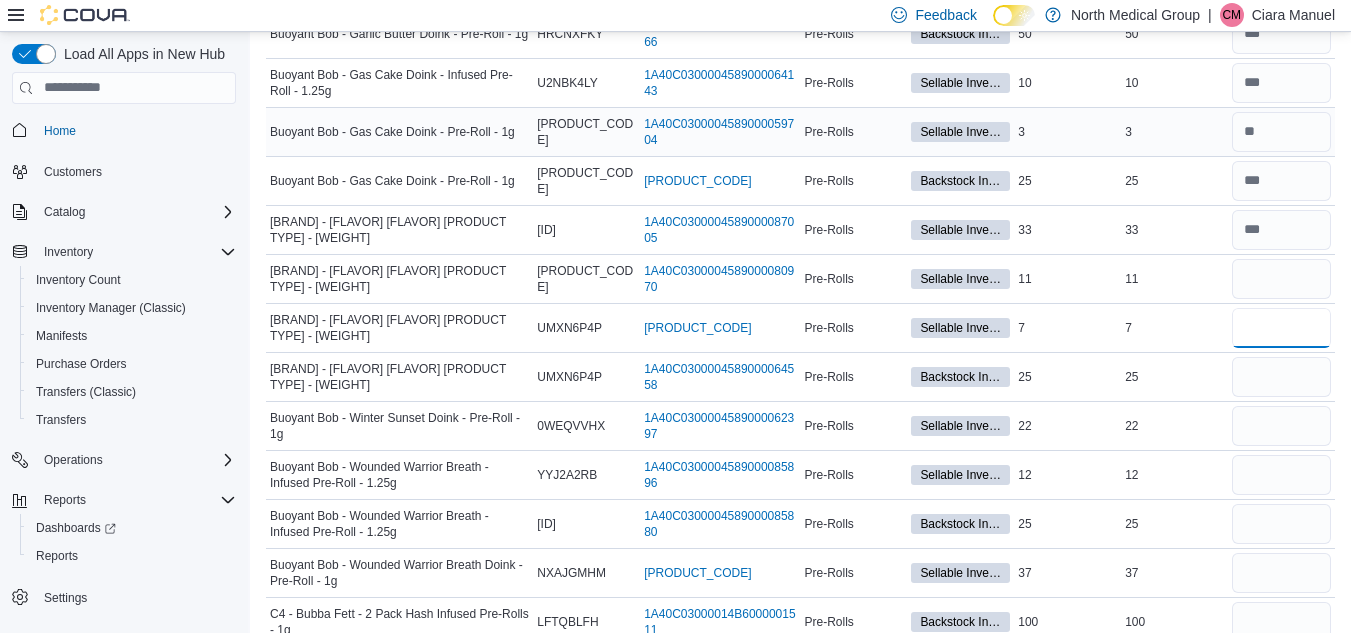 type 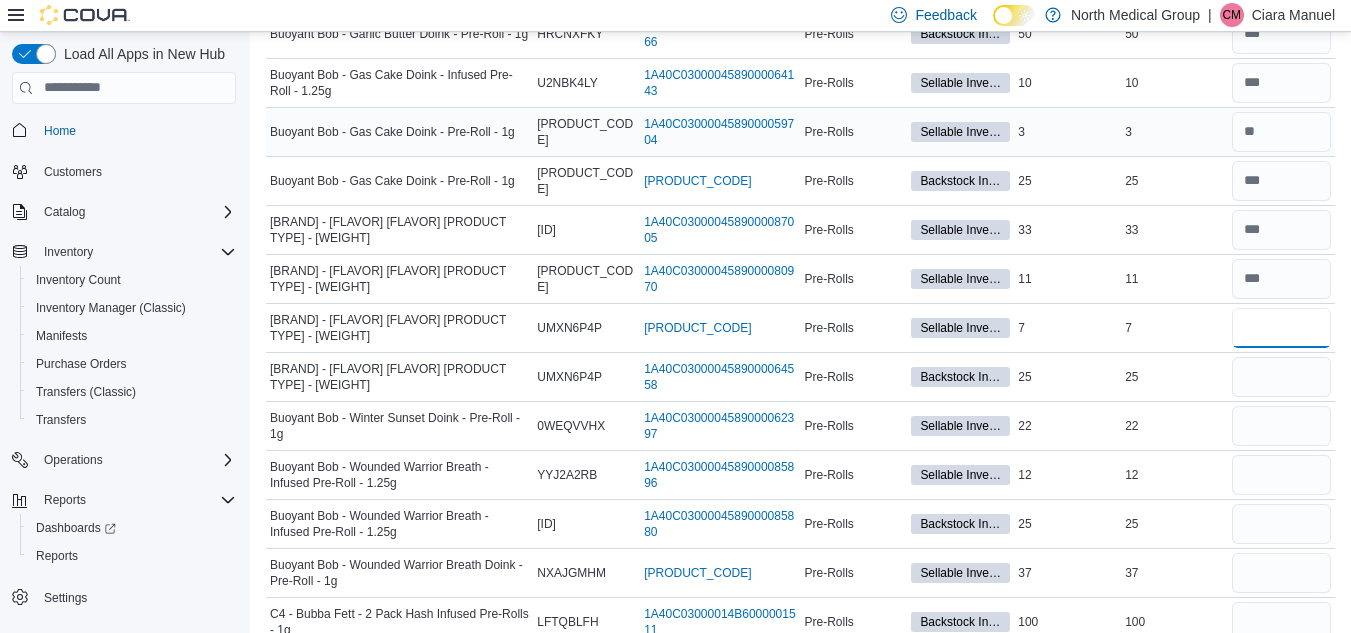 type on "*" 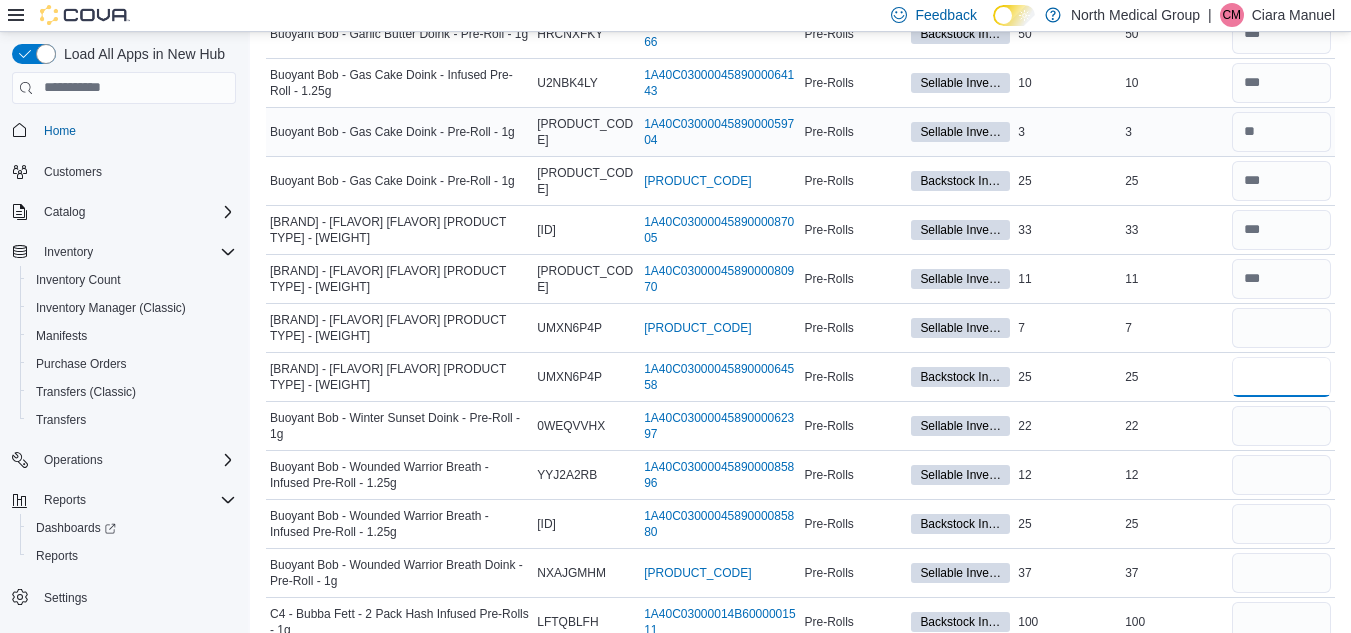 type 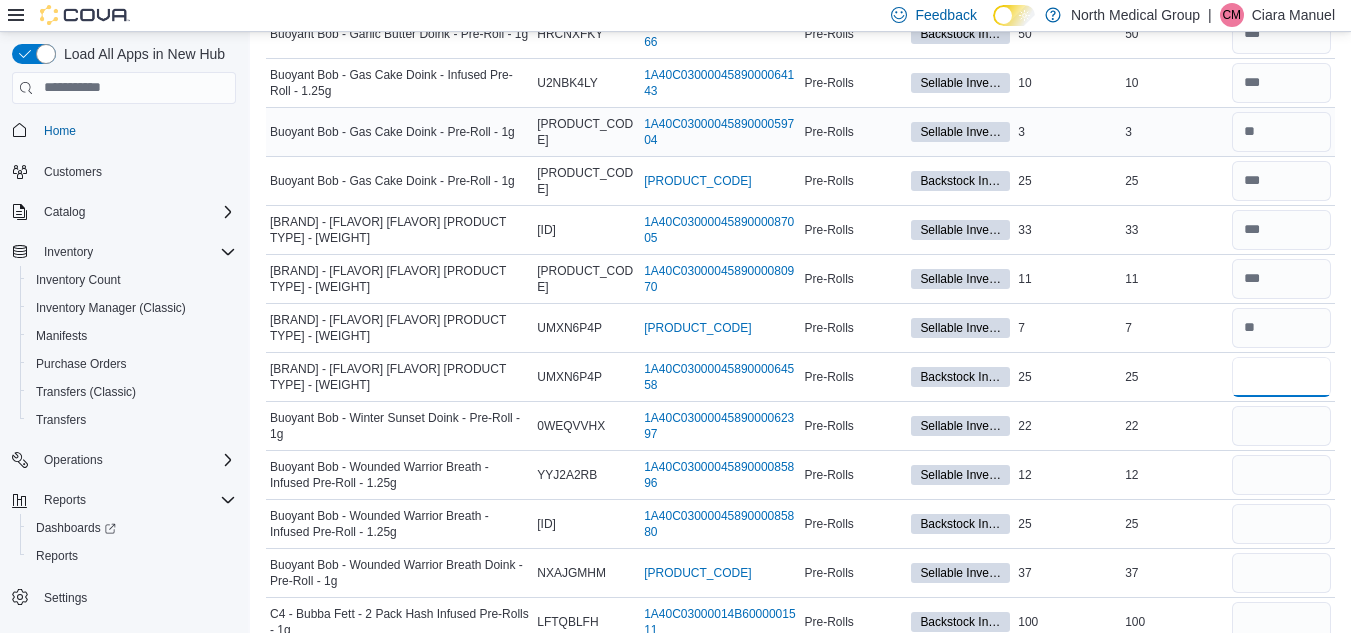 type on "**" 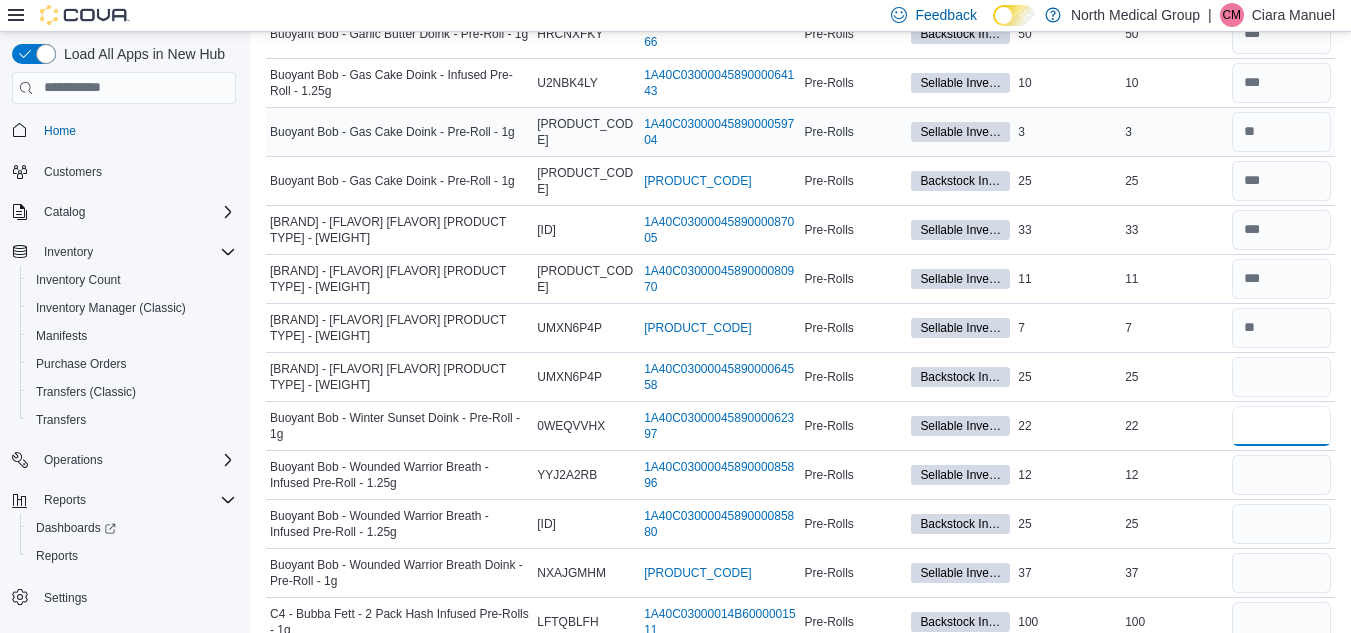 type 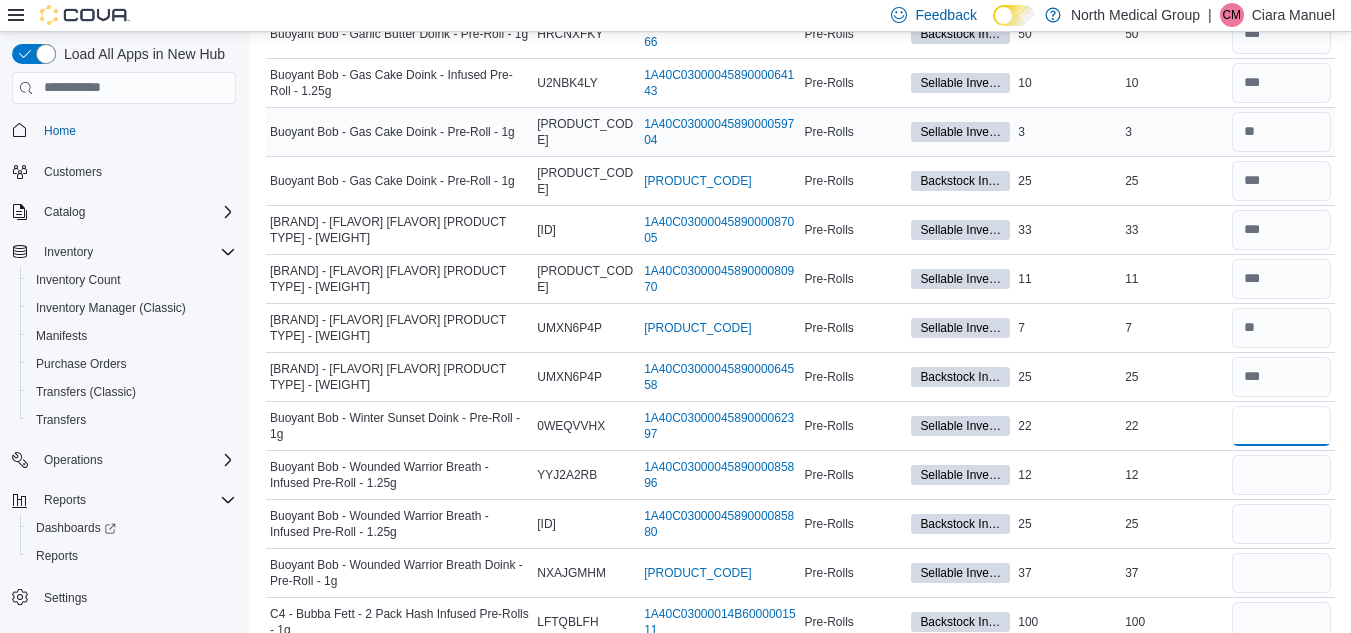 type on "**" 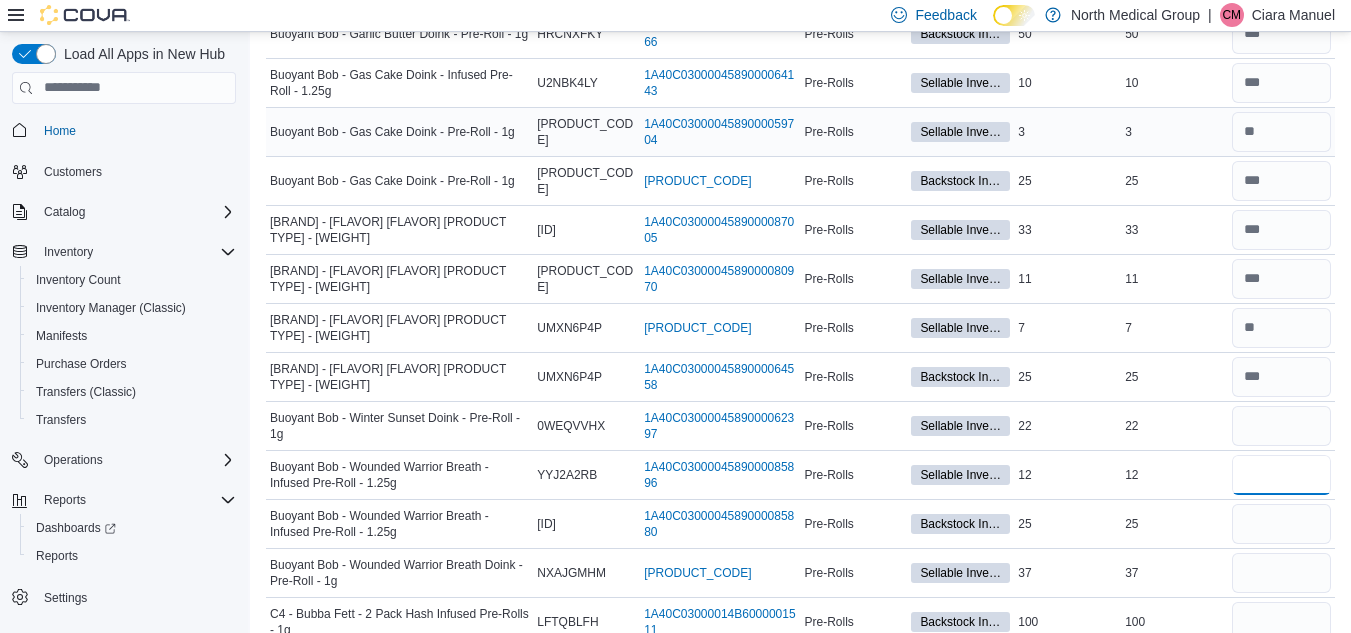 type 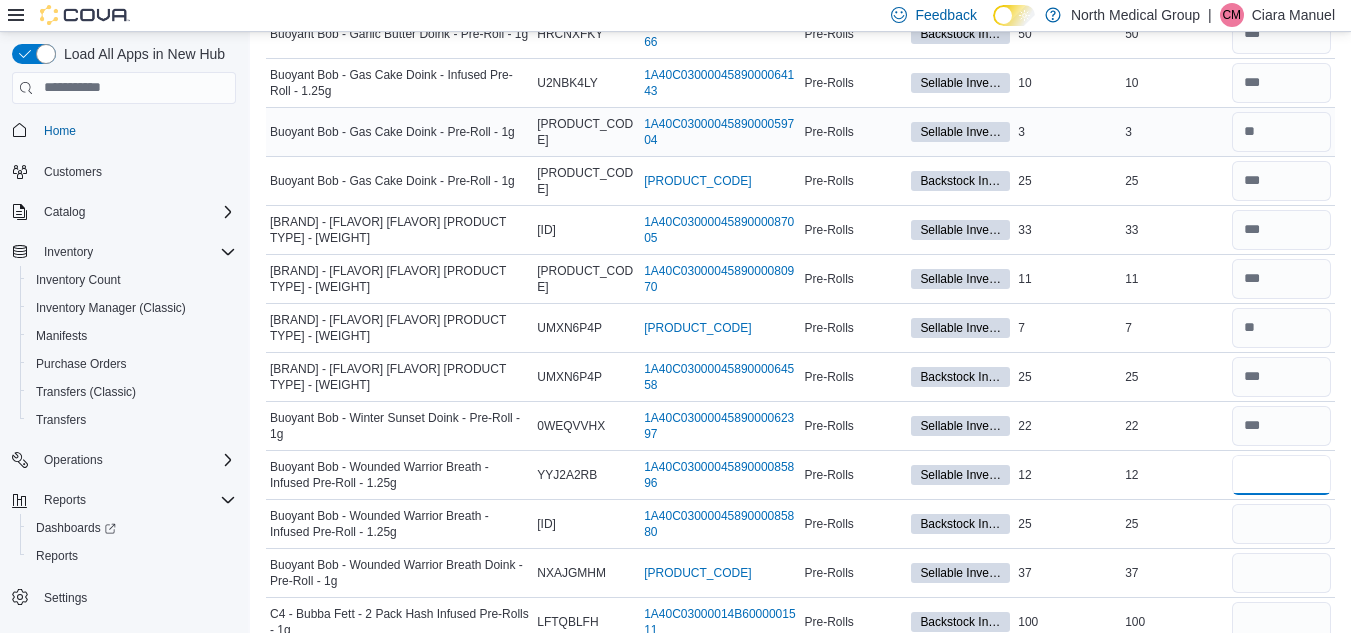 type on "**" 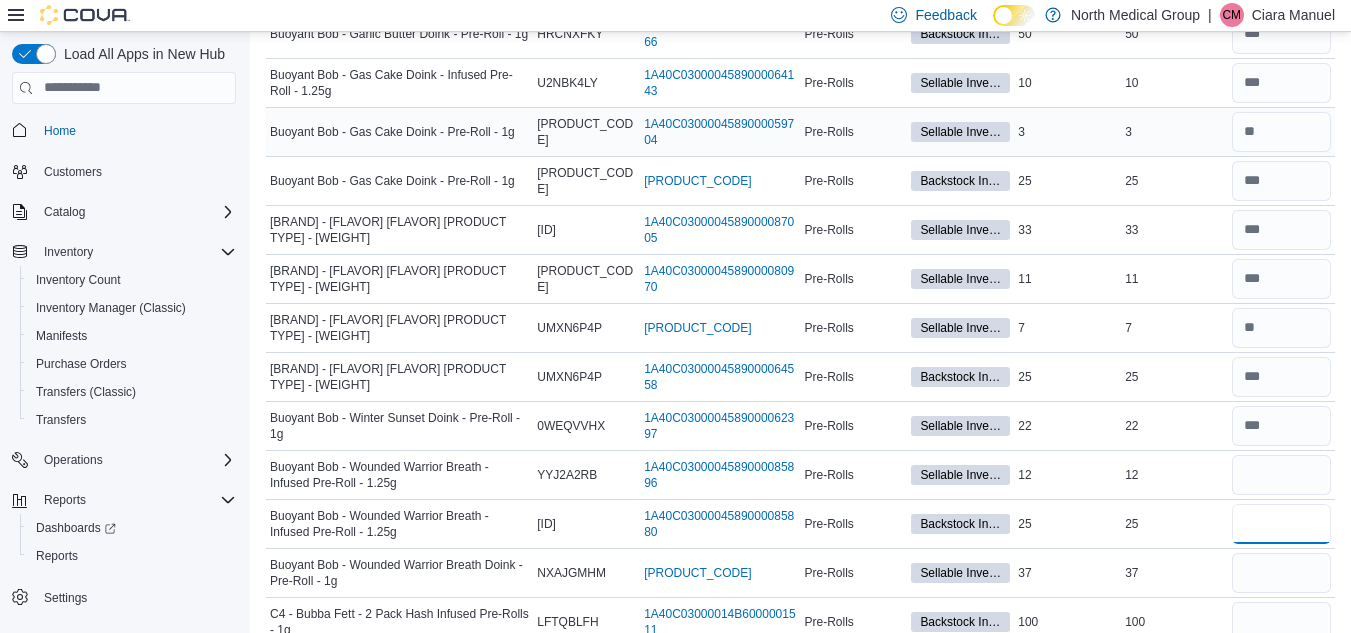 type 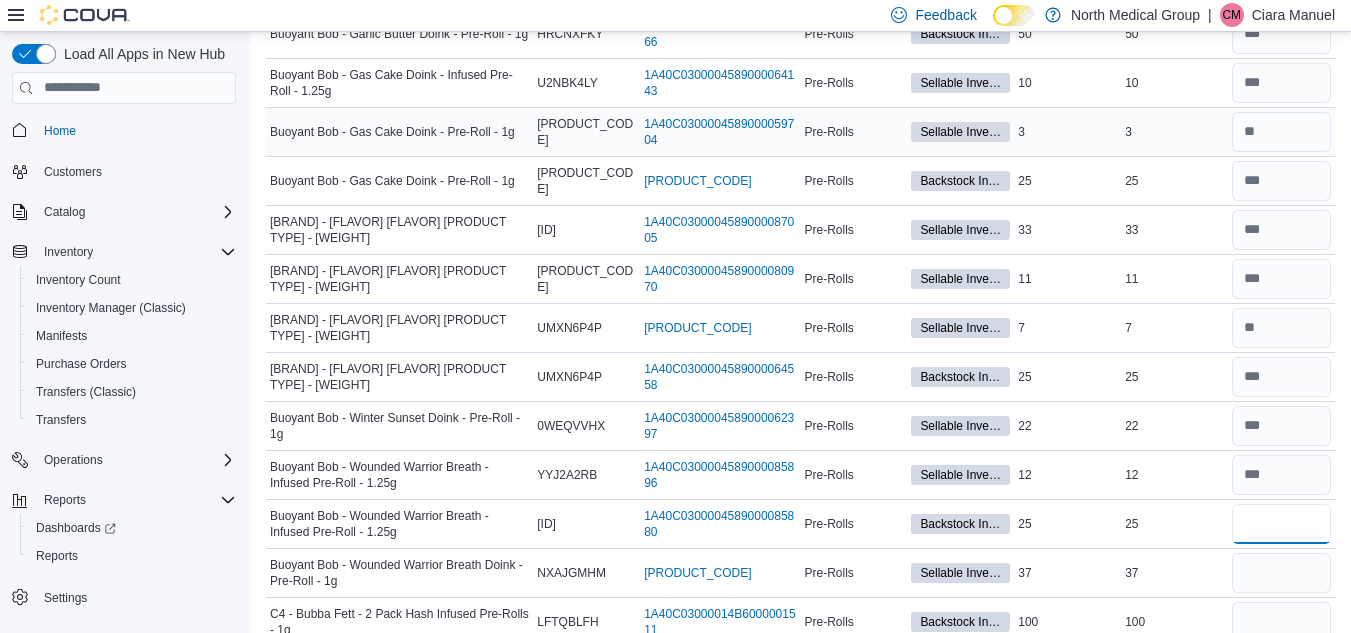 type on "**" 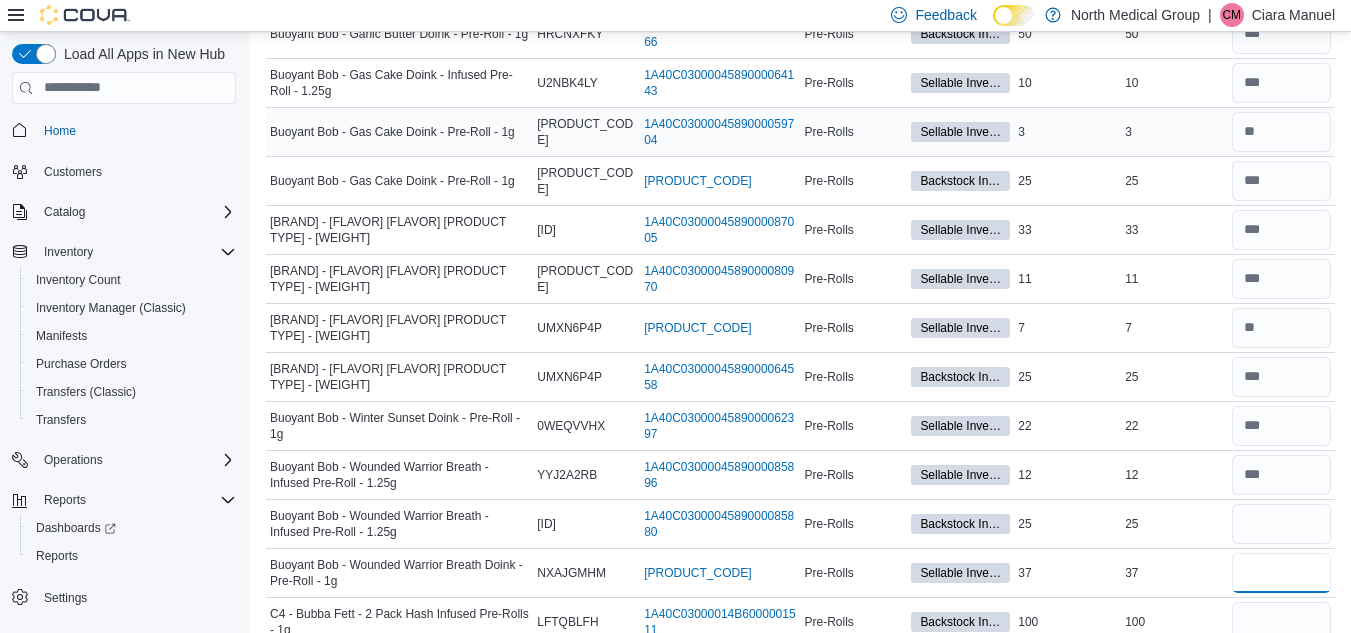 type 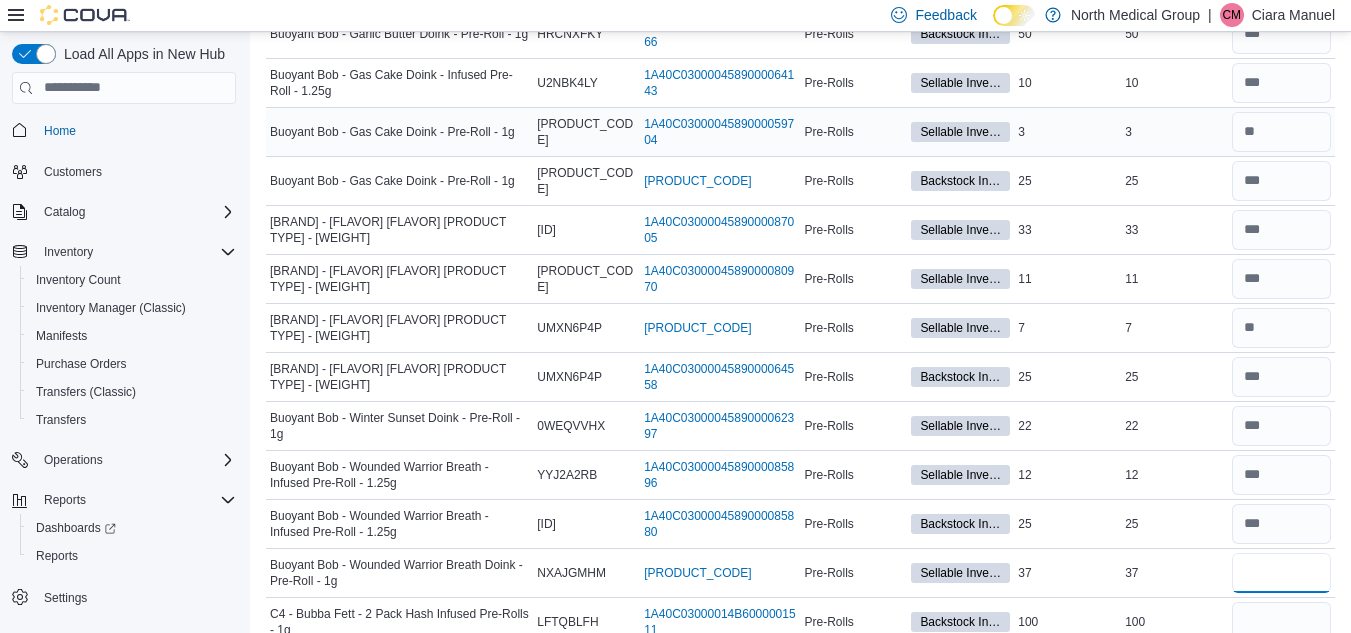type on "**" 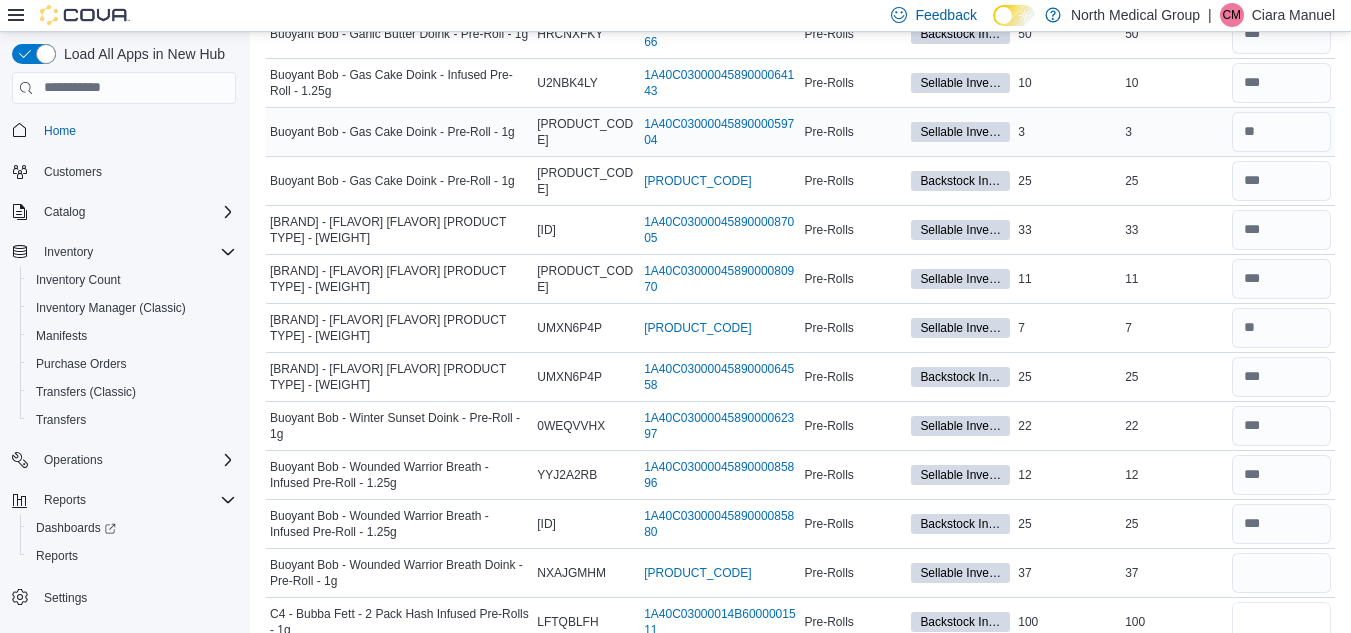 type 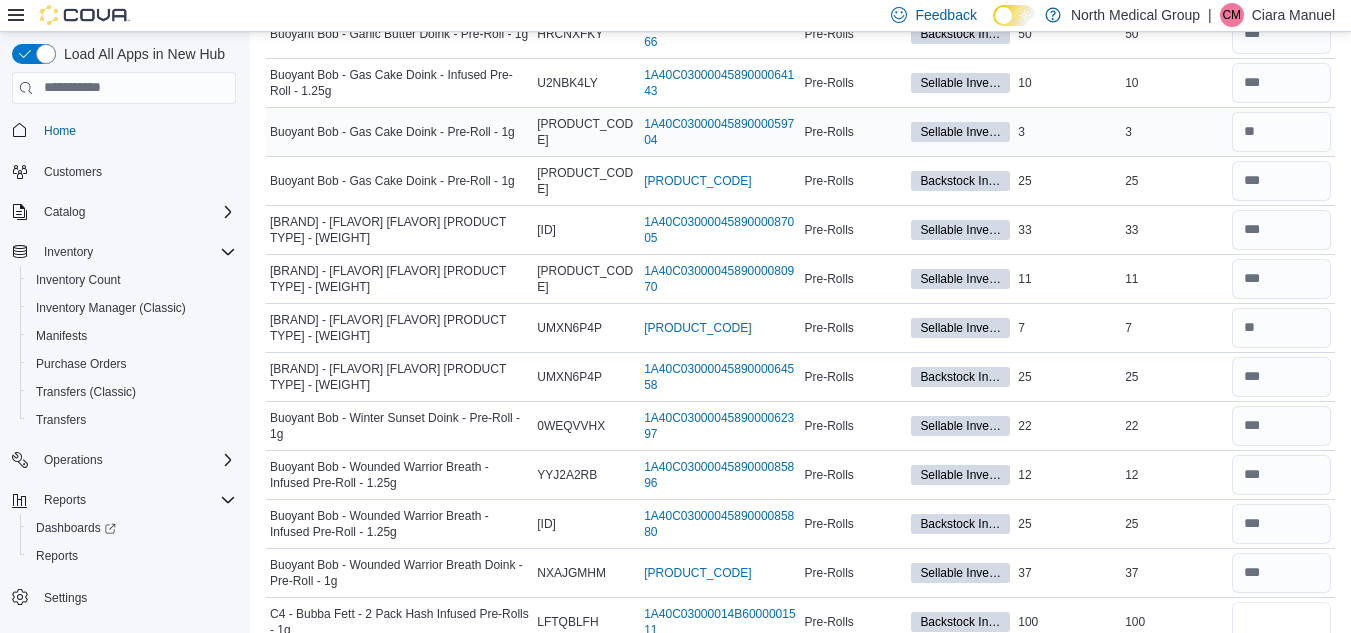scroll, scrollTop: 535, scrollLeft: 0, axis: vertical 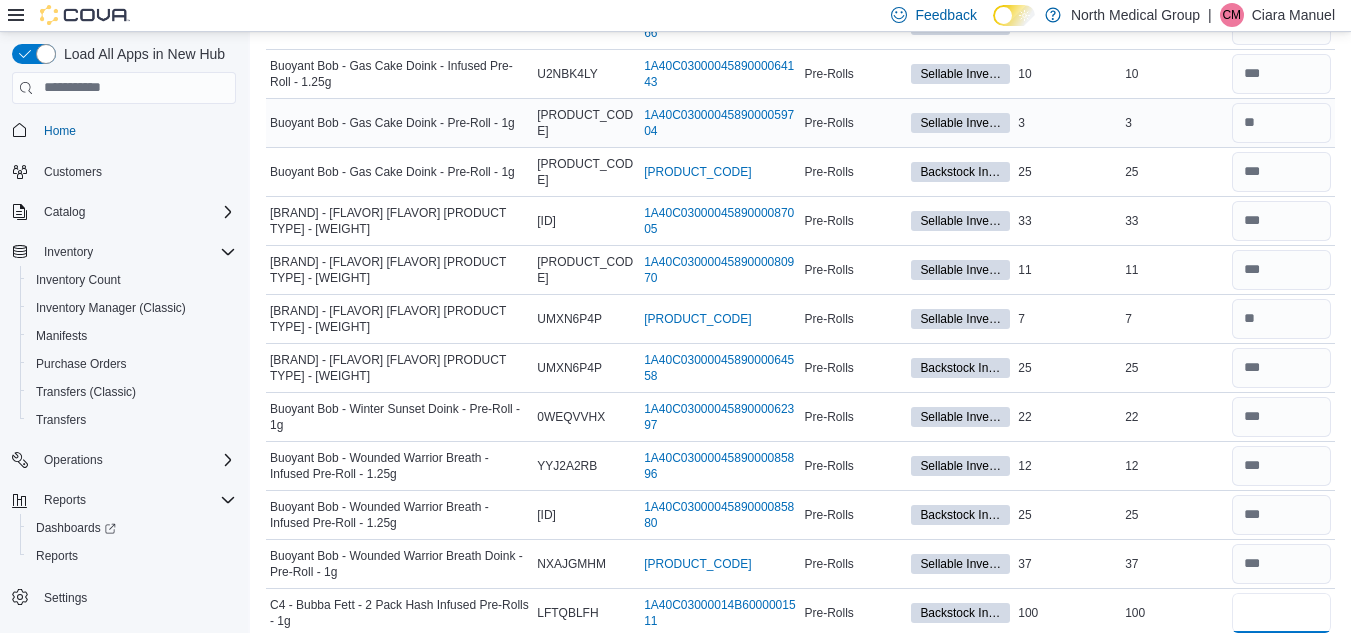 type on "***" 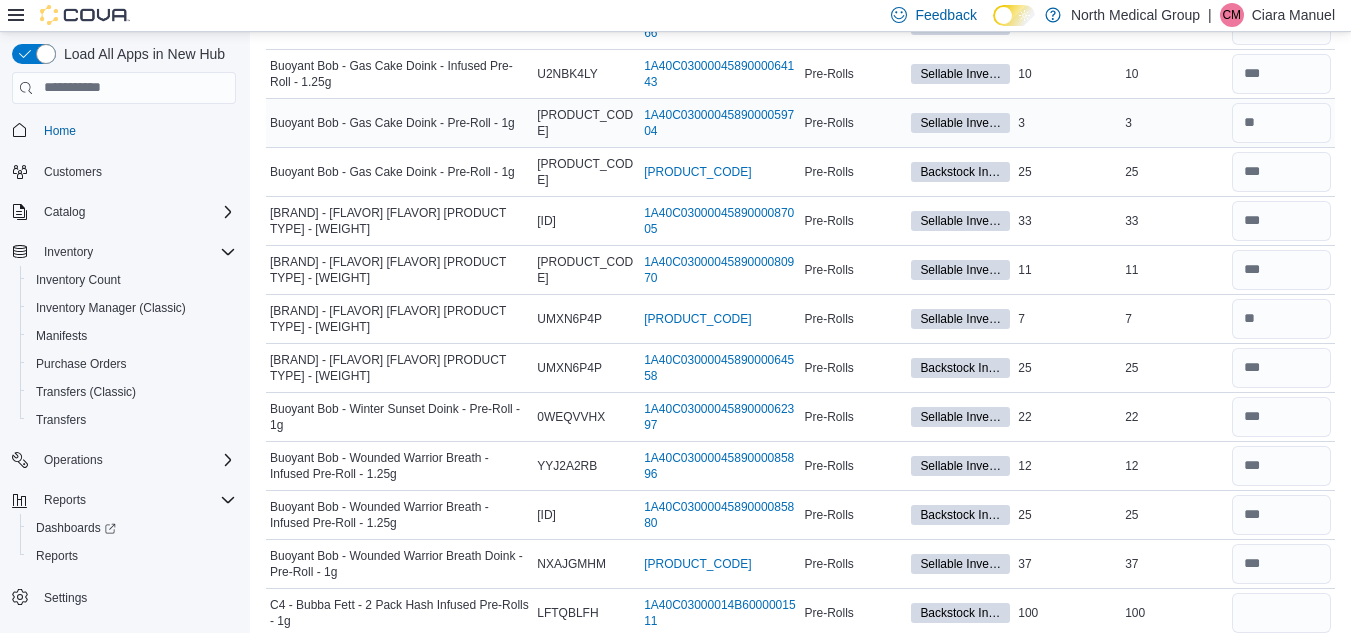 type 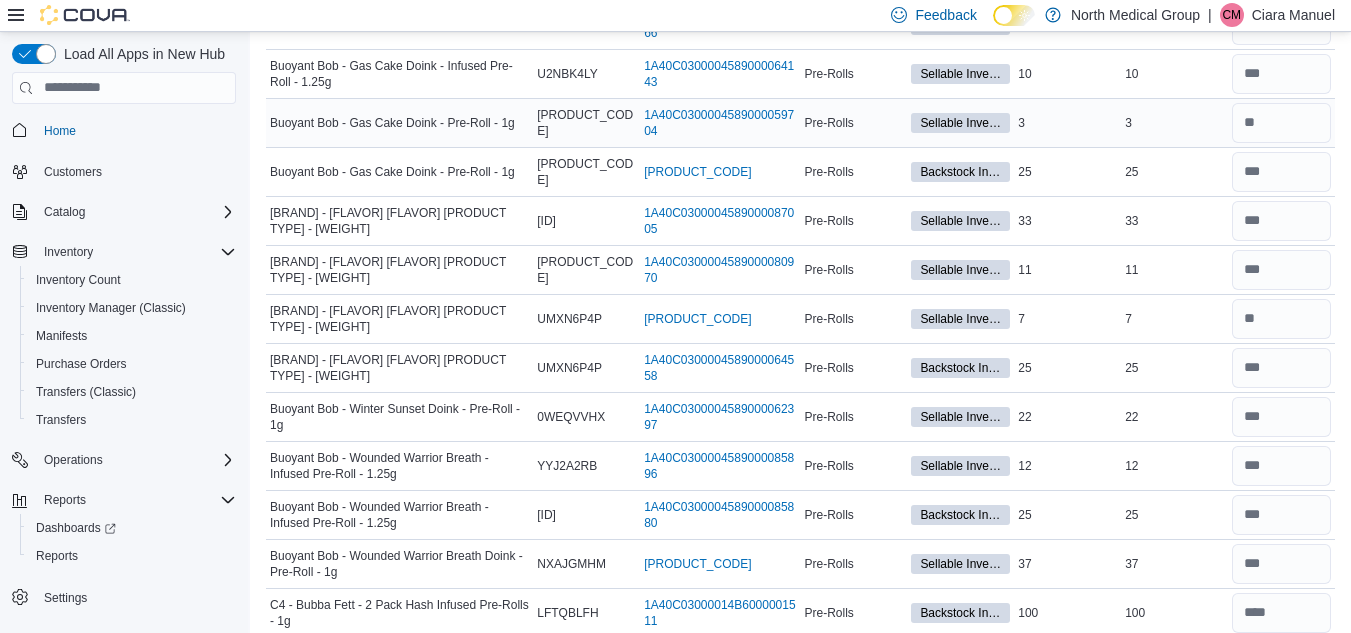scroll, scrollTop: 880, scrollLeft: 0, axis: vertical 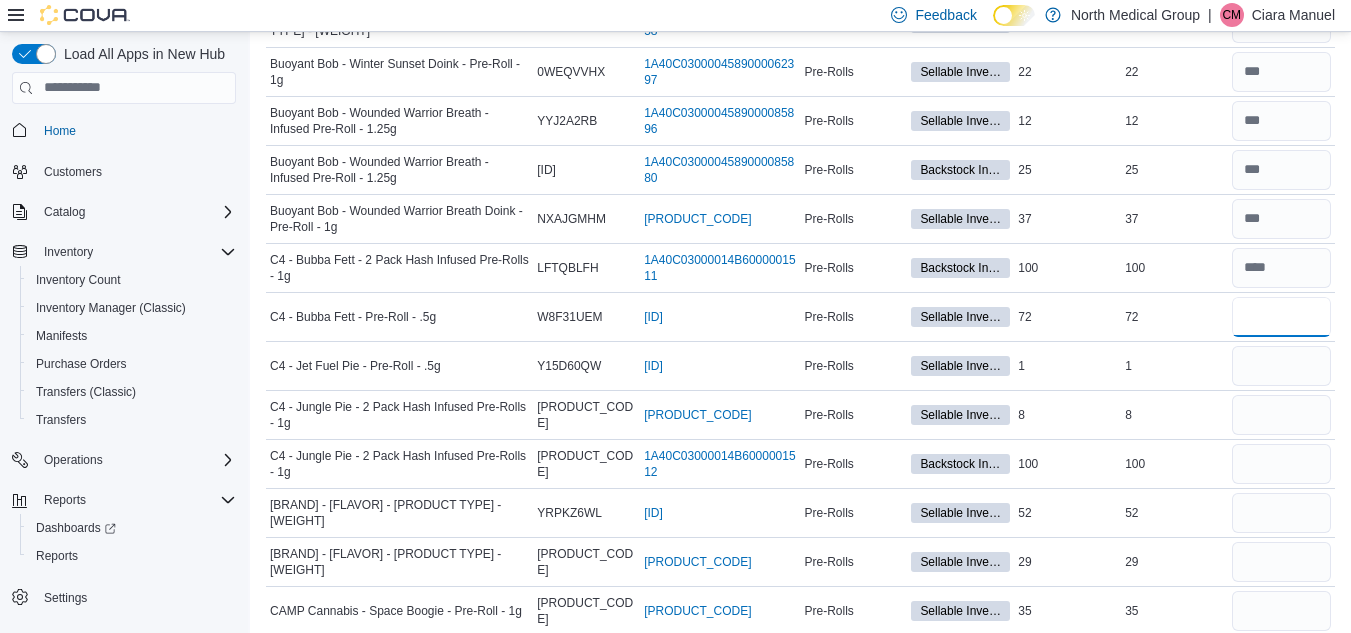 type on "**" 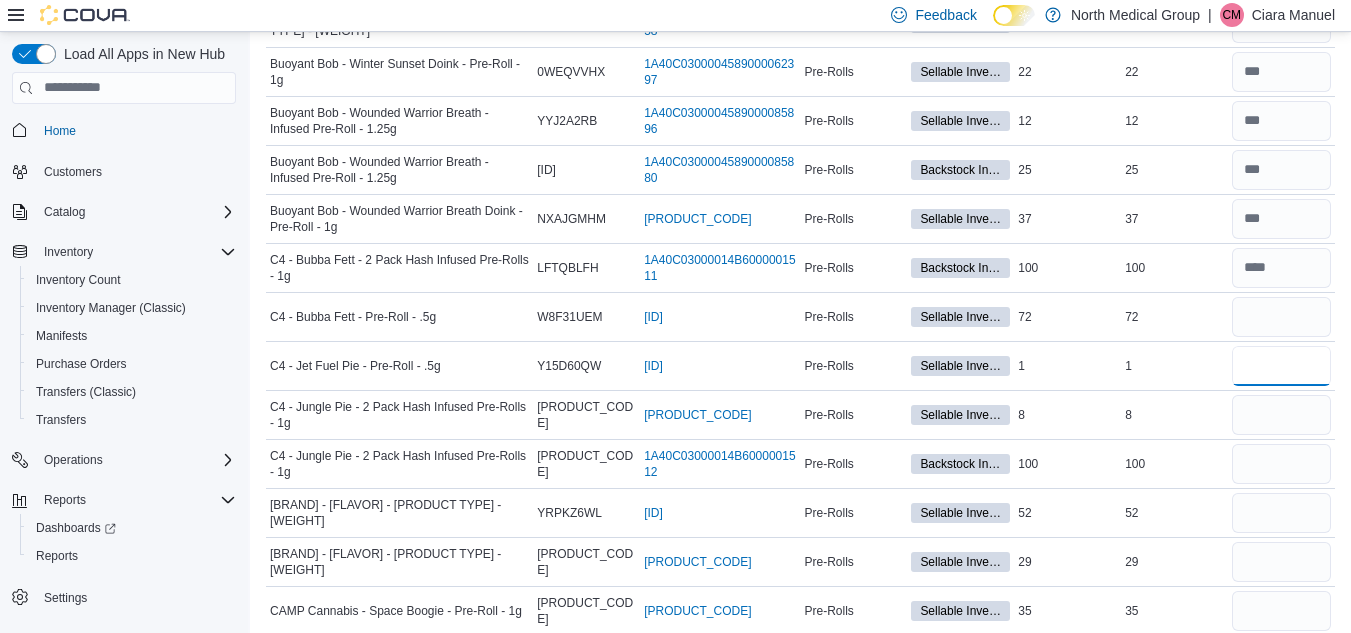 type 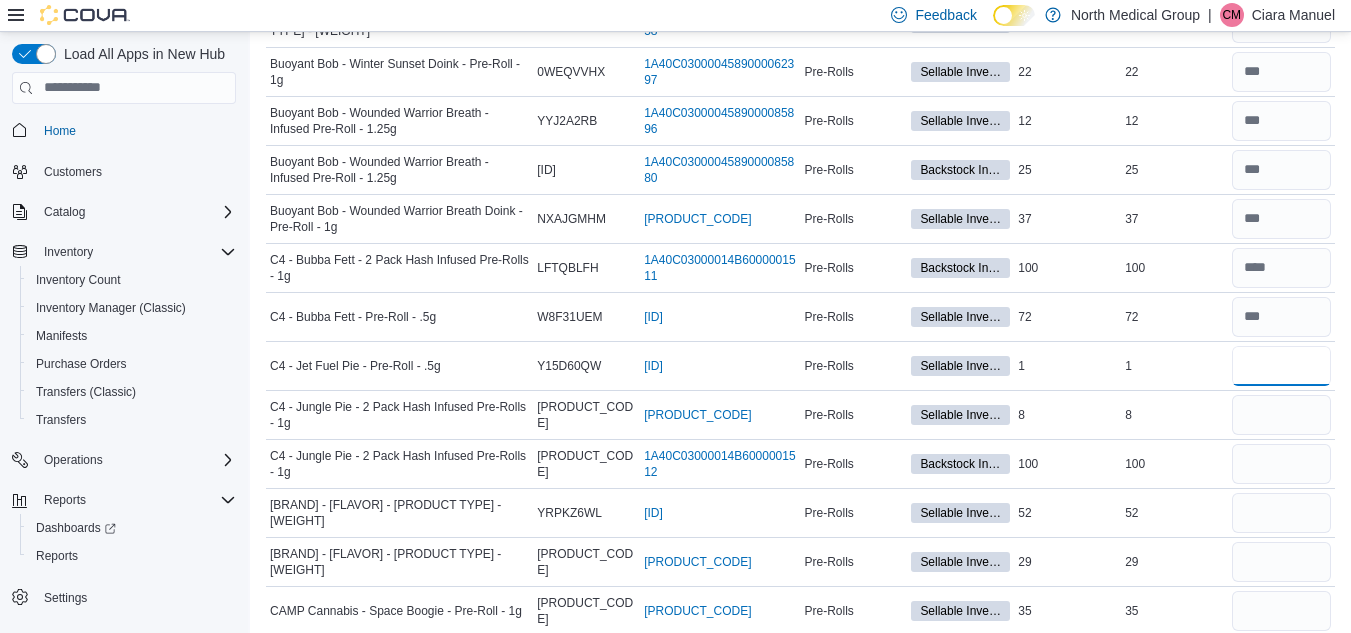 type on "*" 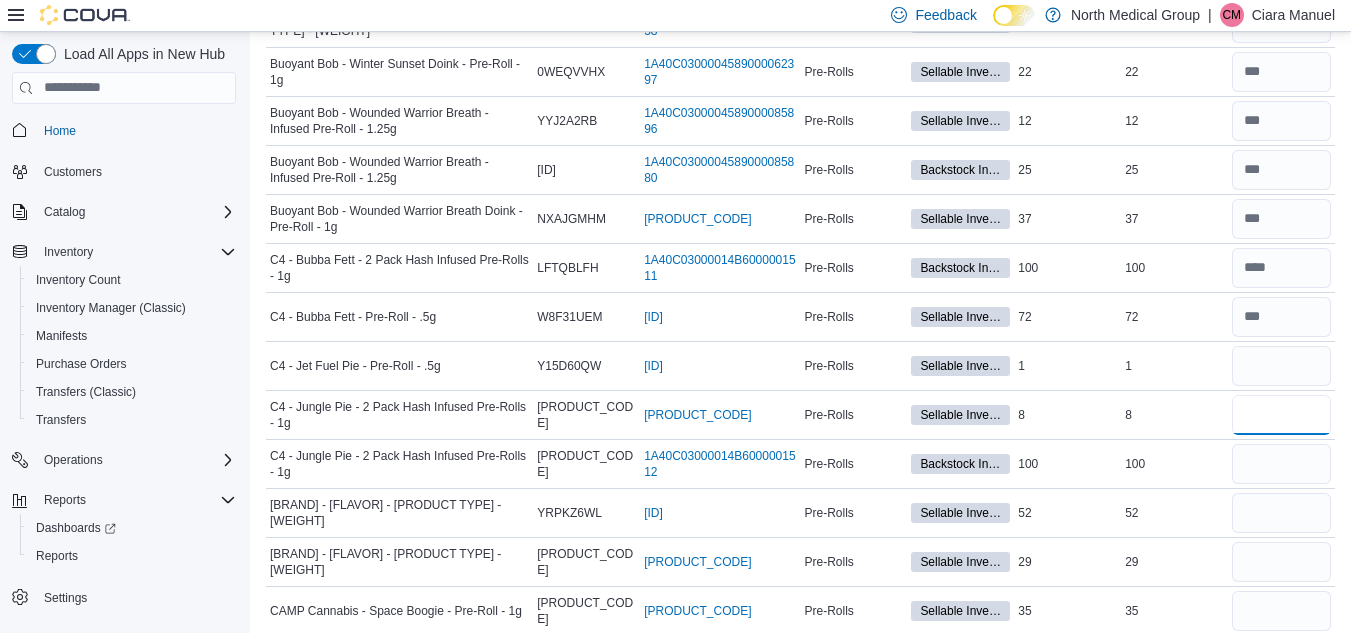 type 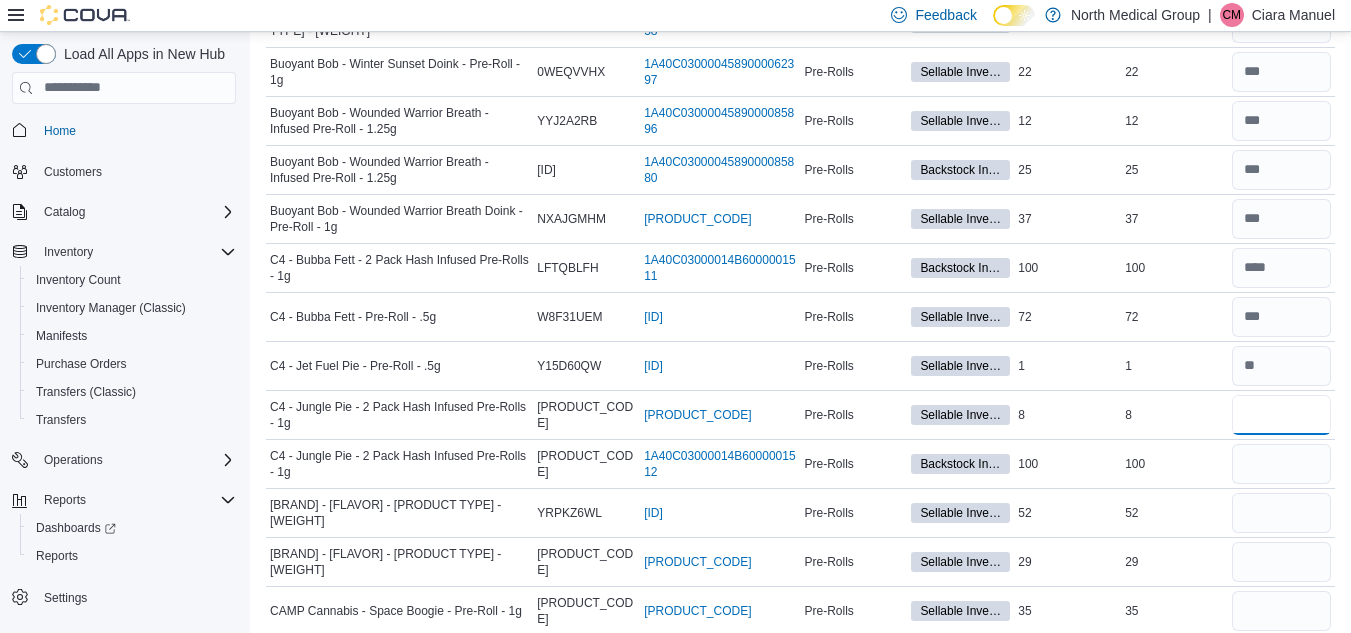 type on "*" 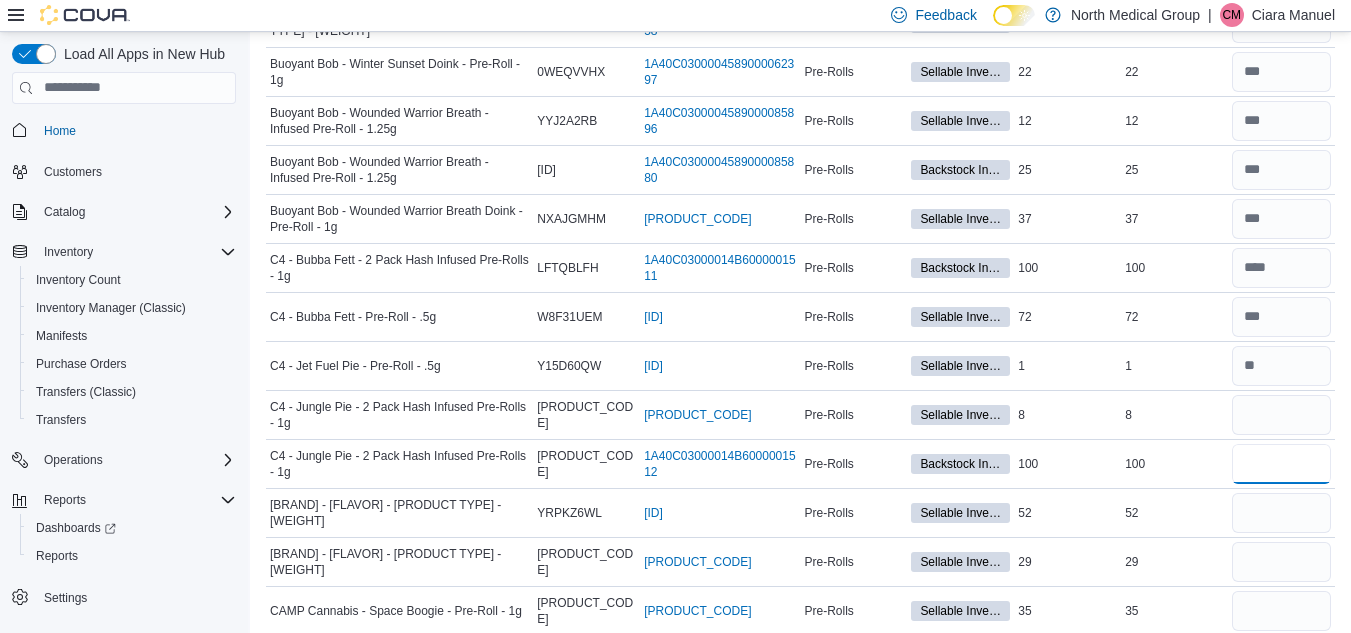 type 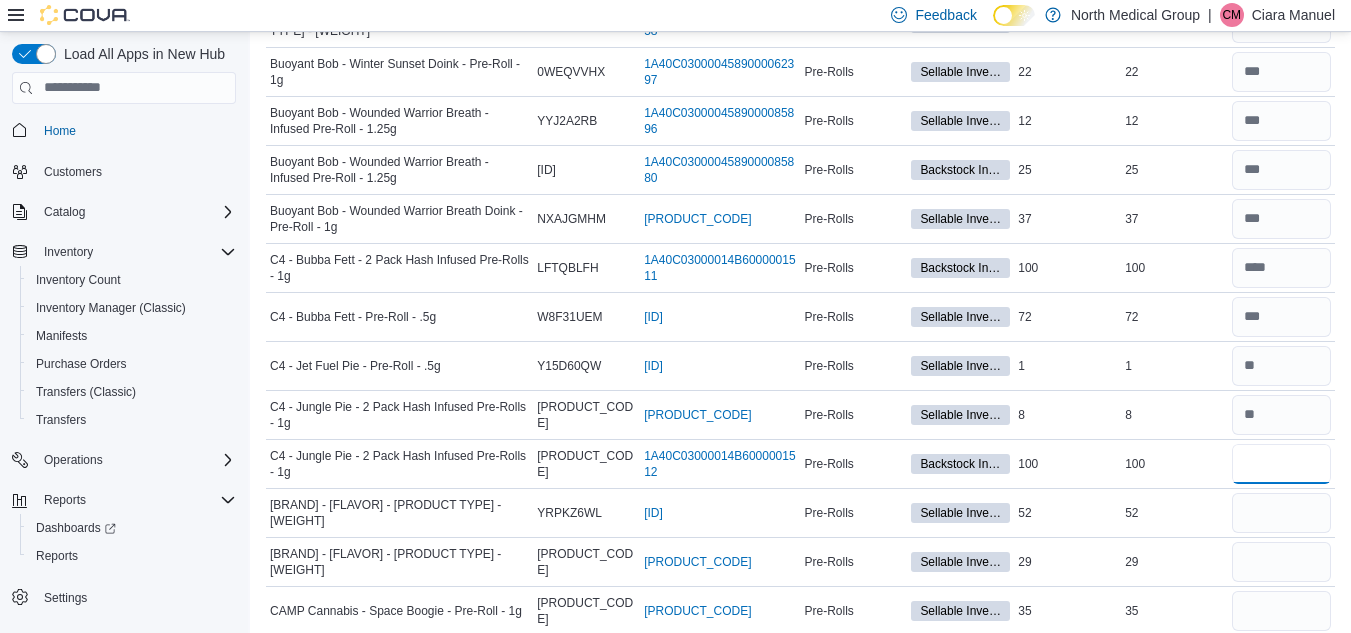 type on "***" 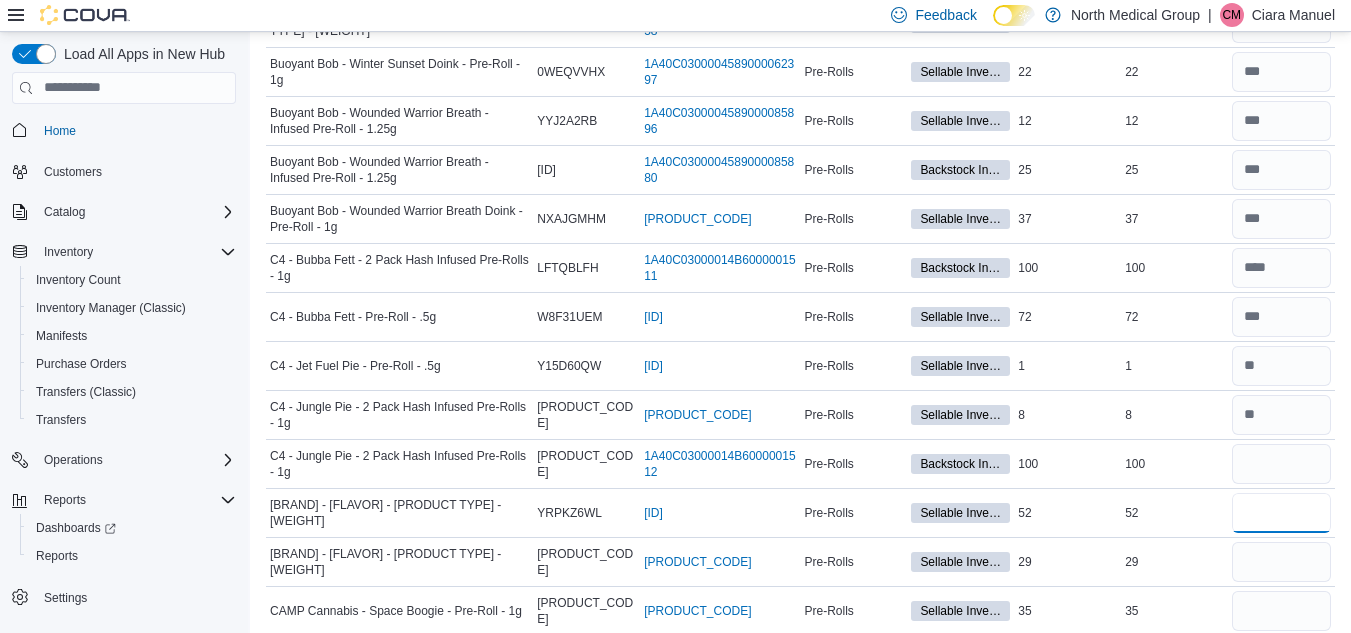 type 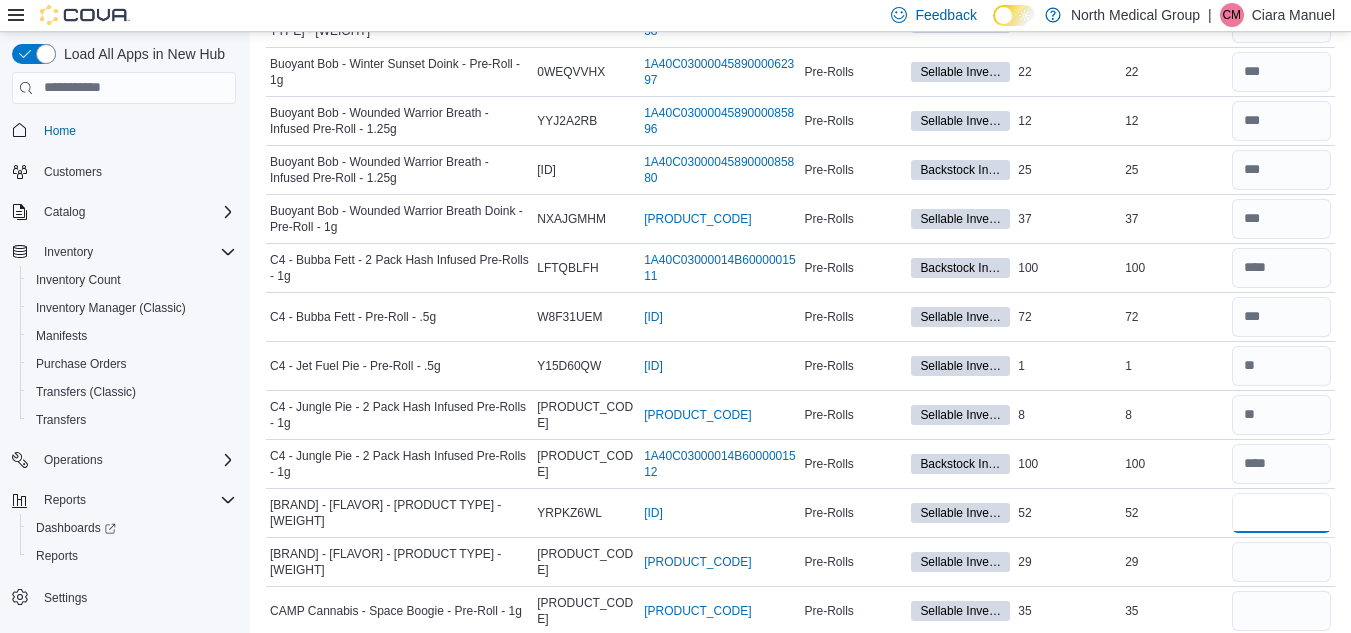 type on "**" 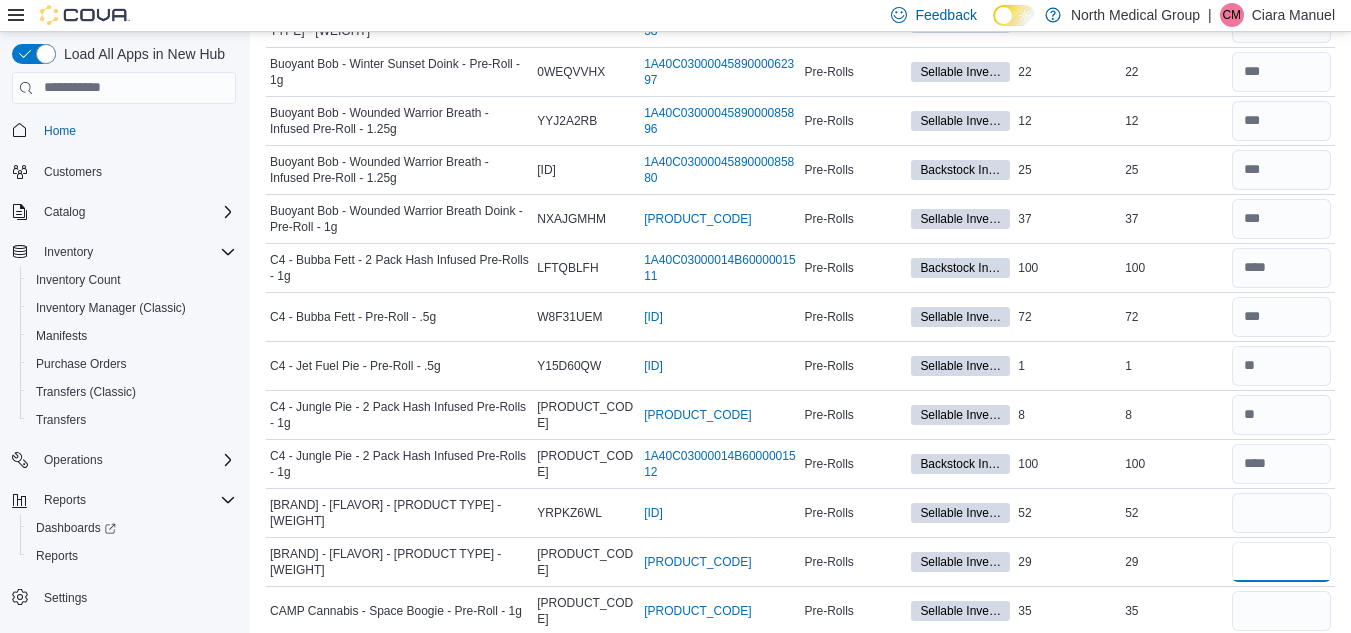 type 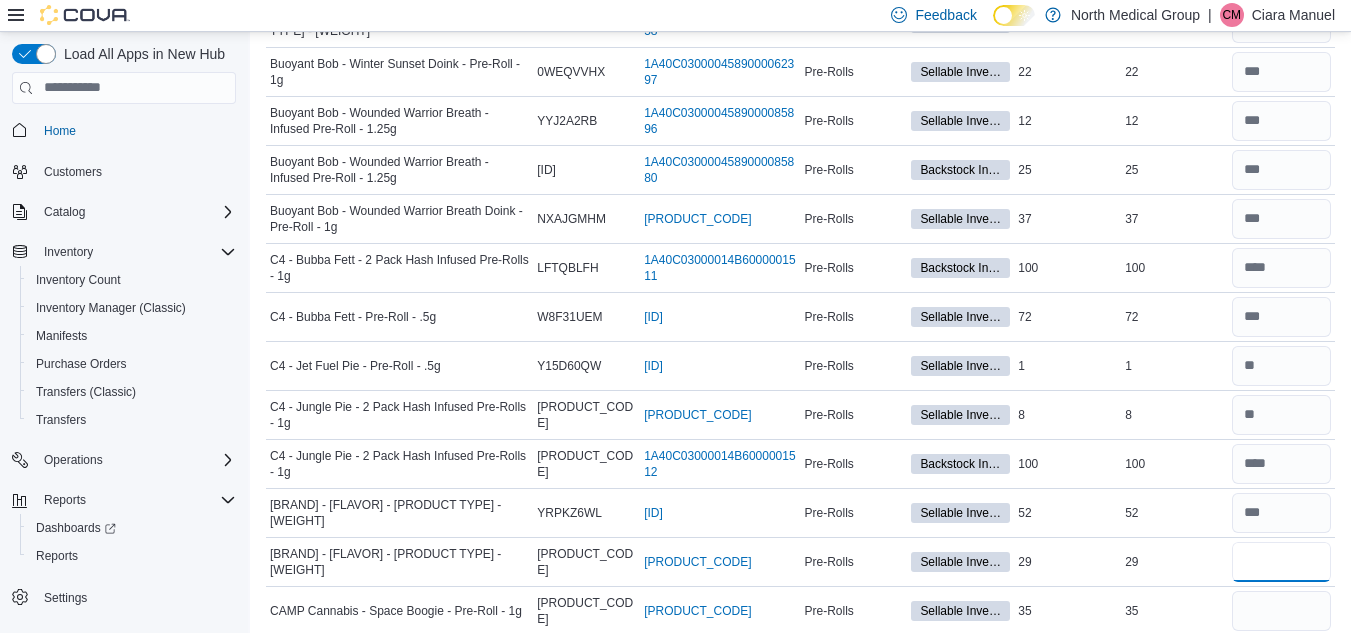 type on "**" 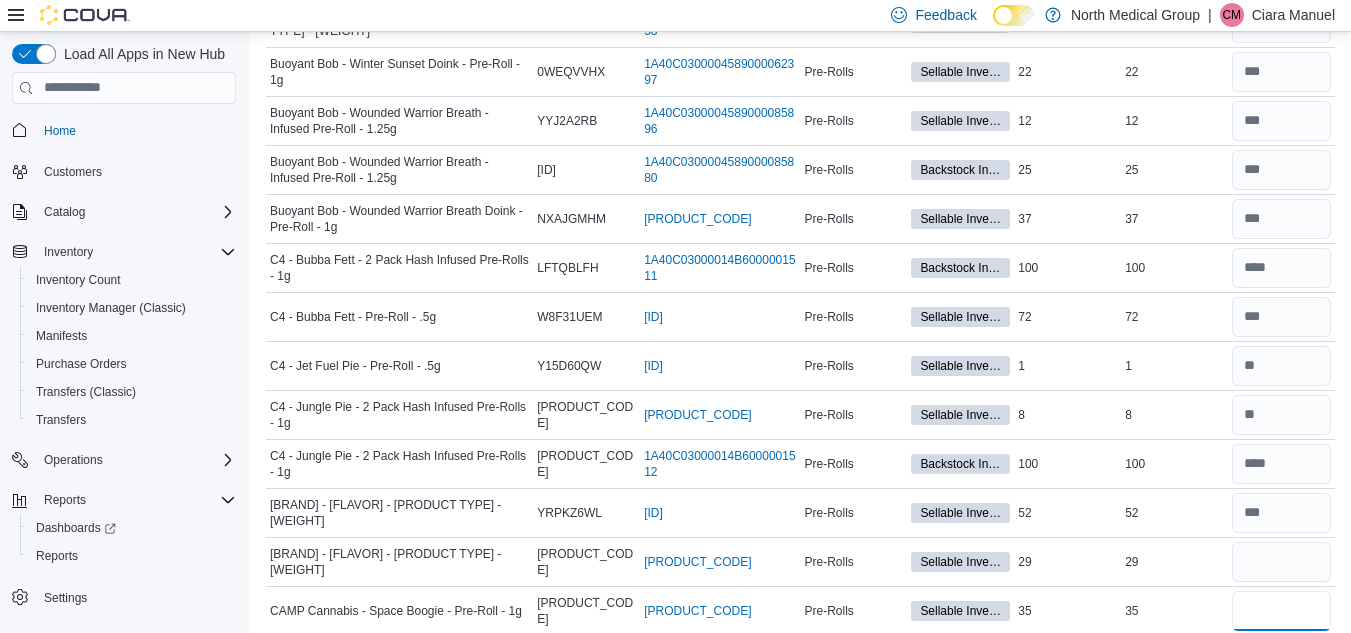 type 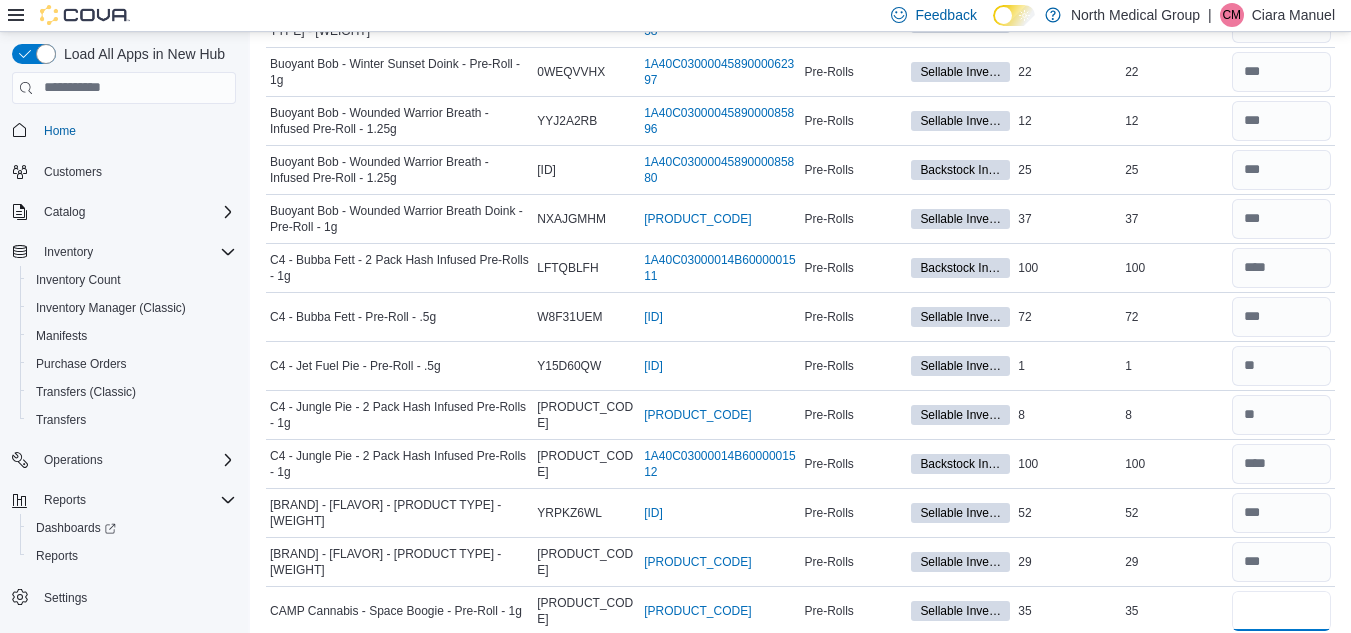 type on "**" 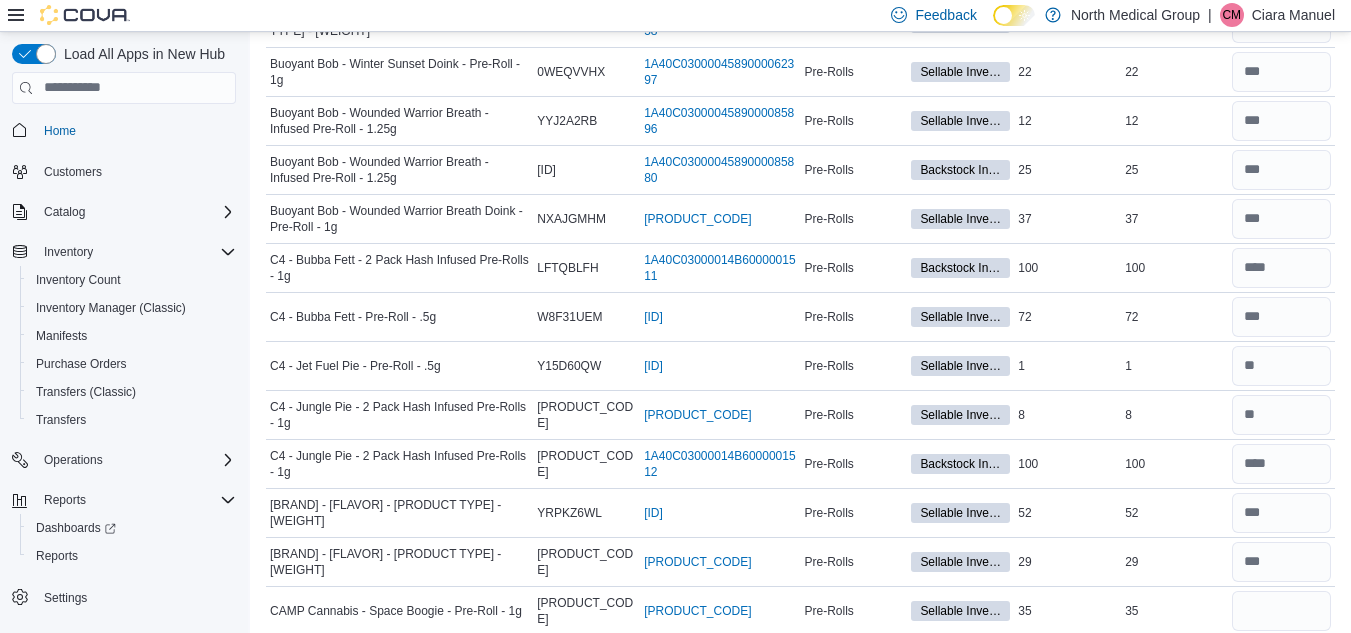 type 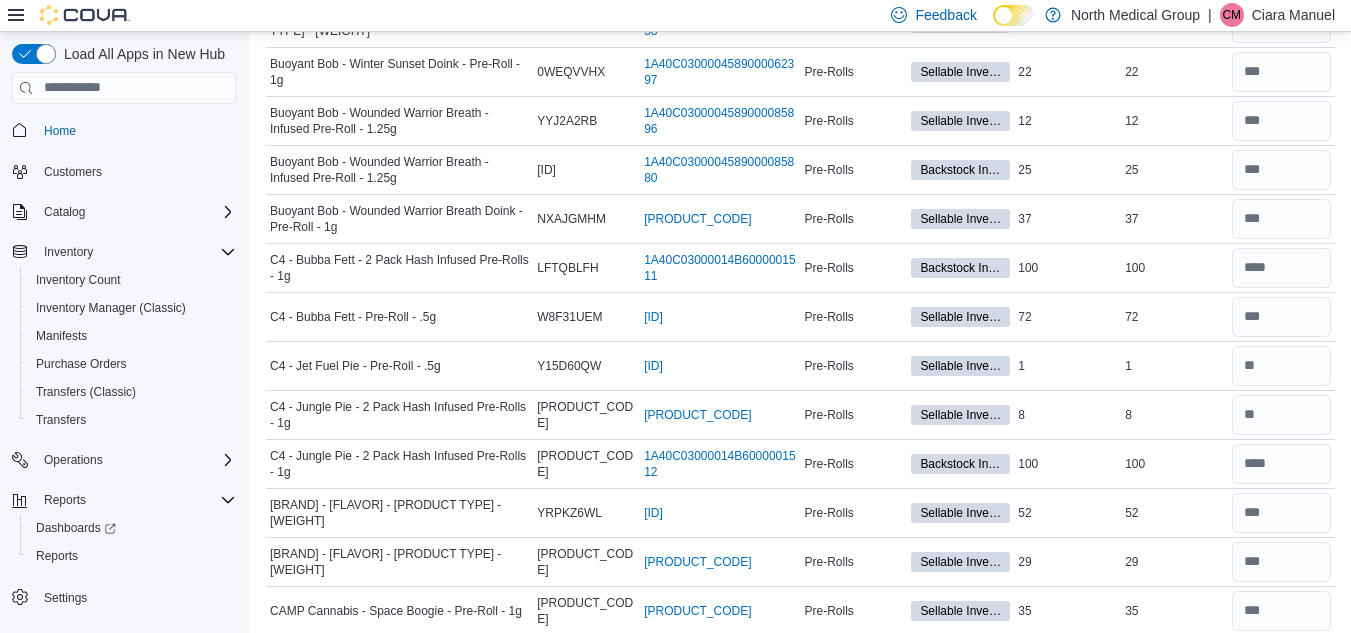 scroll, scrollTop: 1223, scrollLeft: 0, axis: vertical 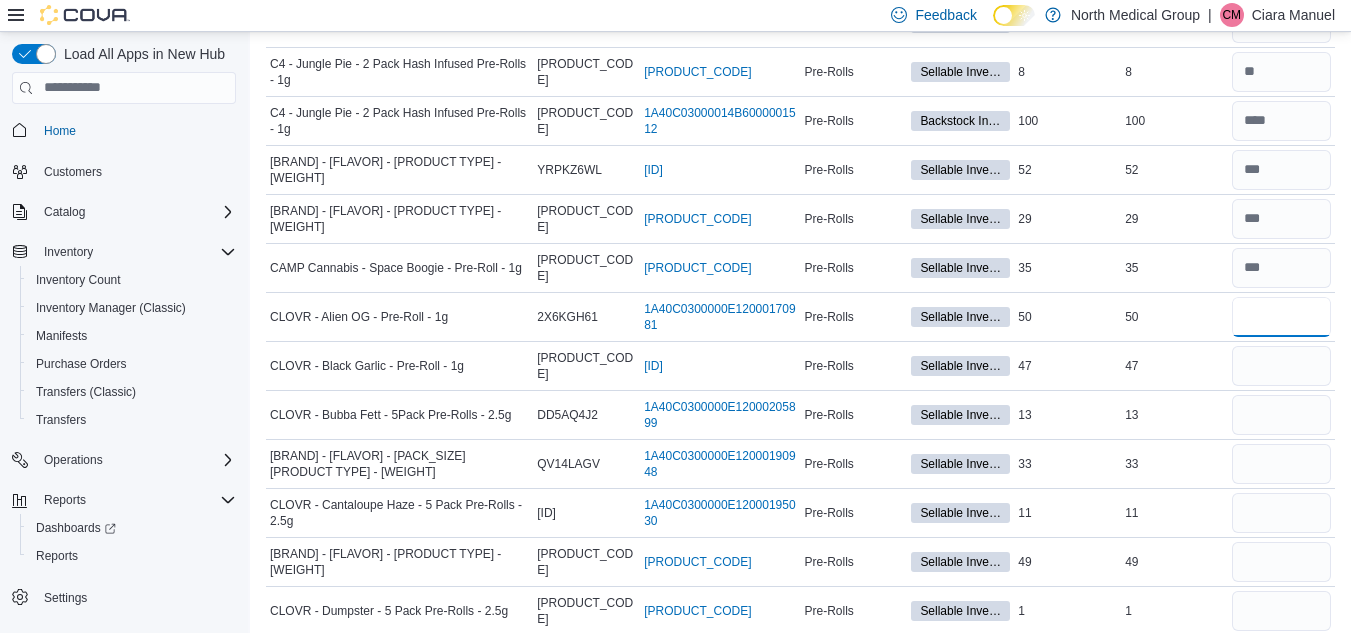 type on "**" 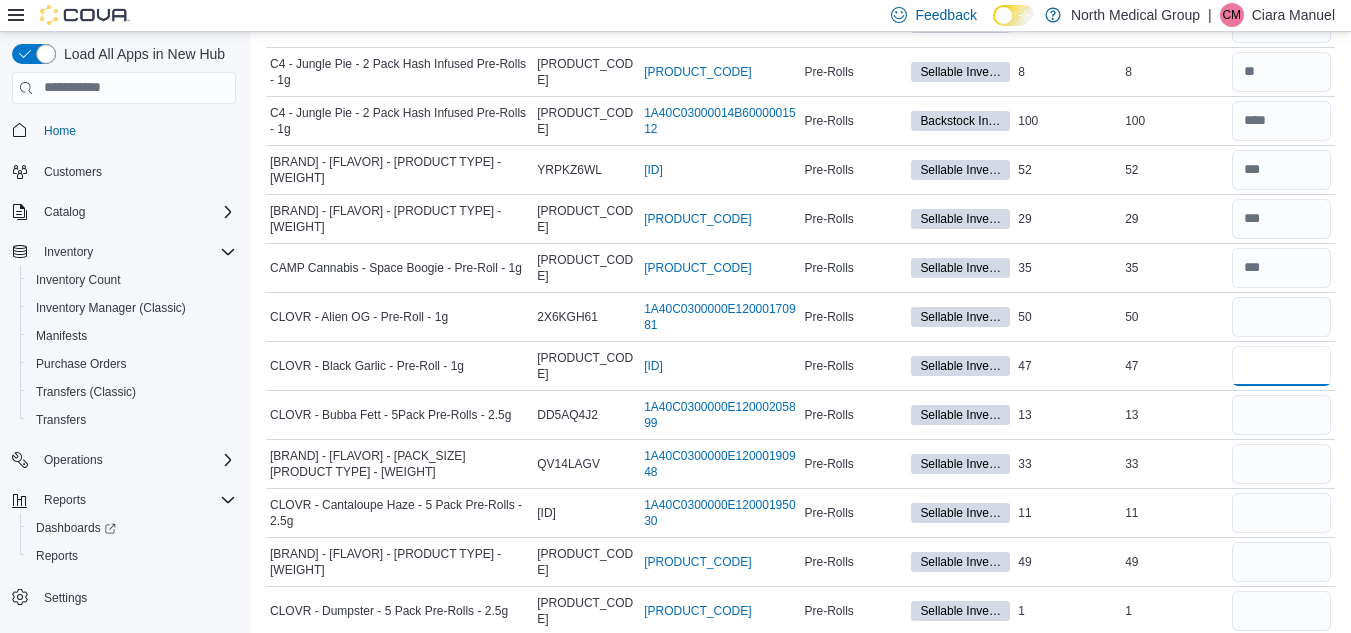 type 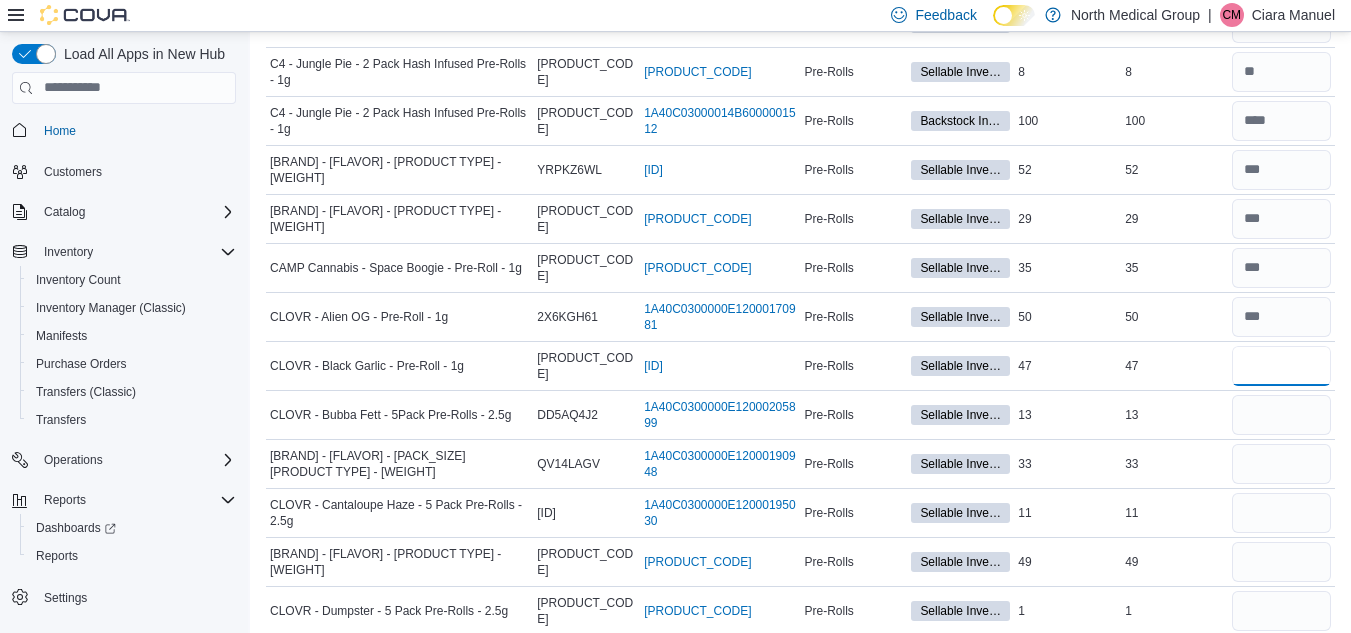 type on "**" 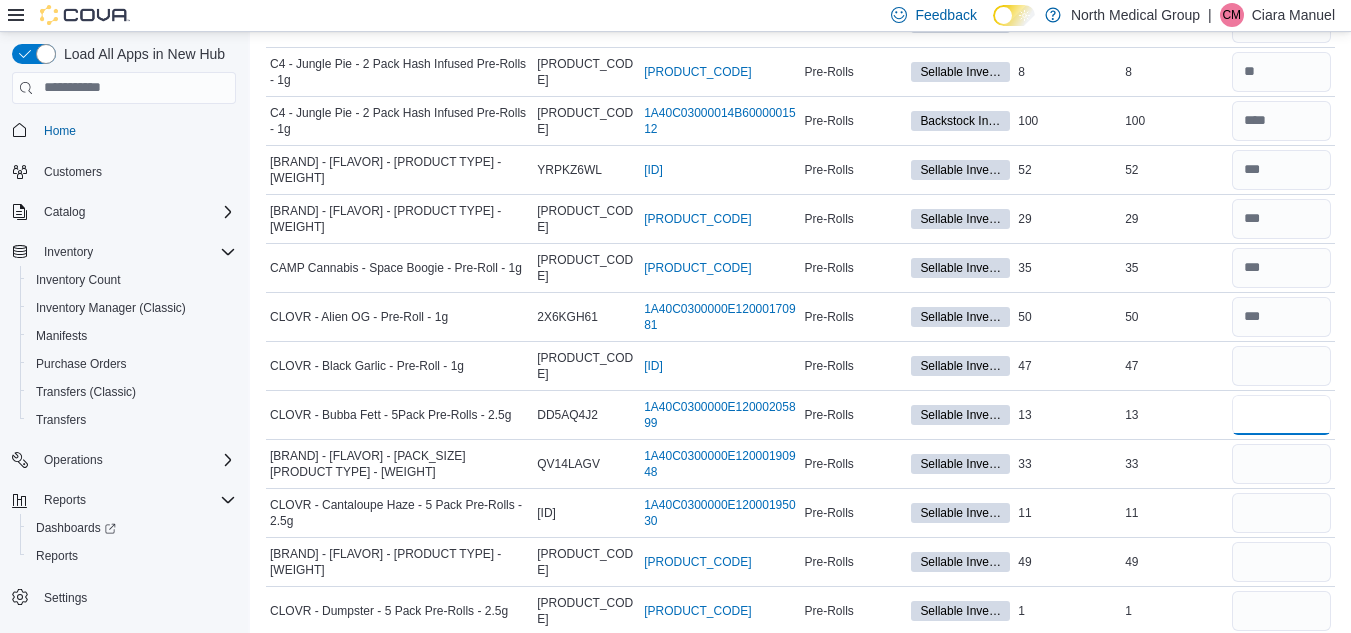 type 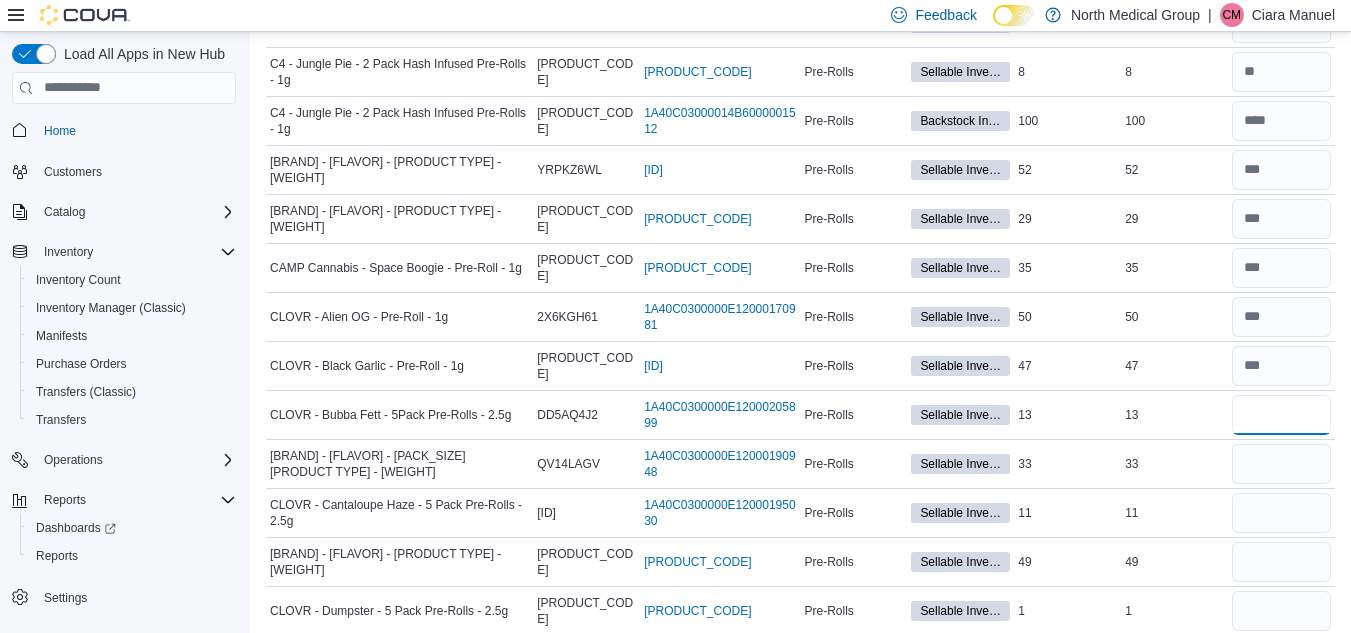 type on "**" 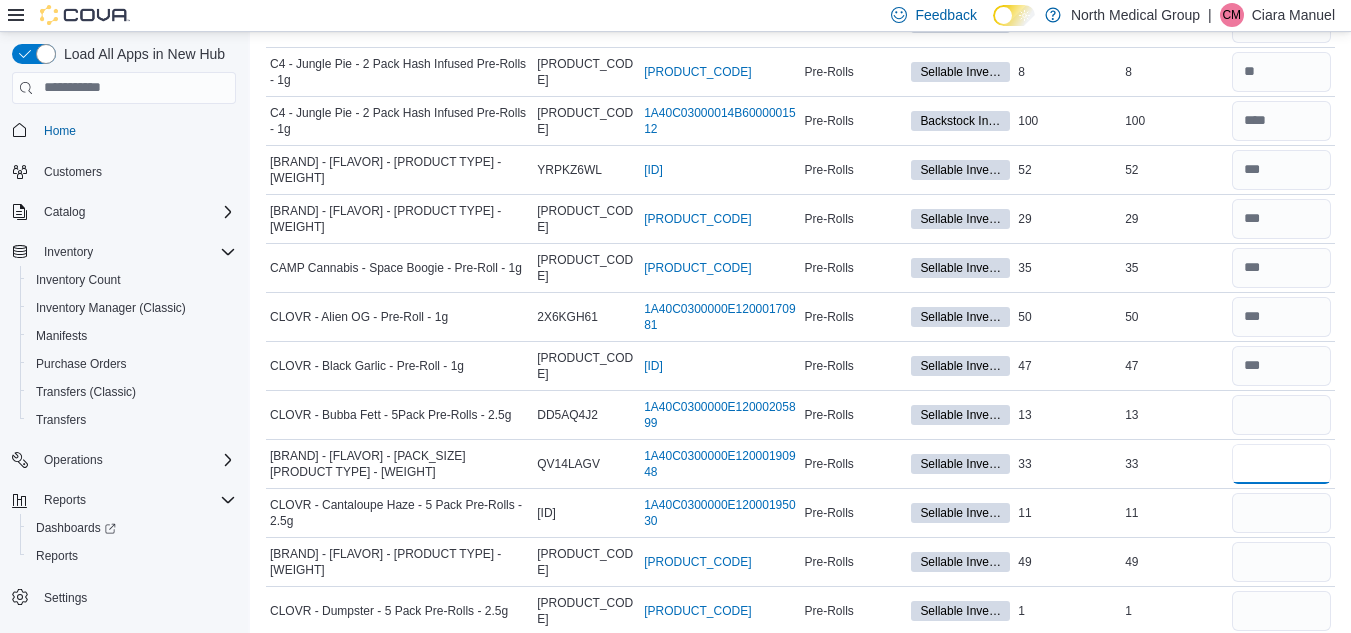 type 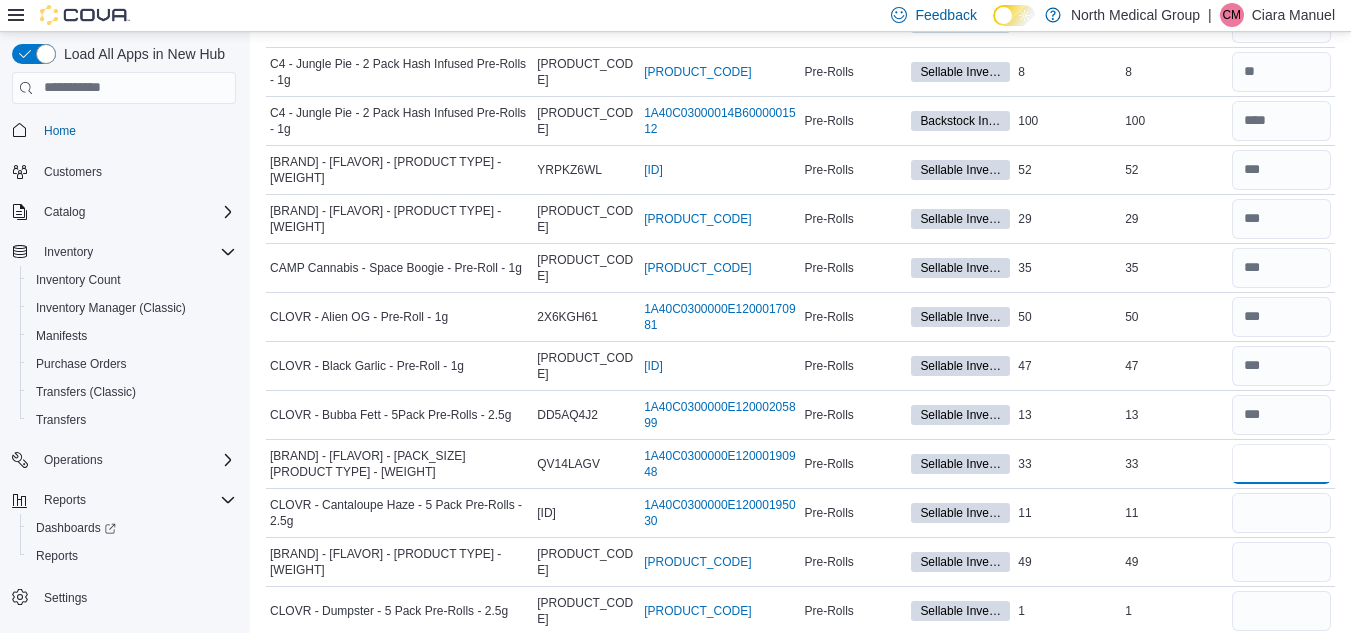 type on "**" 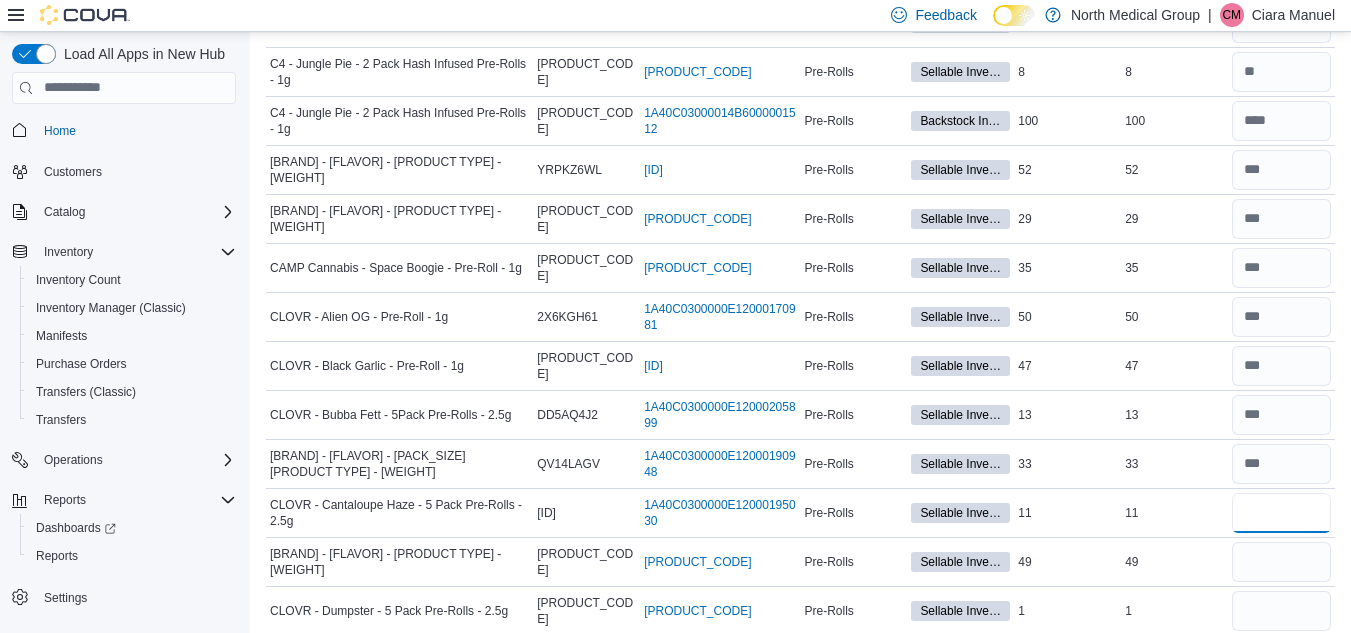 type 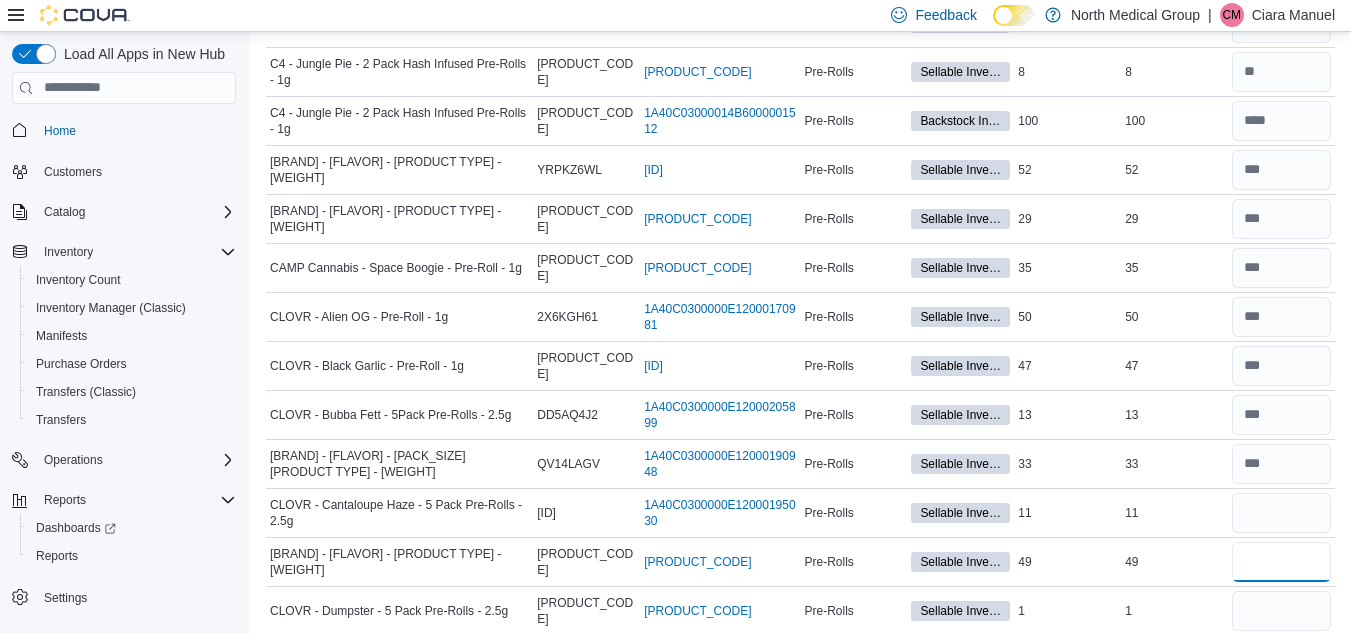 type 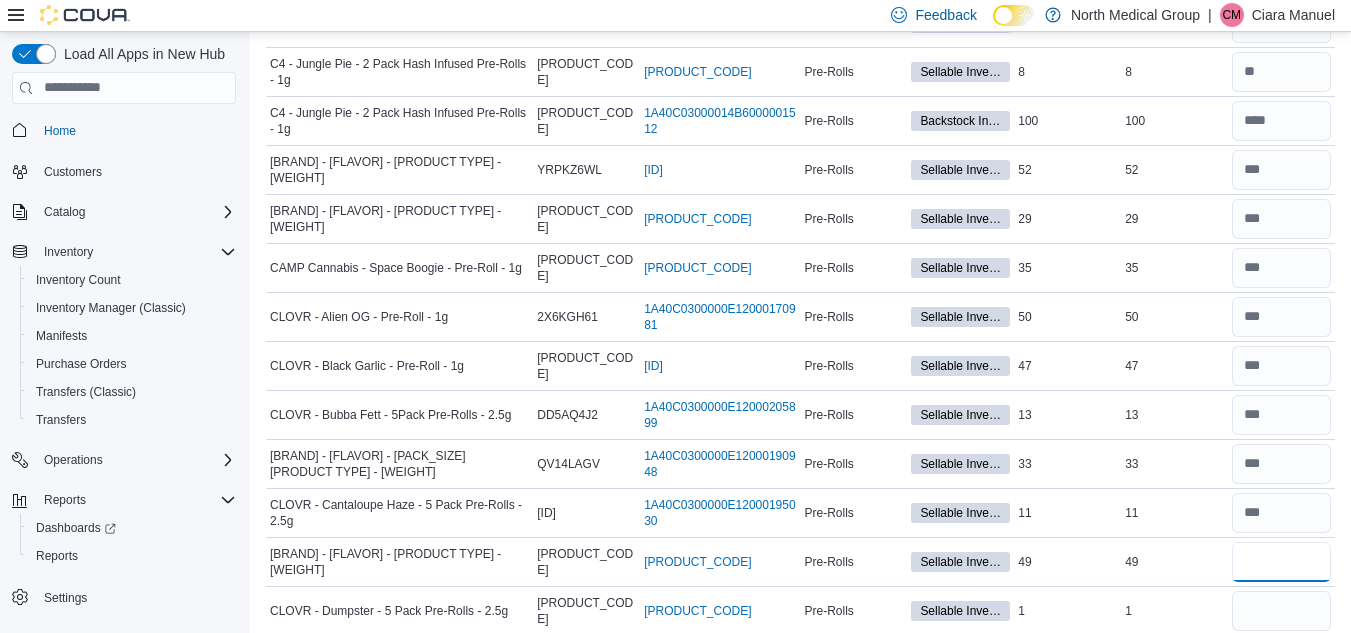 type on "**" 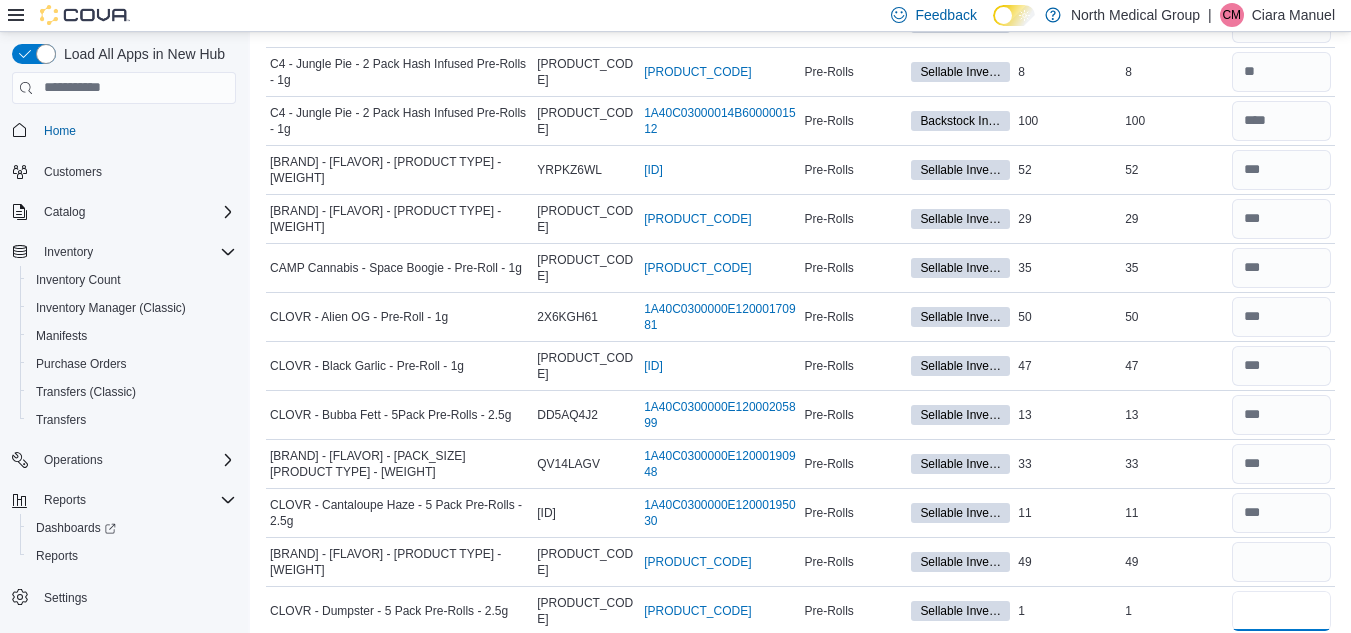 type 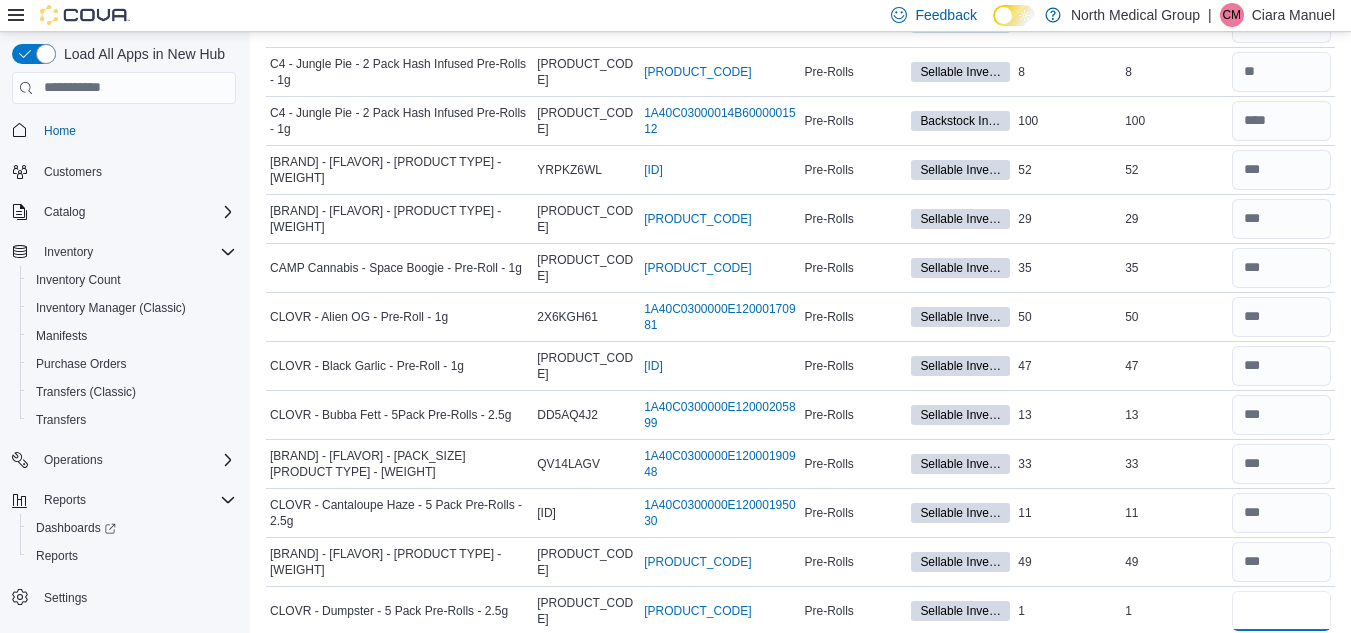 type on "*" 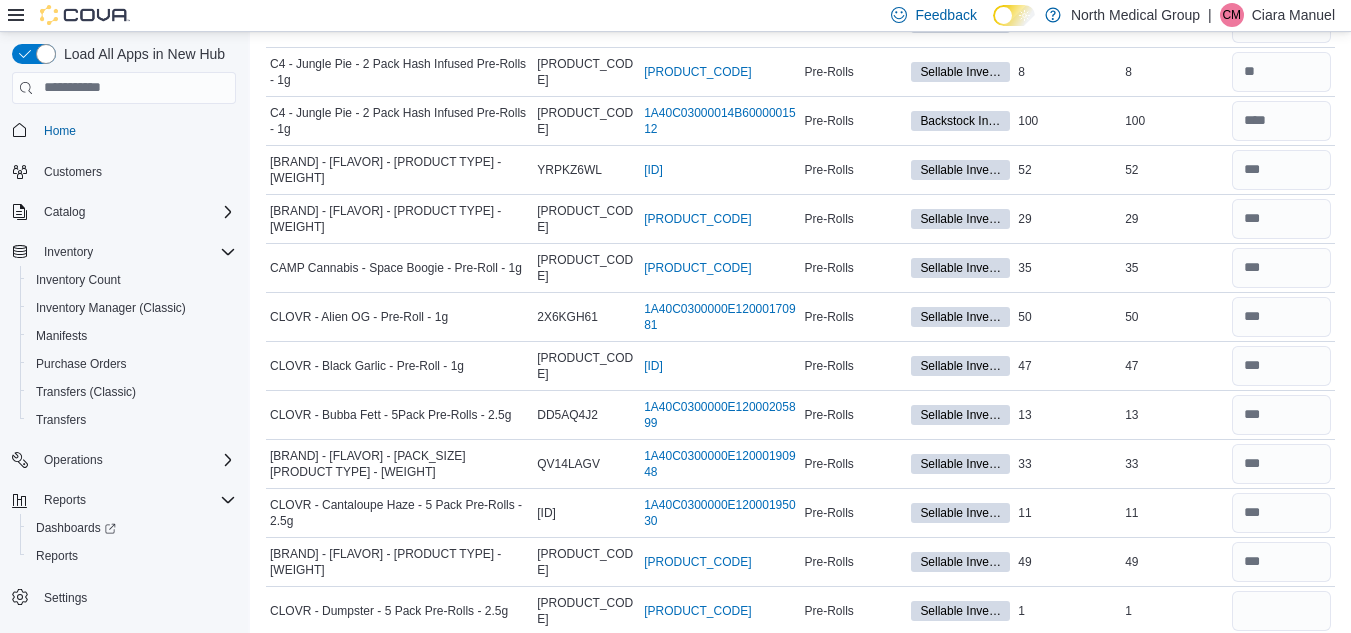 type 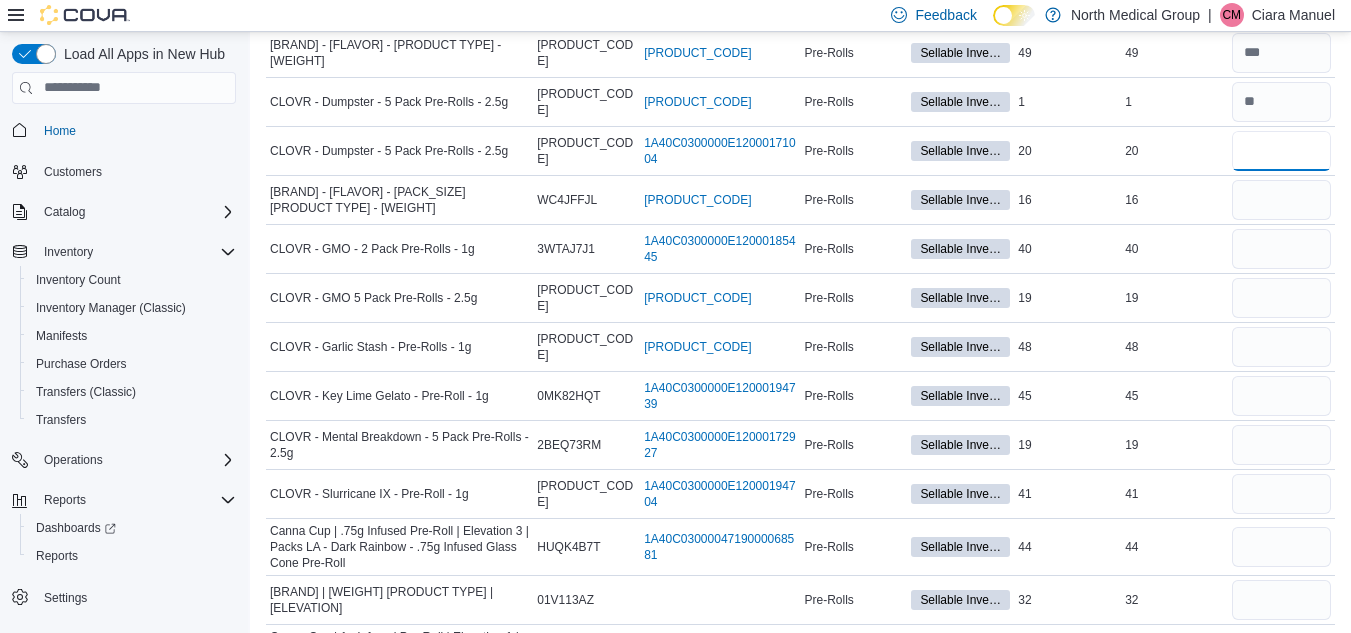 scroll, scrollTop: 1733, scrollLeft: 0, axis: vertical 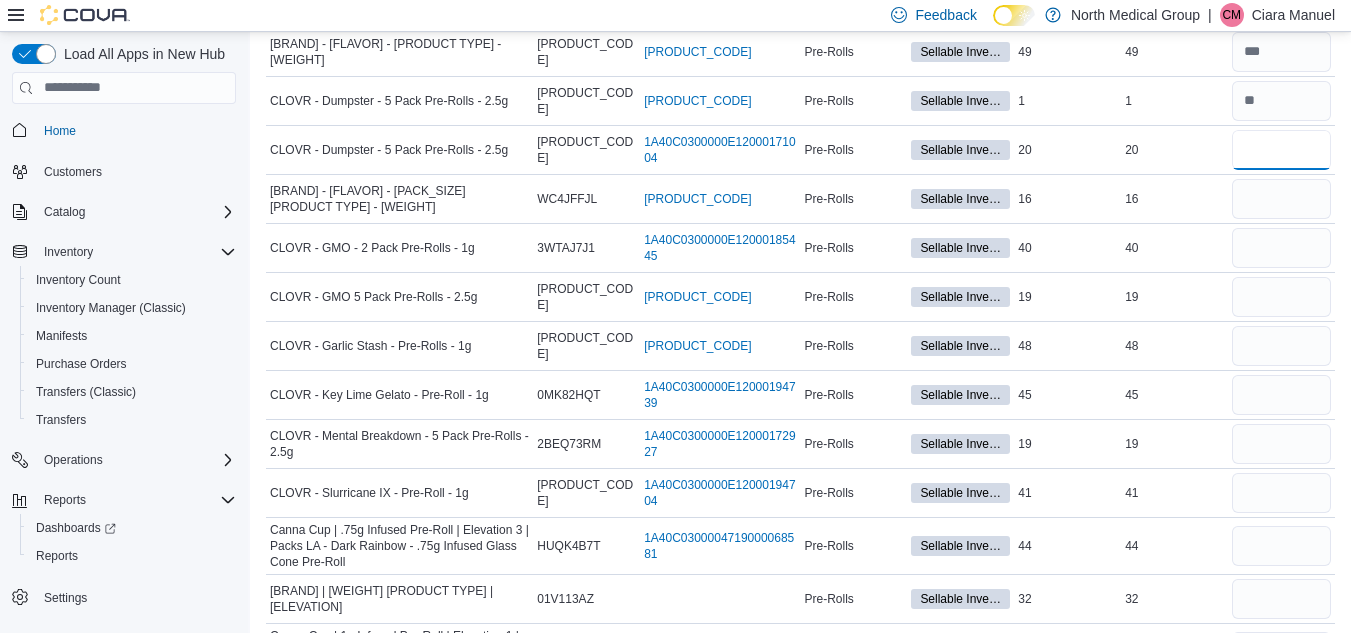 type on "**" 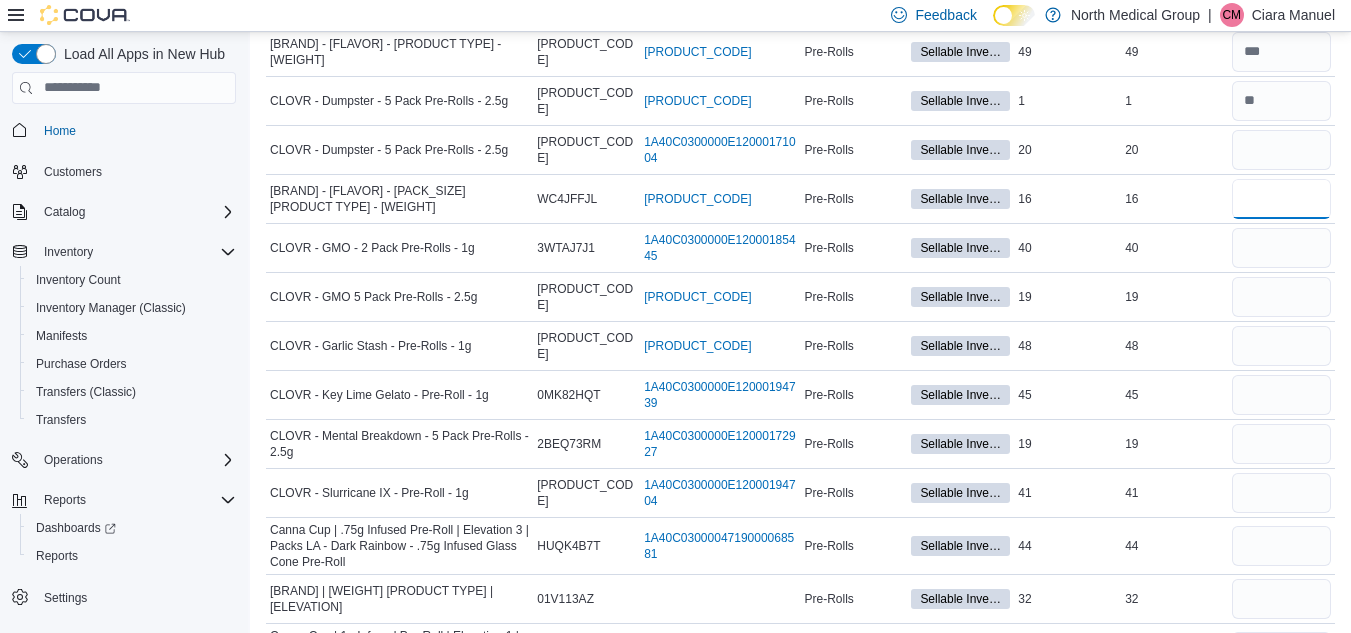 type 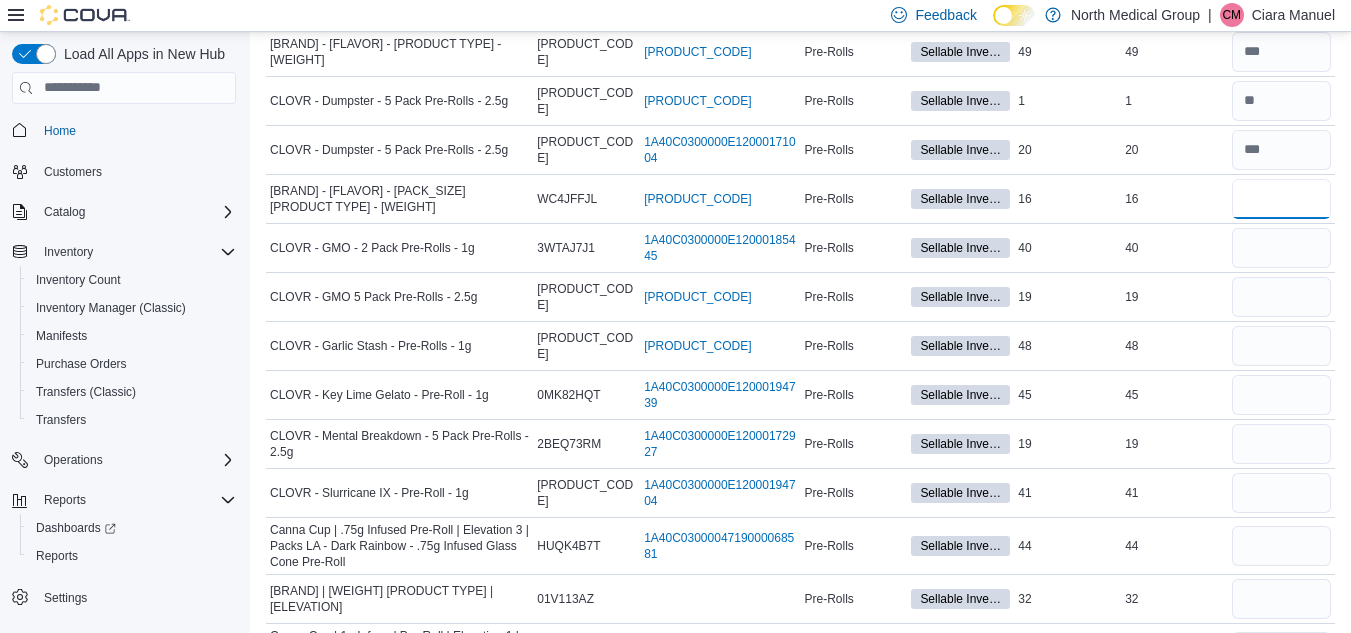 type on "**" 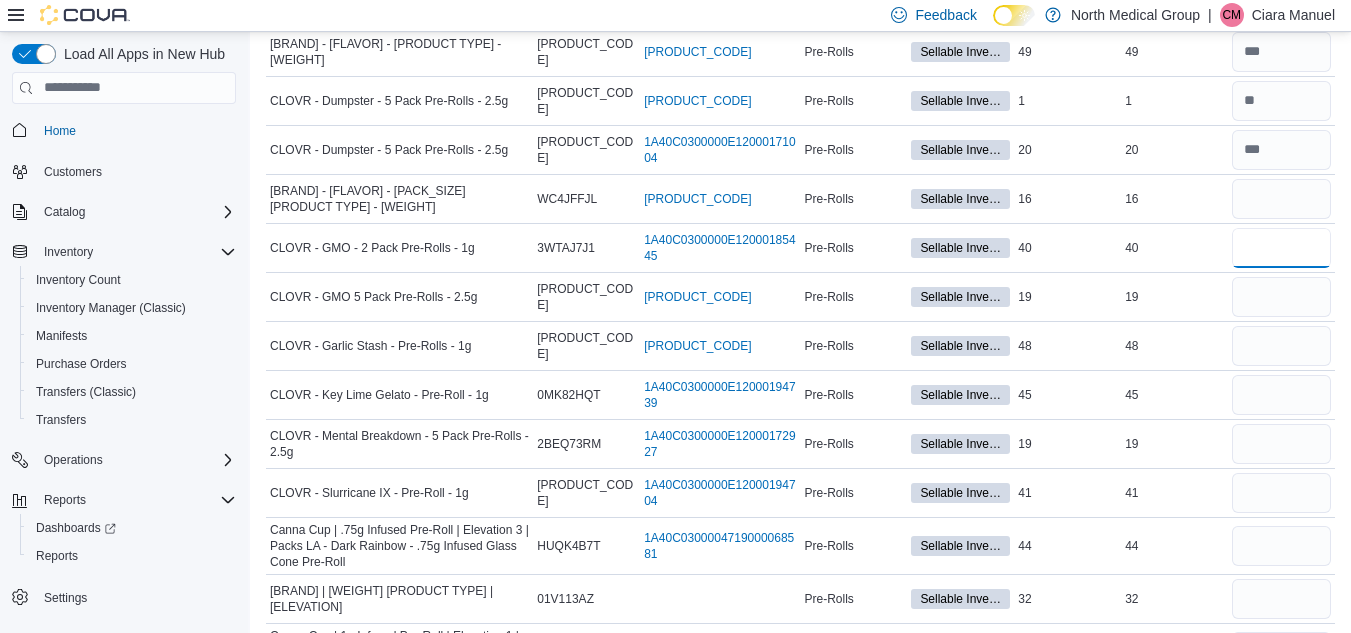 type 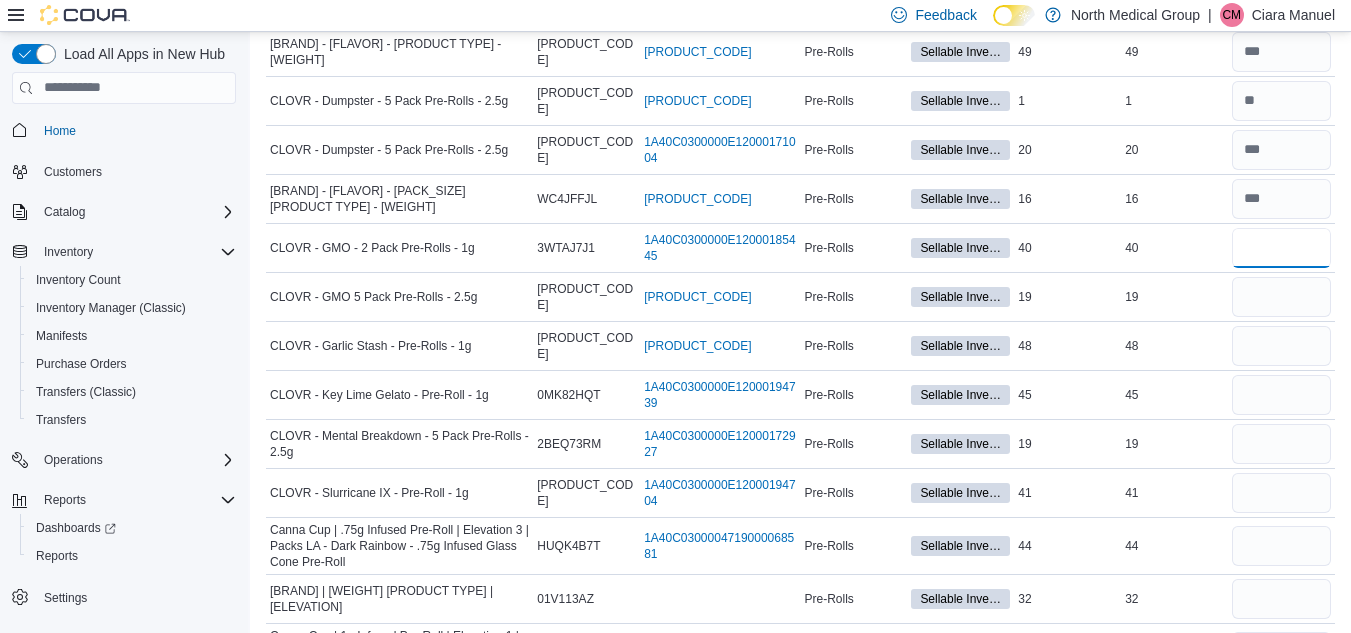 type on "**" 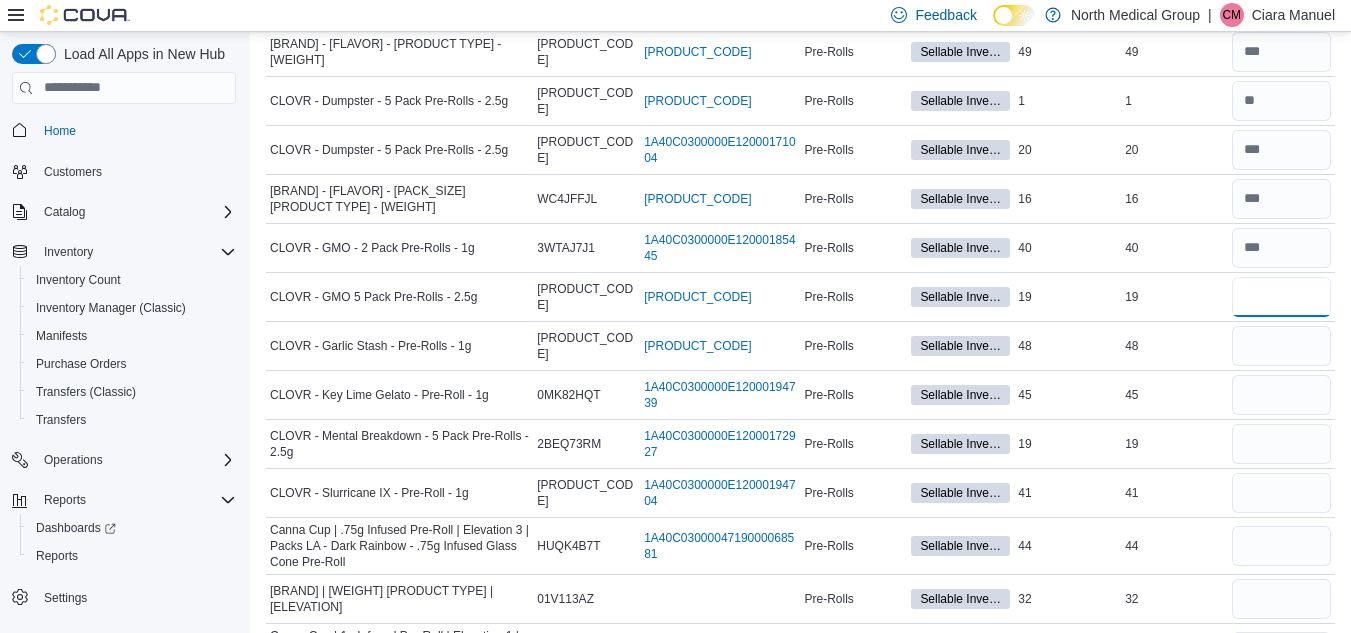 type 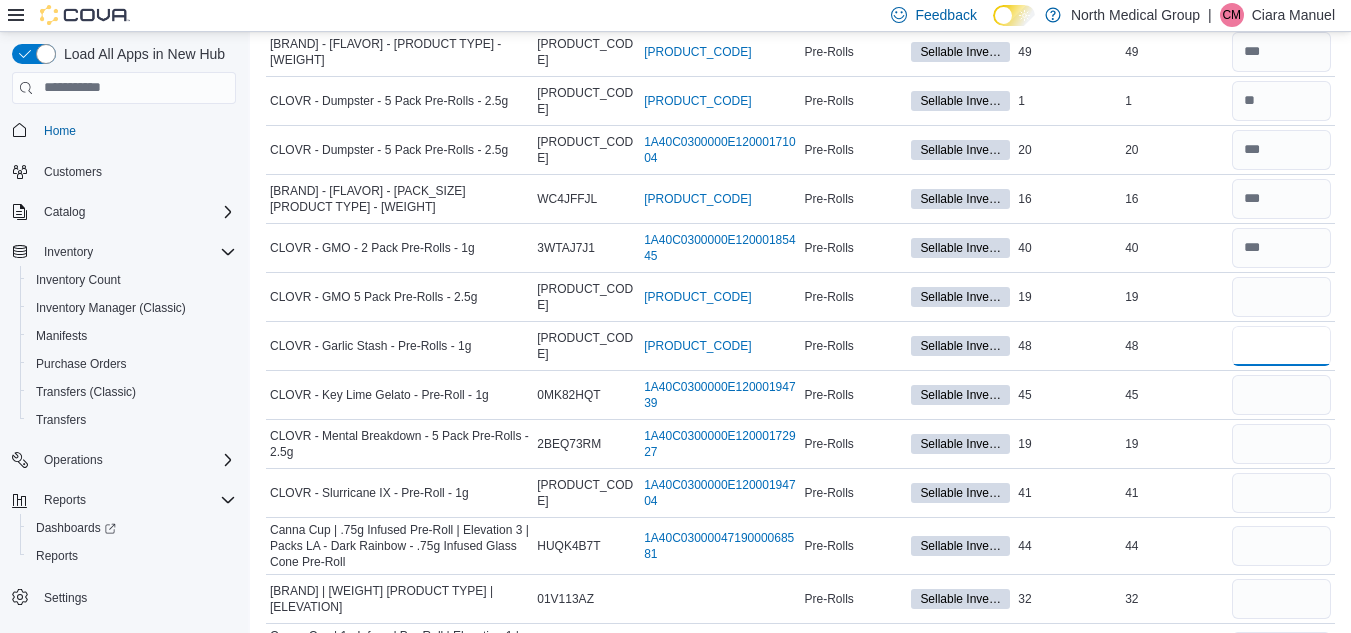 type 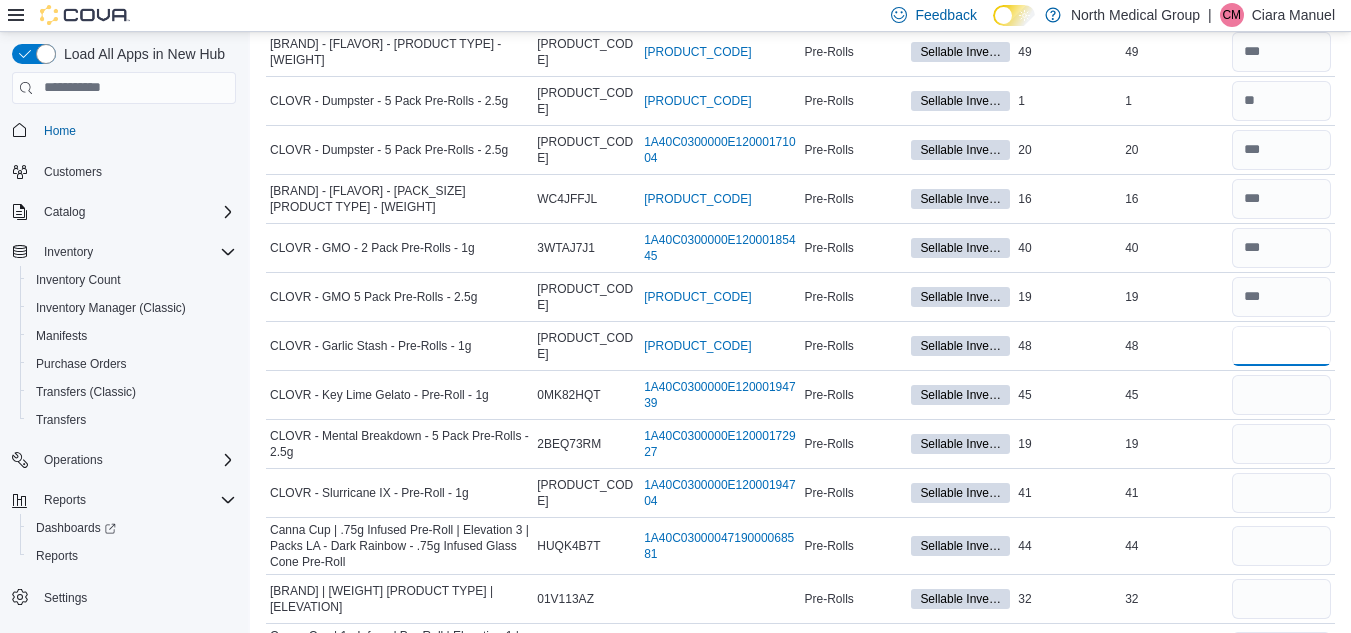 type on "**" 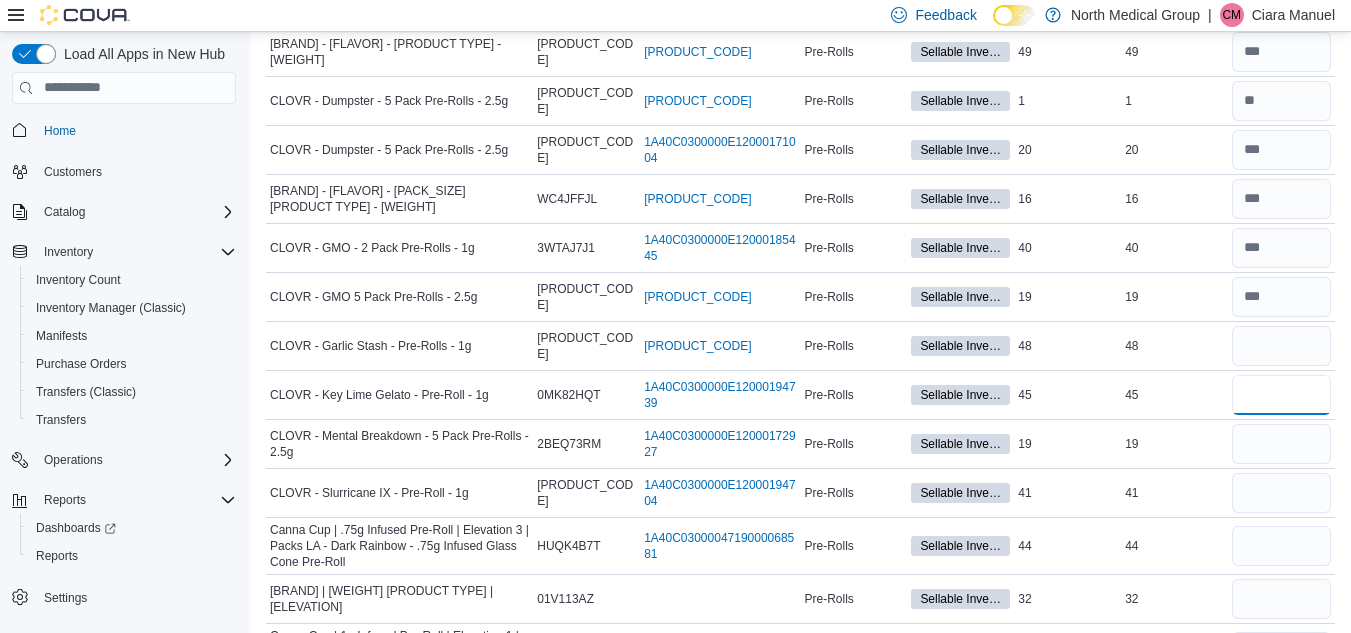 type 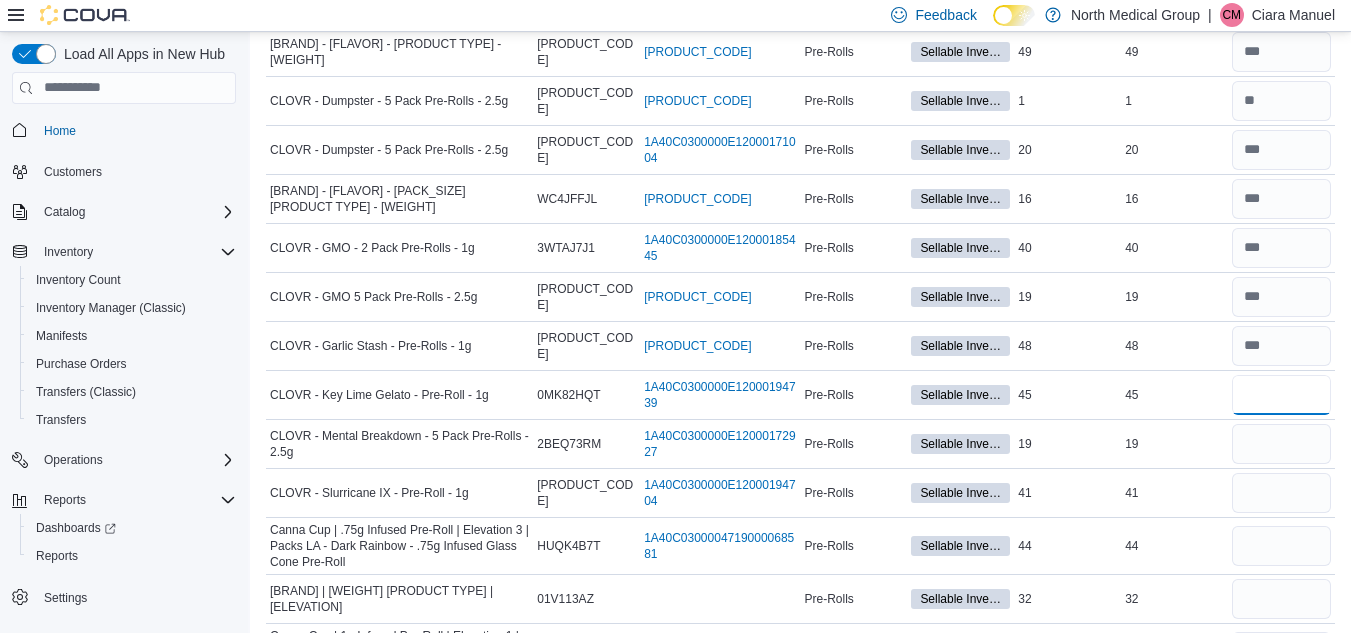 type on "**" 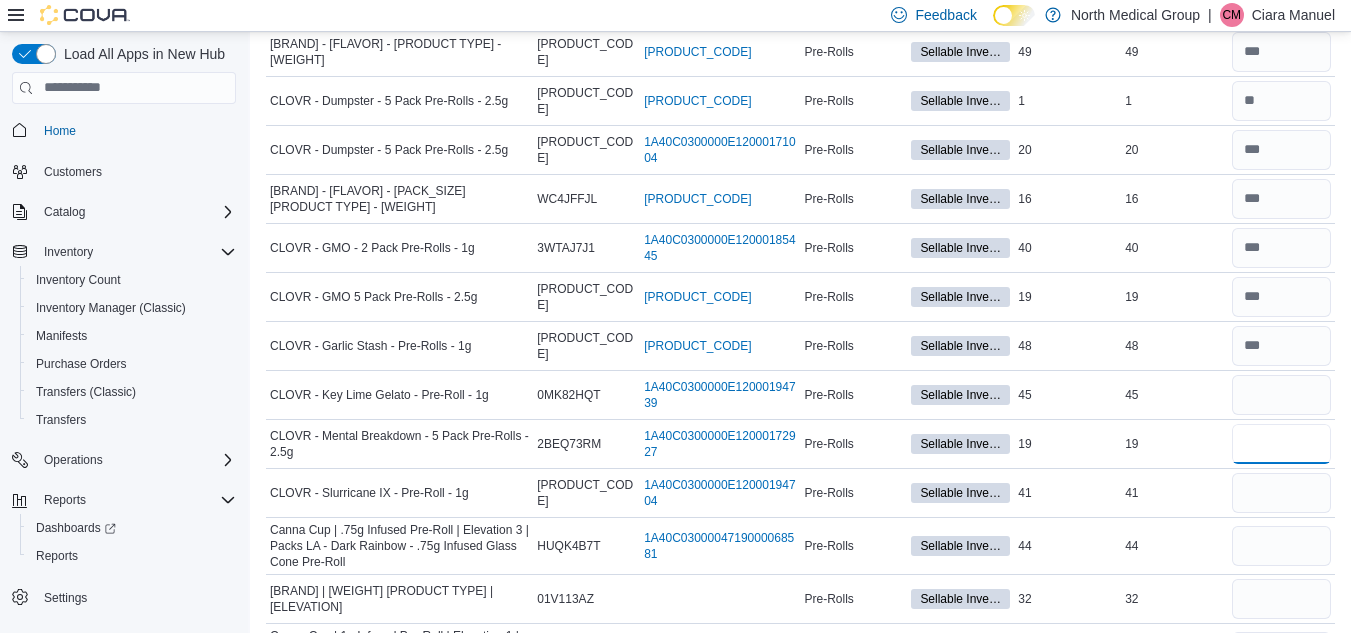 type 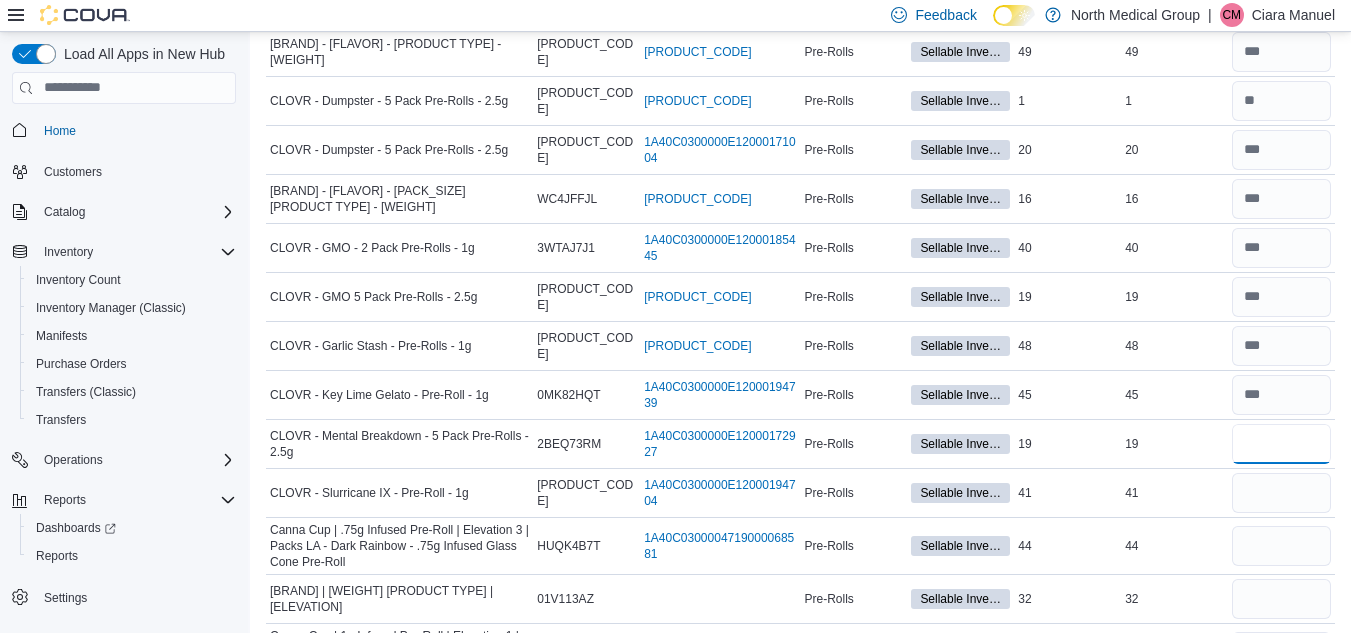 type on "**" 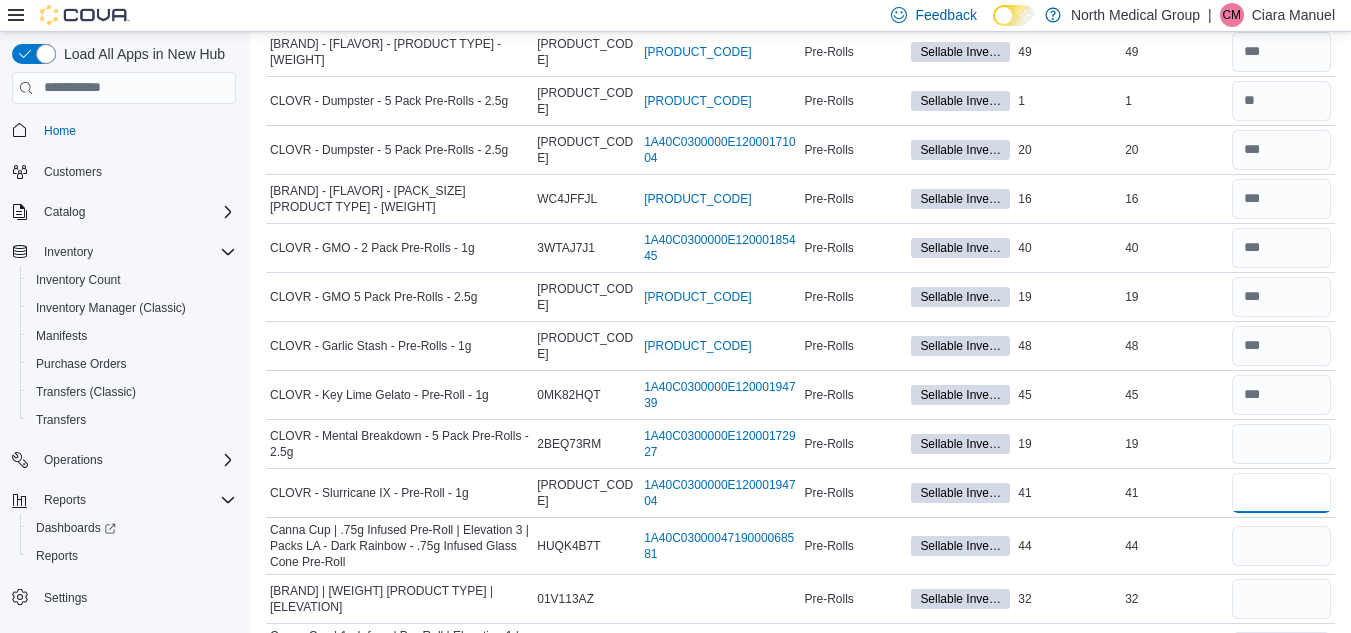 type 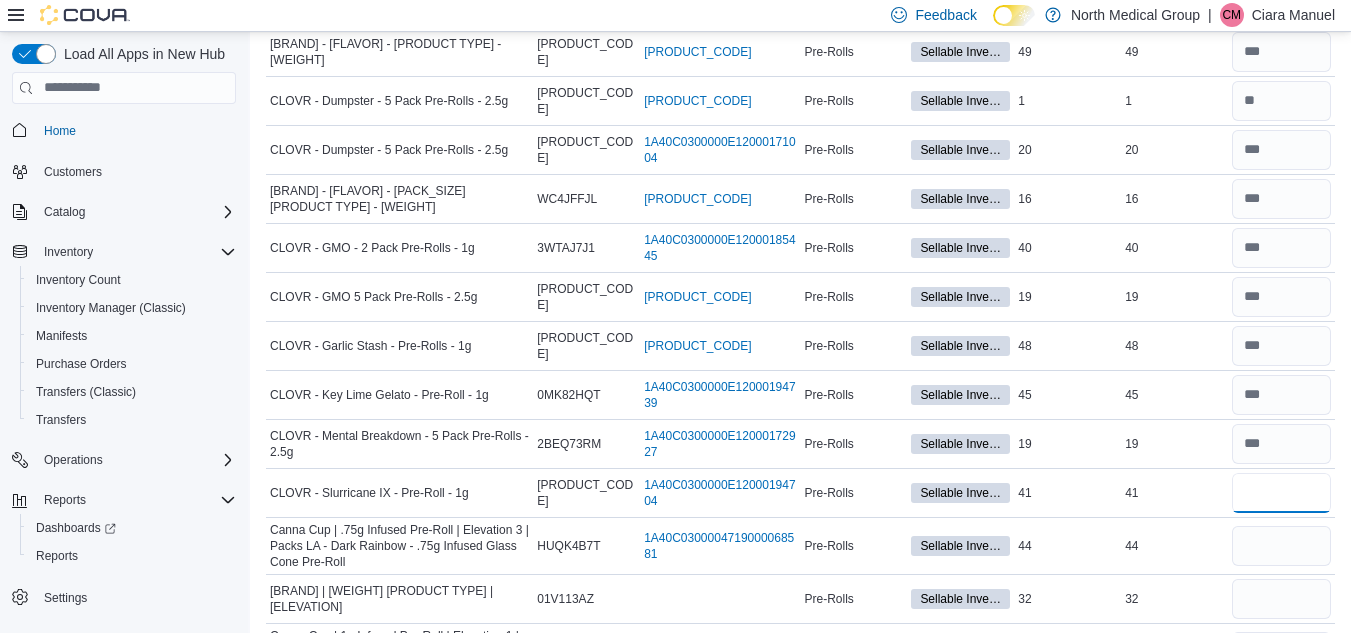 type on "**" 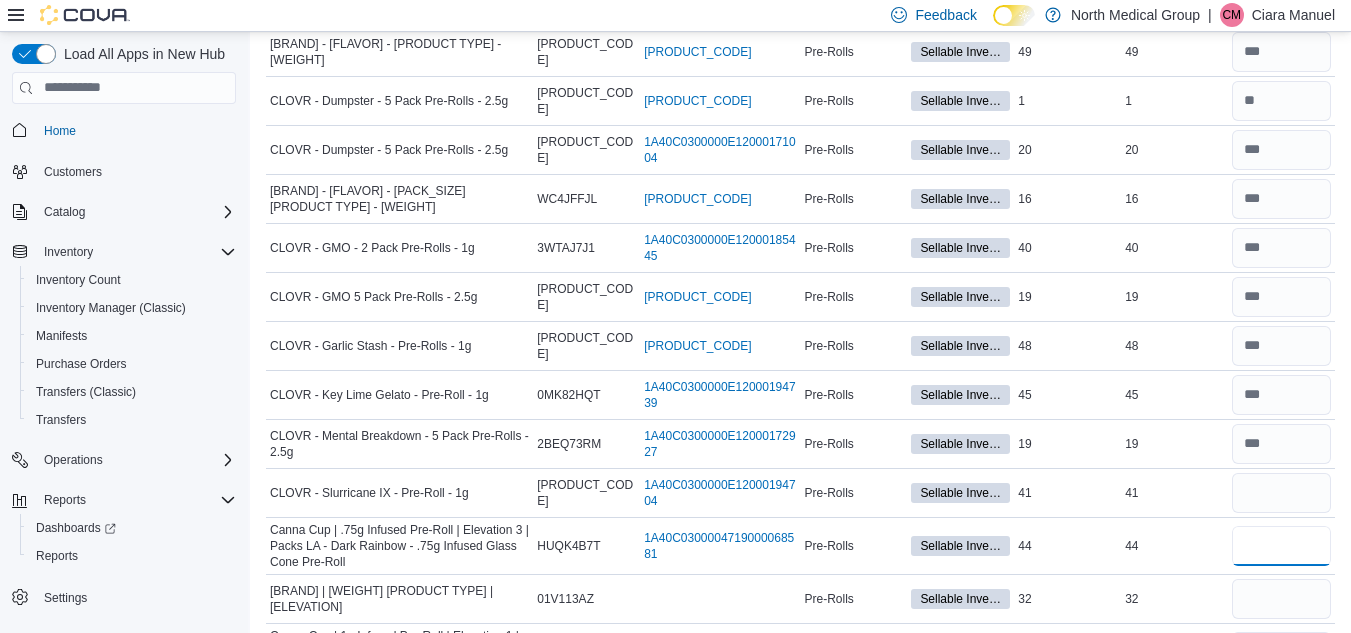 type 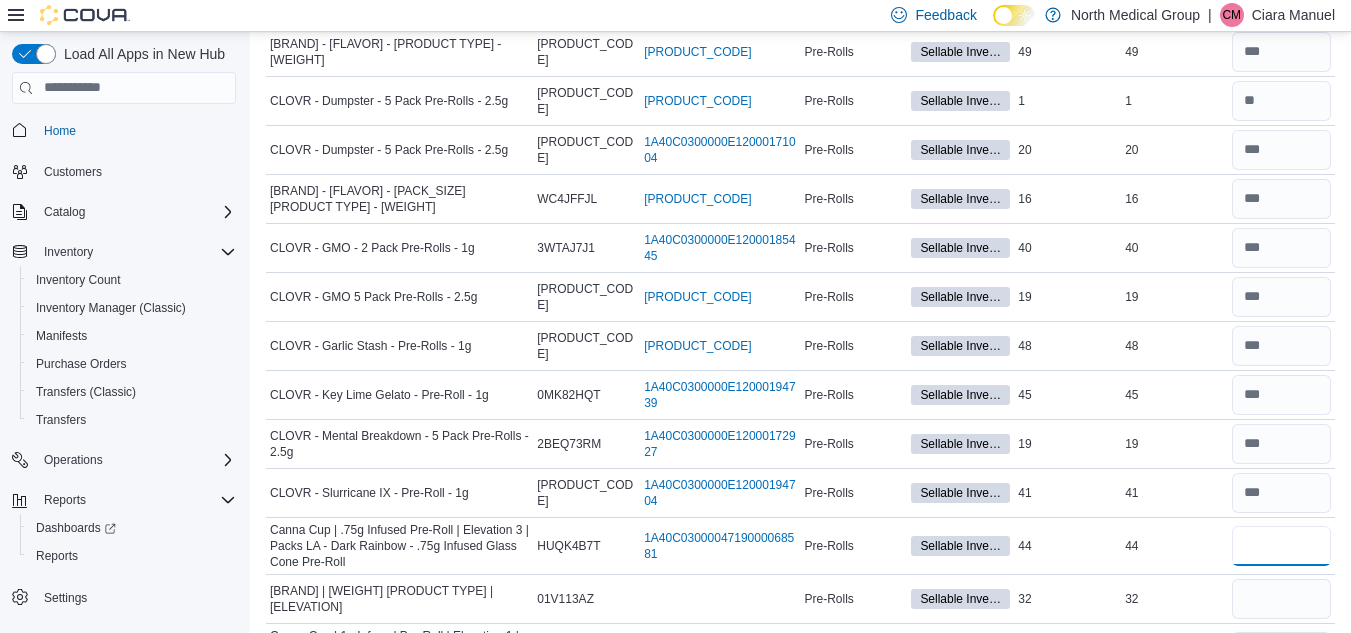 type on "**" 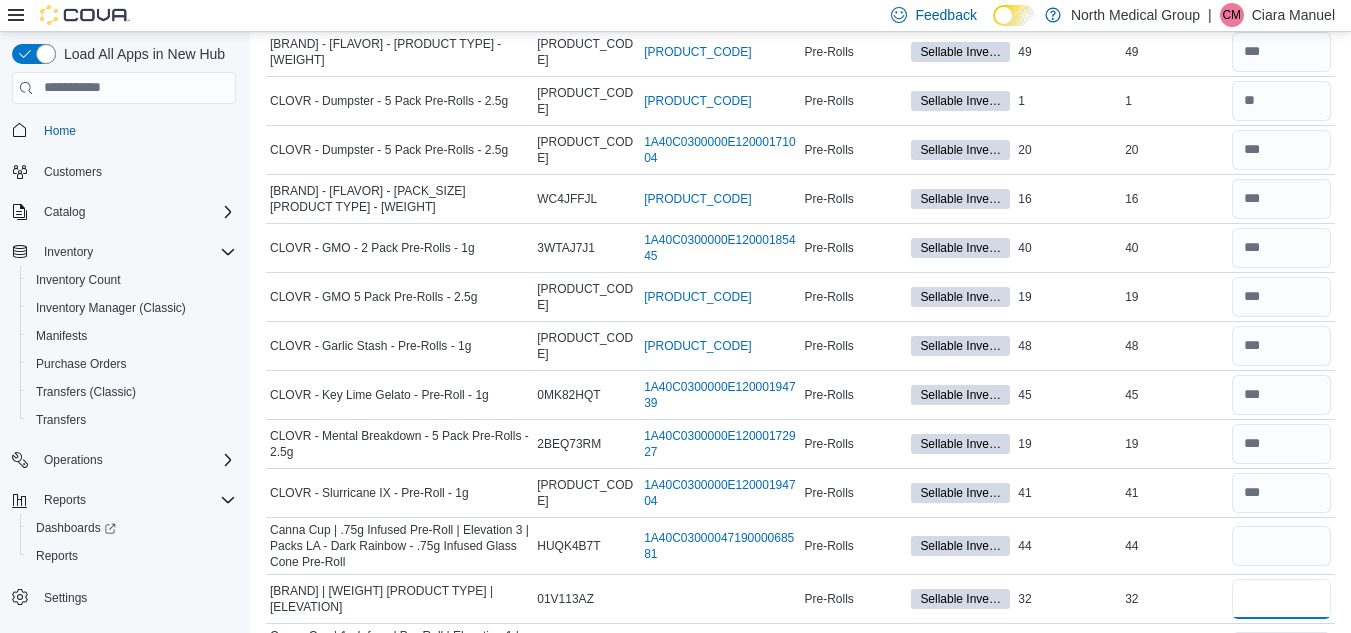 type 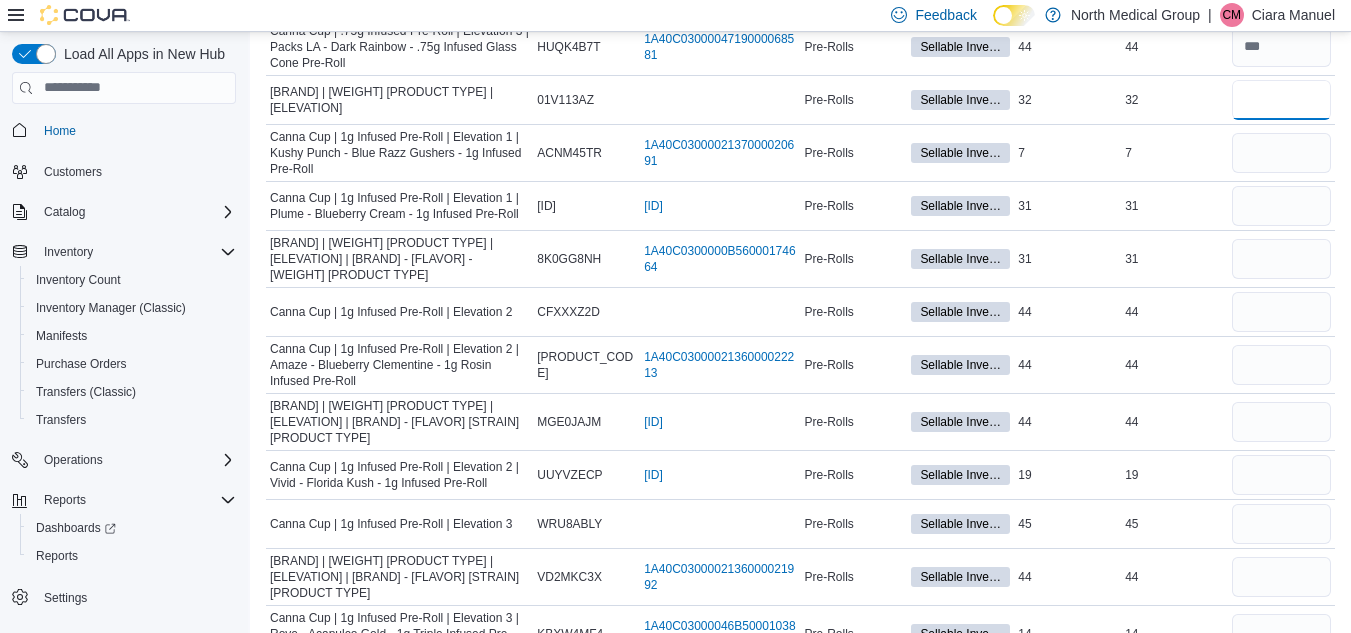 scroll, scrollTop: 2233, scrollLeft: 0, axis: vertical 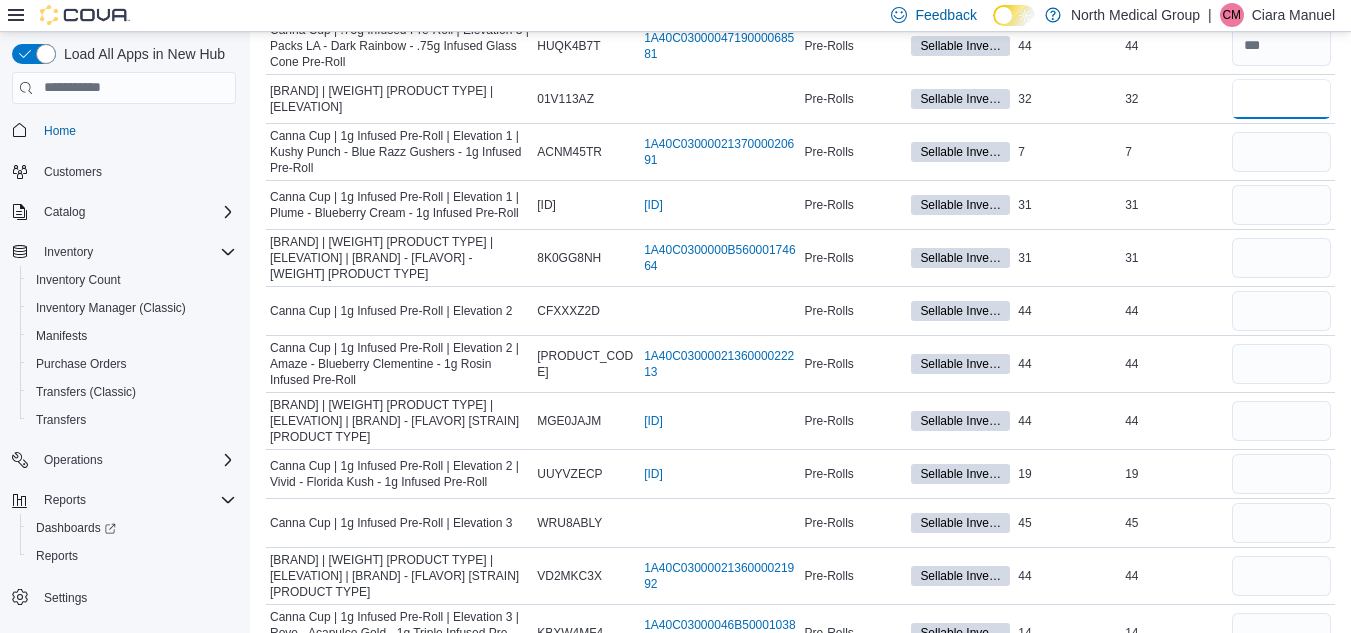 type on "**" 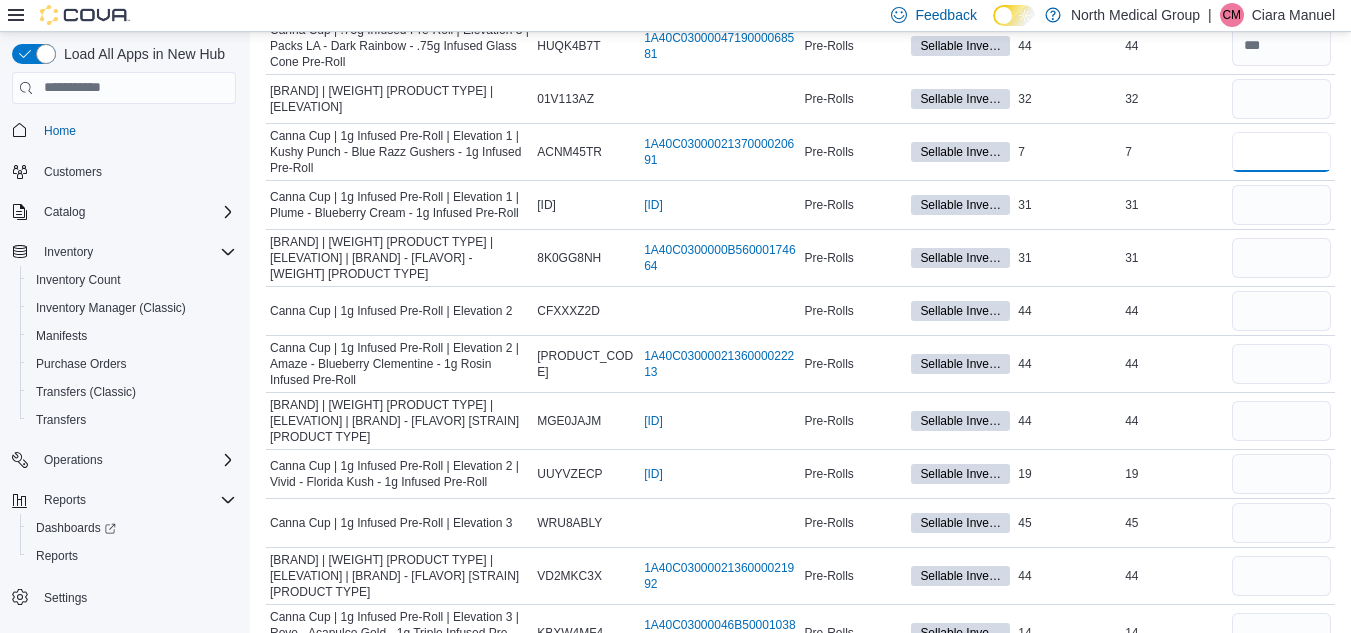 type 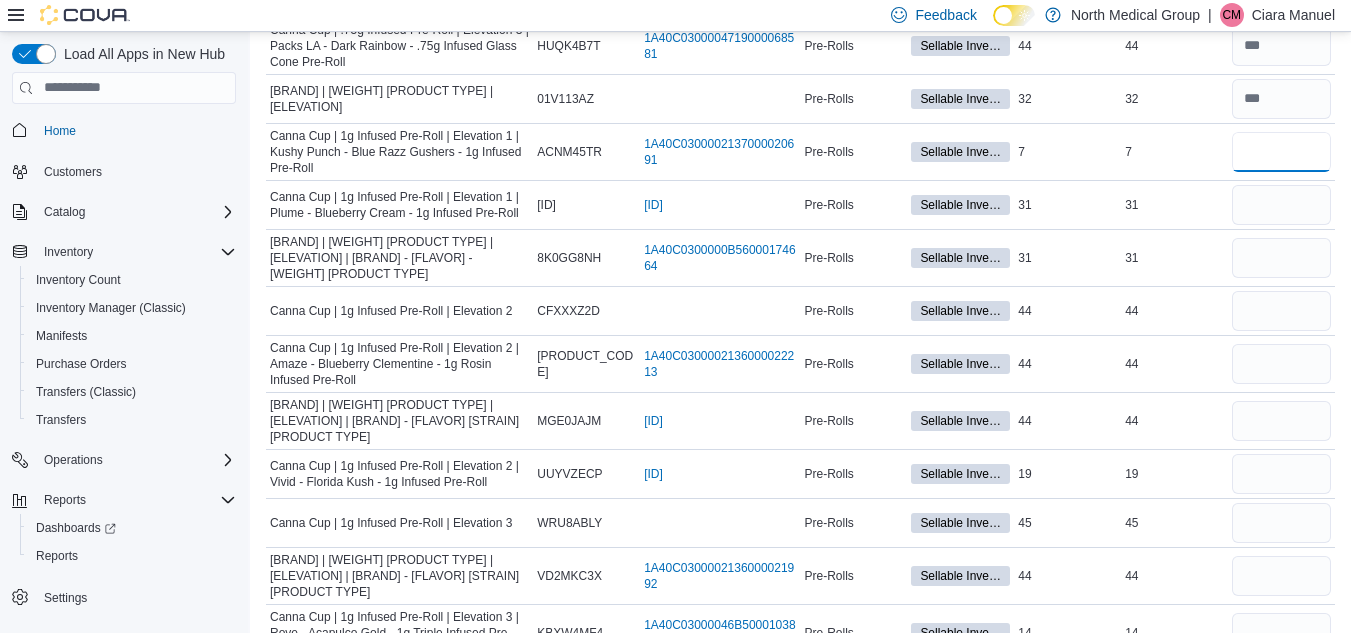 type on "*" 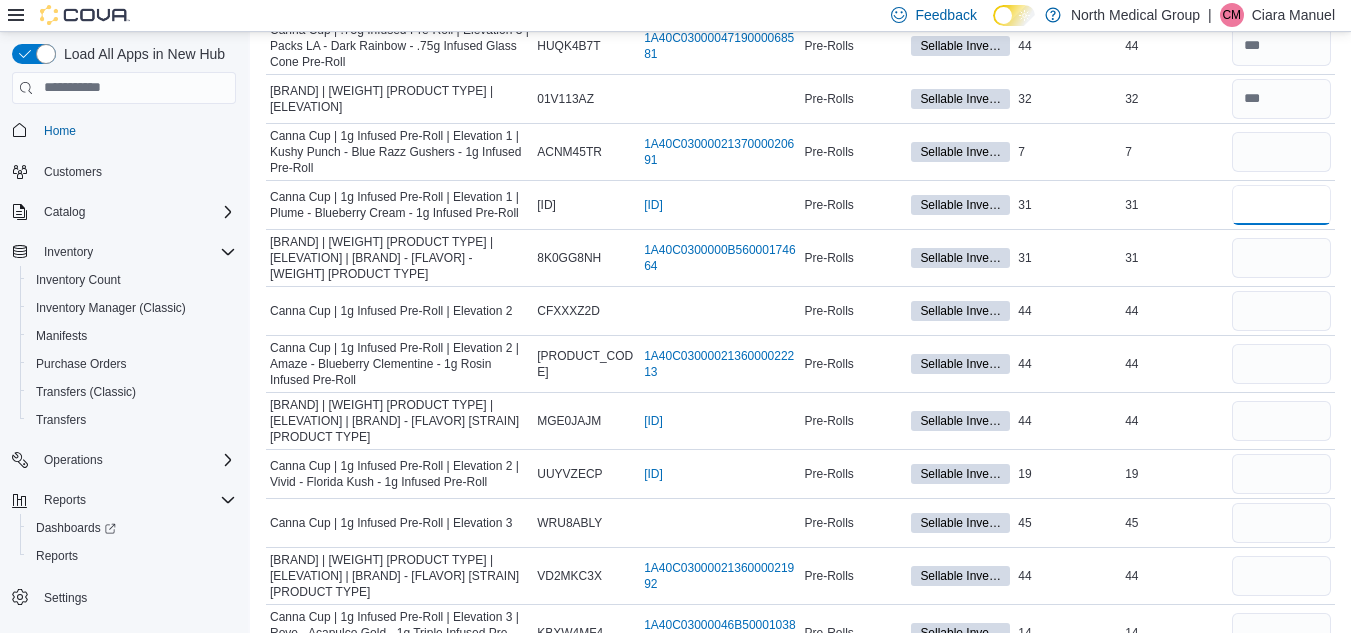 type 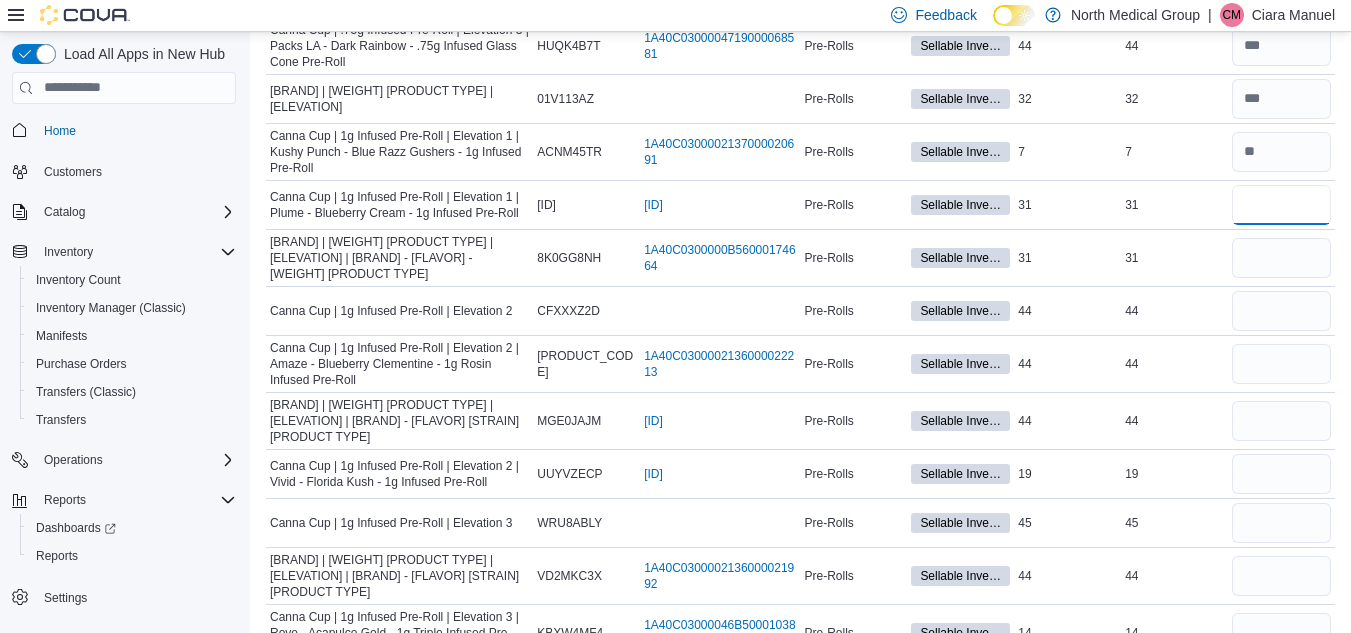type on "**" 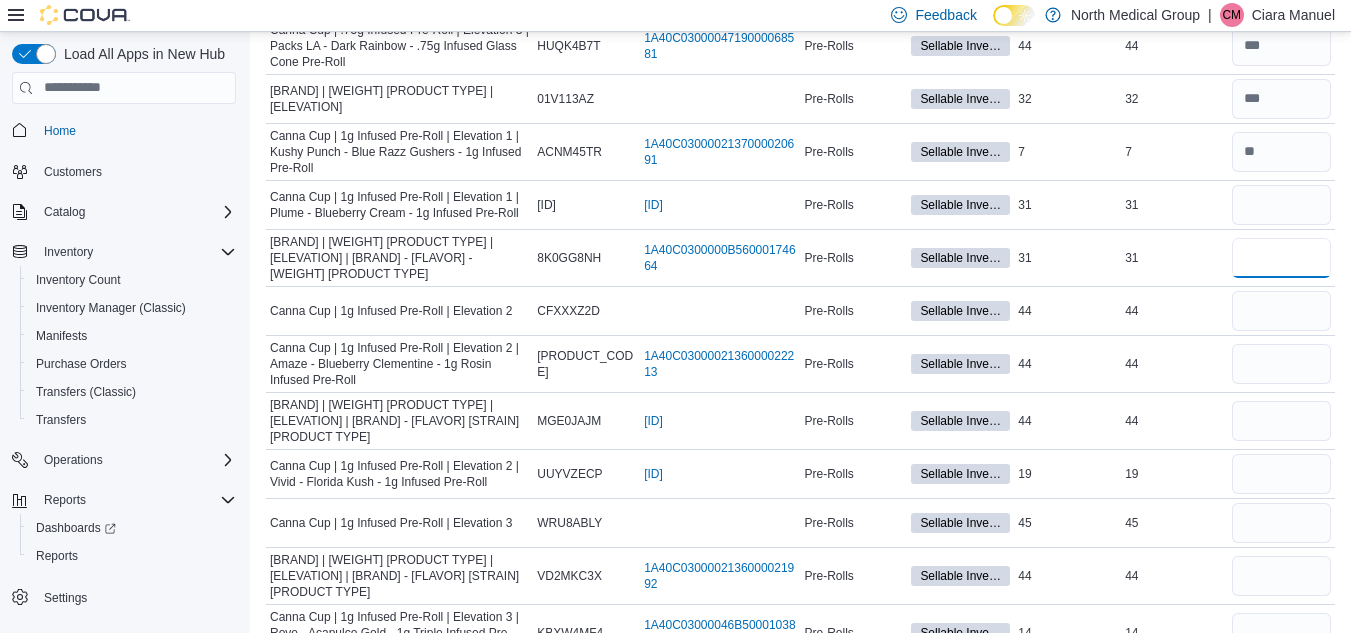 type 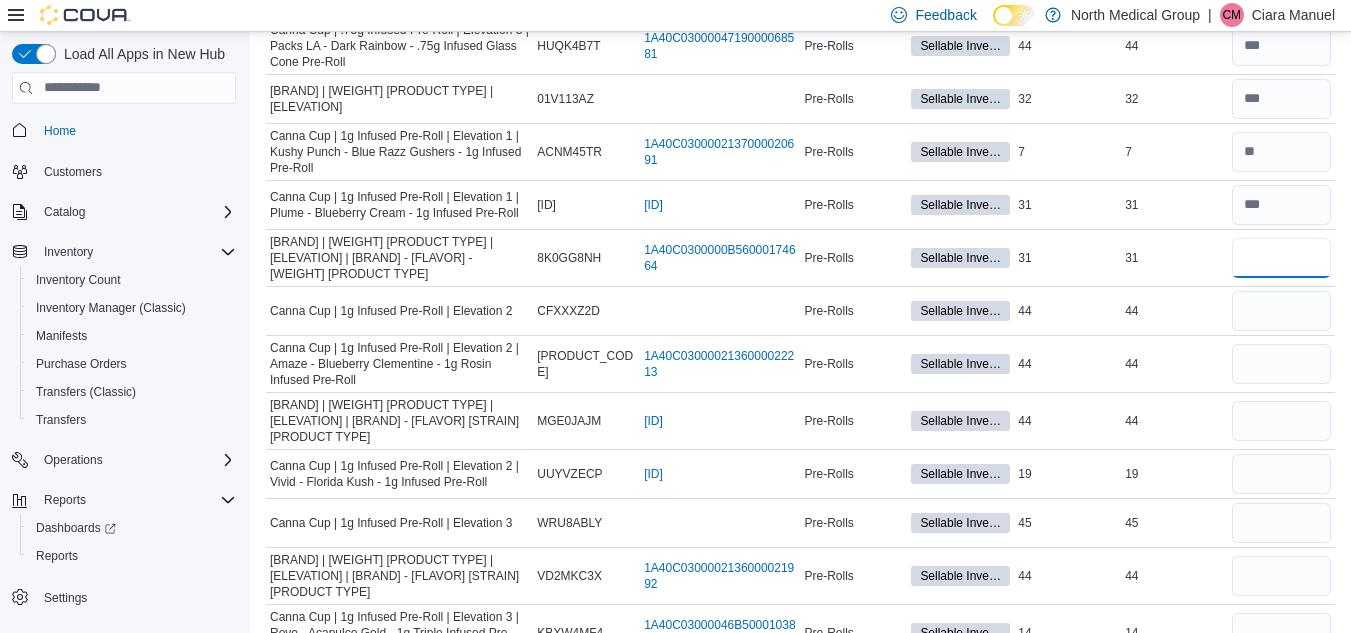 type on "**" 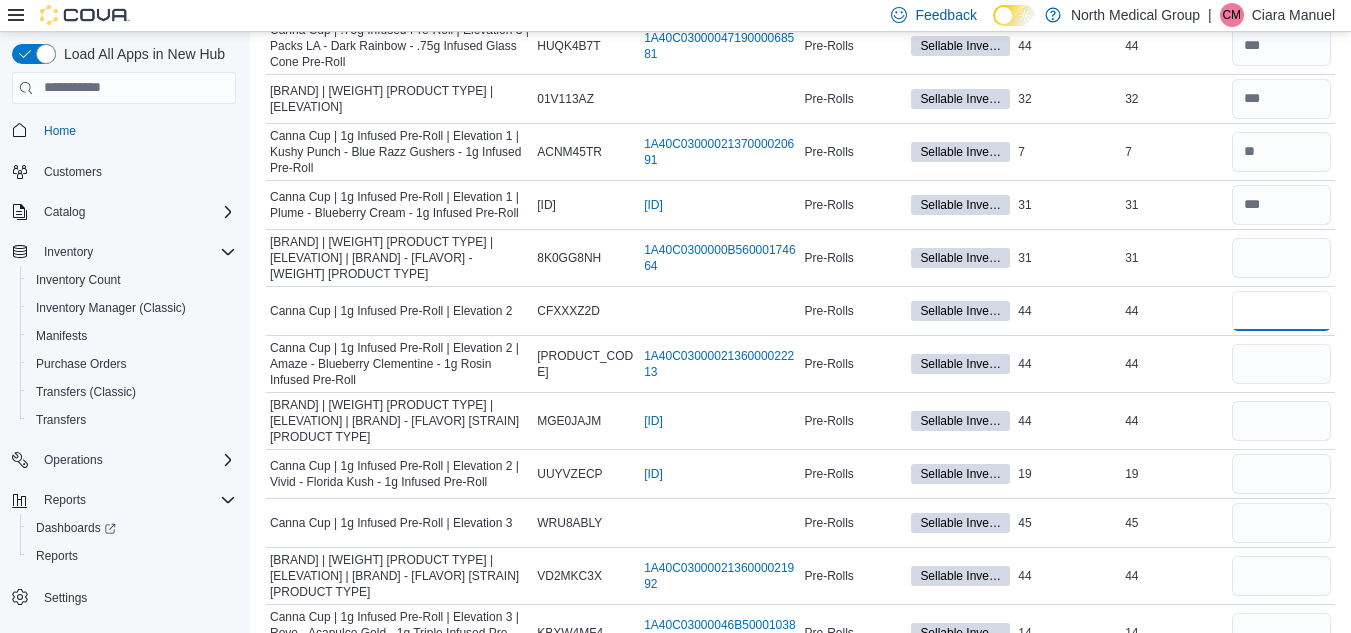 type 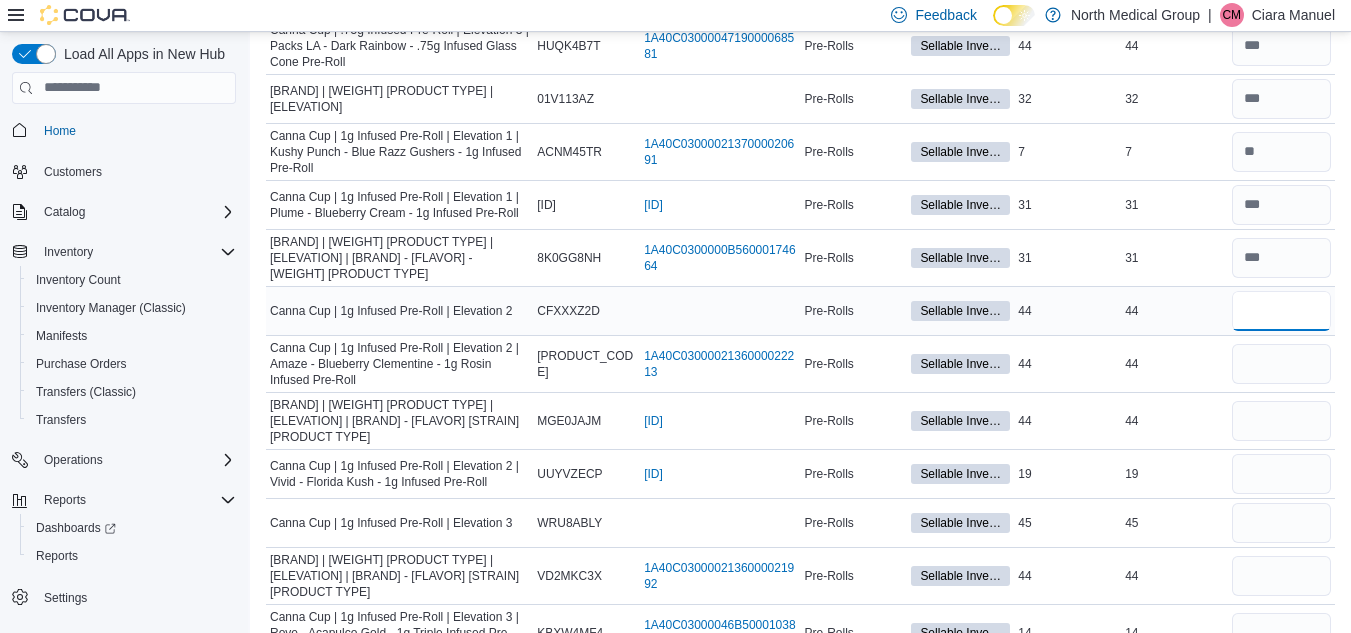 click at bounding box center (1281, 311) 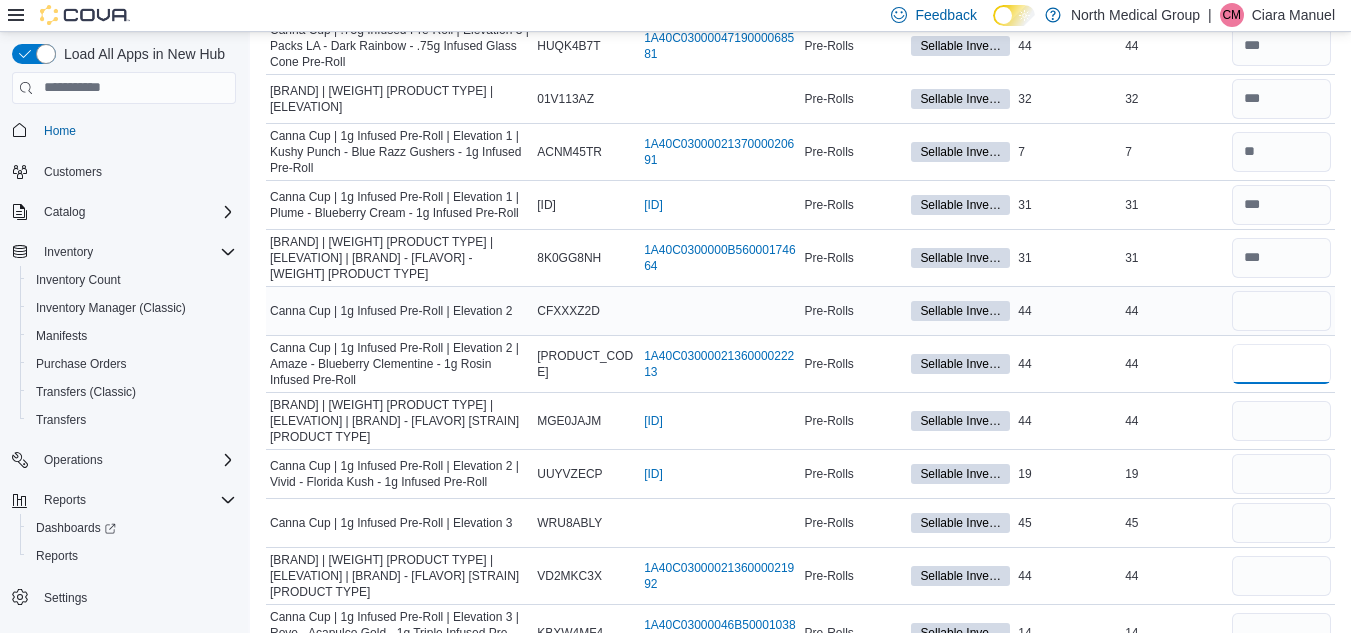 type 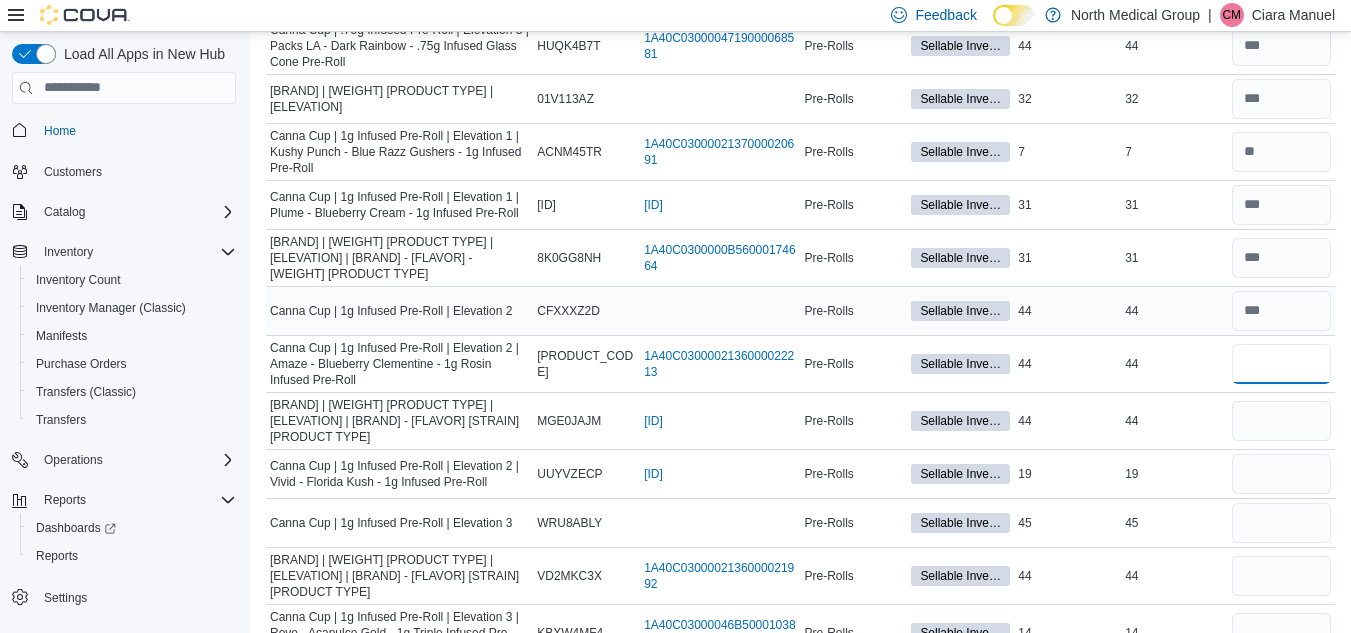 type on "**" 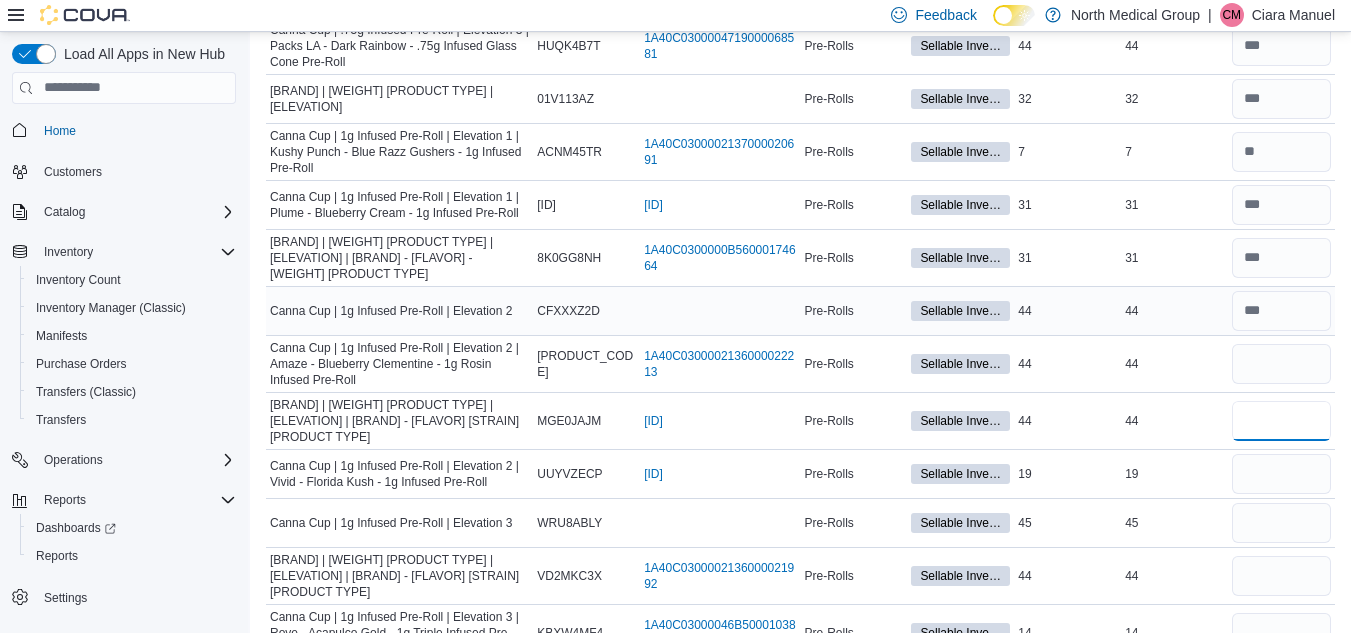 type 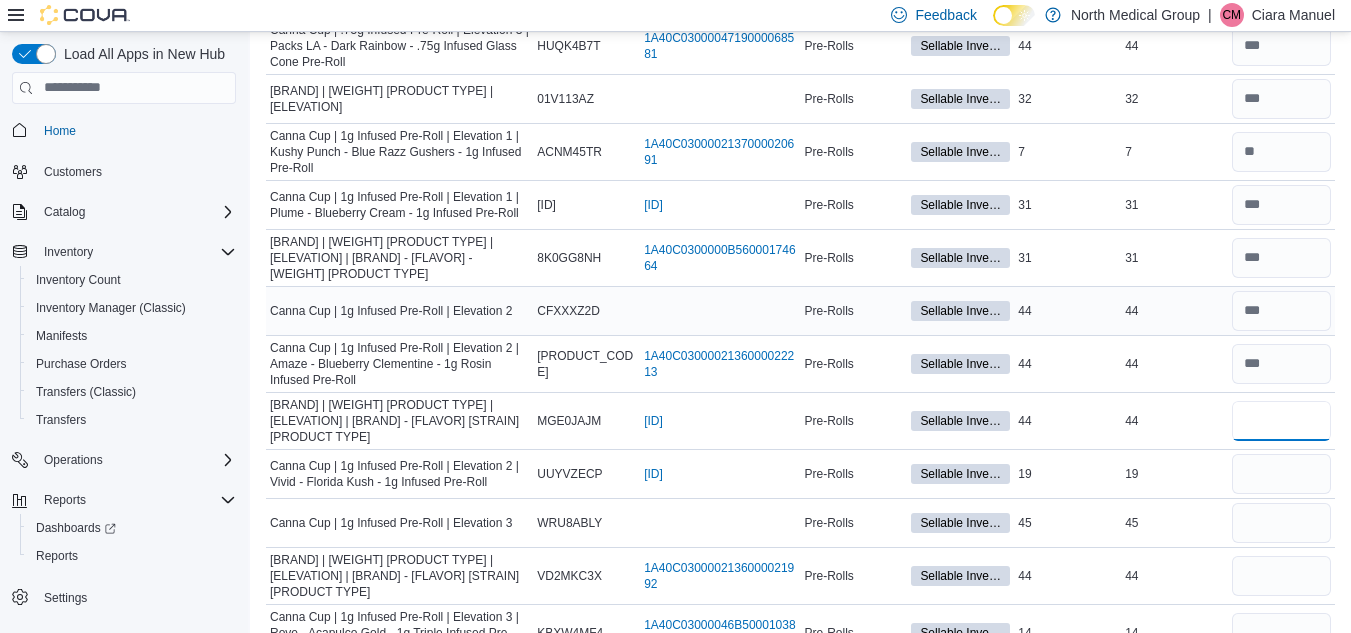 type on "**" 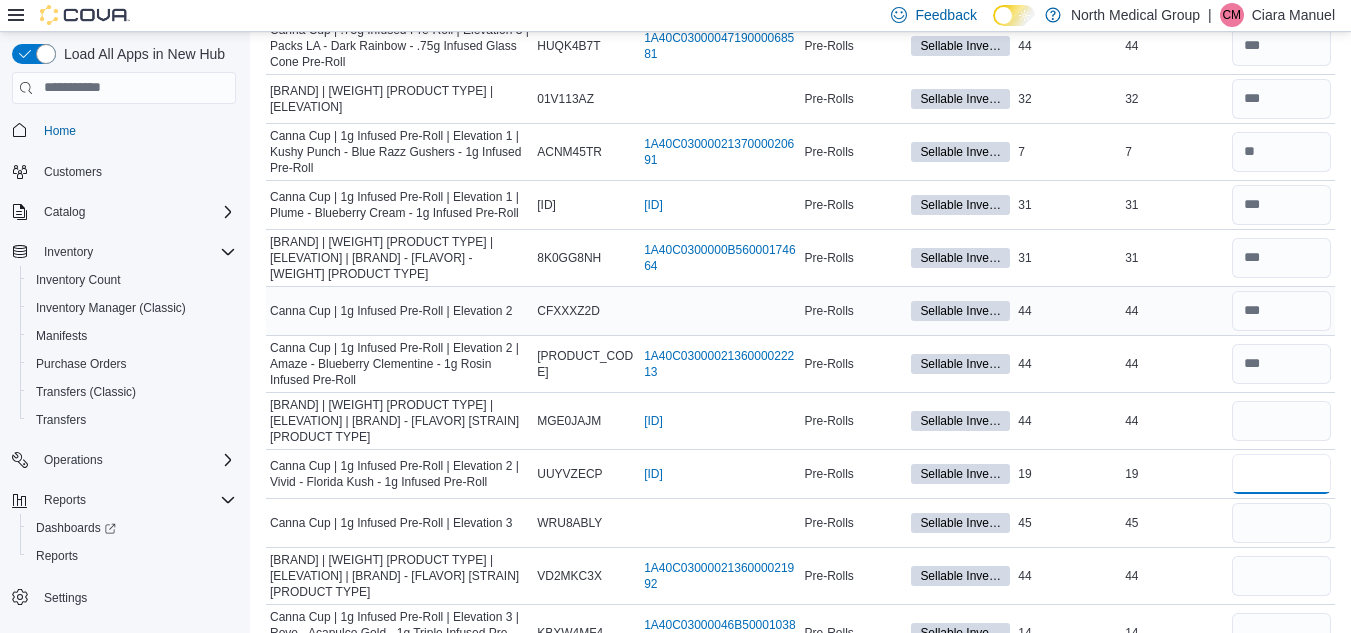 type 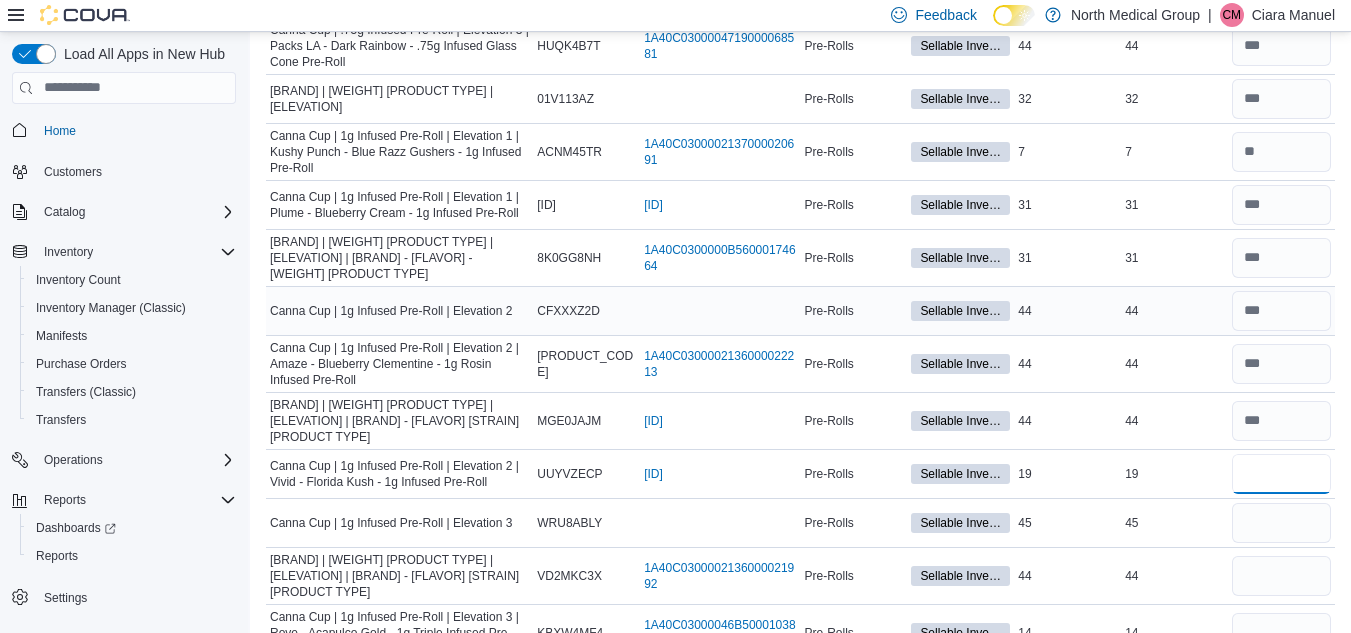 type on "**" 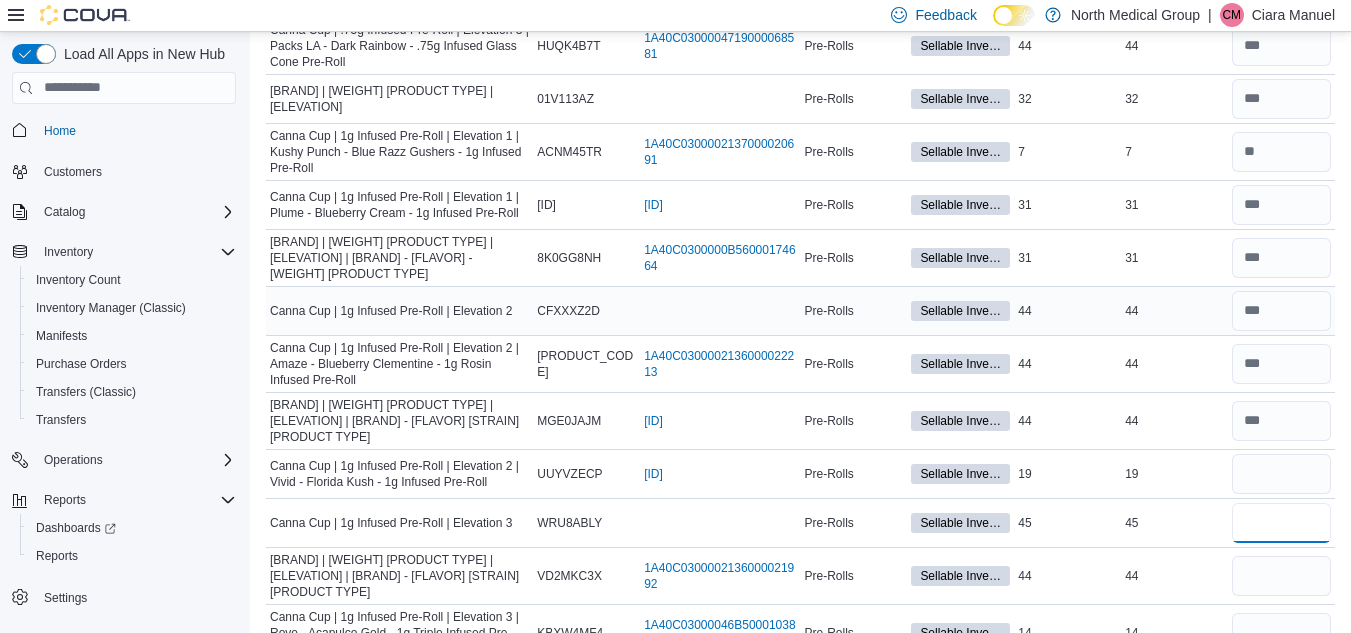 type 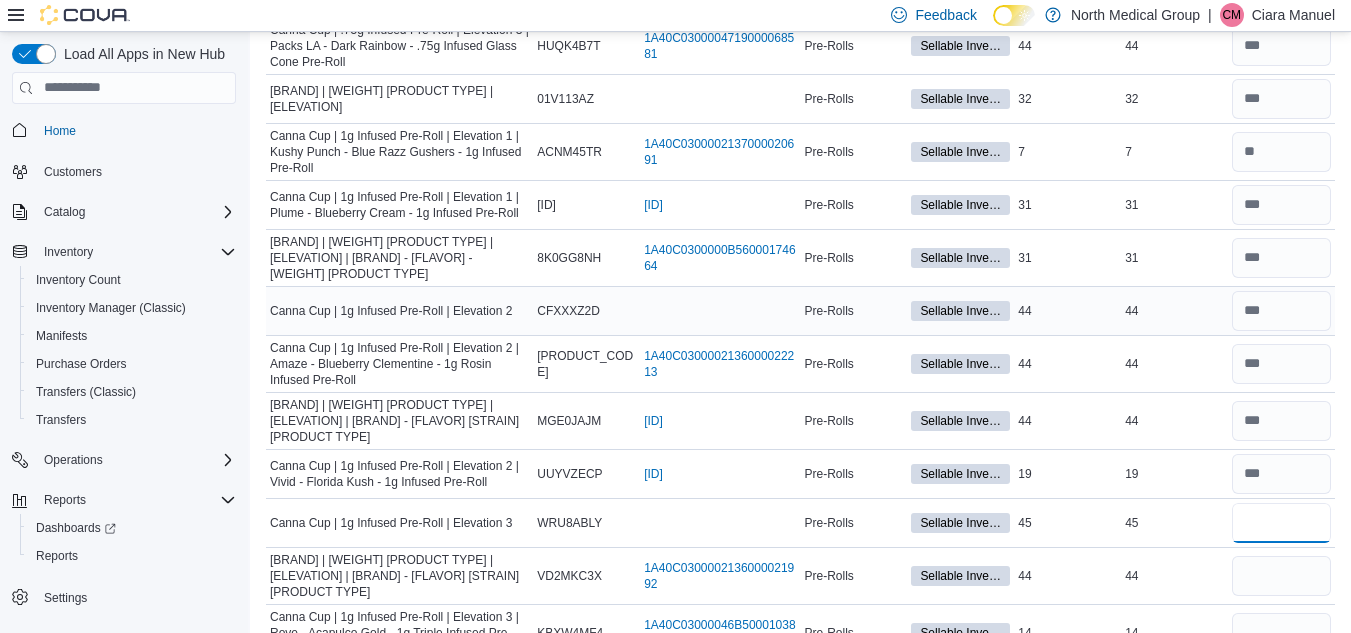 type on "**" 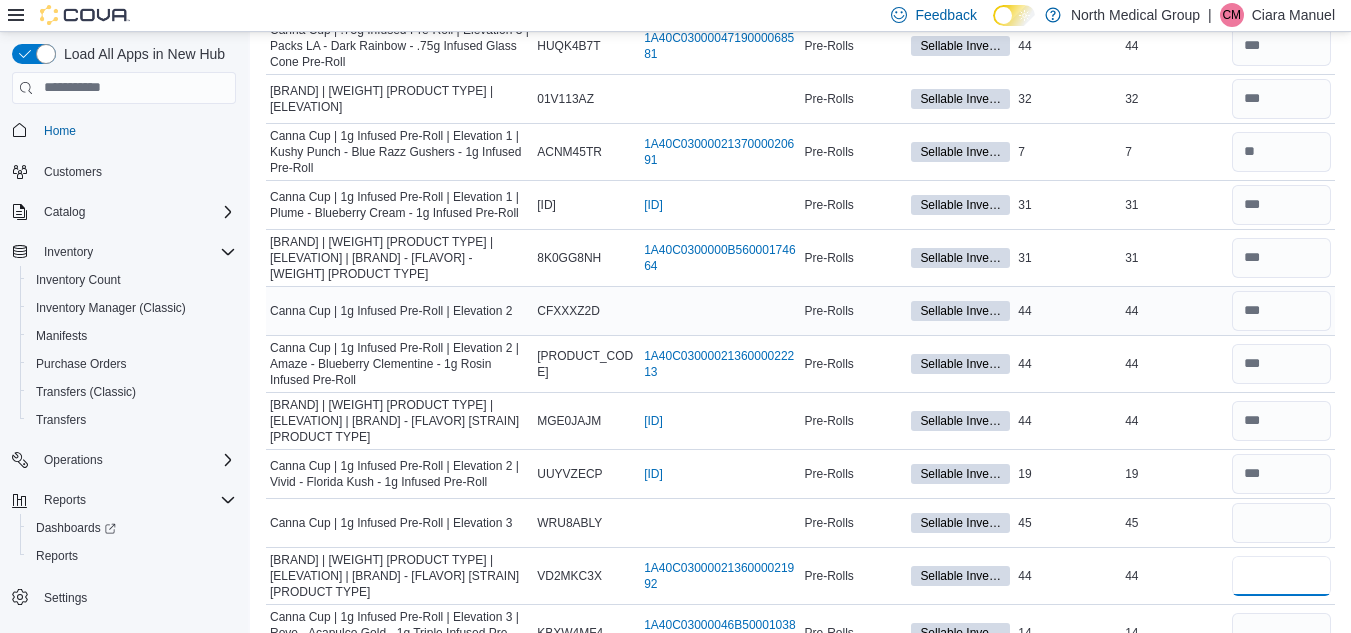 type 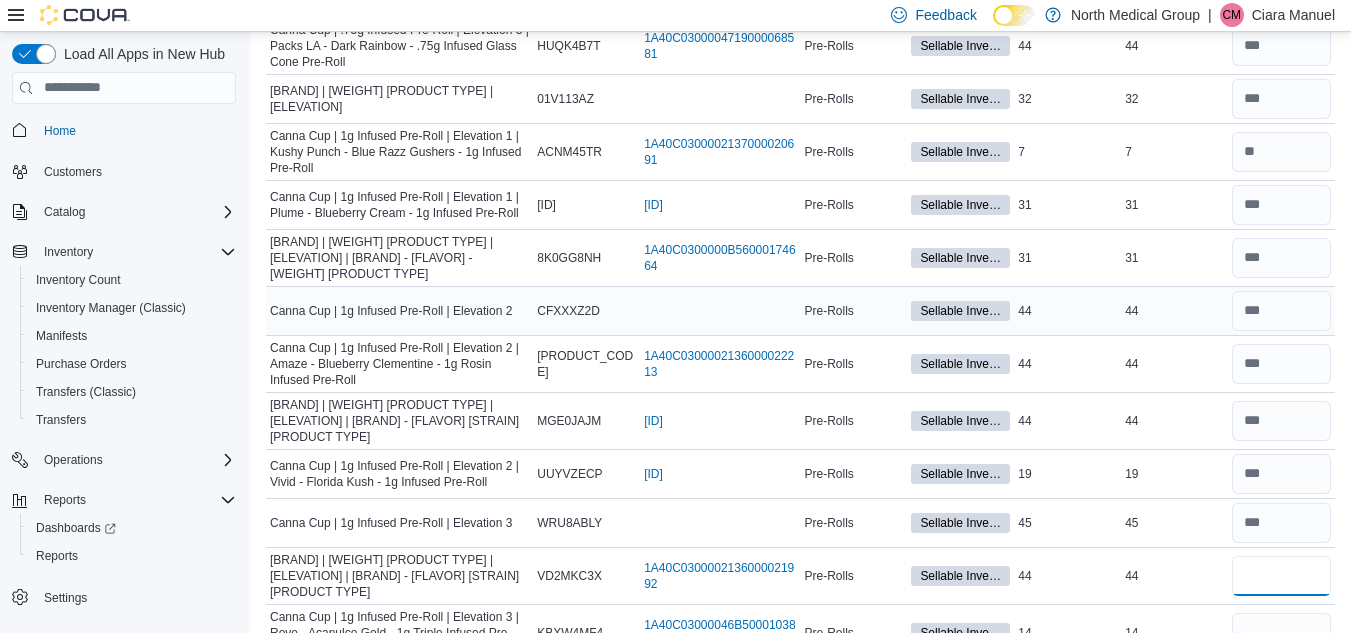 type on "**" 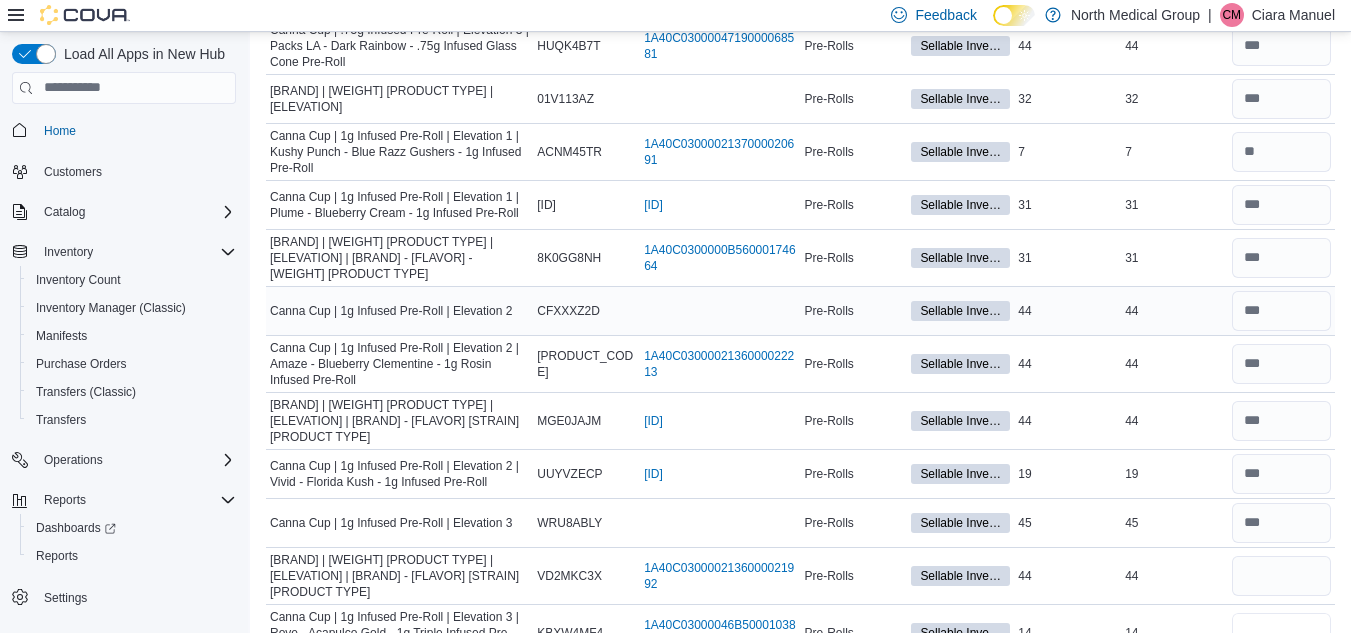 type 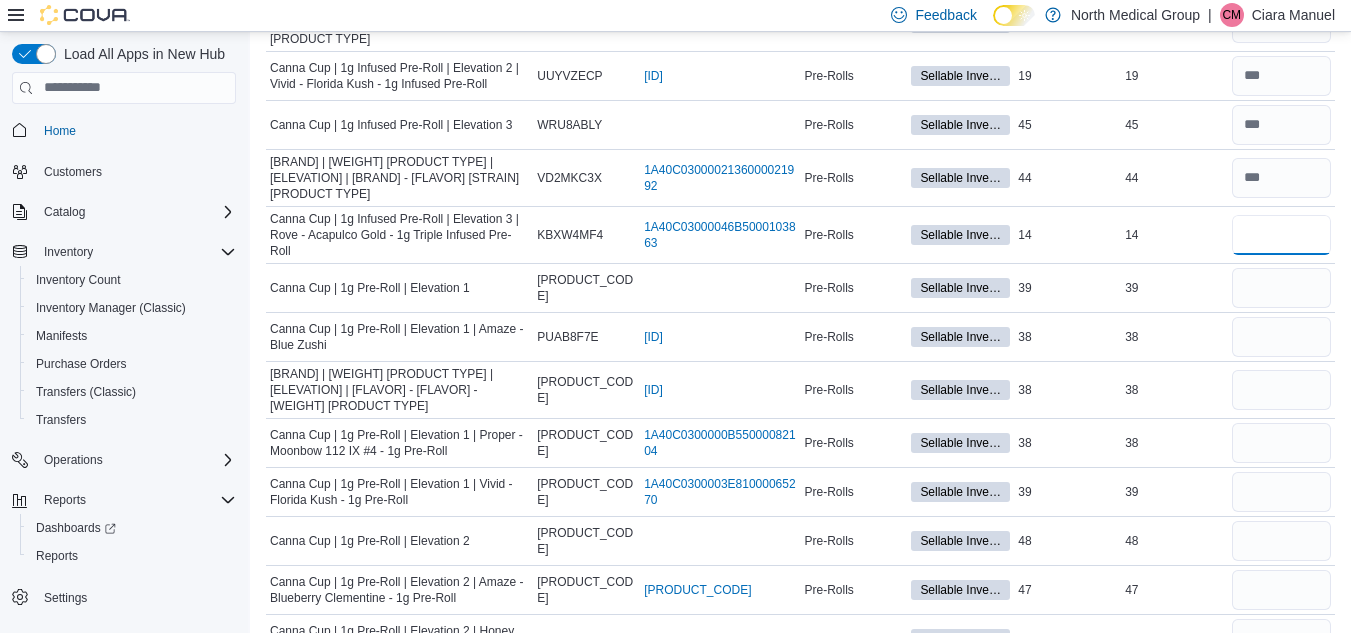 scroll, scrollTop: 2632, scrollLeft: 0, axis: vertical 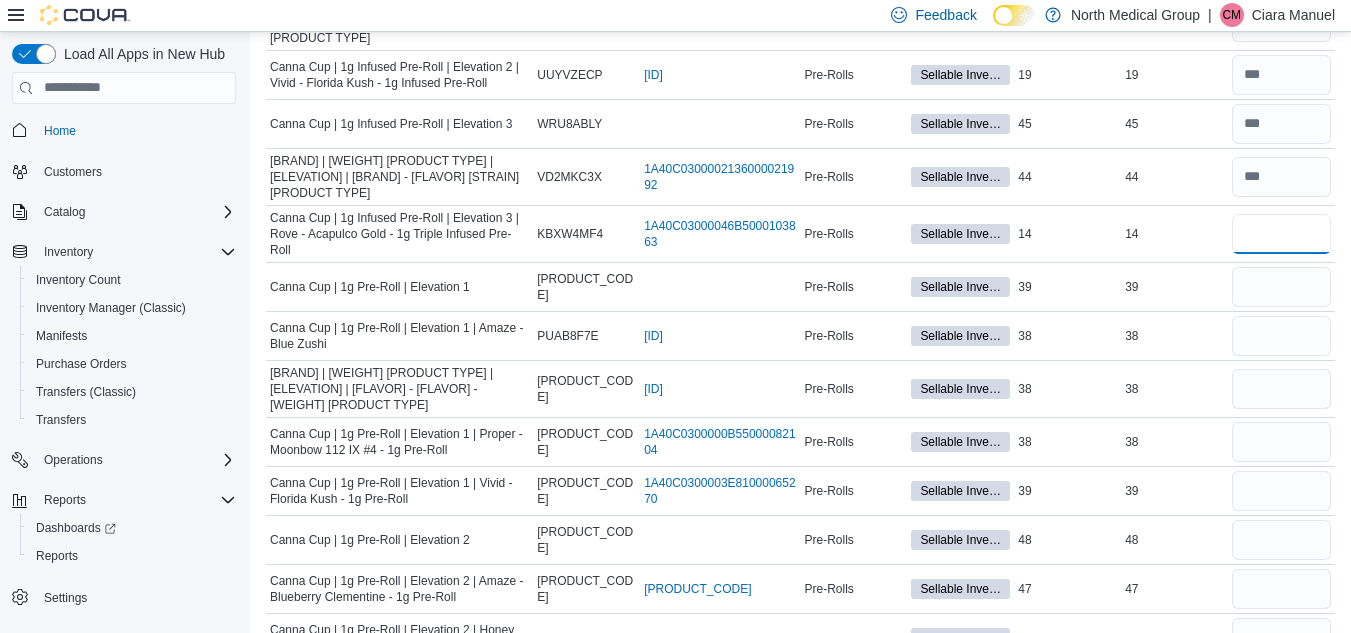 type on "**" 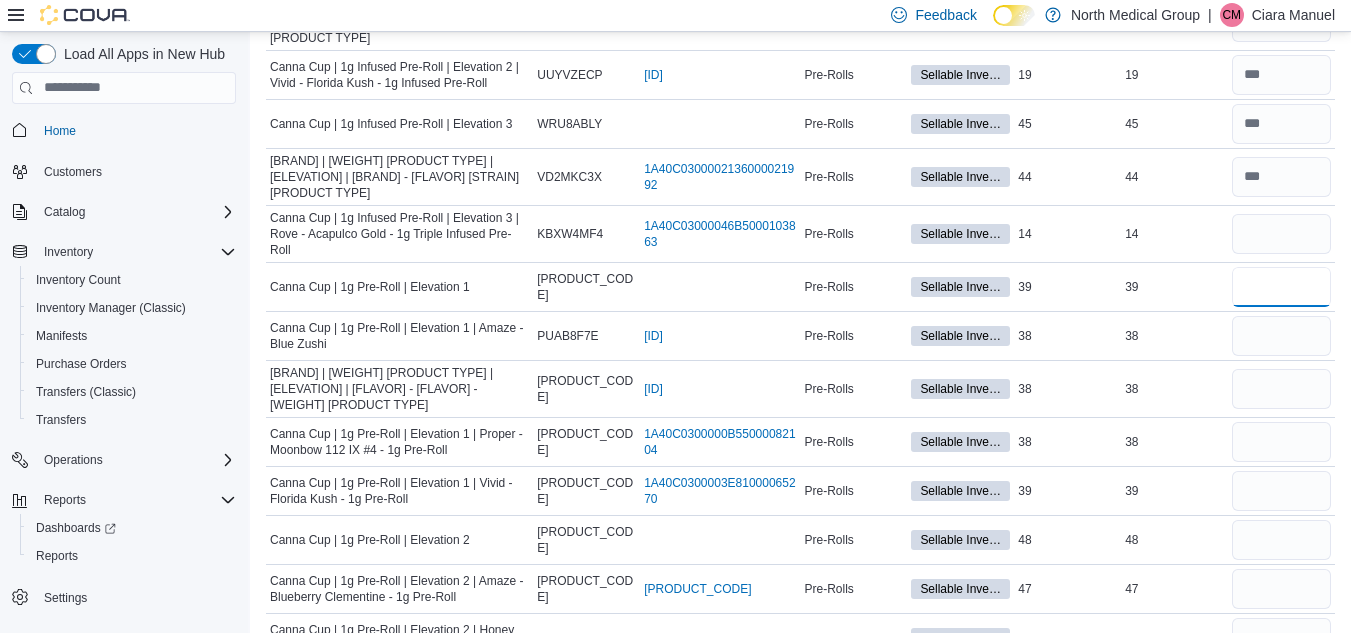 type 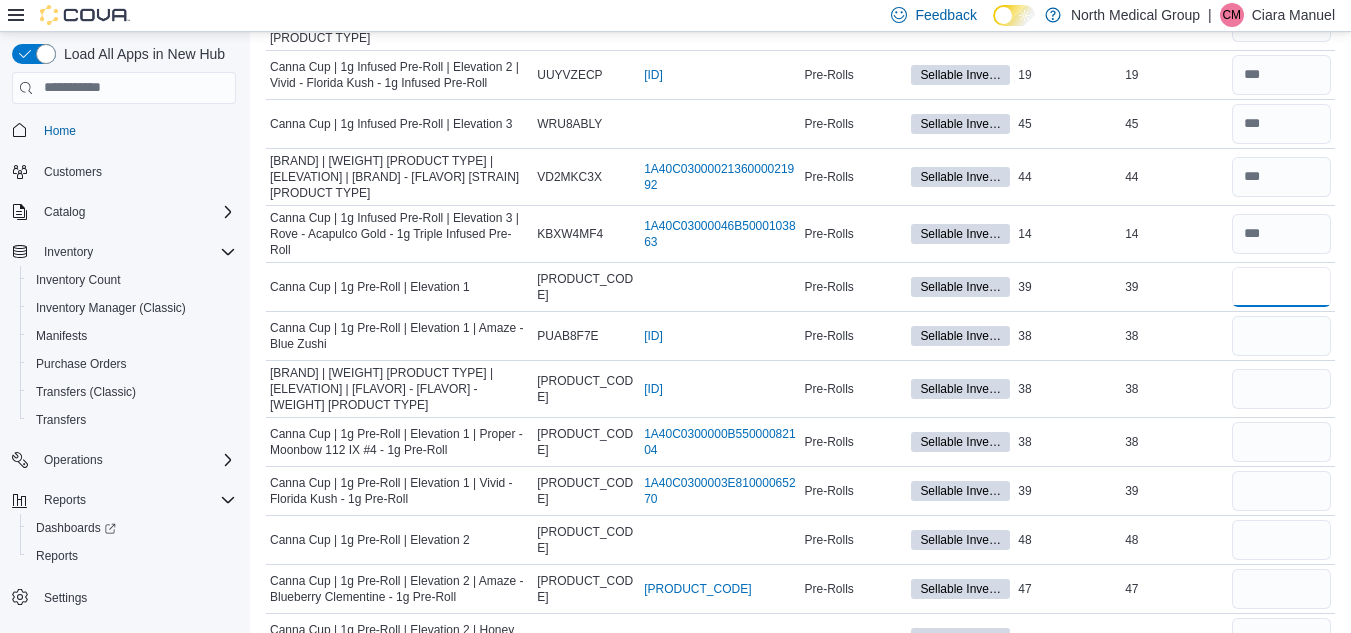 type on "**" 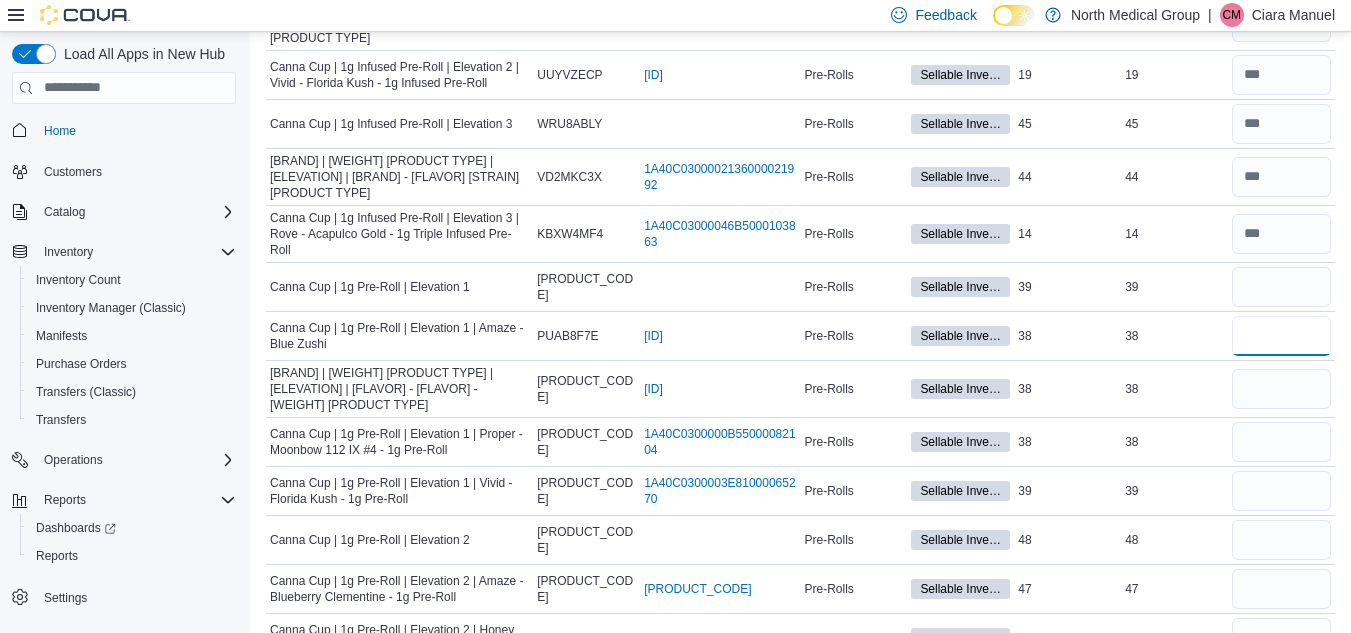 type 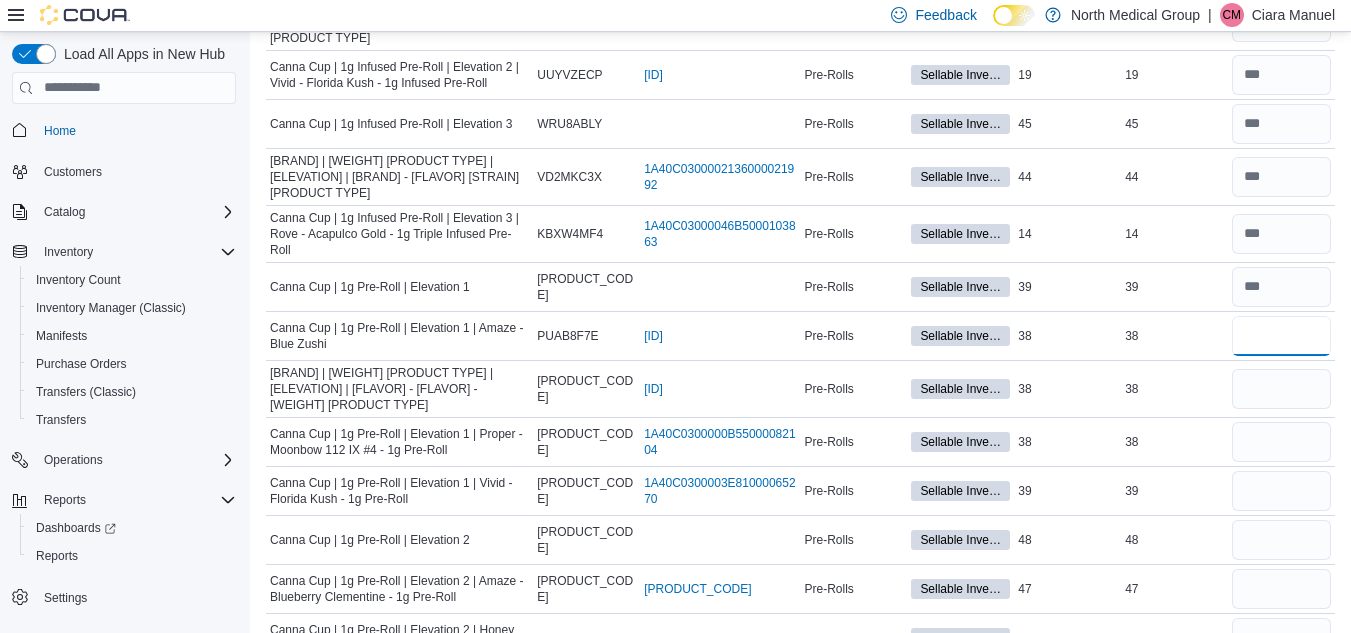 type on "**" 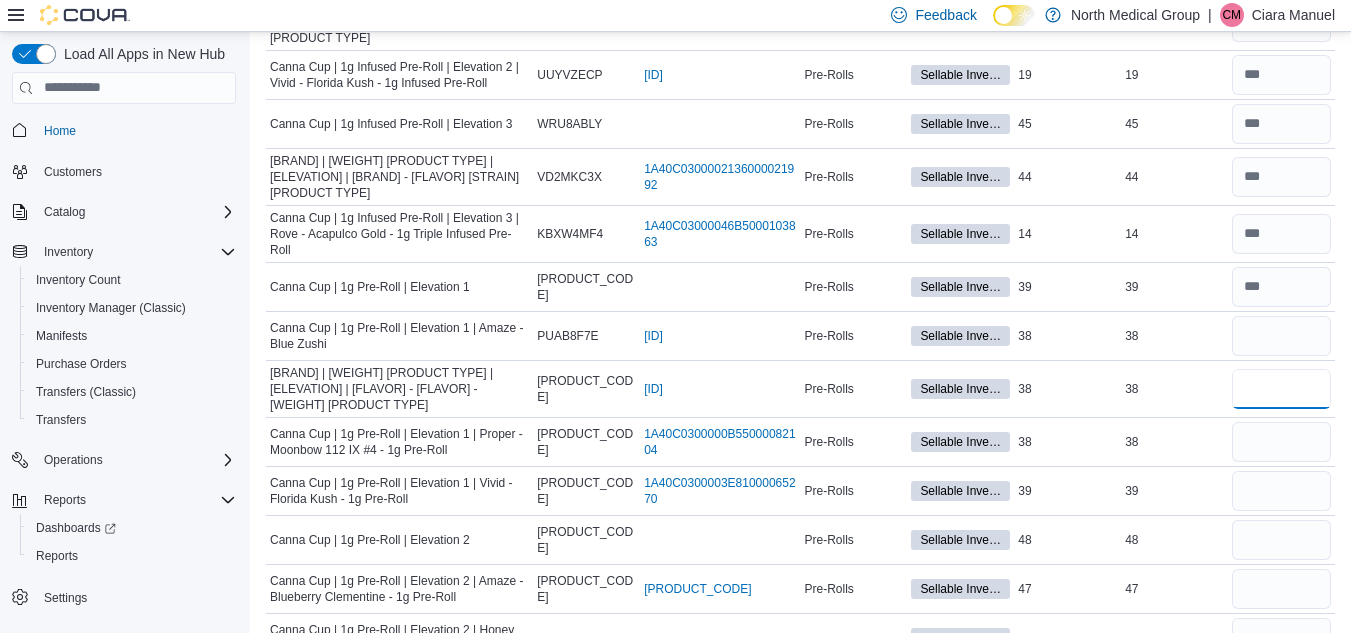 type 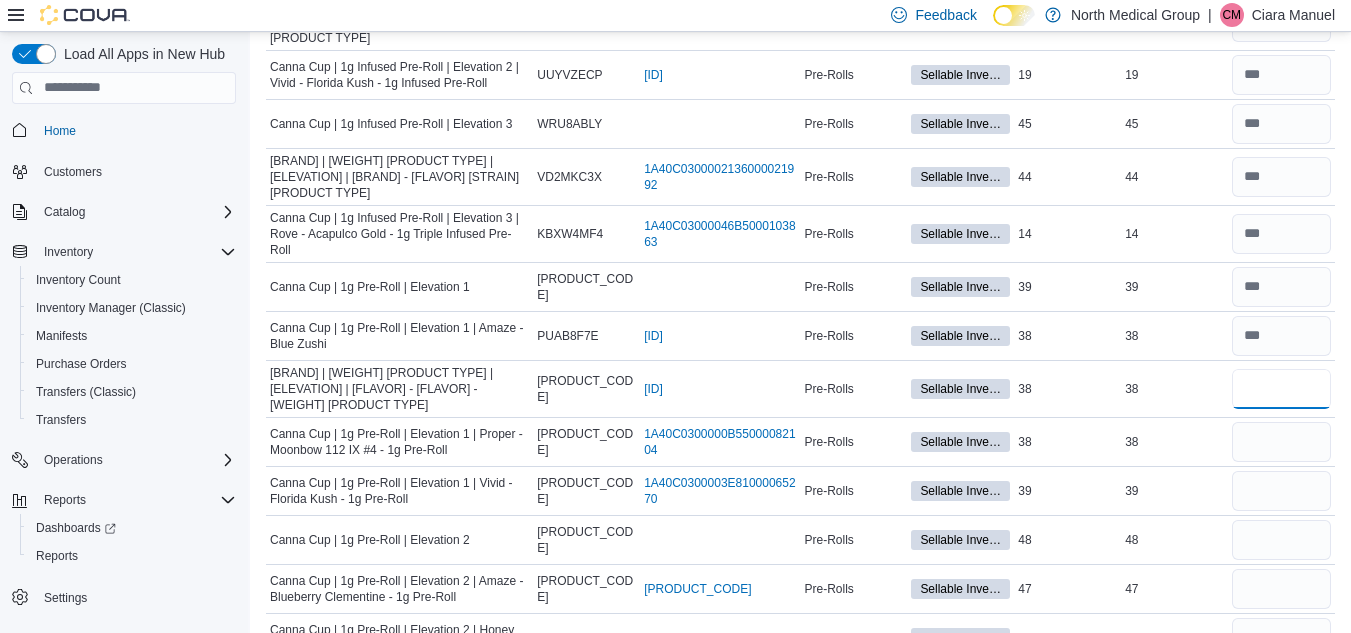 type on "**" 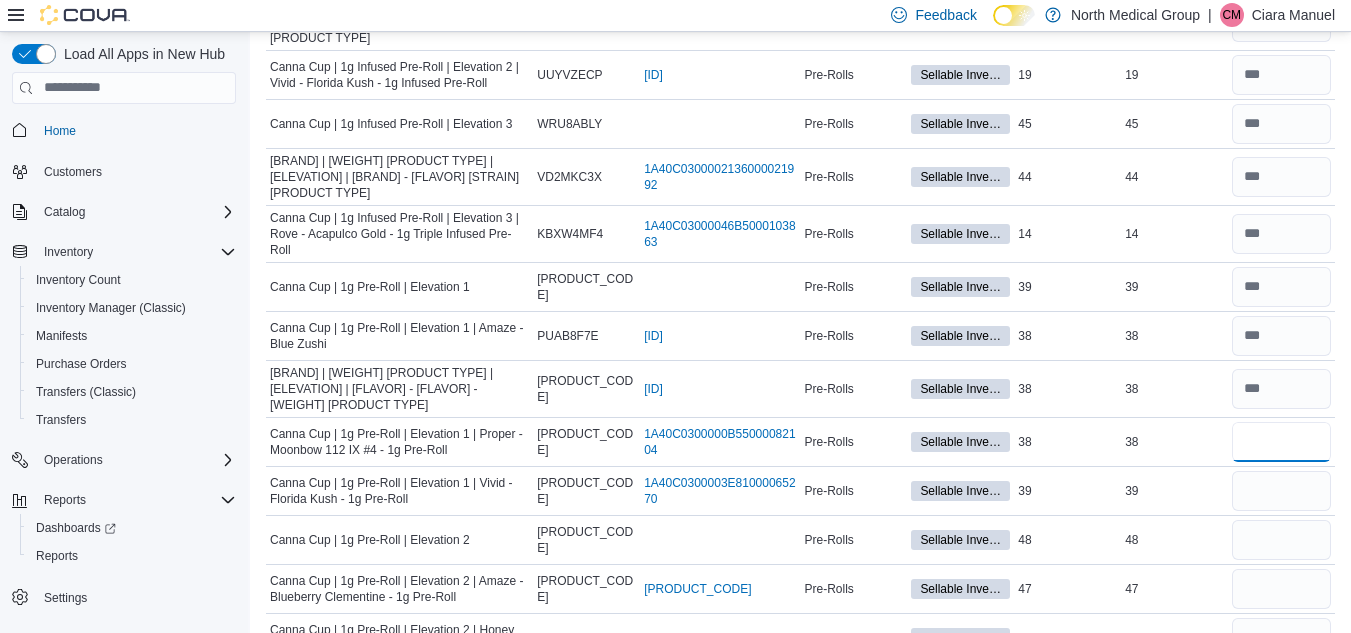 type 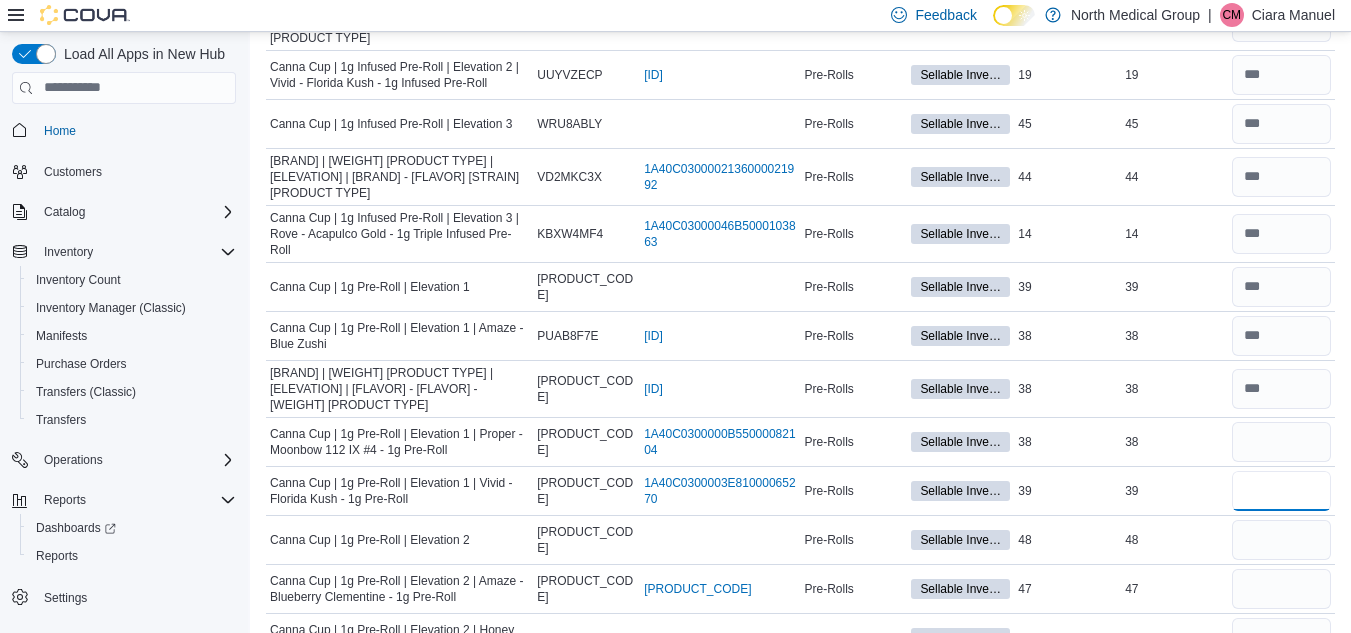 type 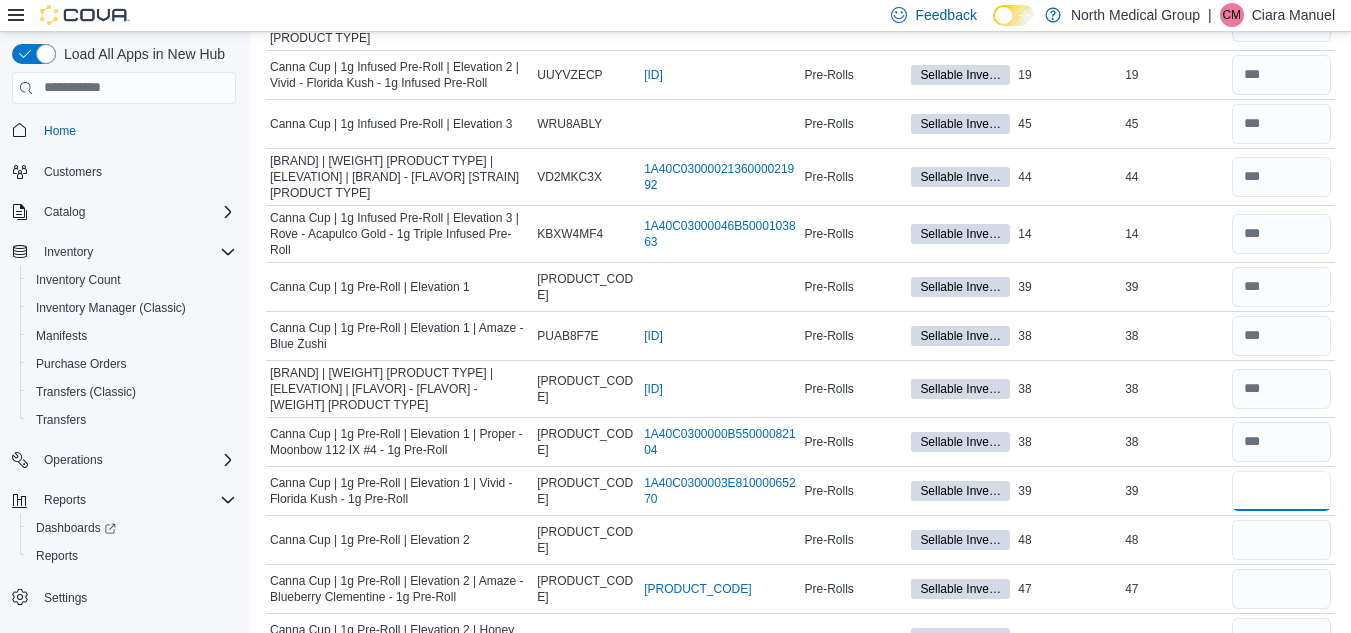 type on "**" 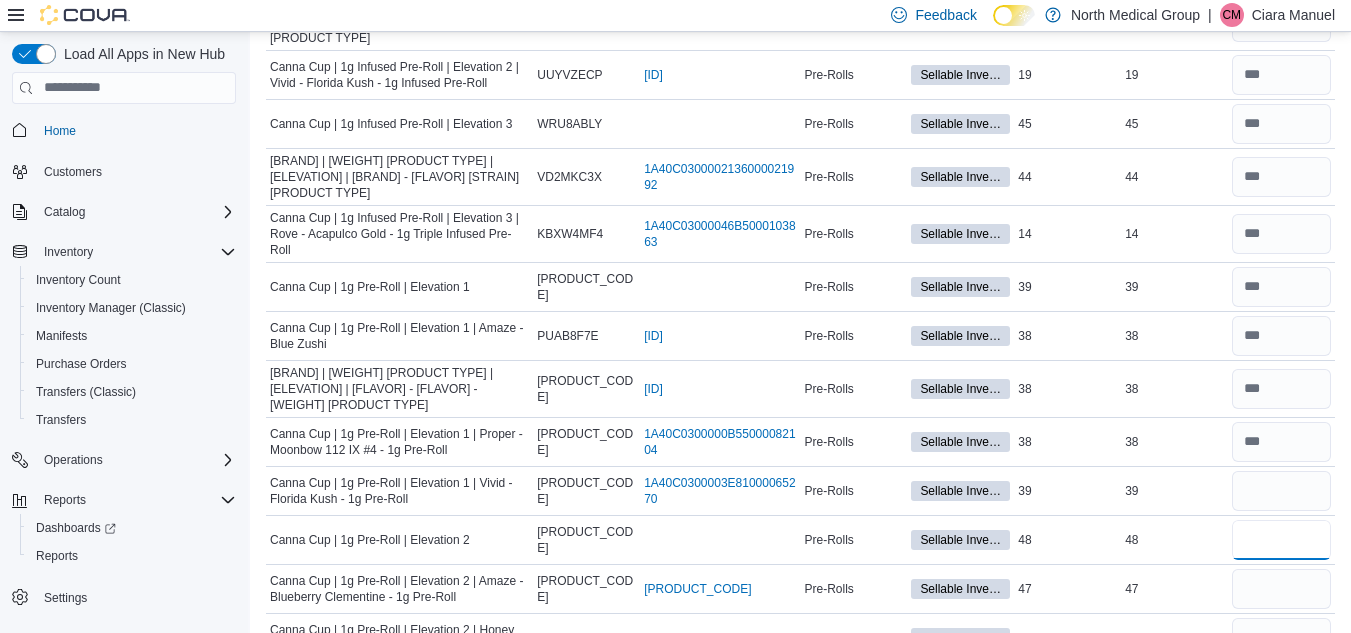 type 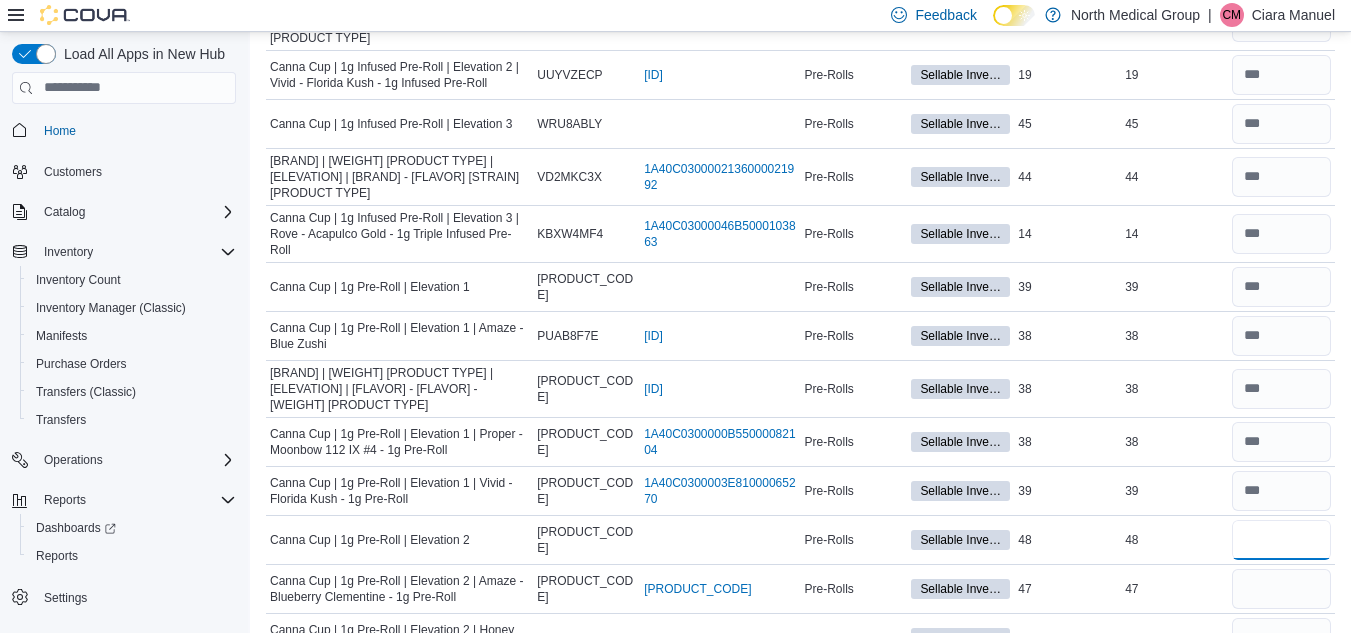 type on "**" 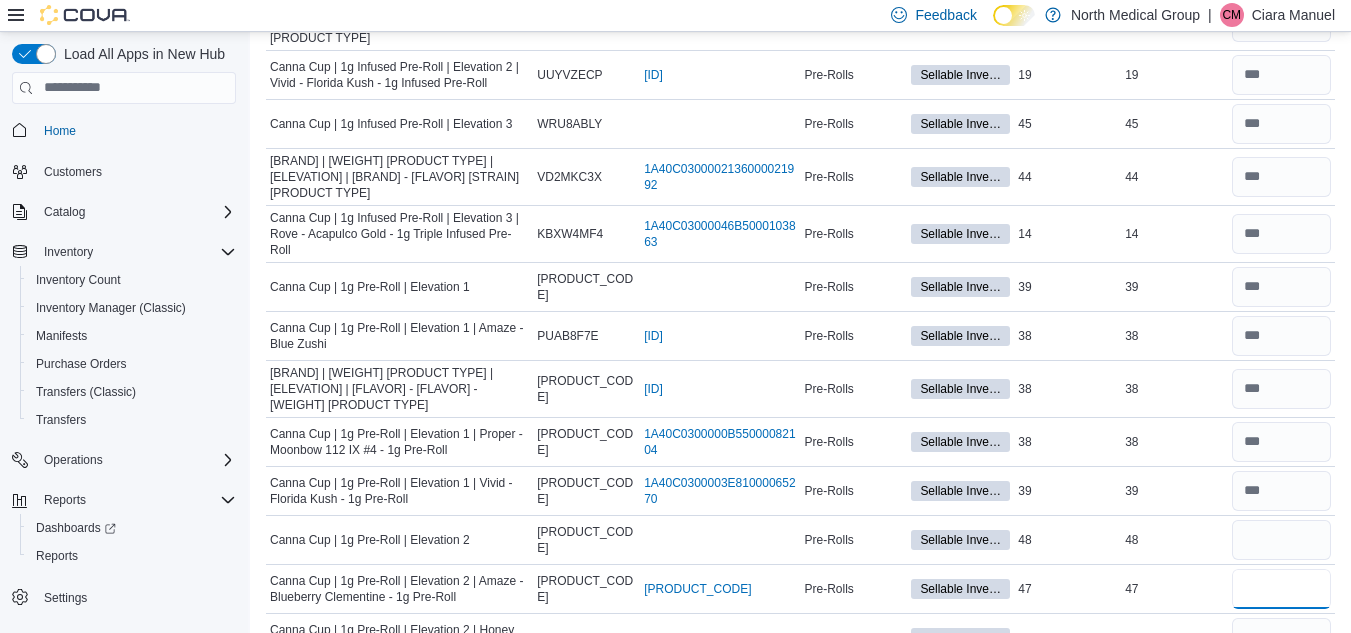 type 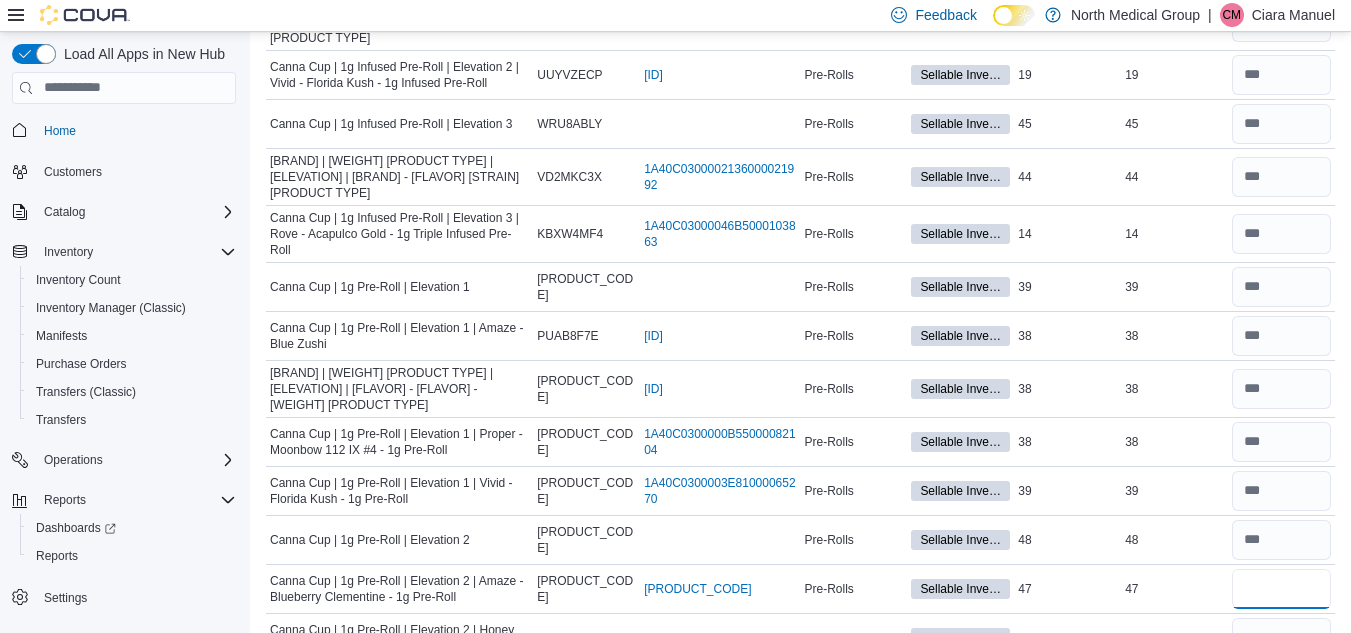 type on "**" 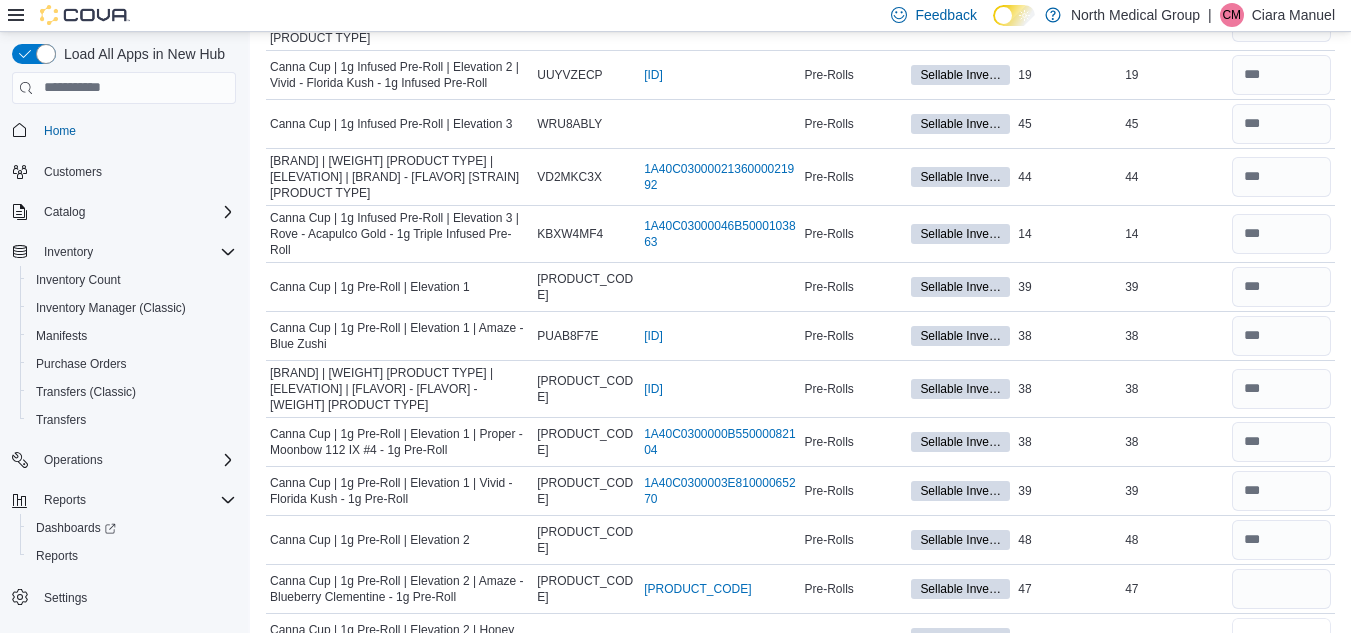 type 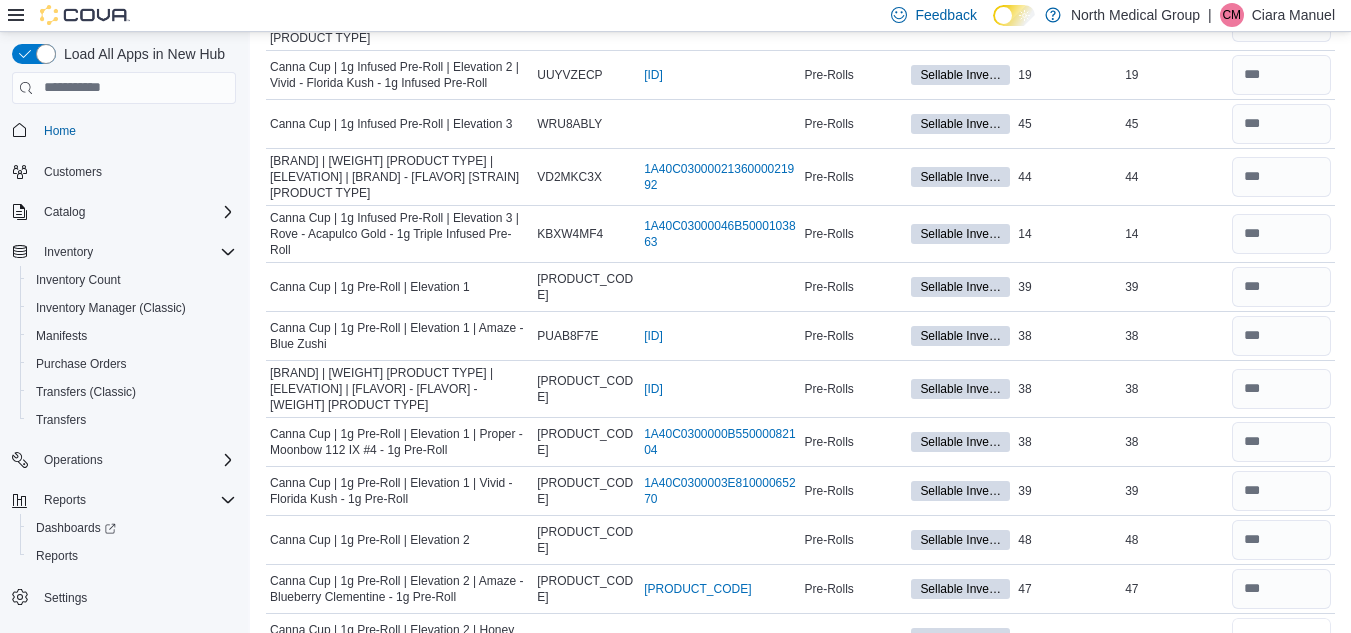 type on "**" 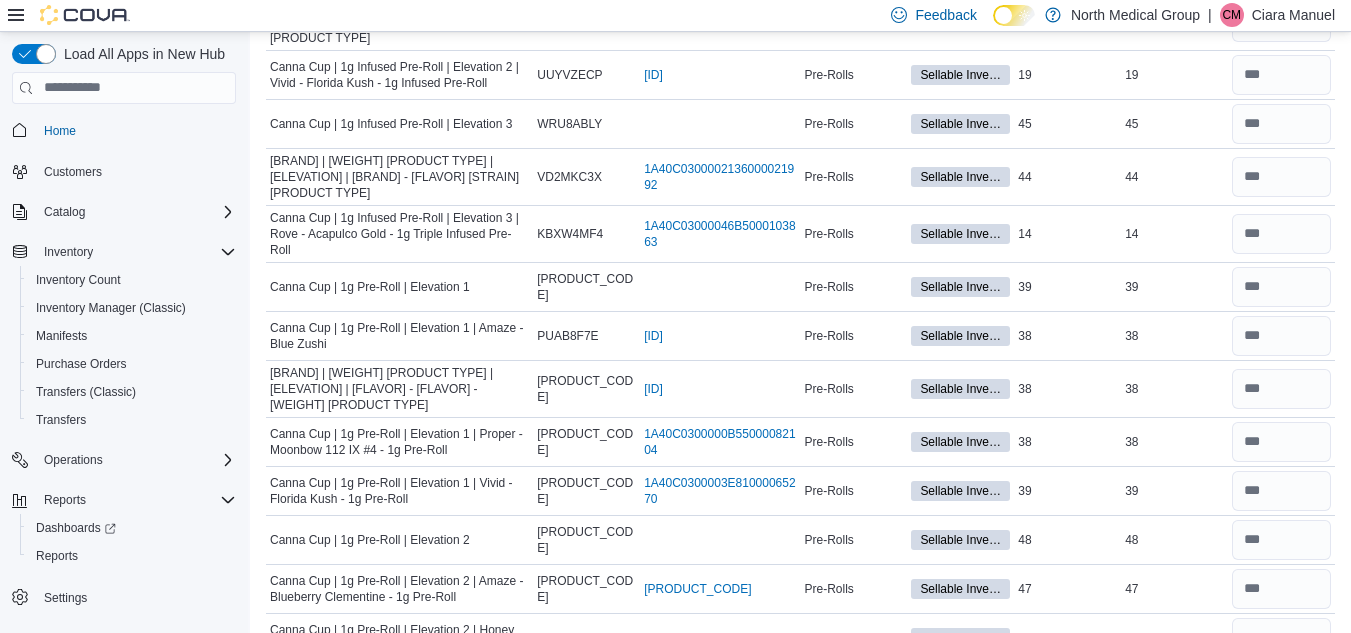 type 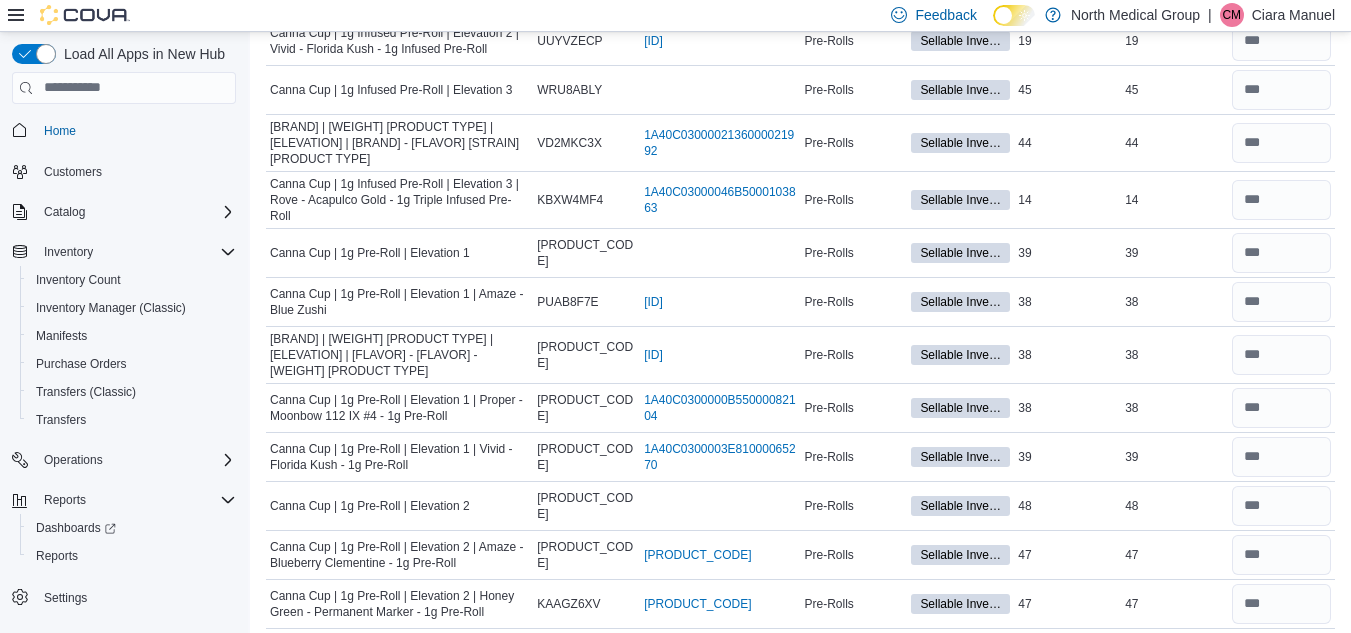 type on "**" 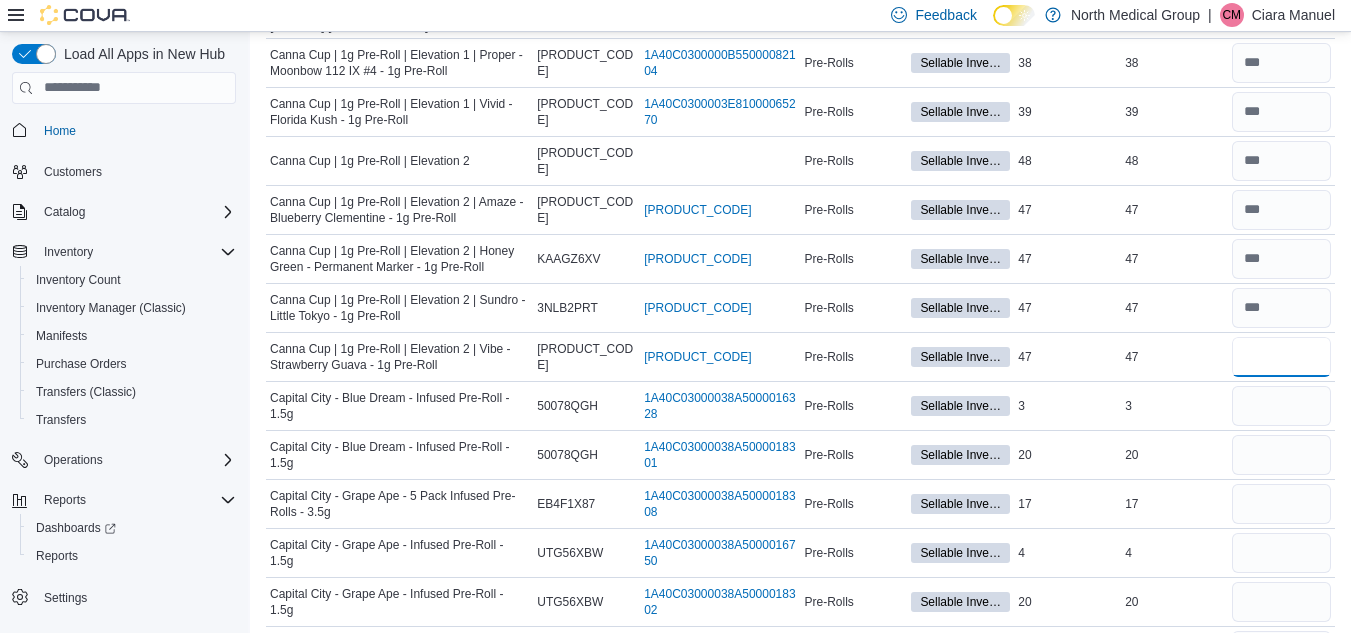 type on "**" 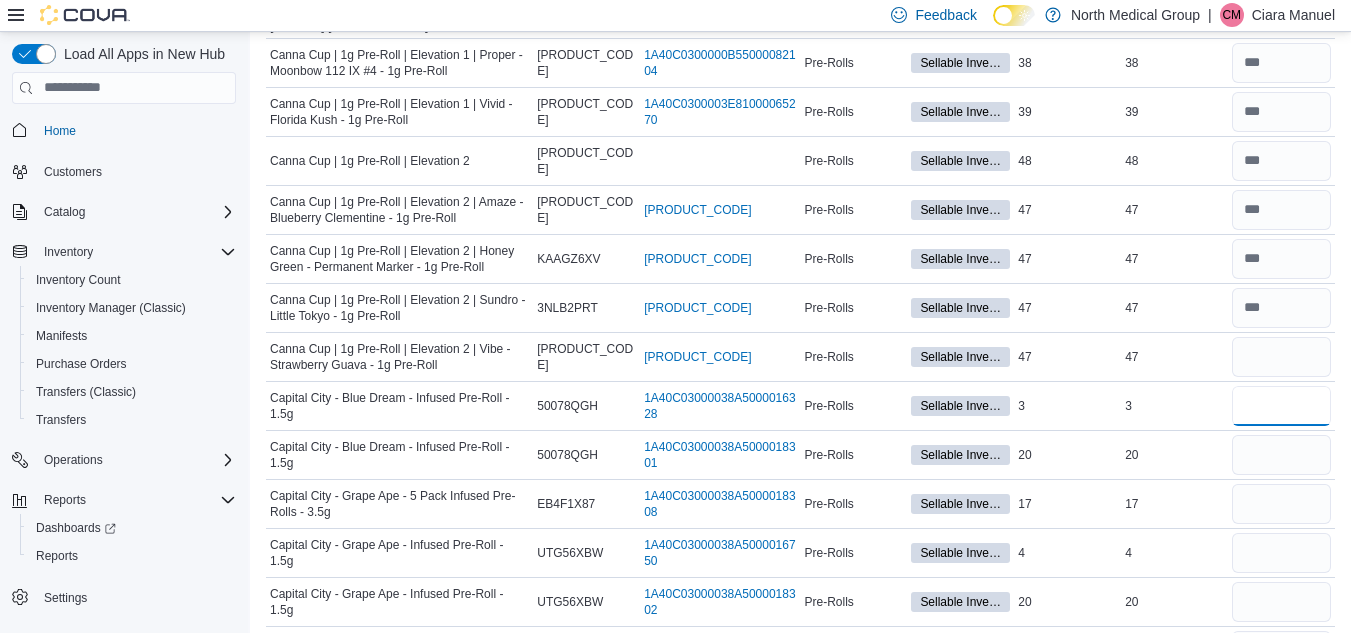 type 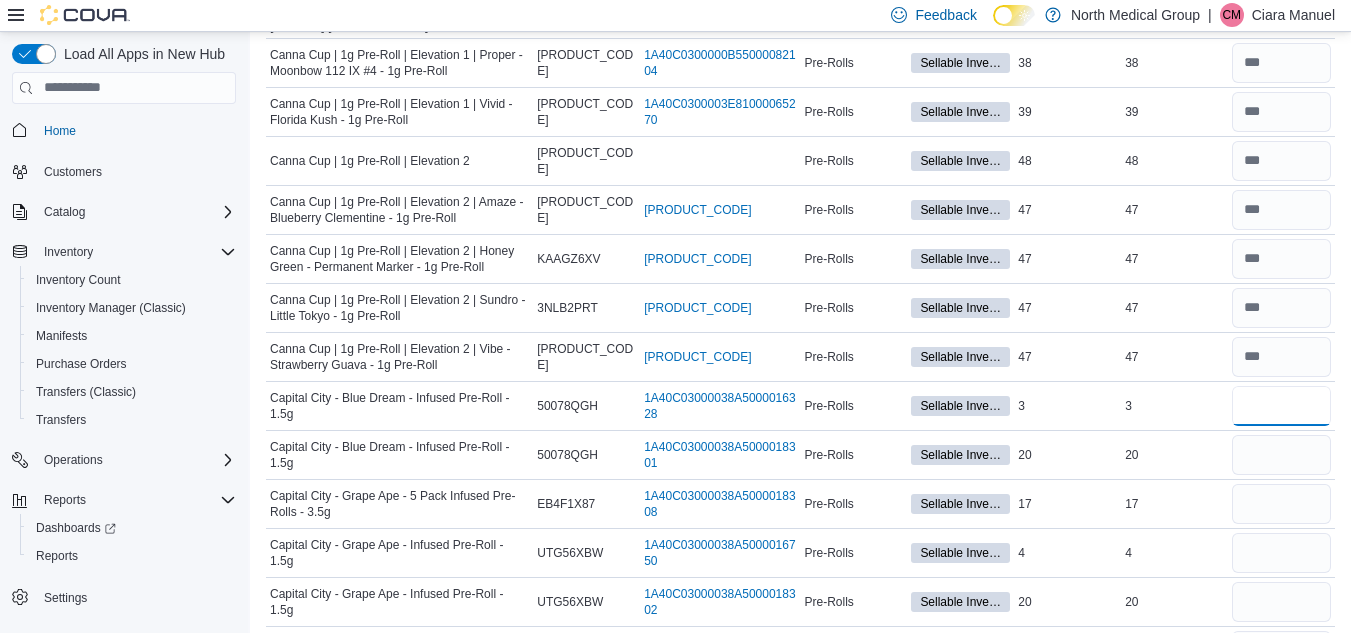 type on "*" 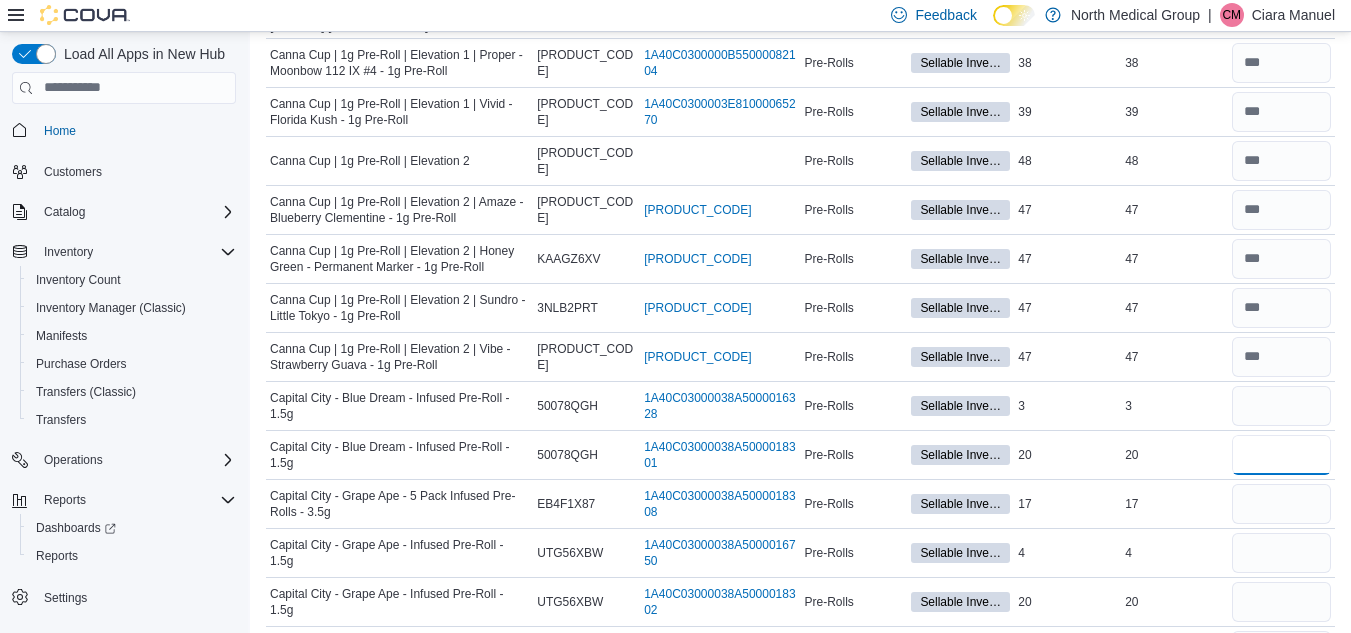 type 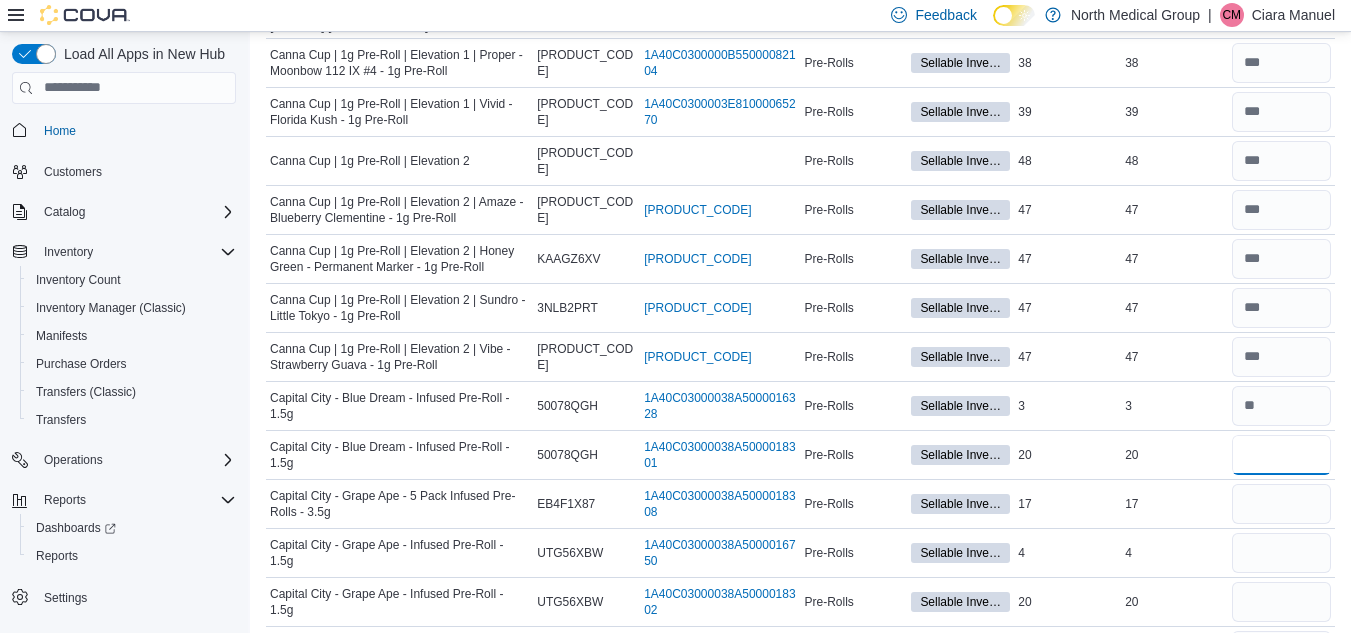 type on "**" 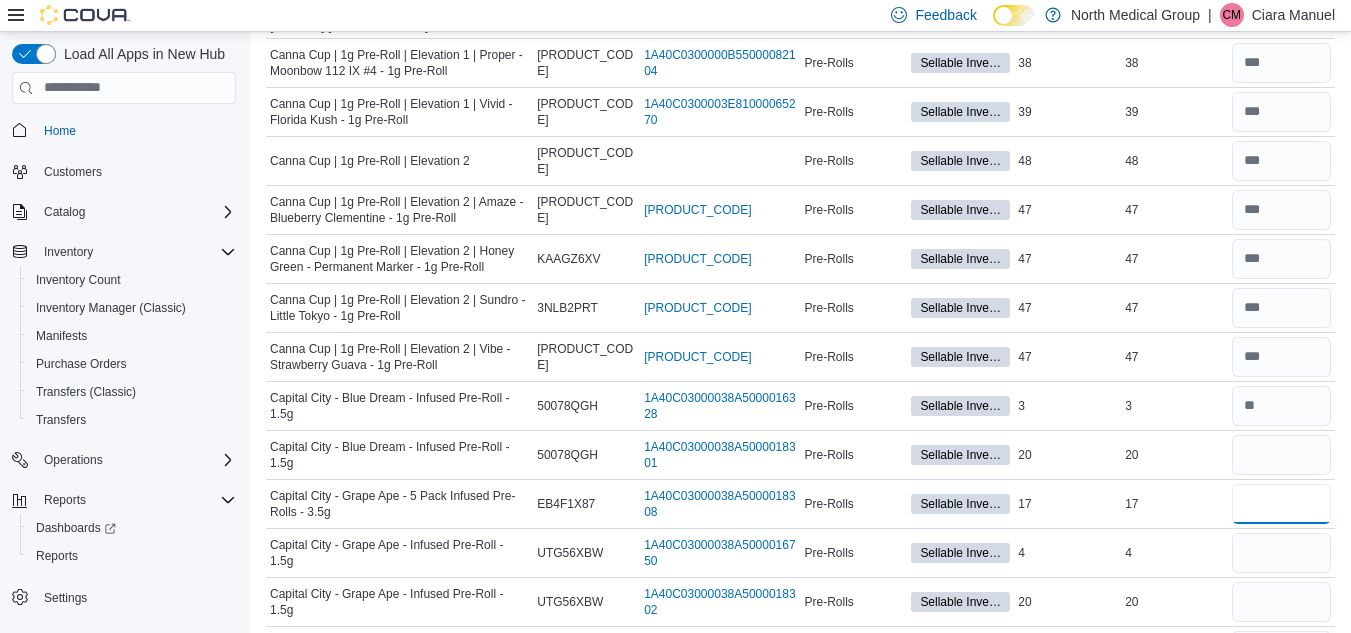 type 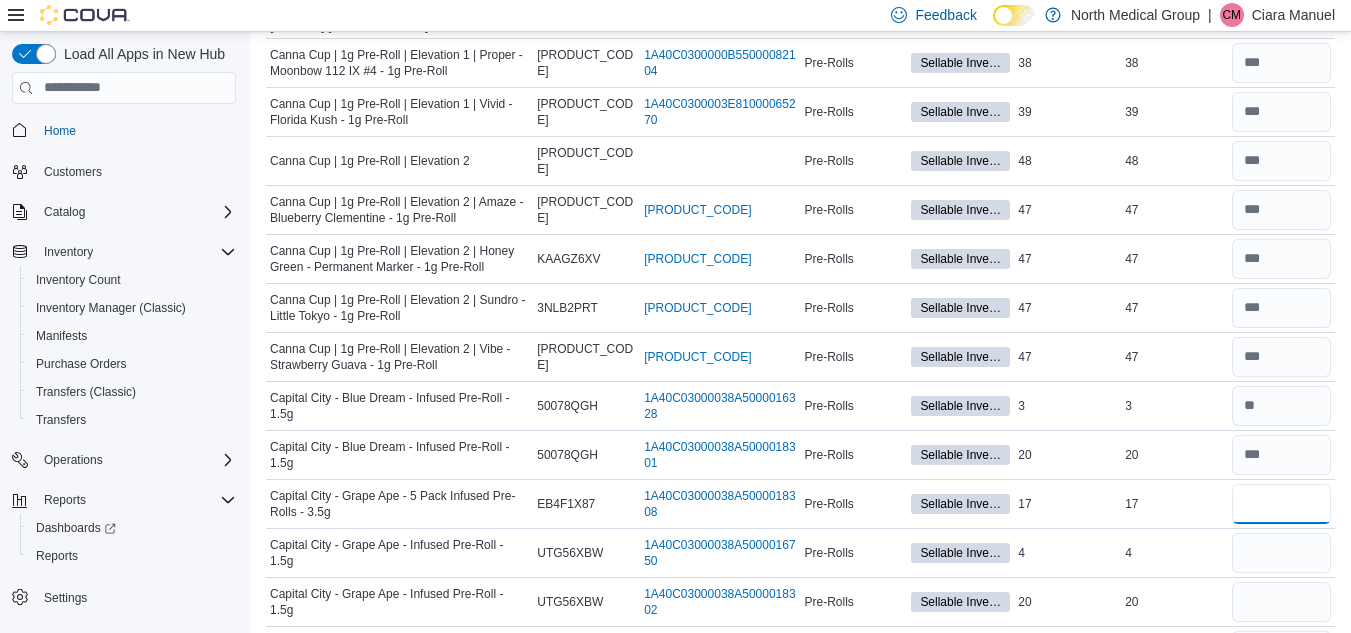 type on "**" 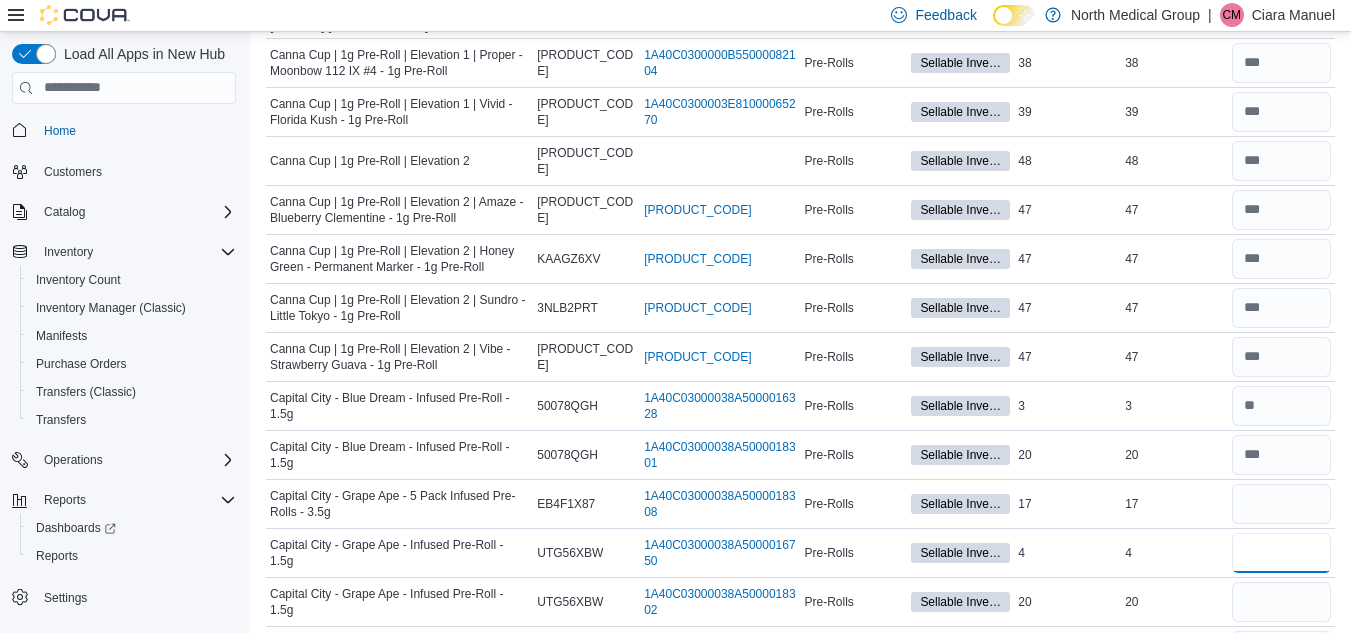 type 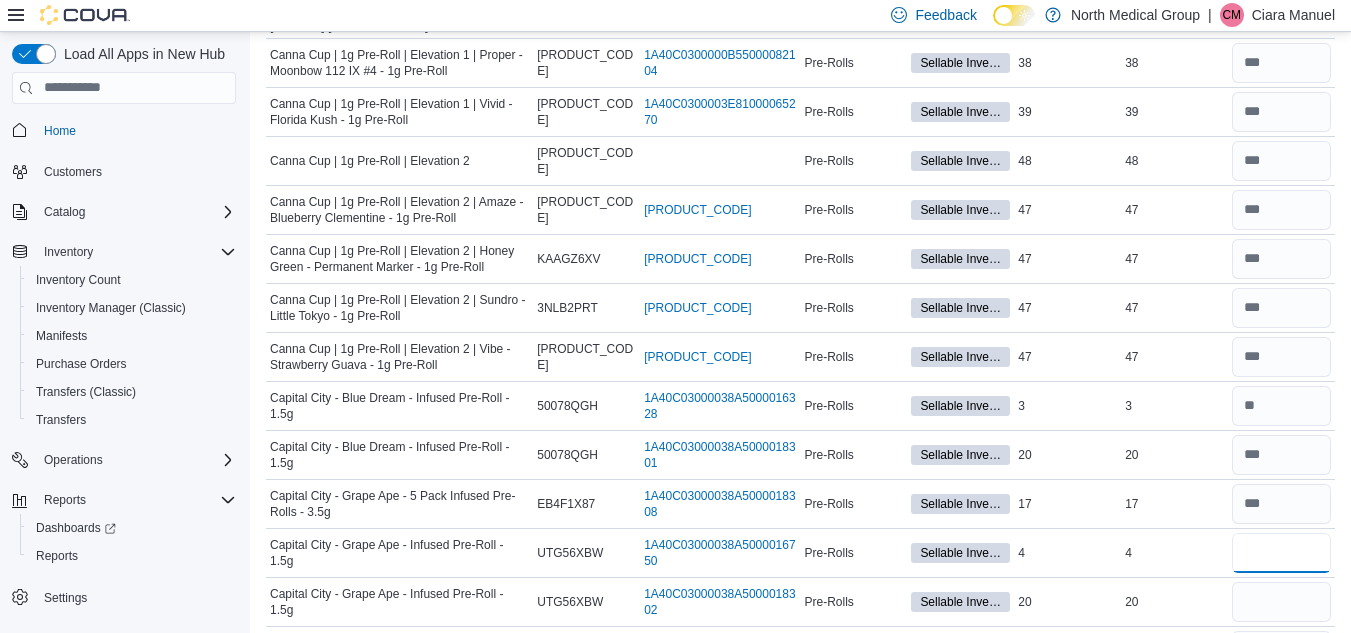 type on "*" 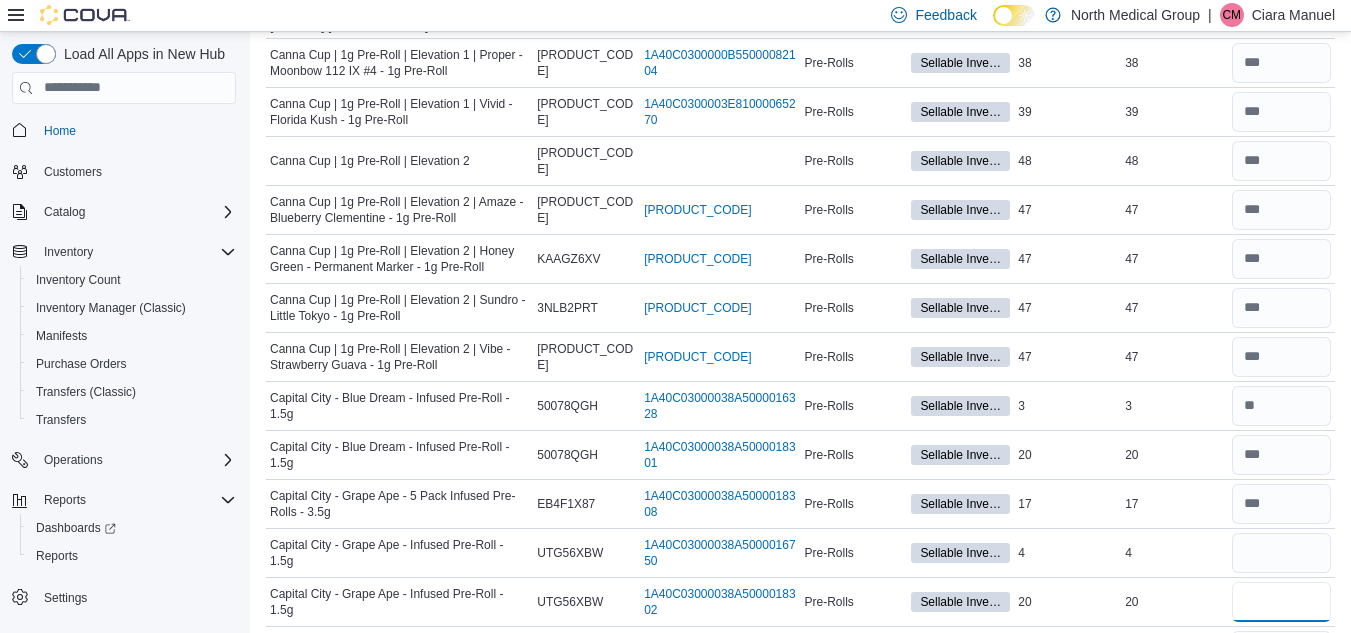 type 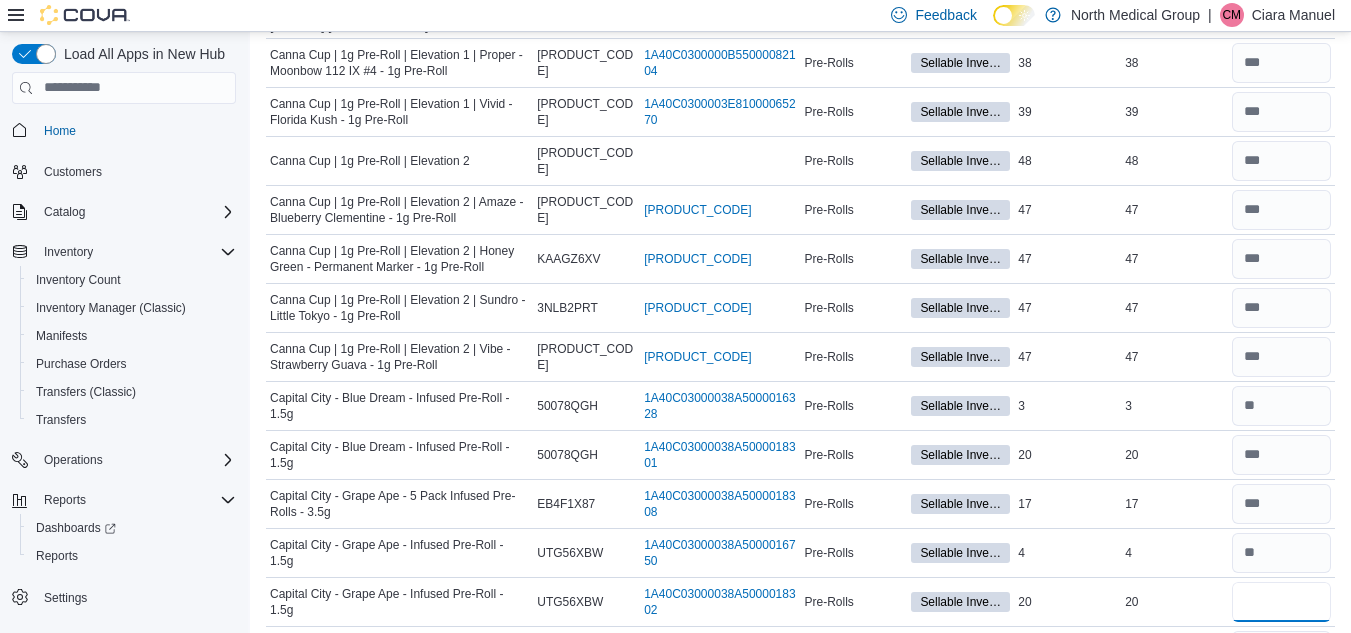 type on "**" 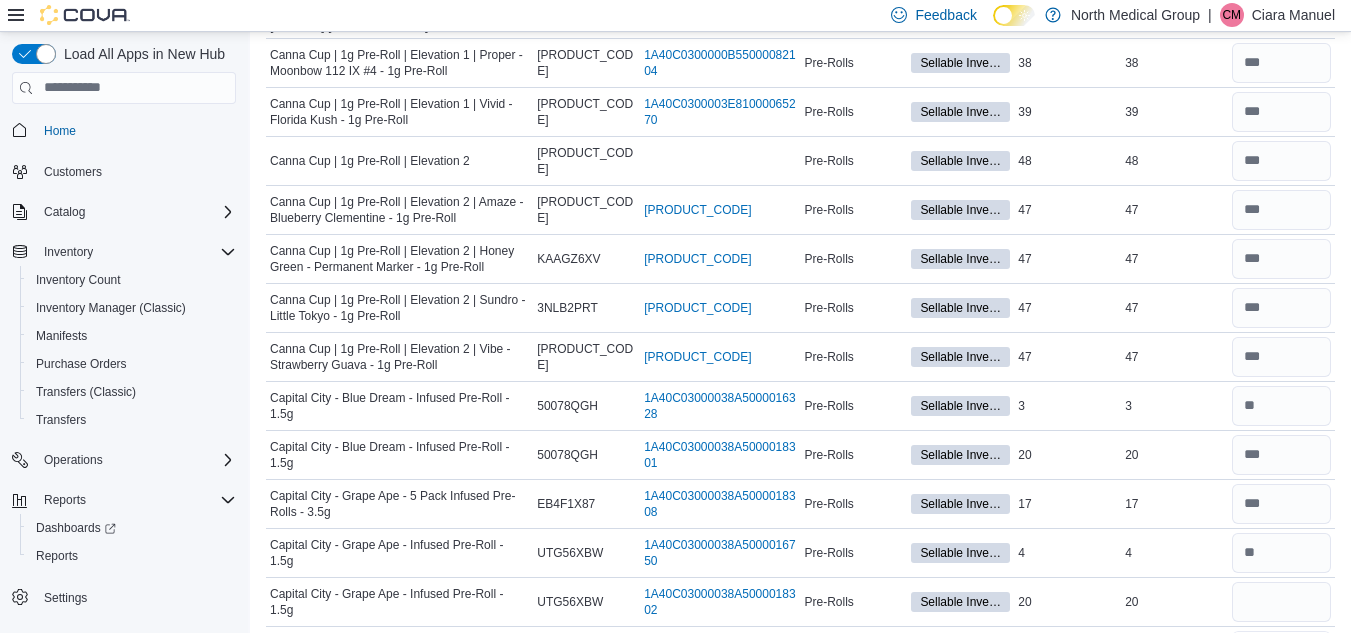 type 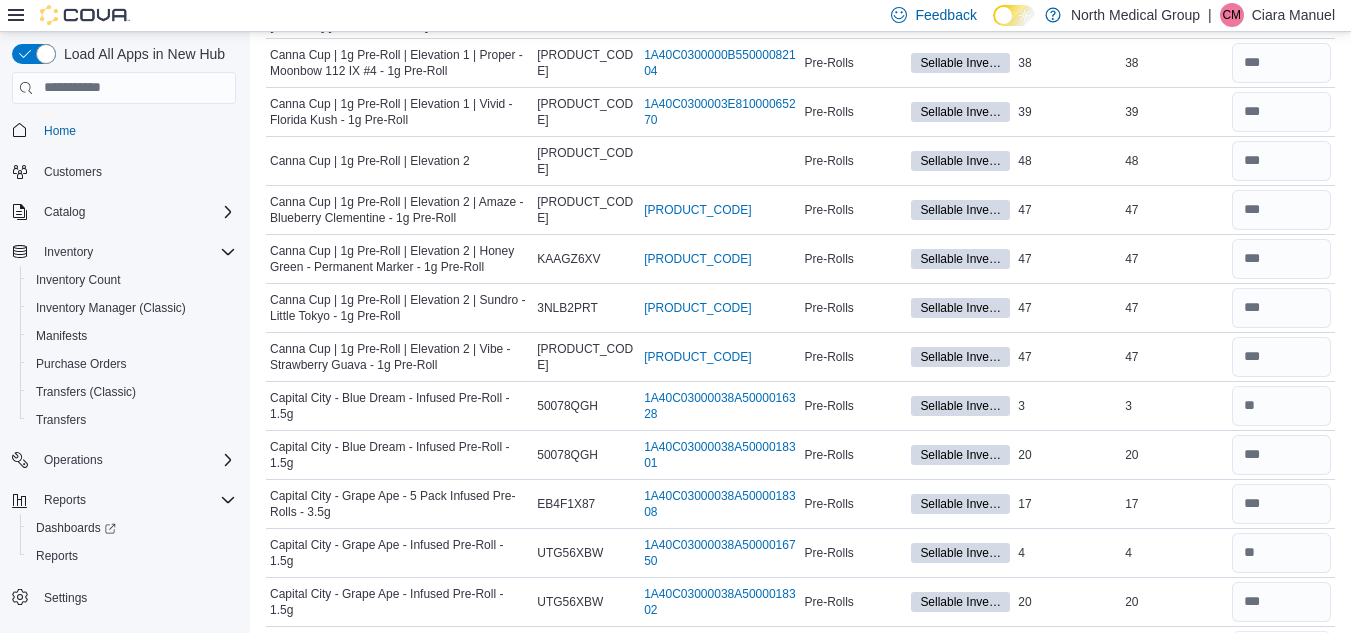 type on "*" 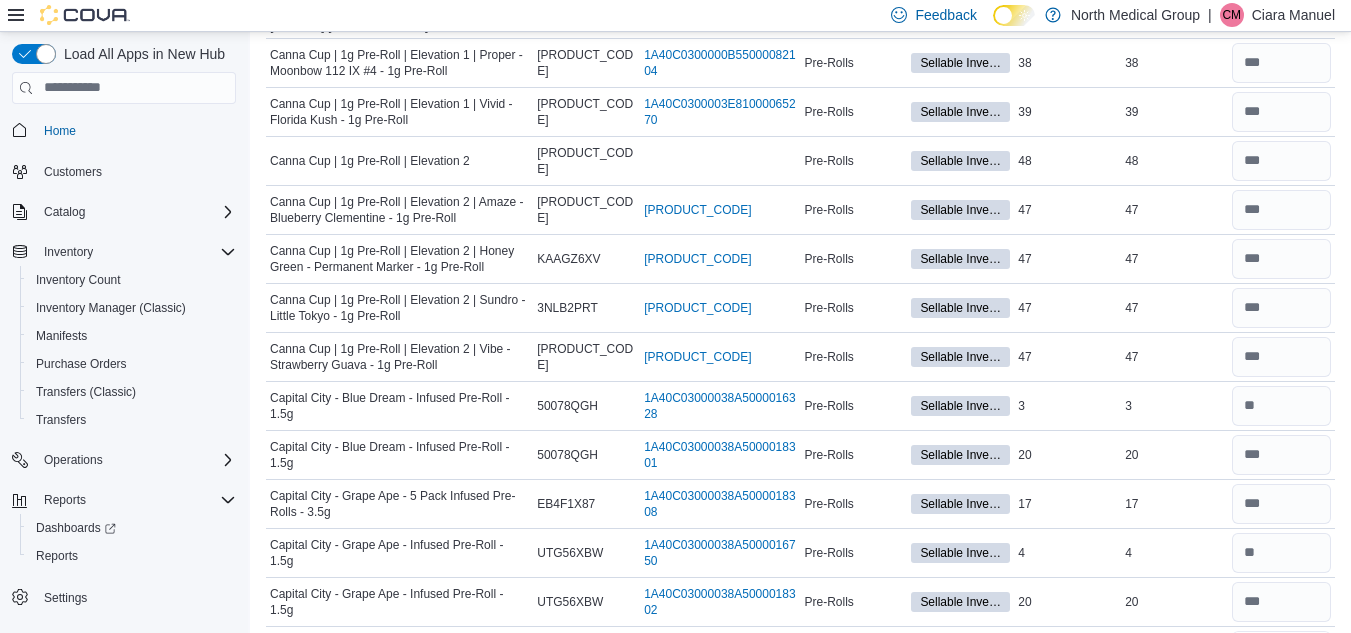 type on "*" 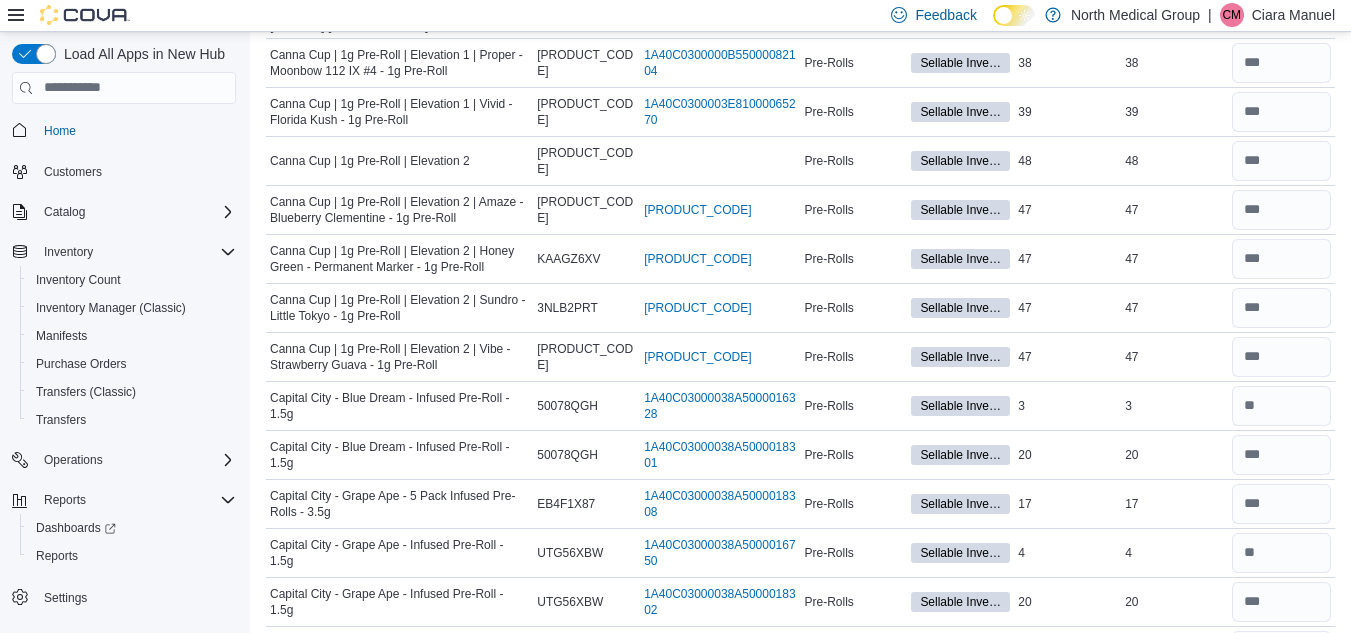 type 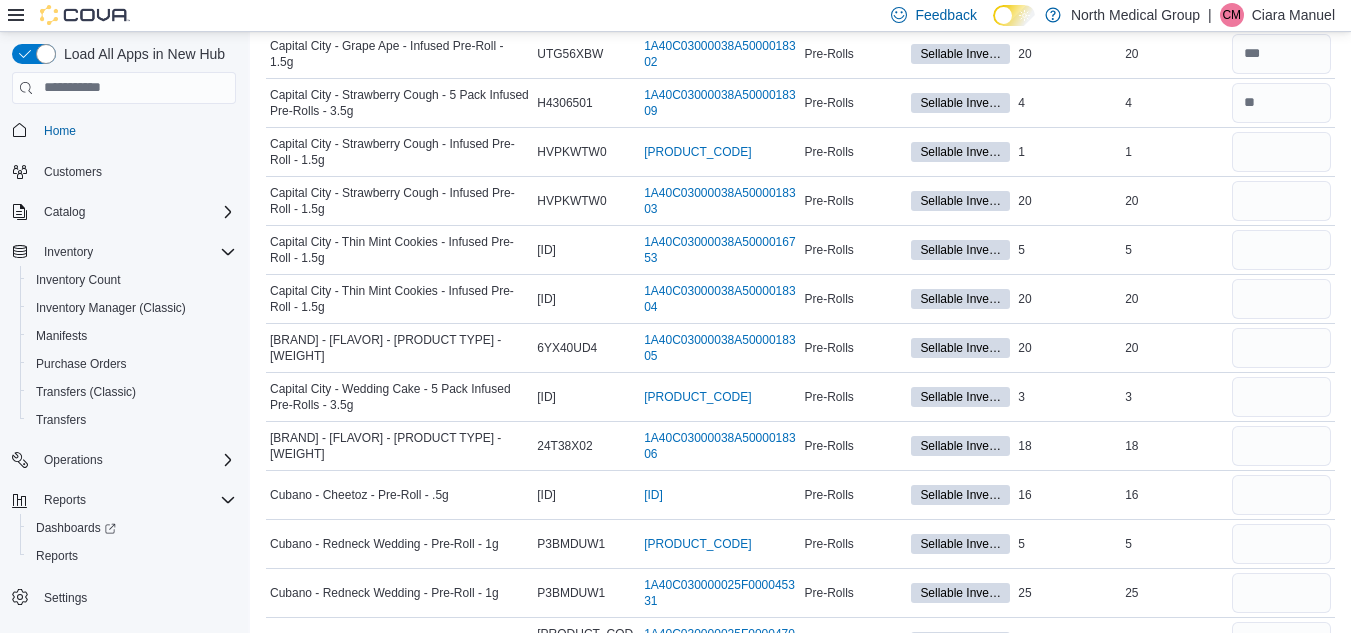 scroll, scrollTop: 3561, scrollLeft: 0, axis: vertical 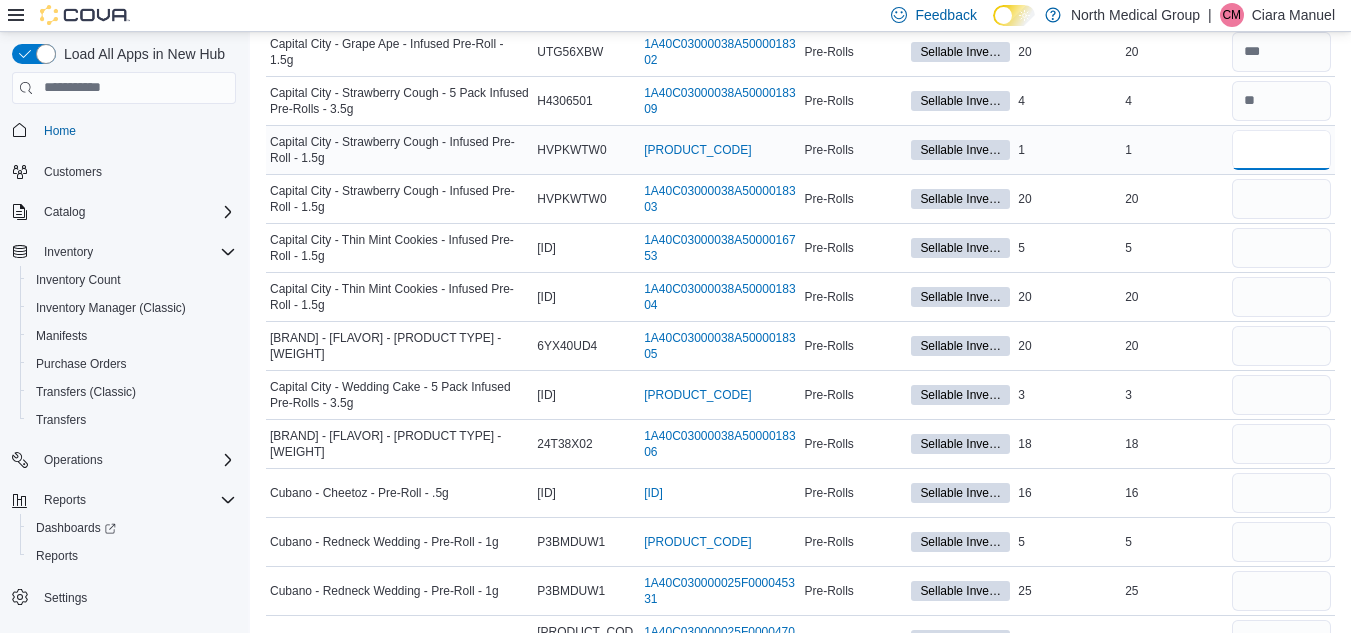 click at bounding box center [1281, 150] 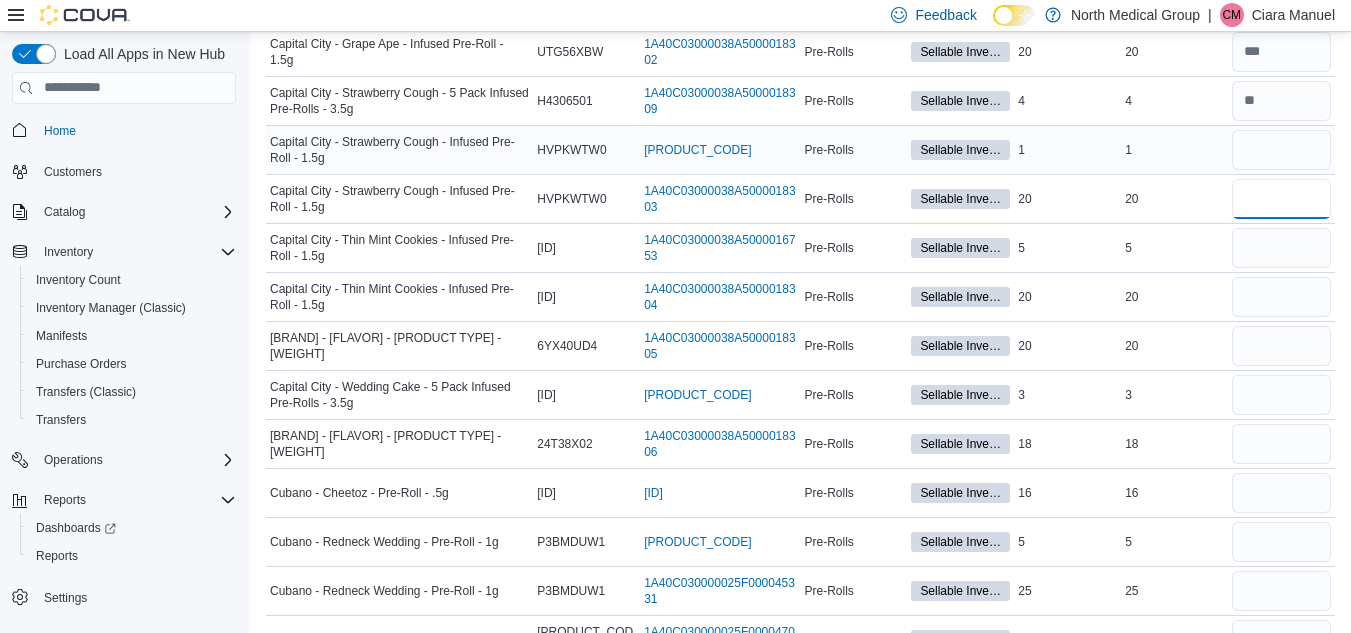 type 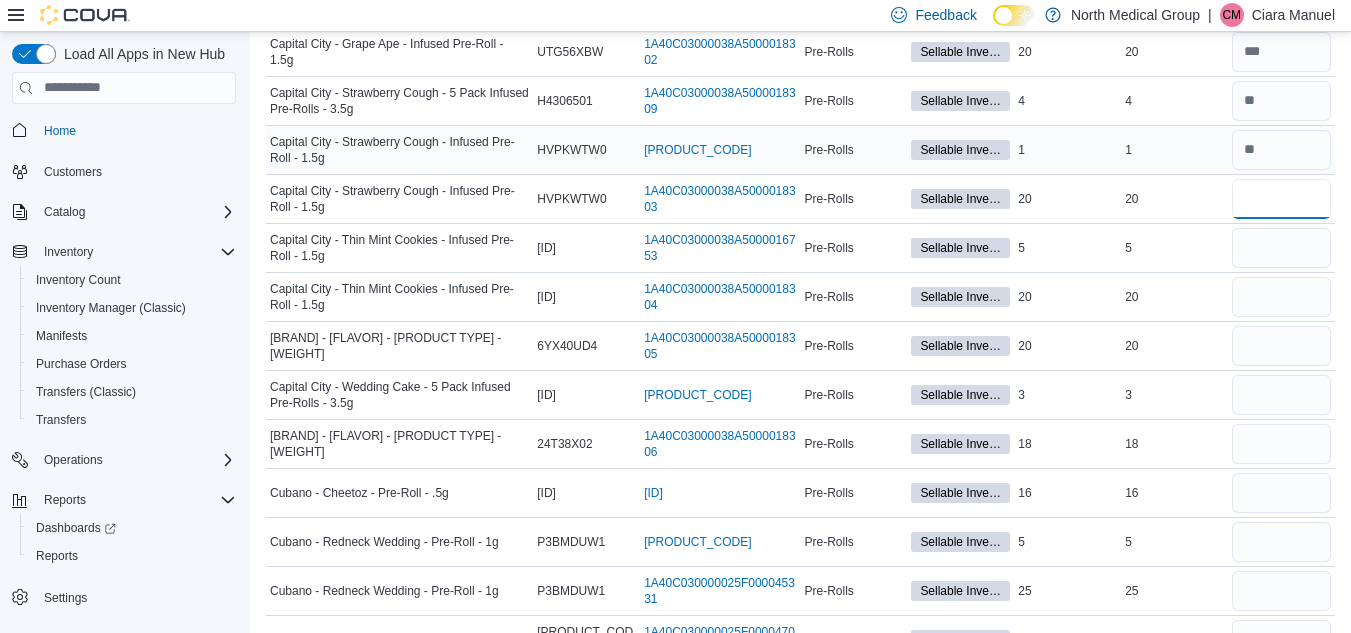 type on "**" 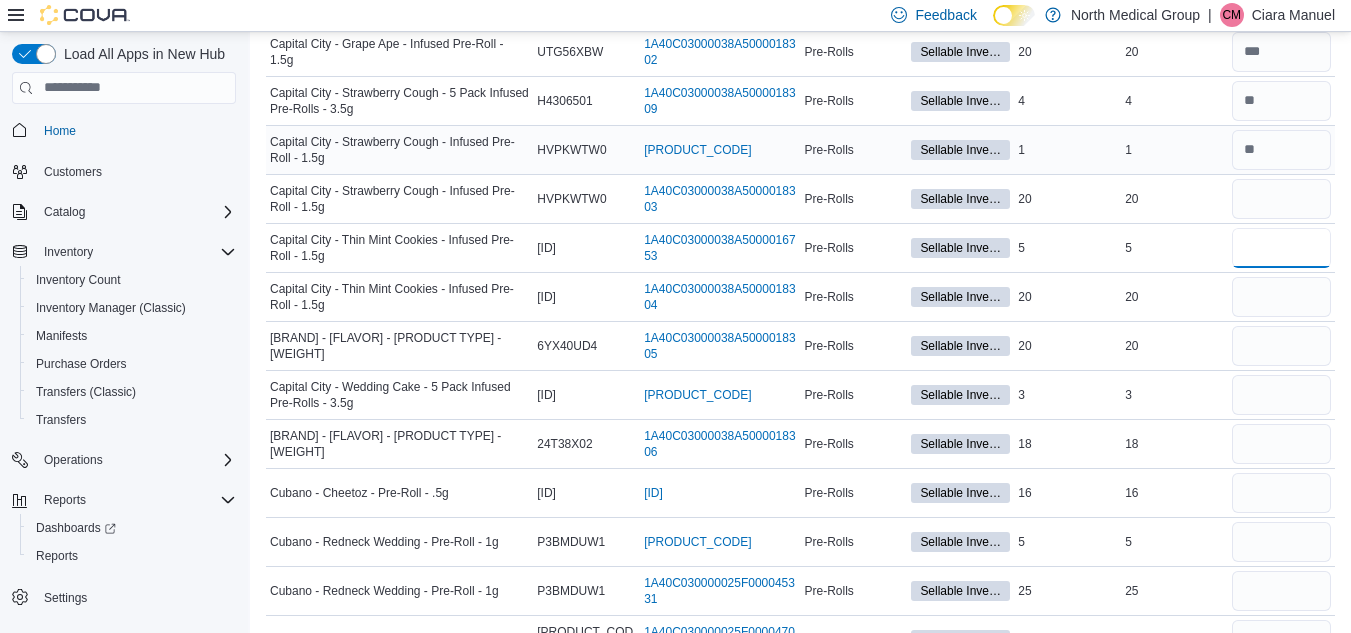type 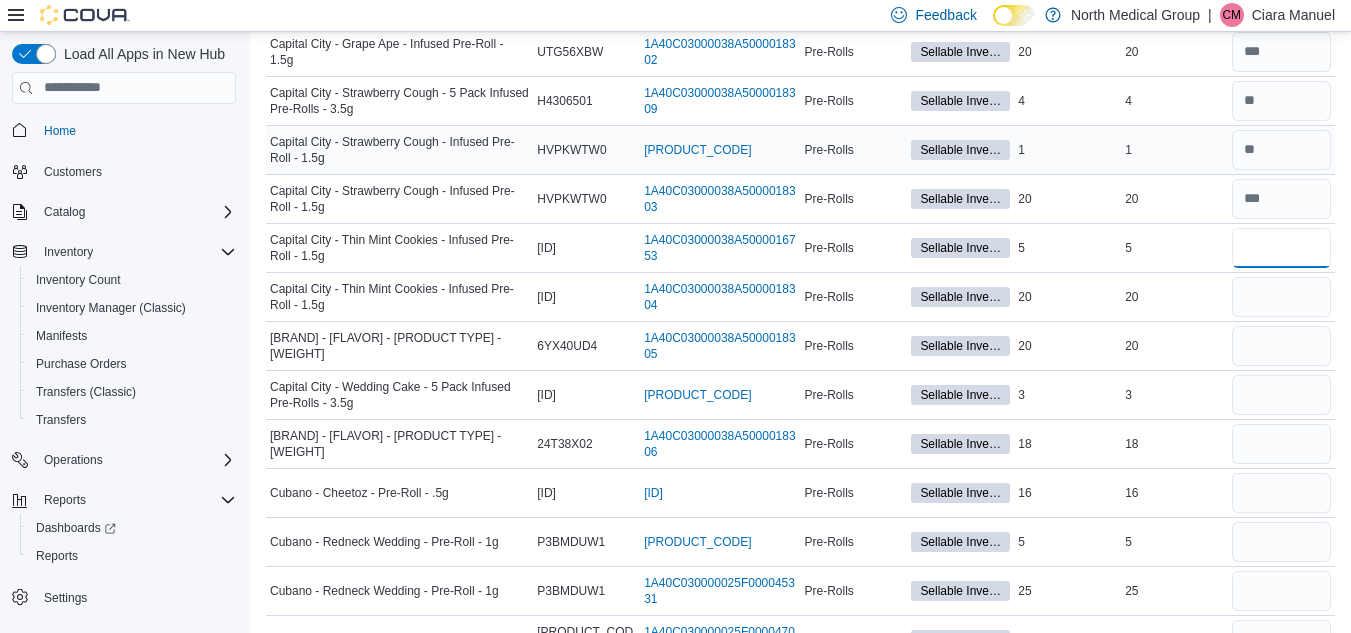 type on "*" 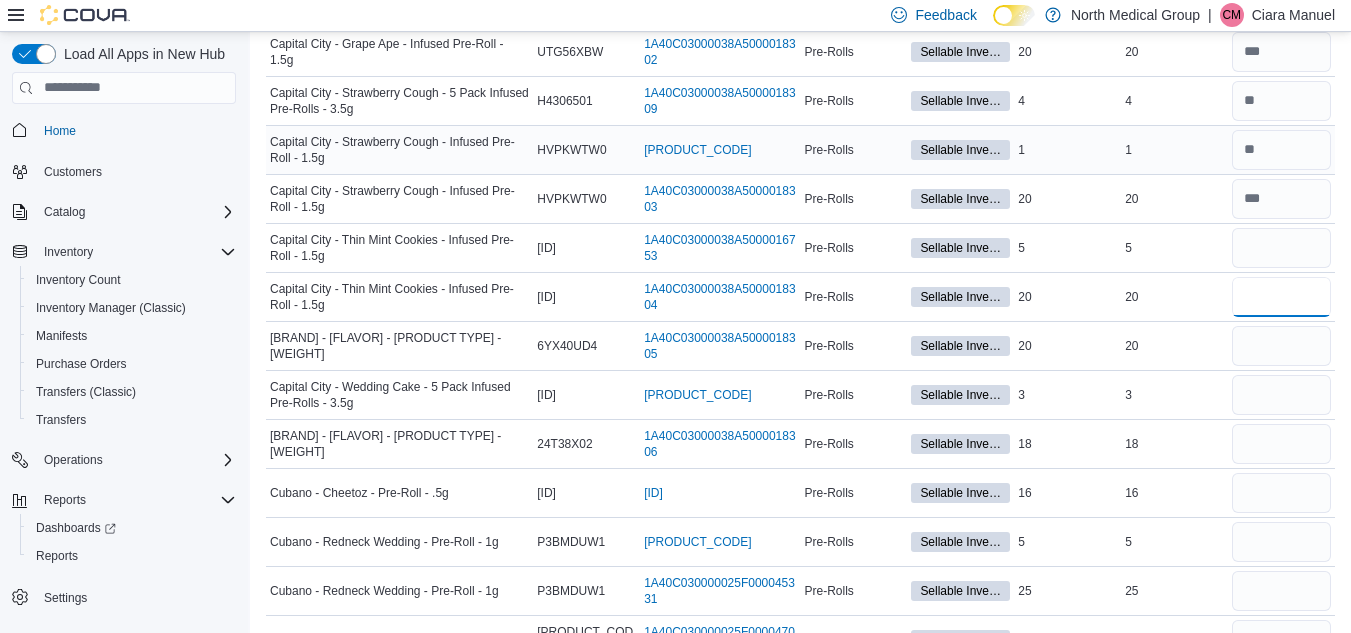 type 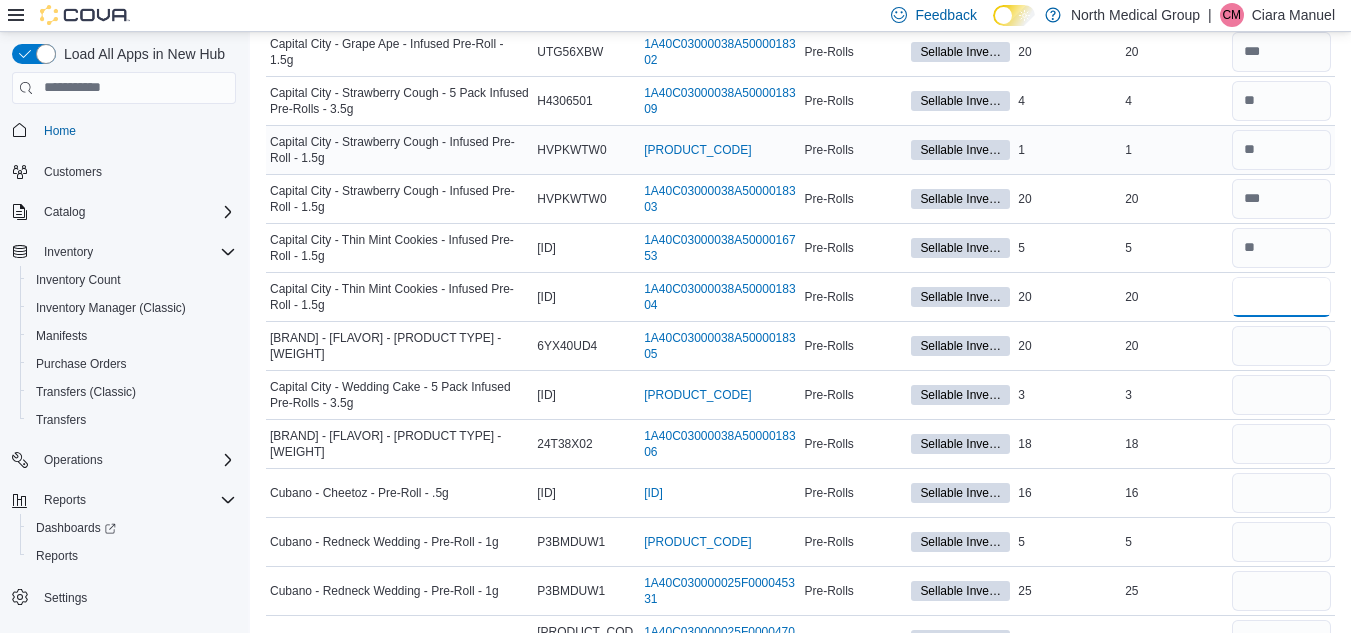 type on "**" 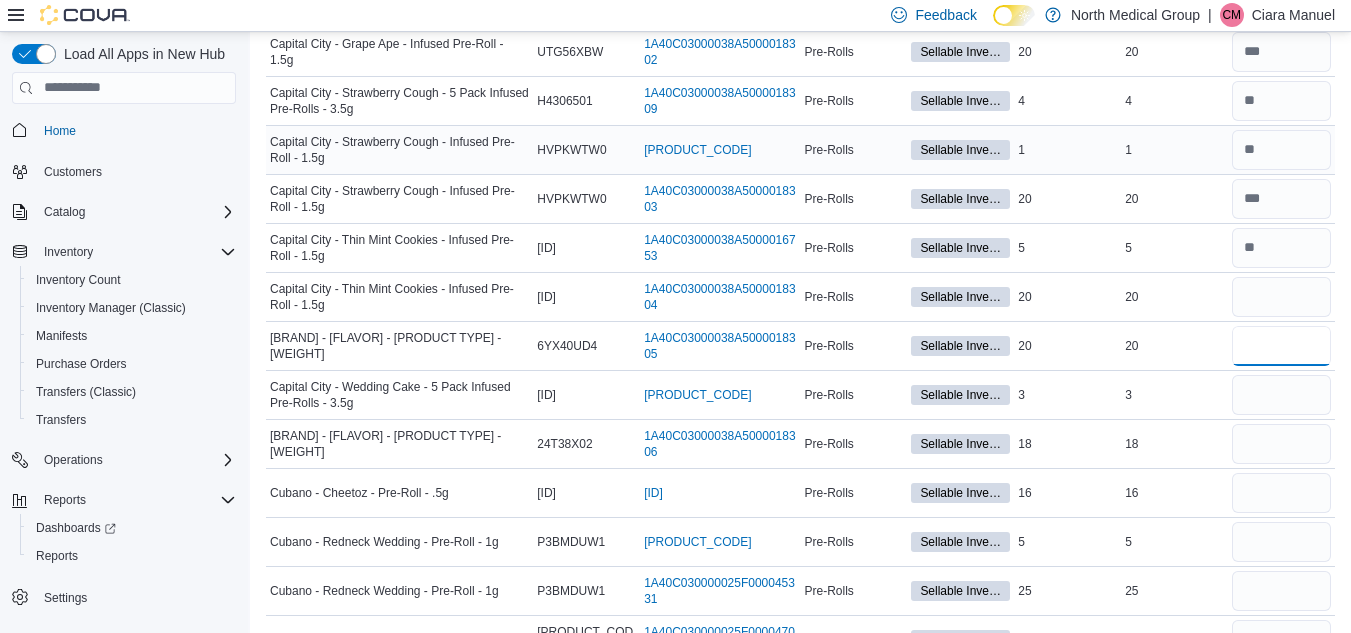 type 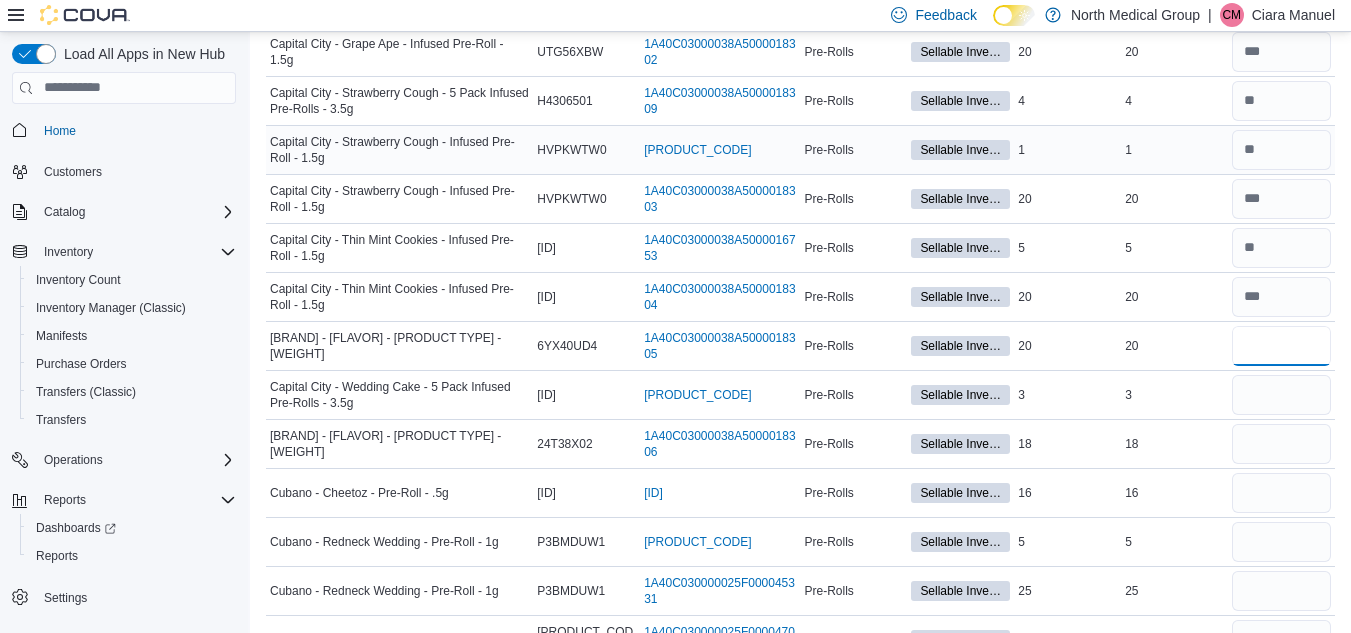 type on "**" 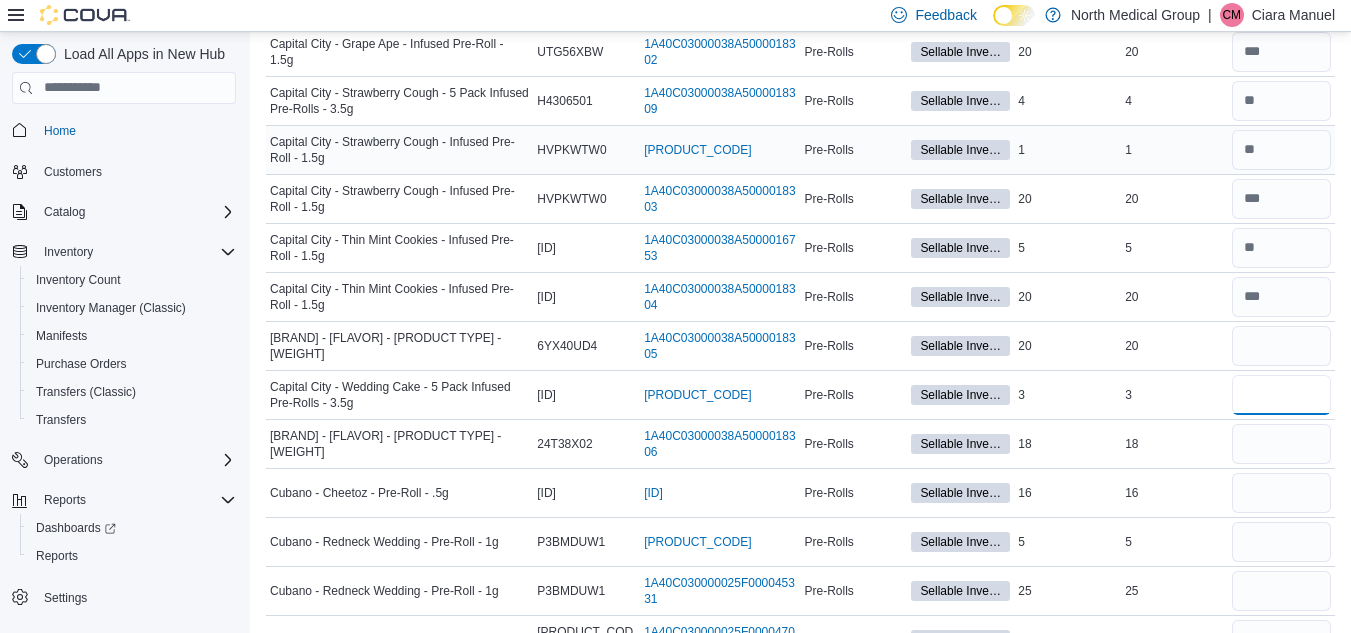 type 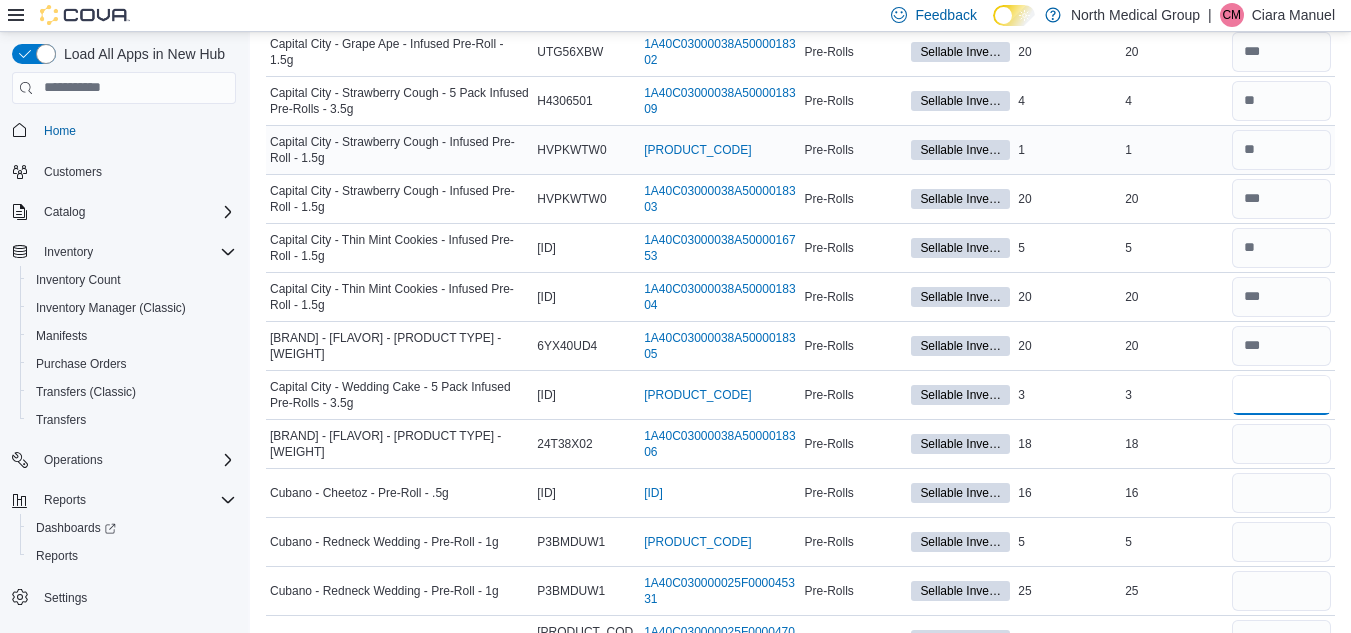 type on "*" 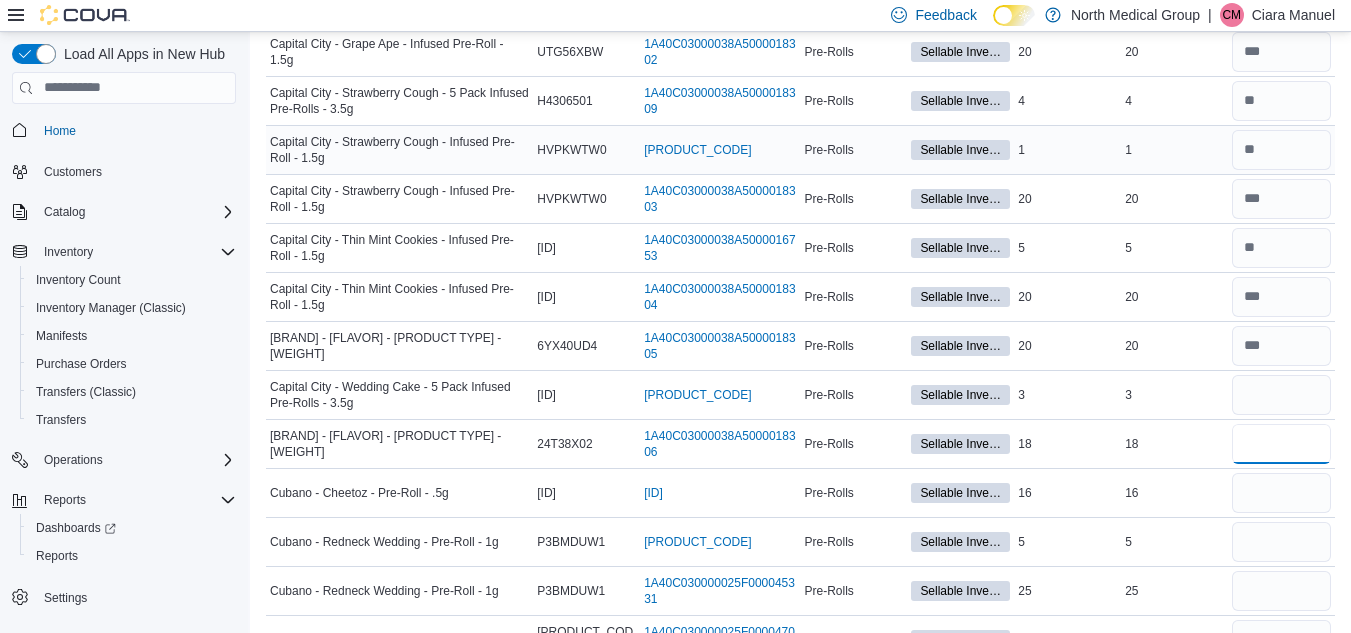 type 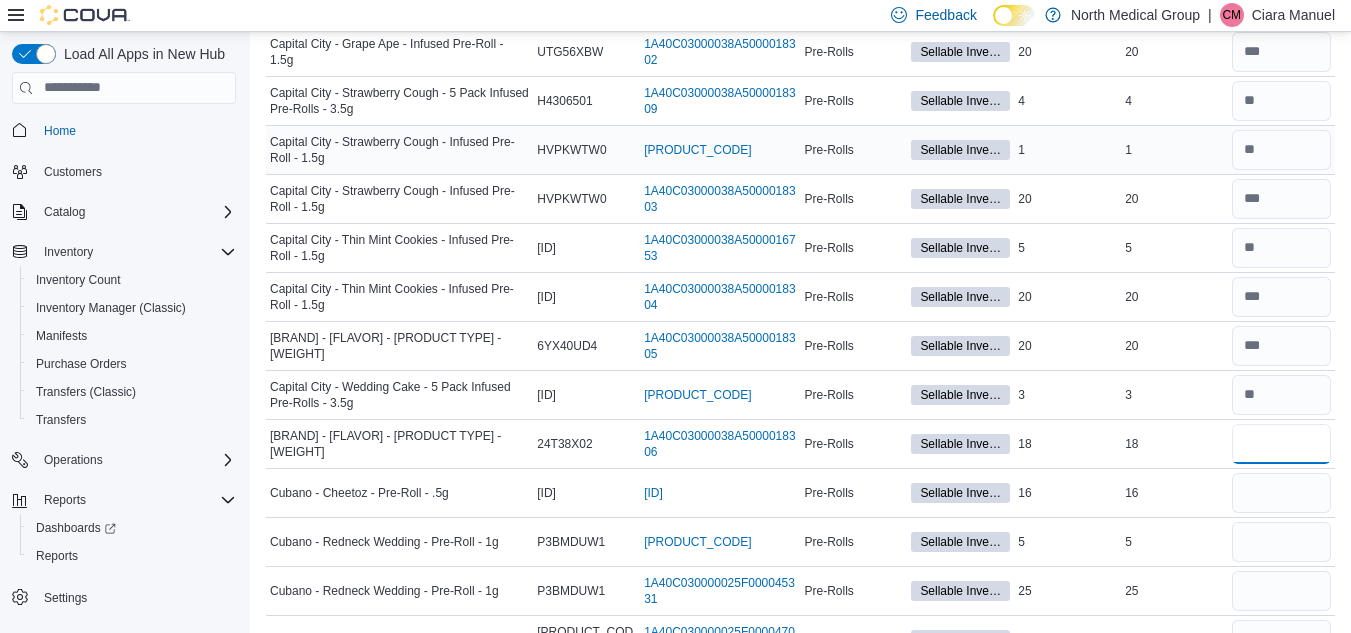 type on "**" 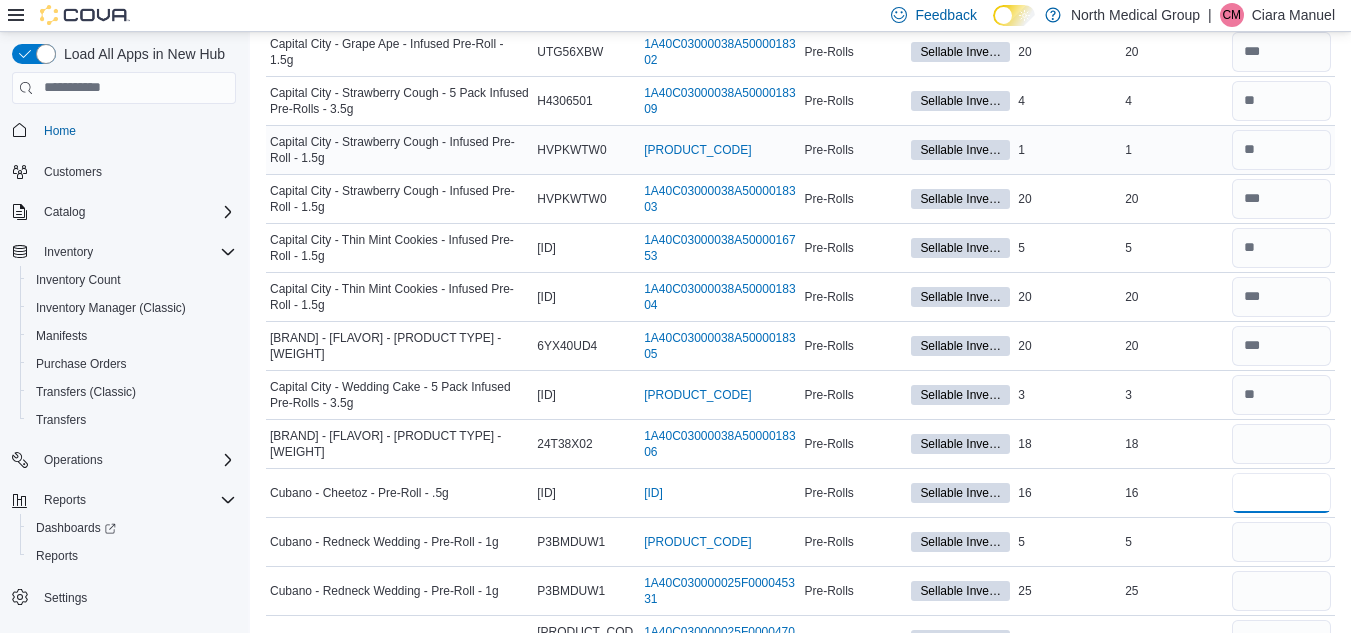type 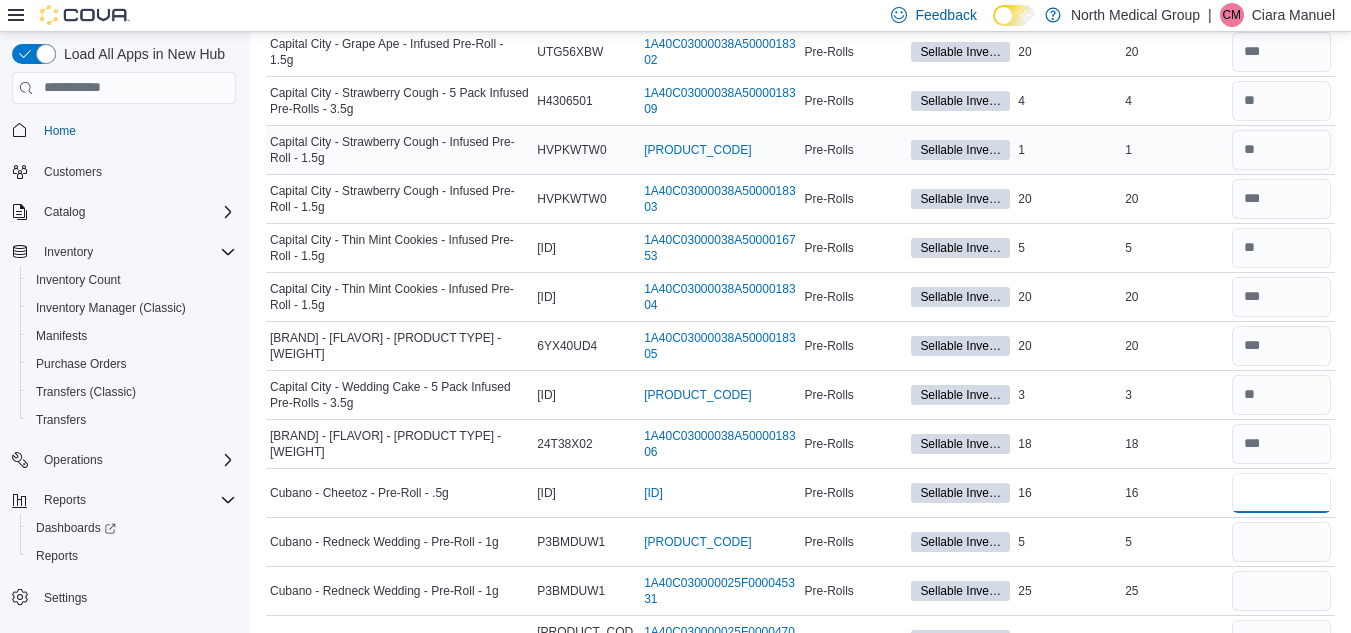 type on "**" 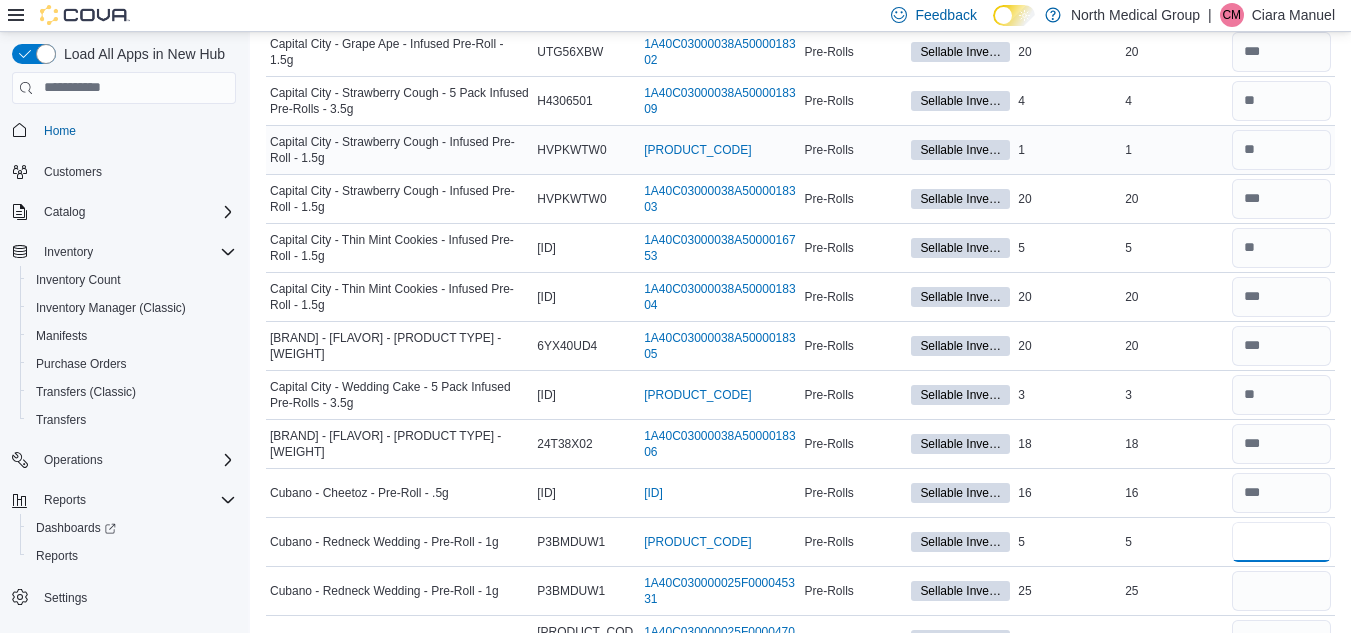 type 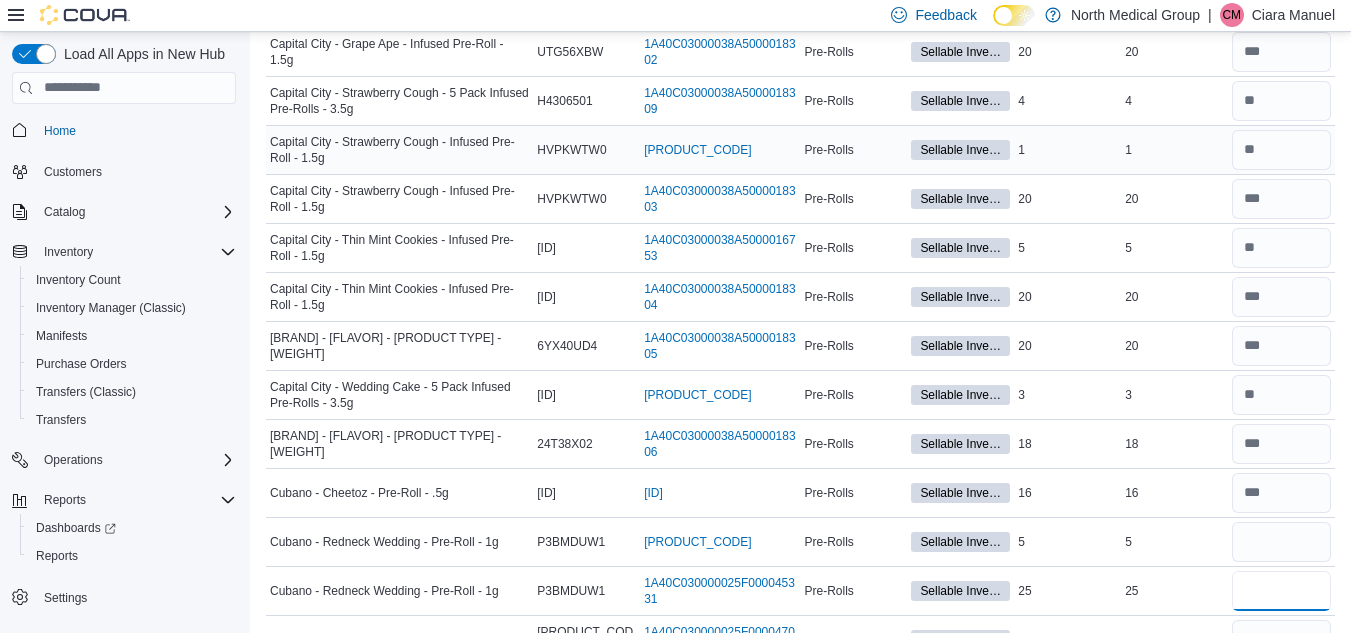 type 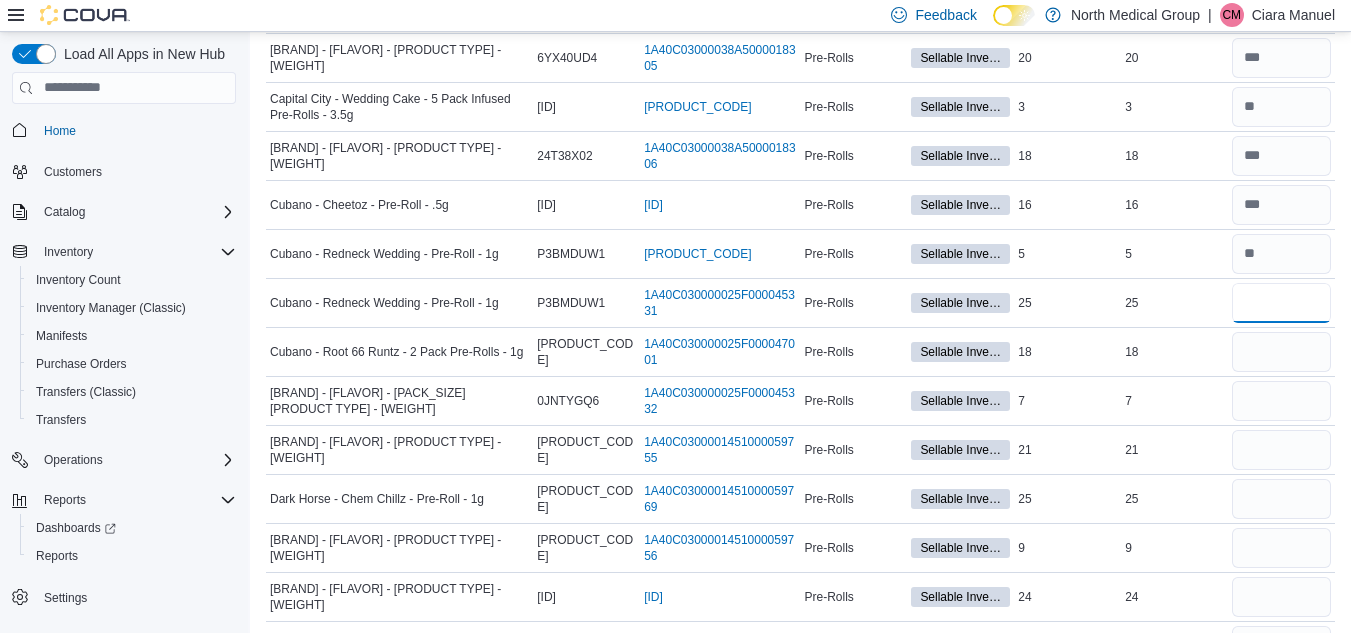 scroll, scrollTop: 3897, scrollLeft: 0, axis: vertical 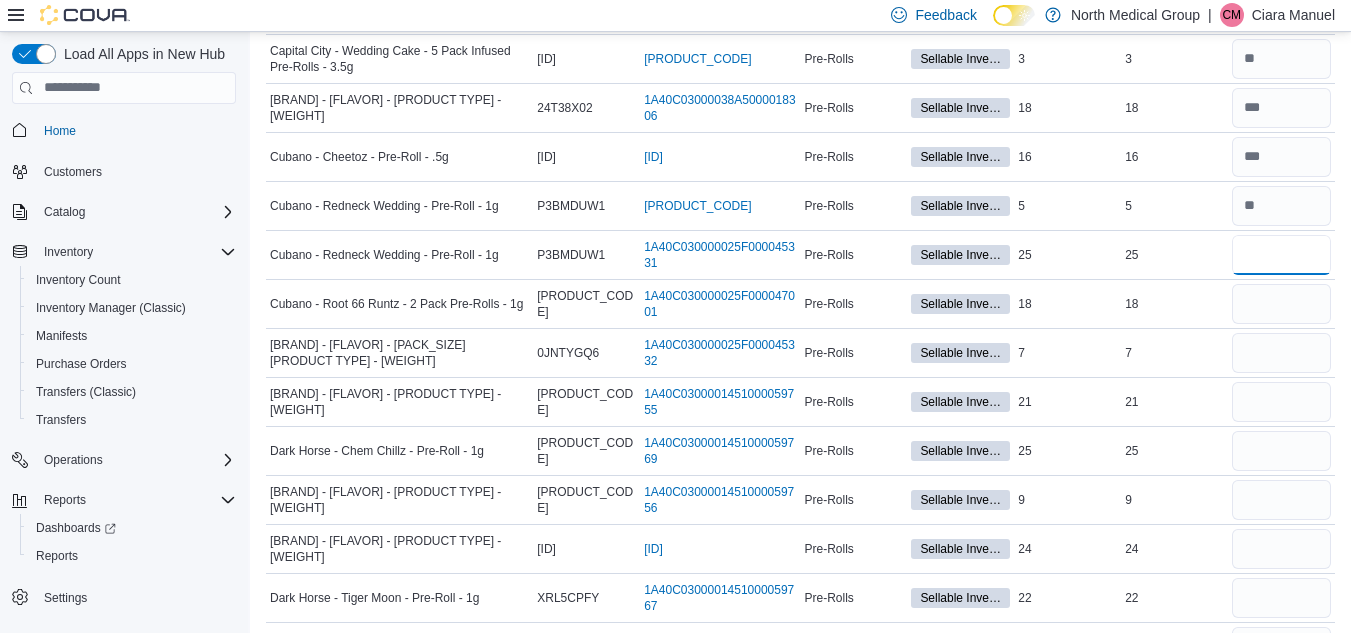 type on "**" 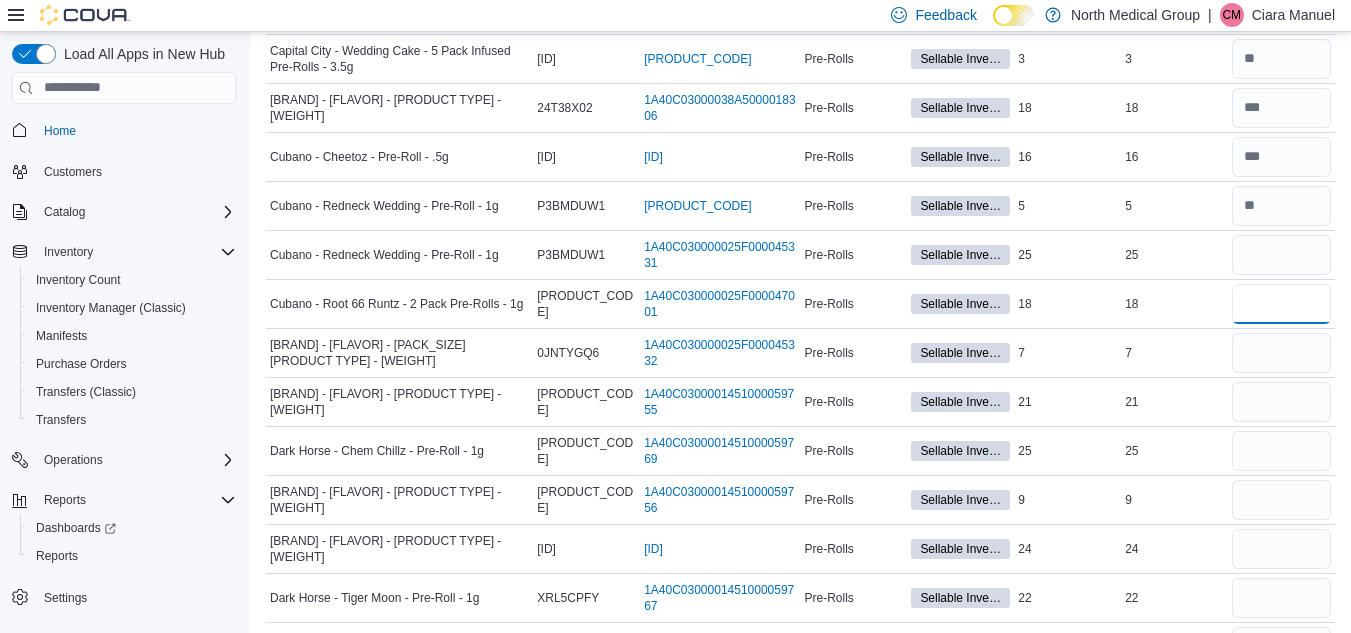 type 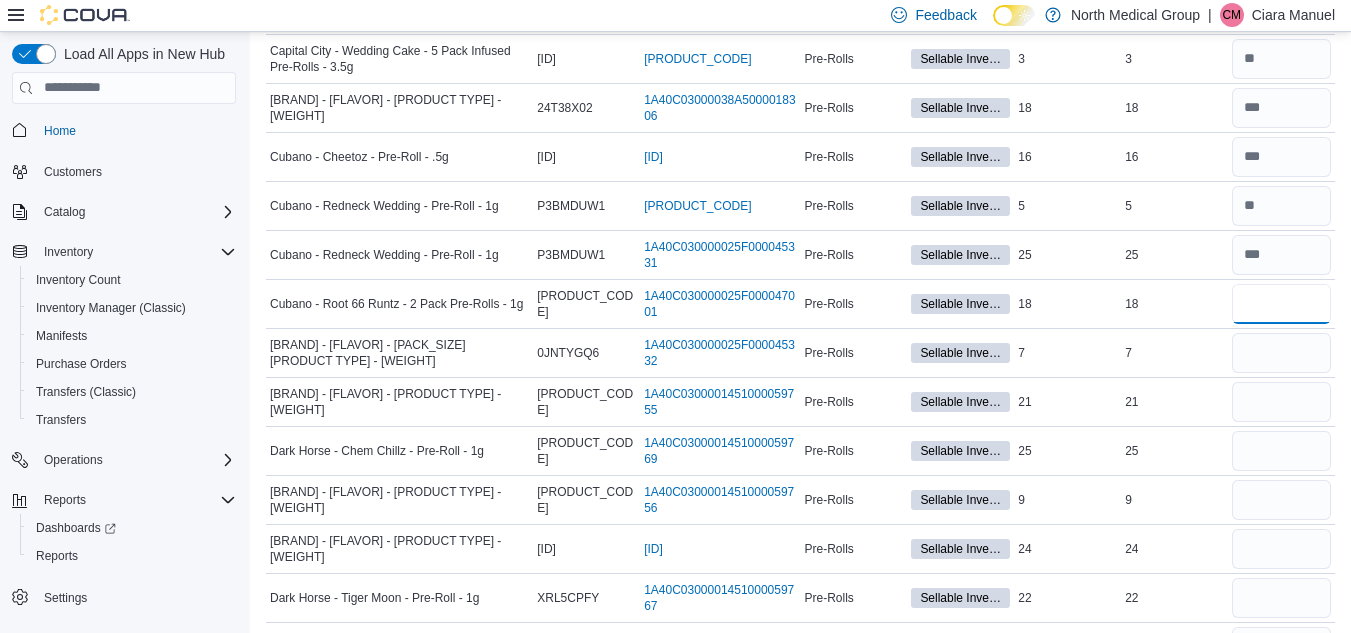 type on "**" 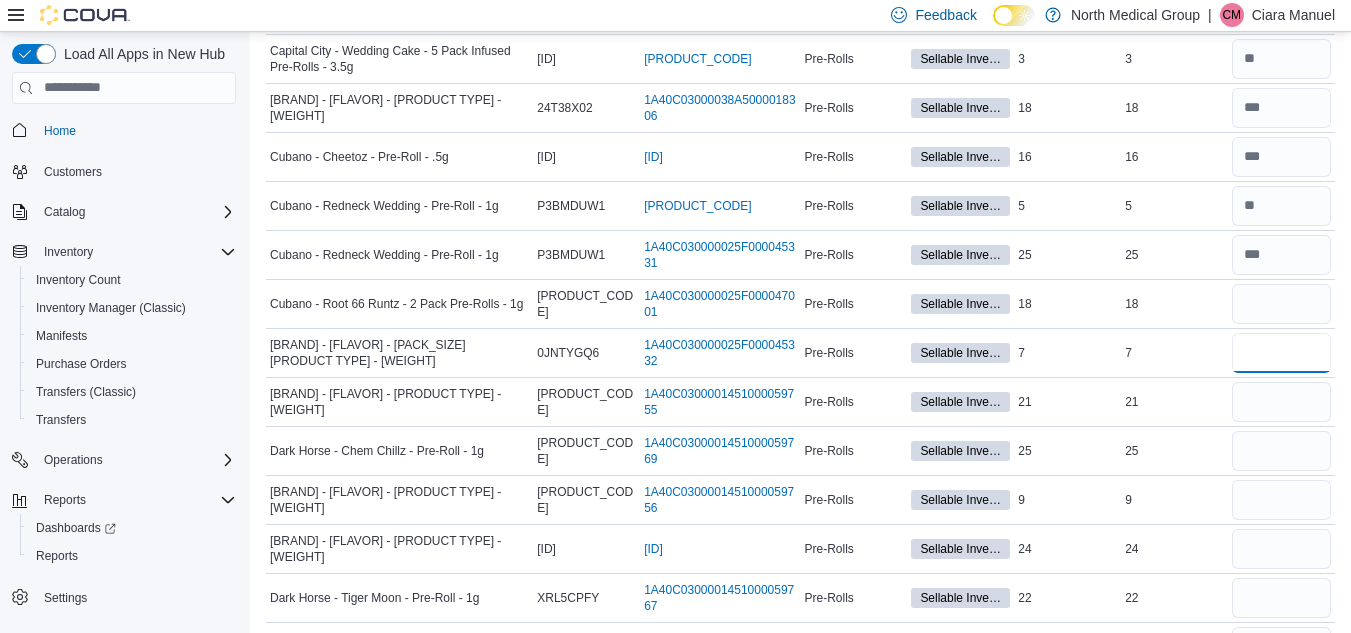 type 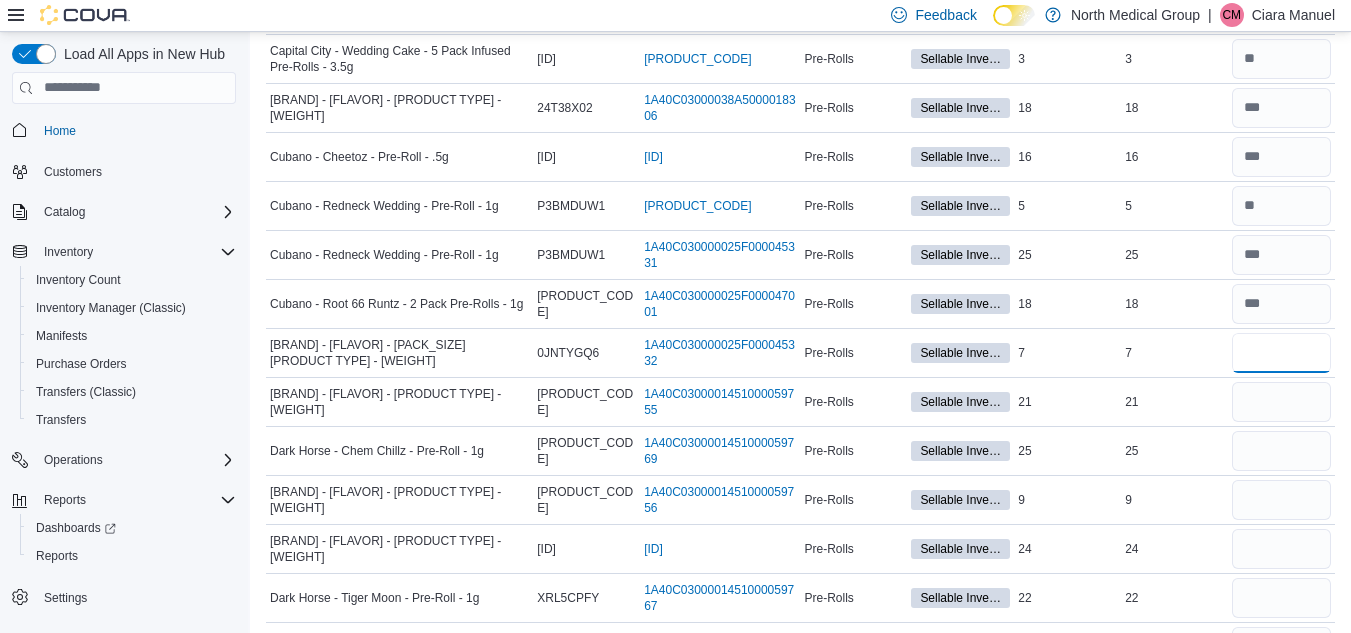 type on "*" 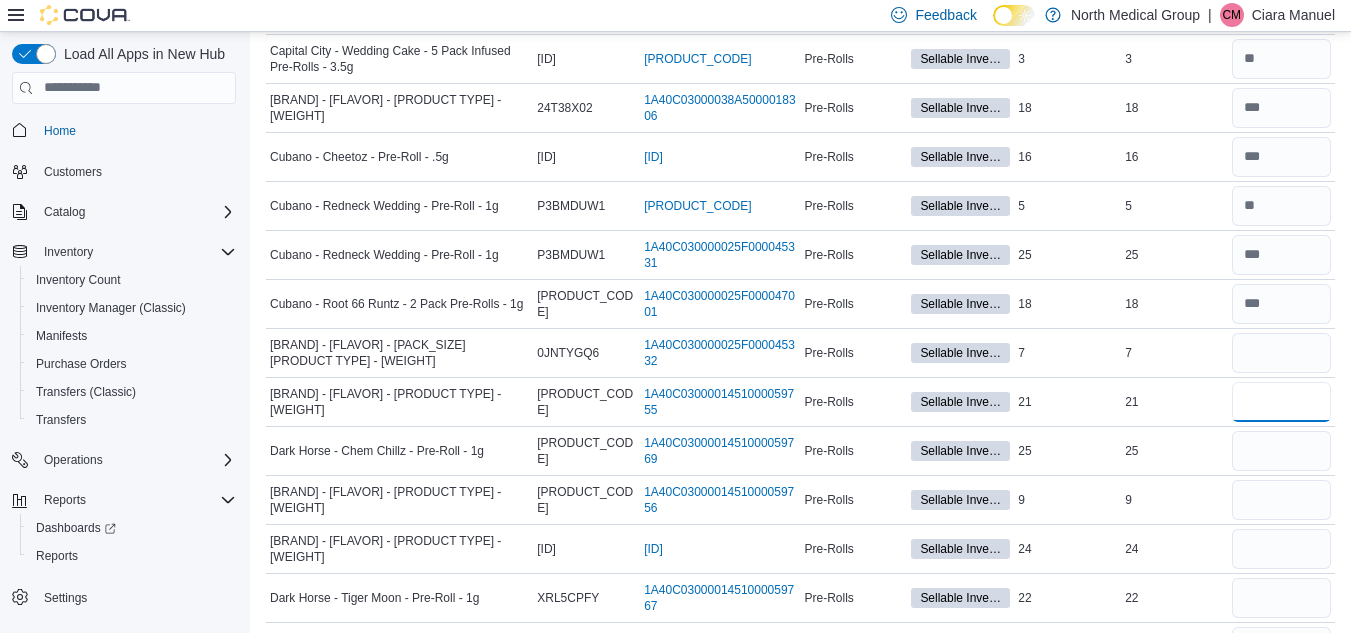 type 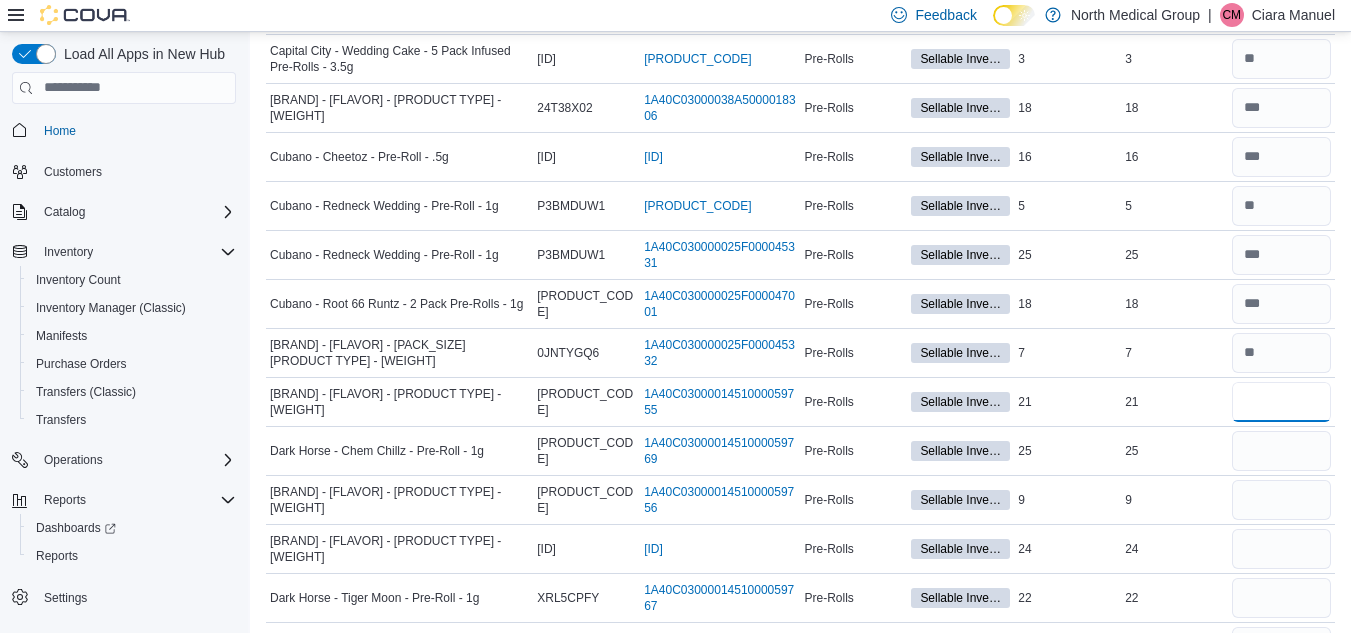 type on "**" 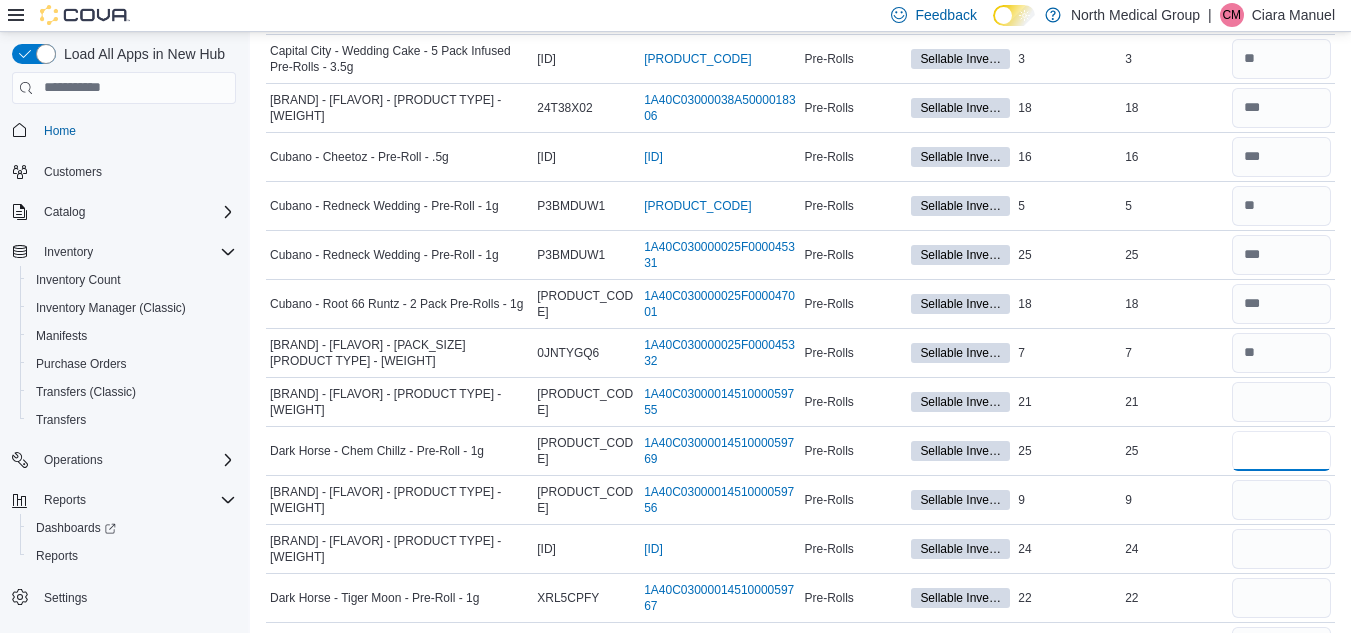 type 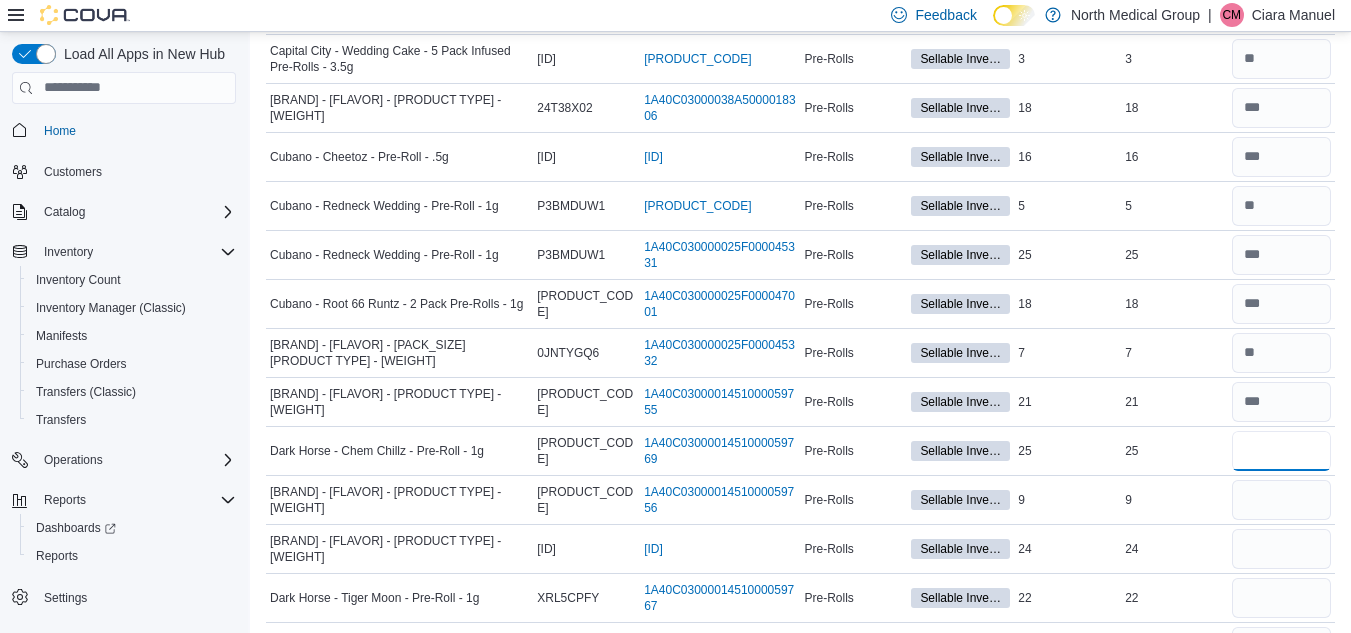 type on "**" 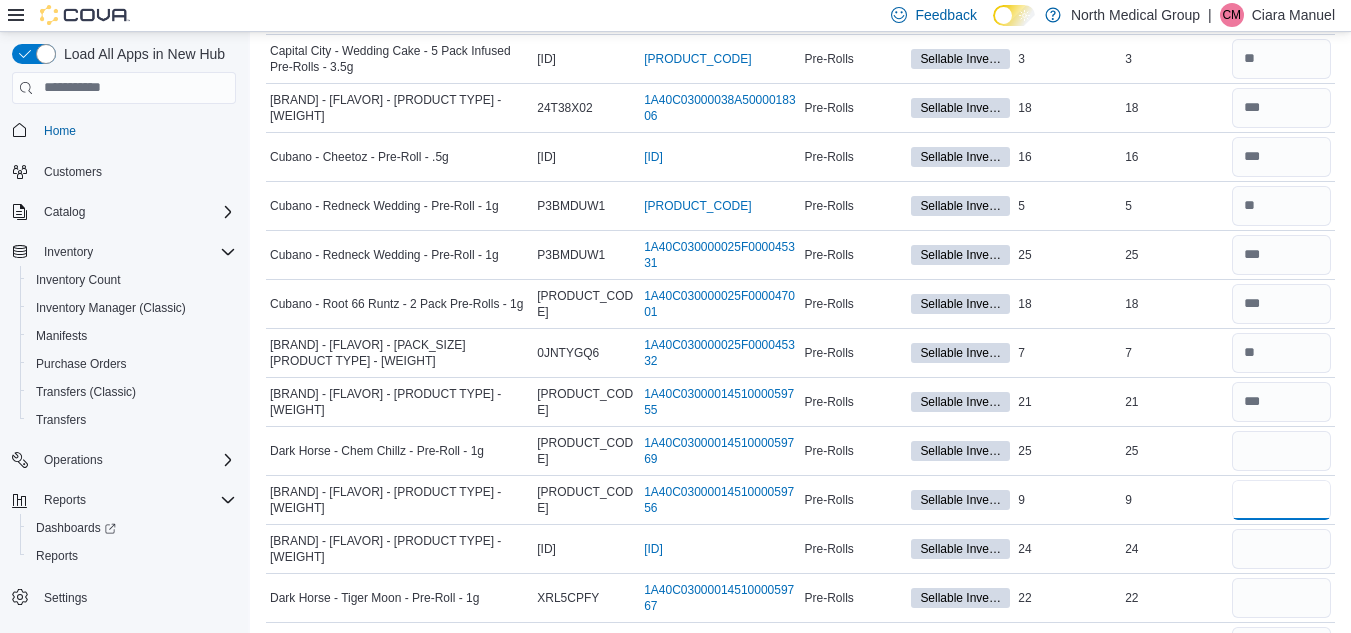 type 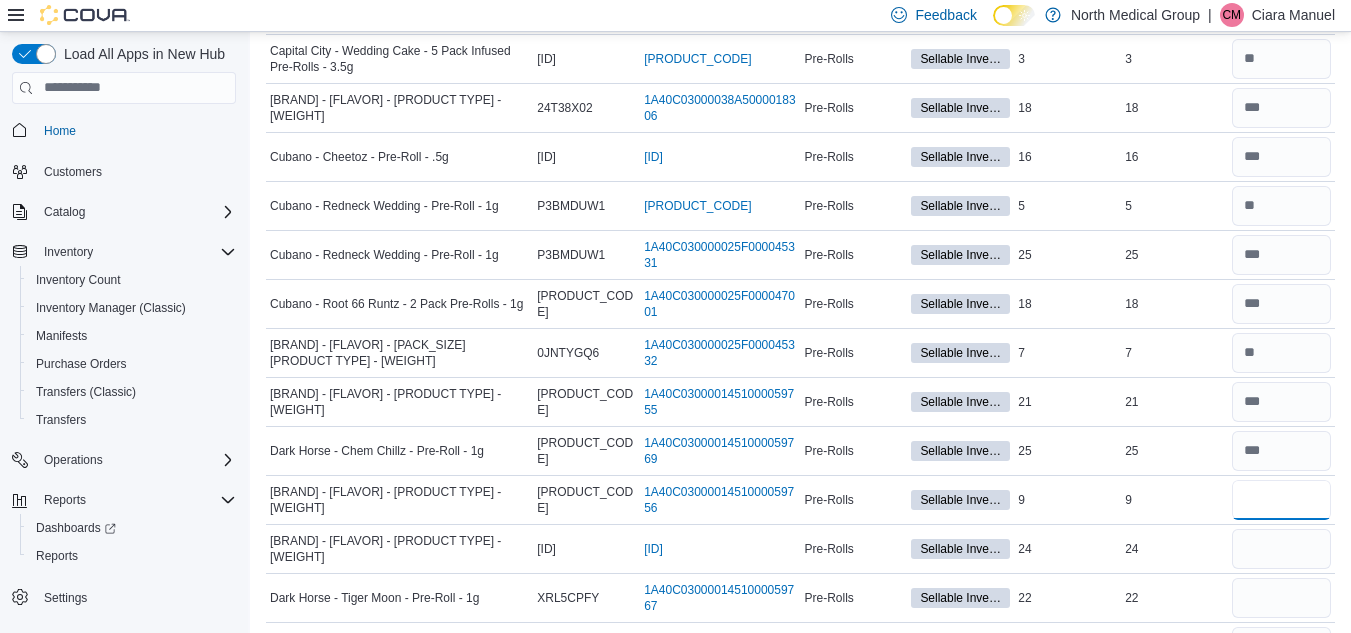 type on "*" 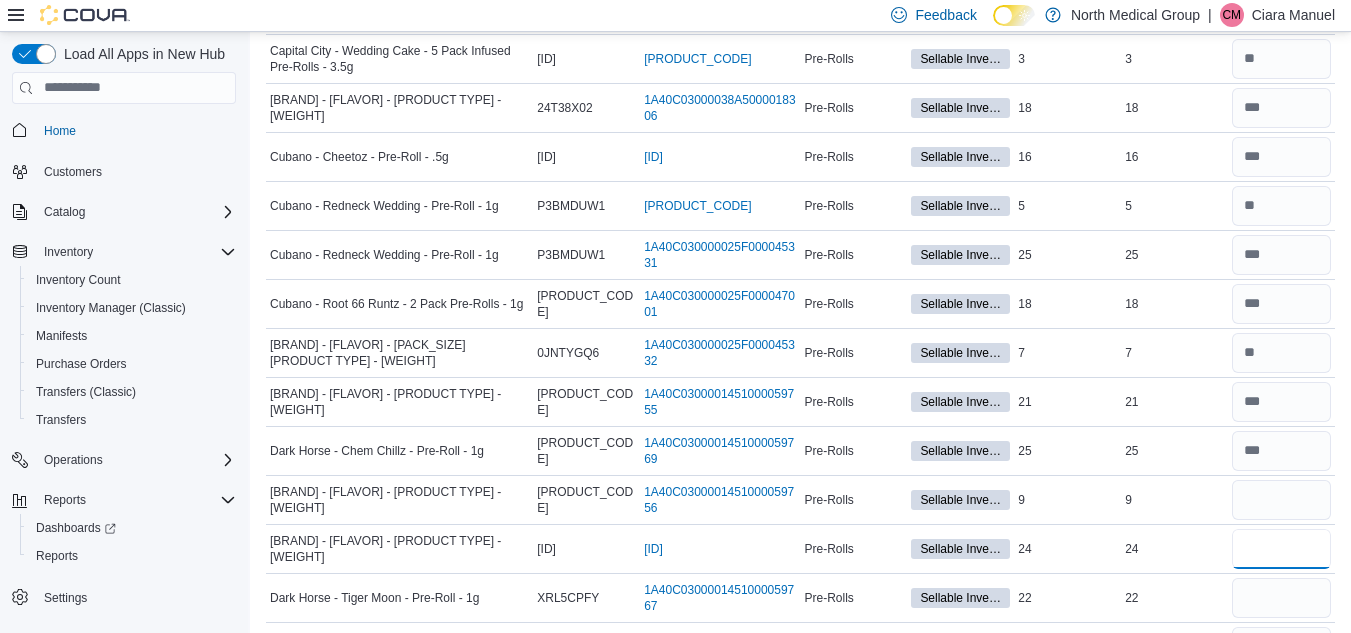 type 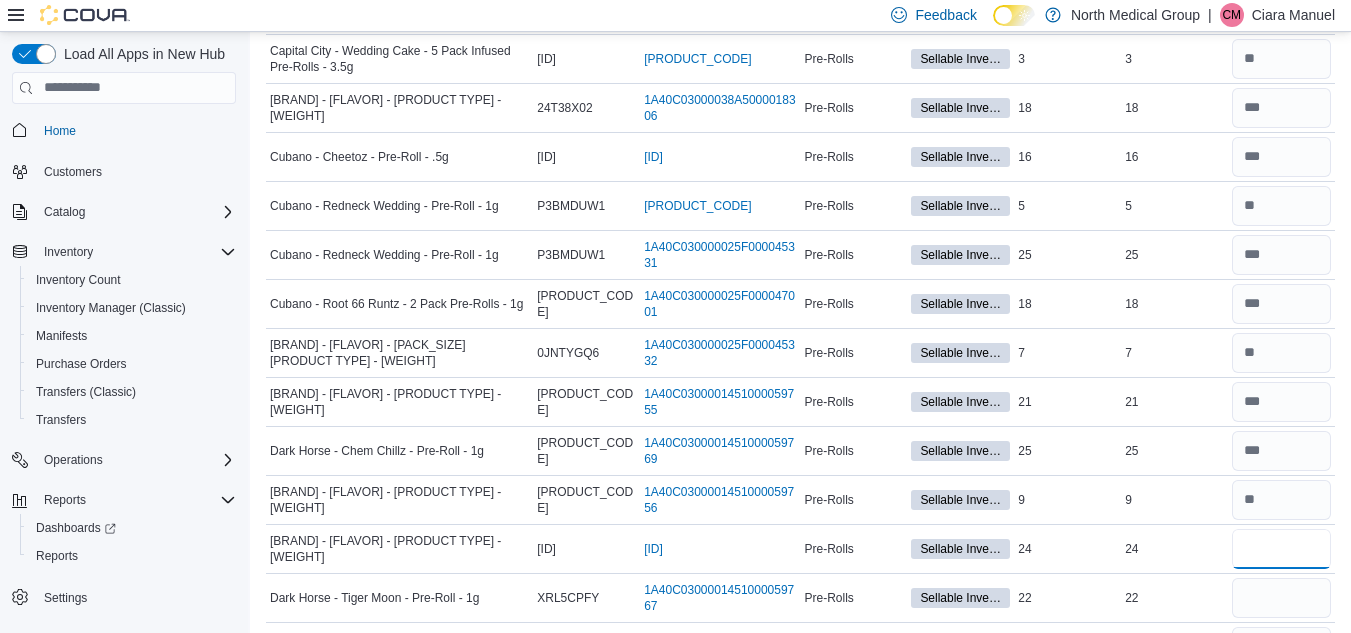 type on "**" 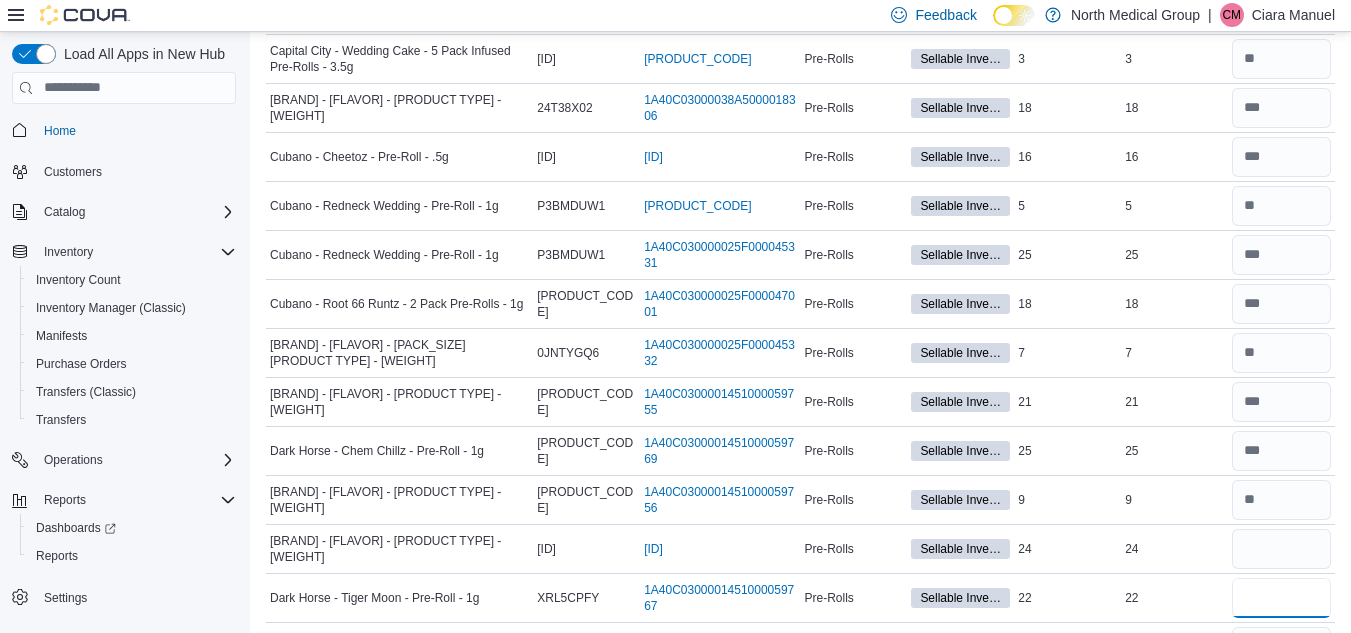 type 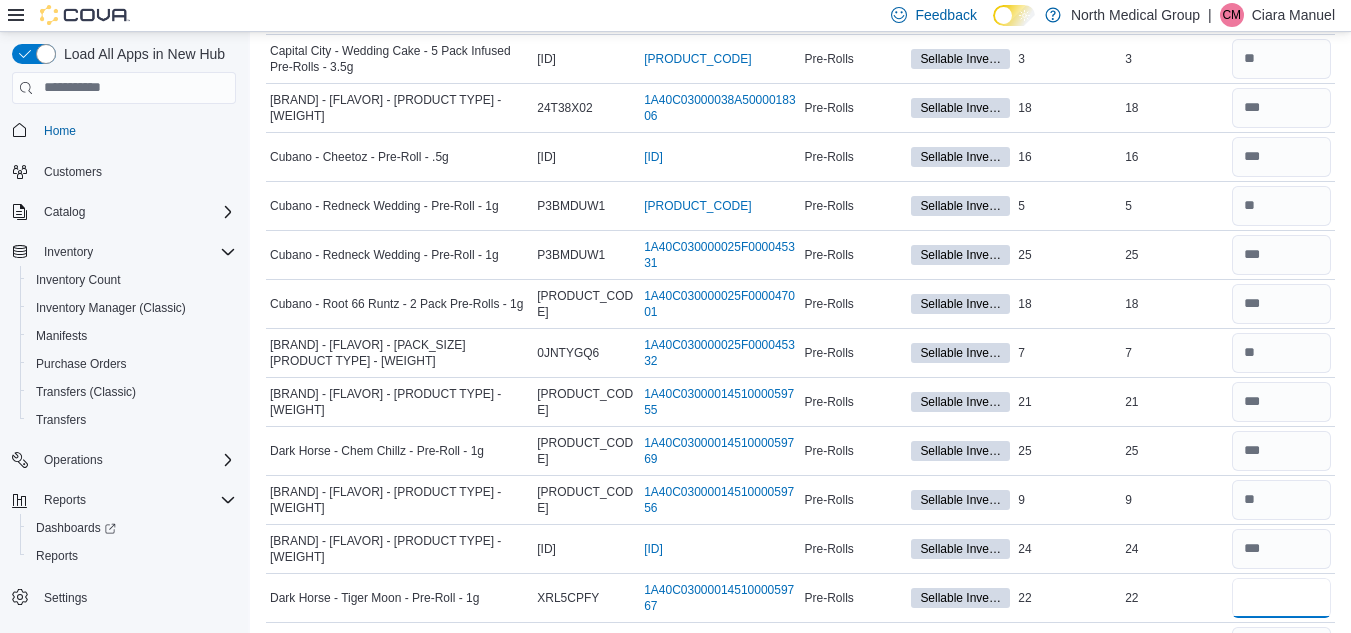 type on "**" 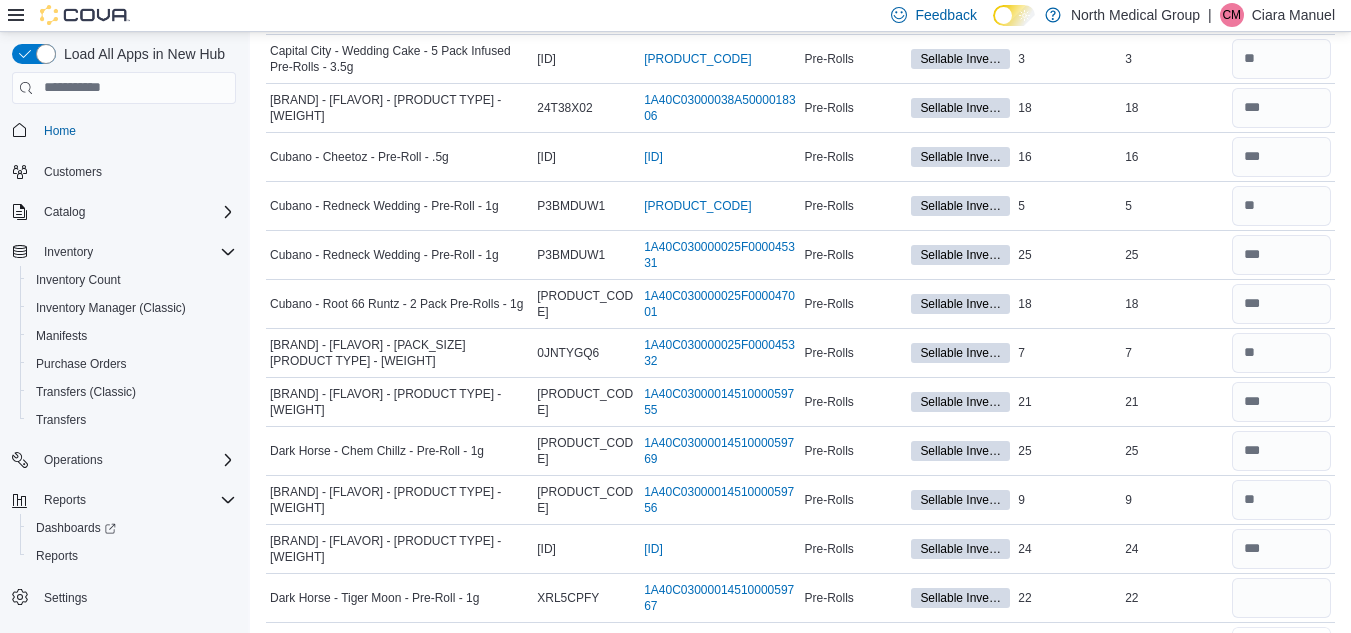 type 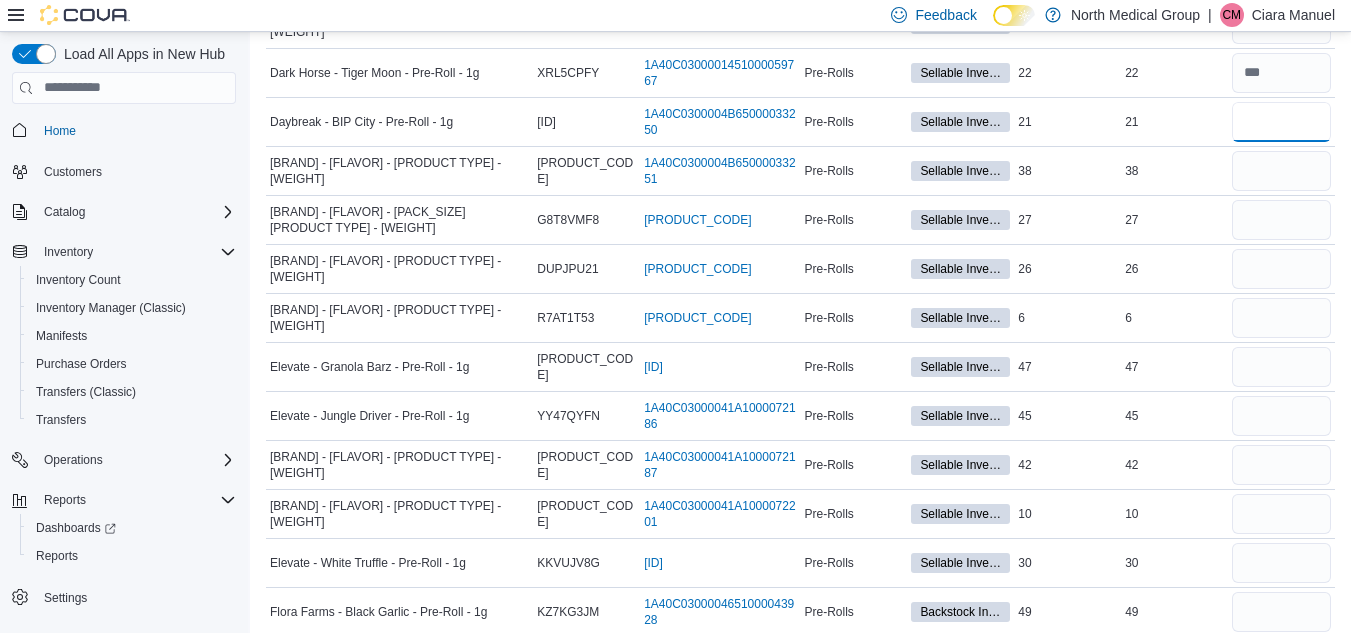 scroll, scrollTop: 4423, scrollLeft: 0, axis: vertical 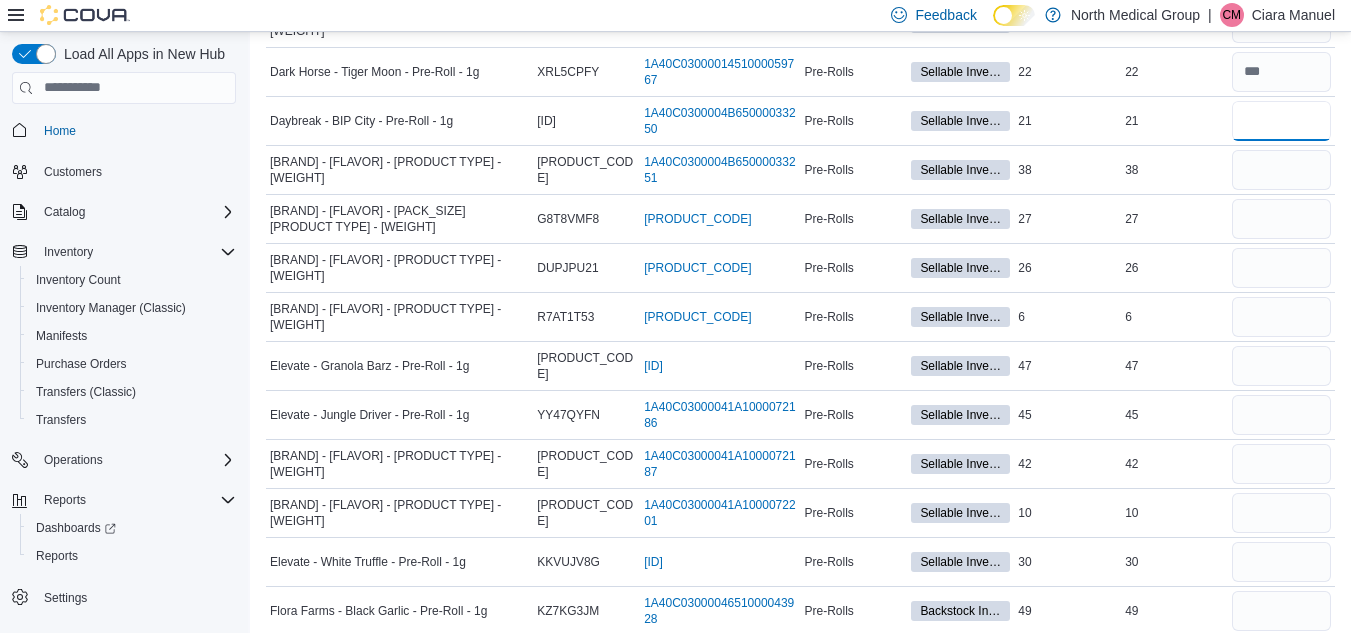 type on "**" 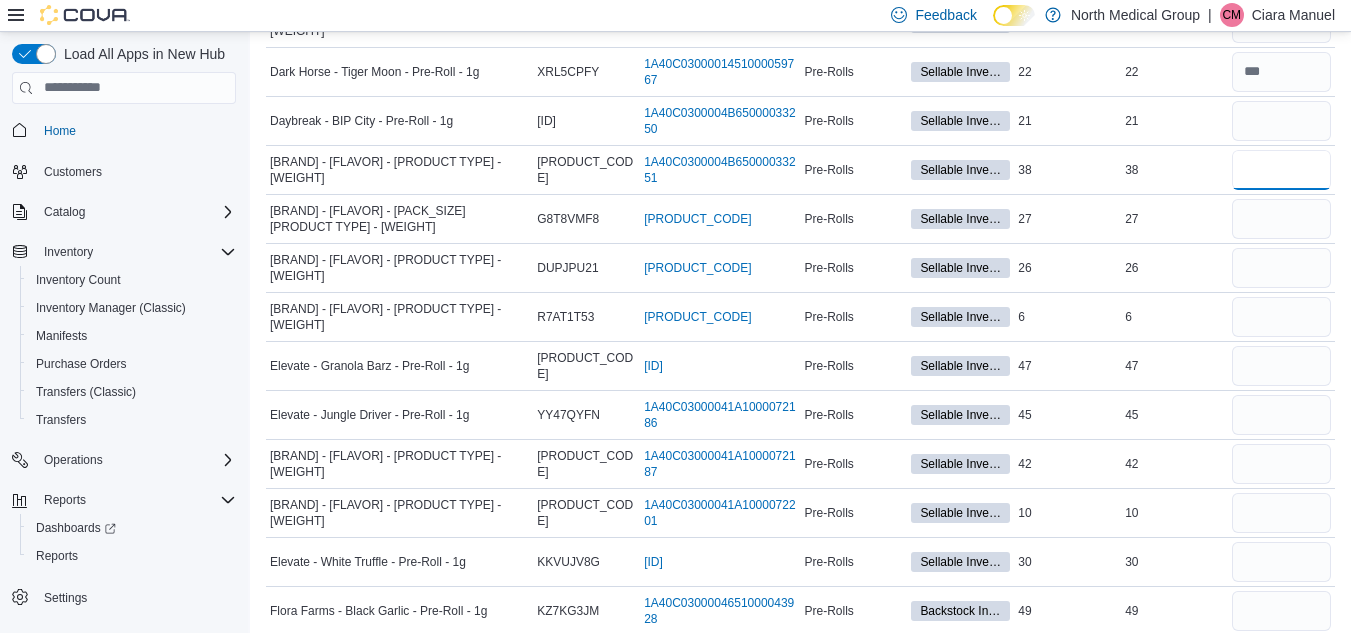type 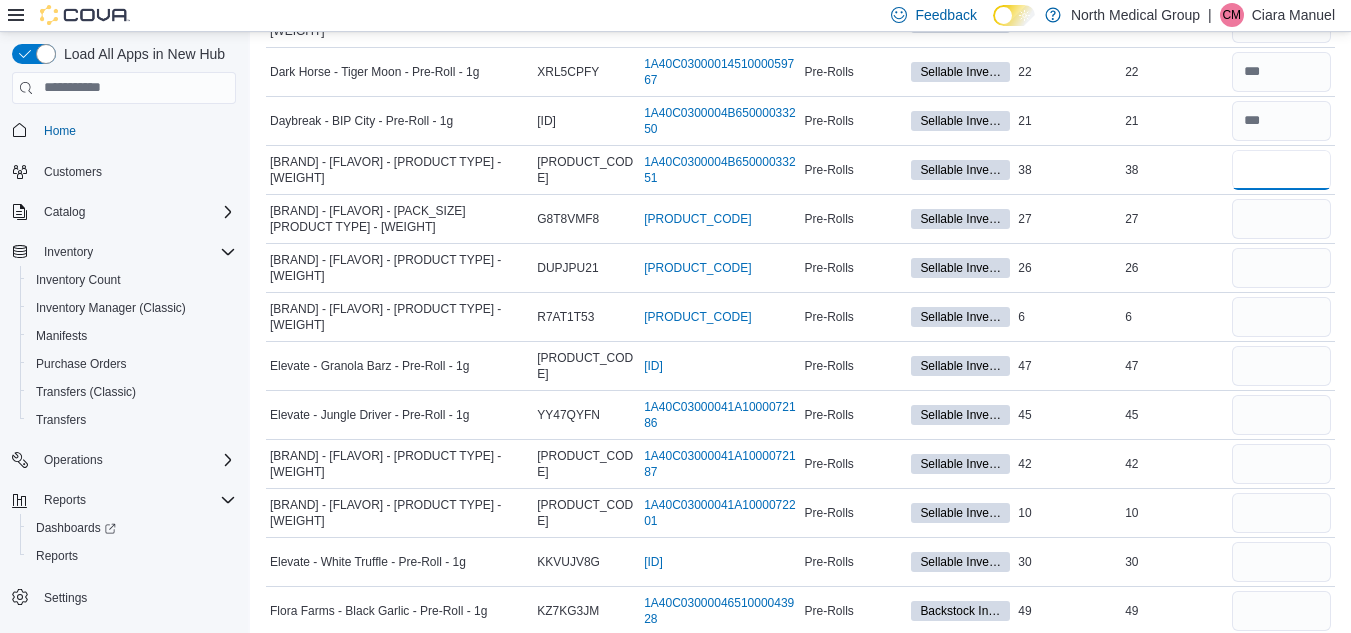 type on "**" 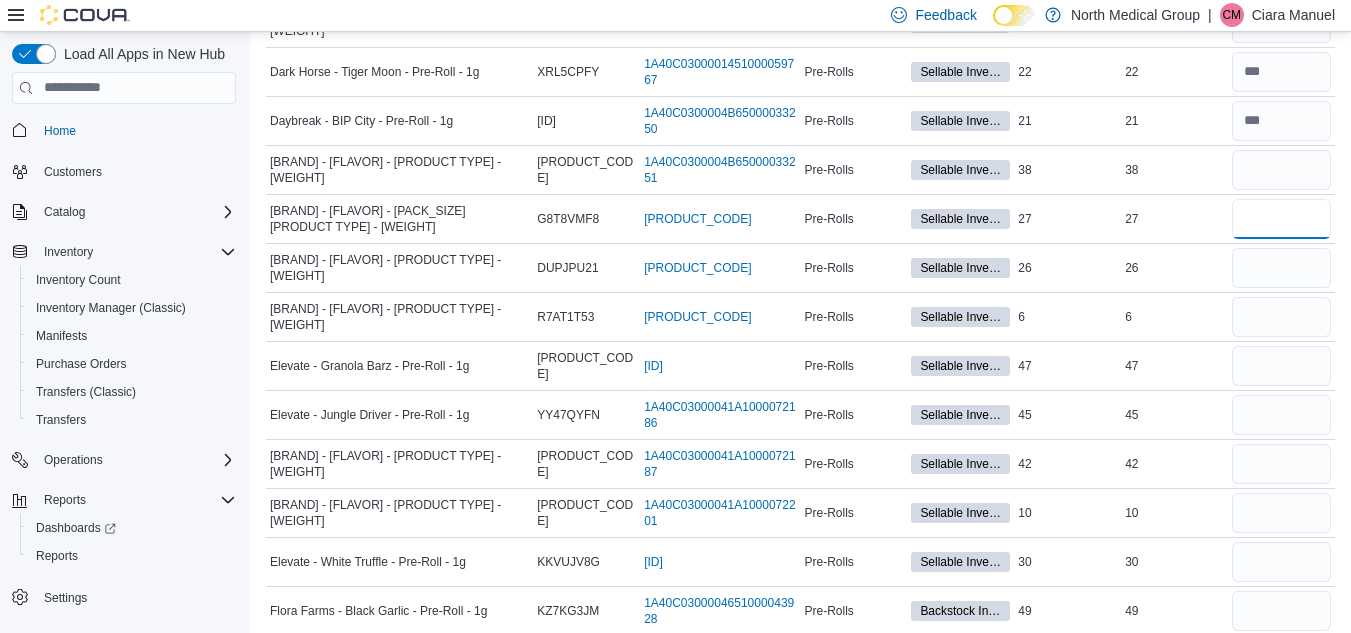 type 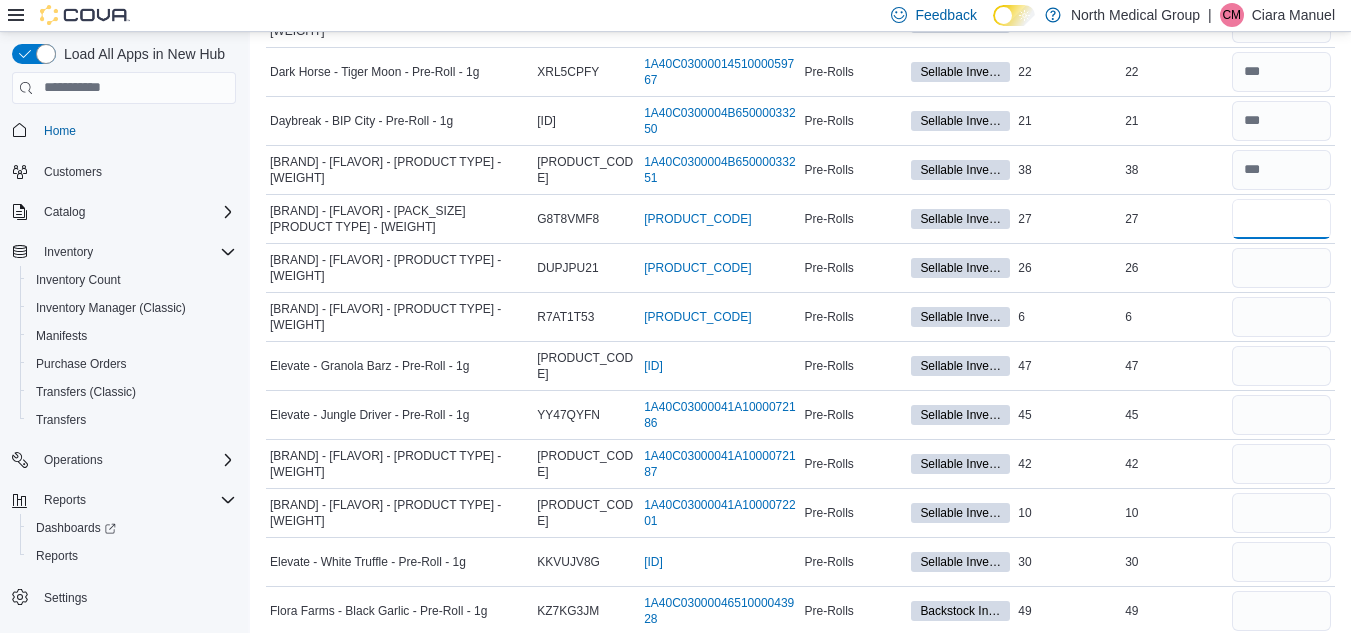 type on "**" 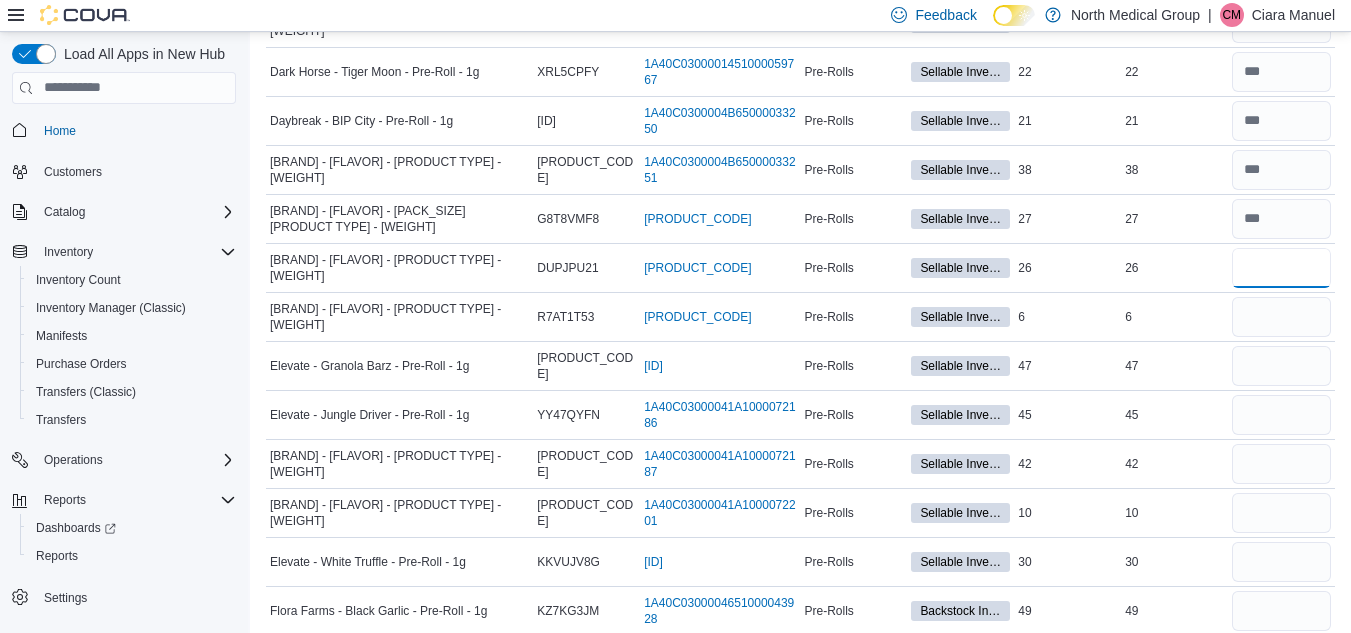 type 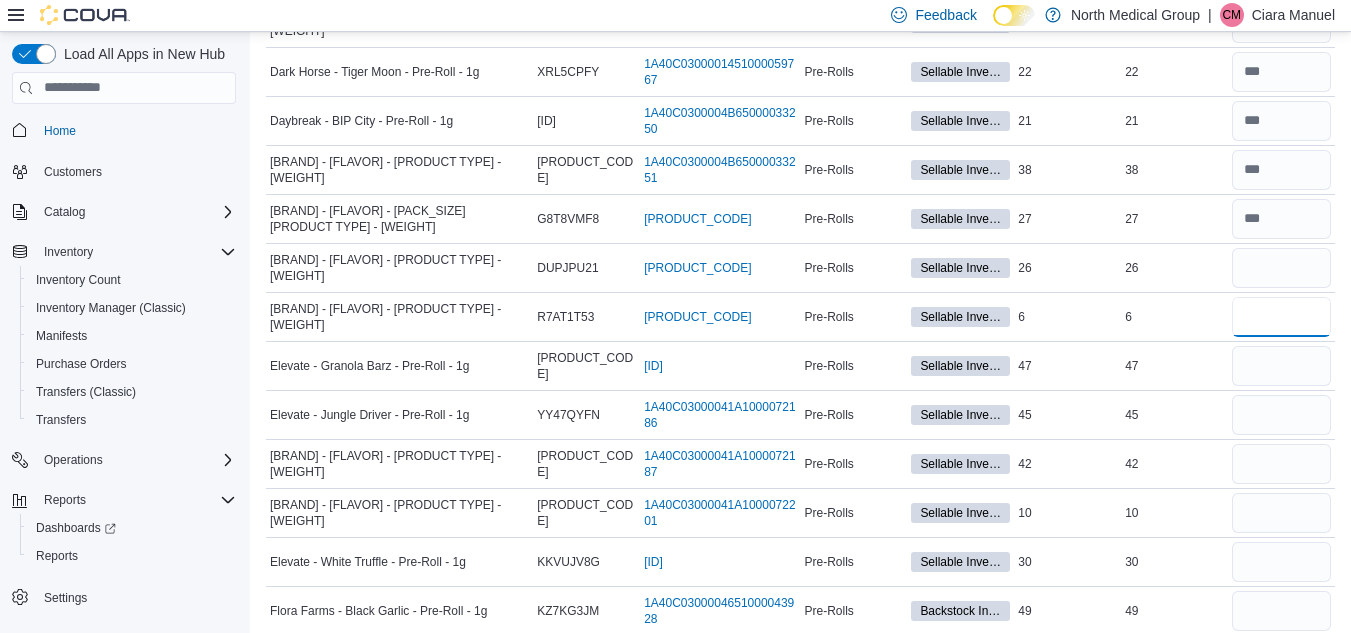type 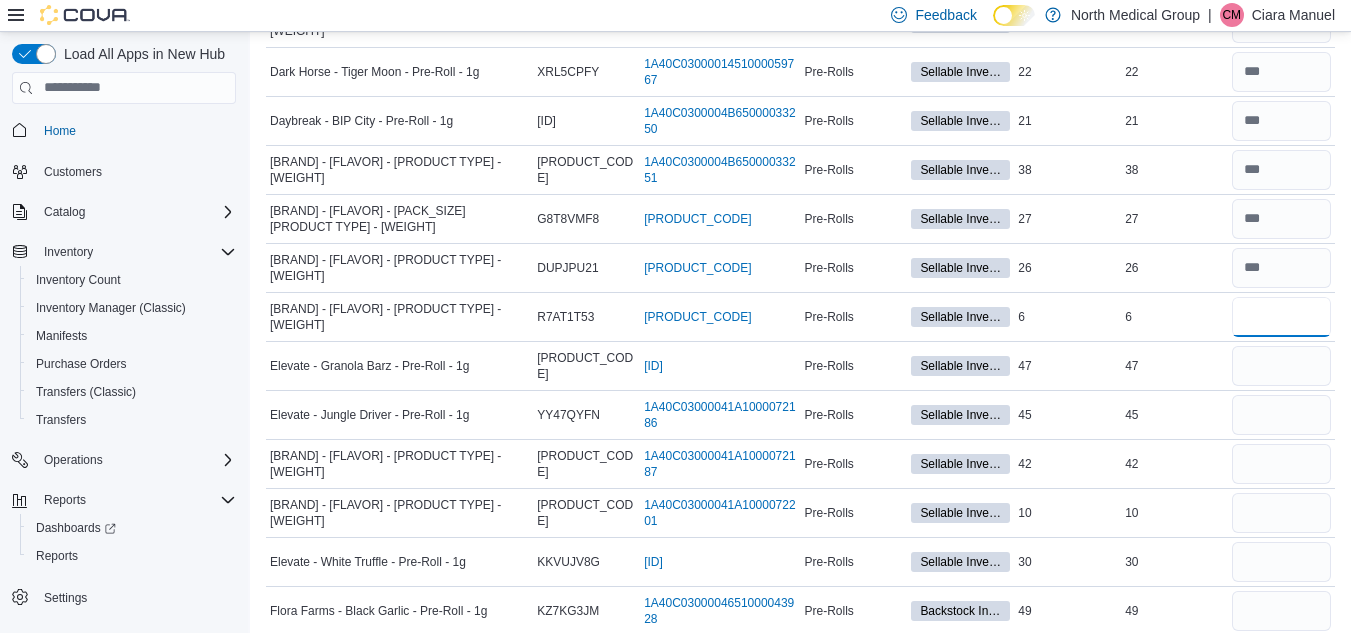 type on "*" 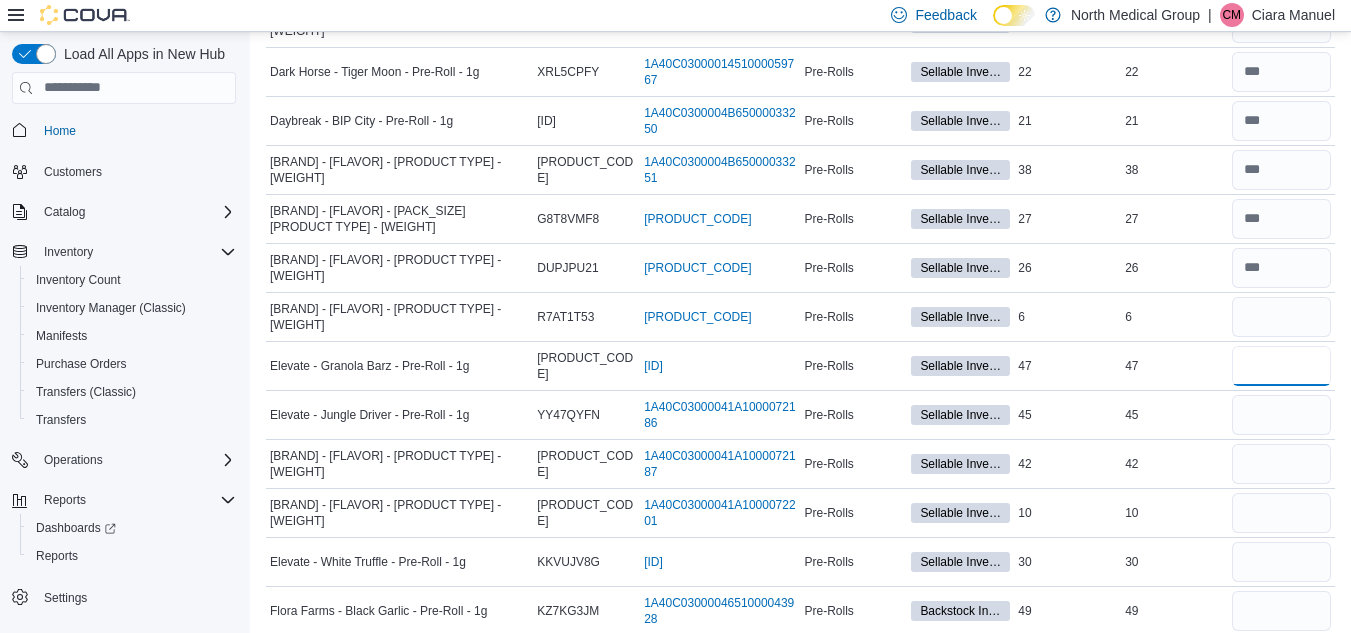 type 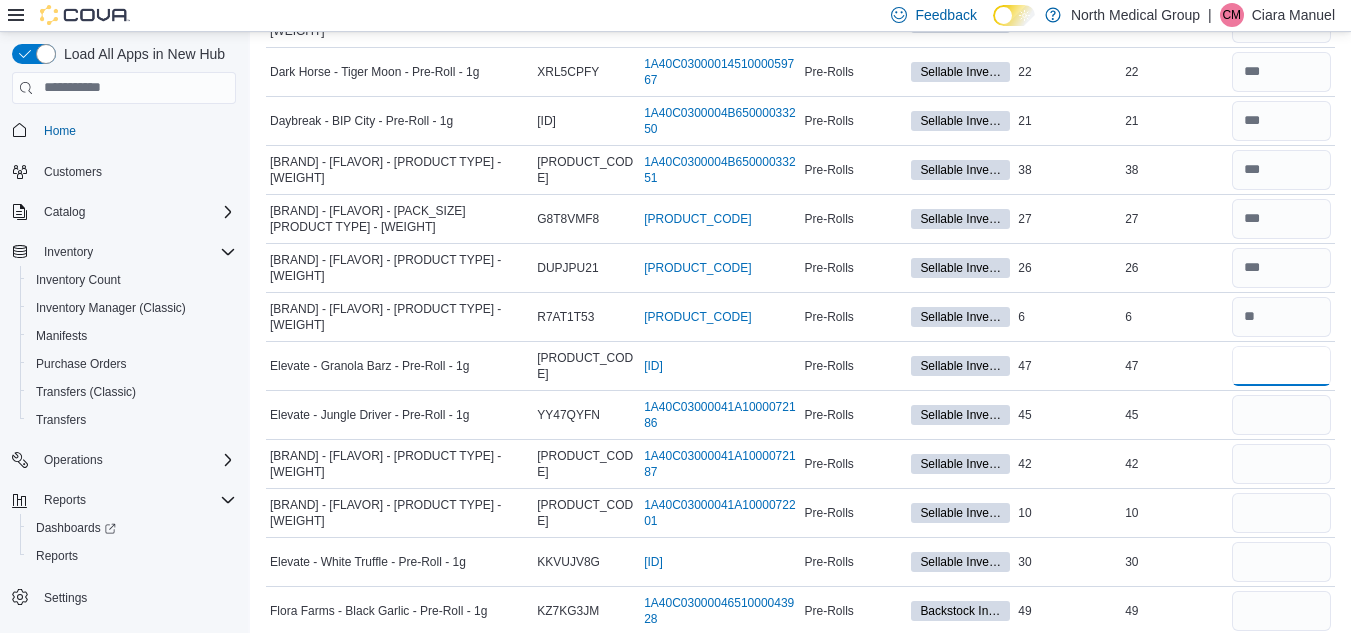 type on "**" 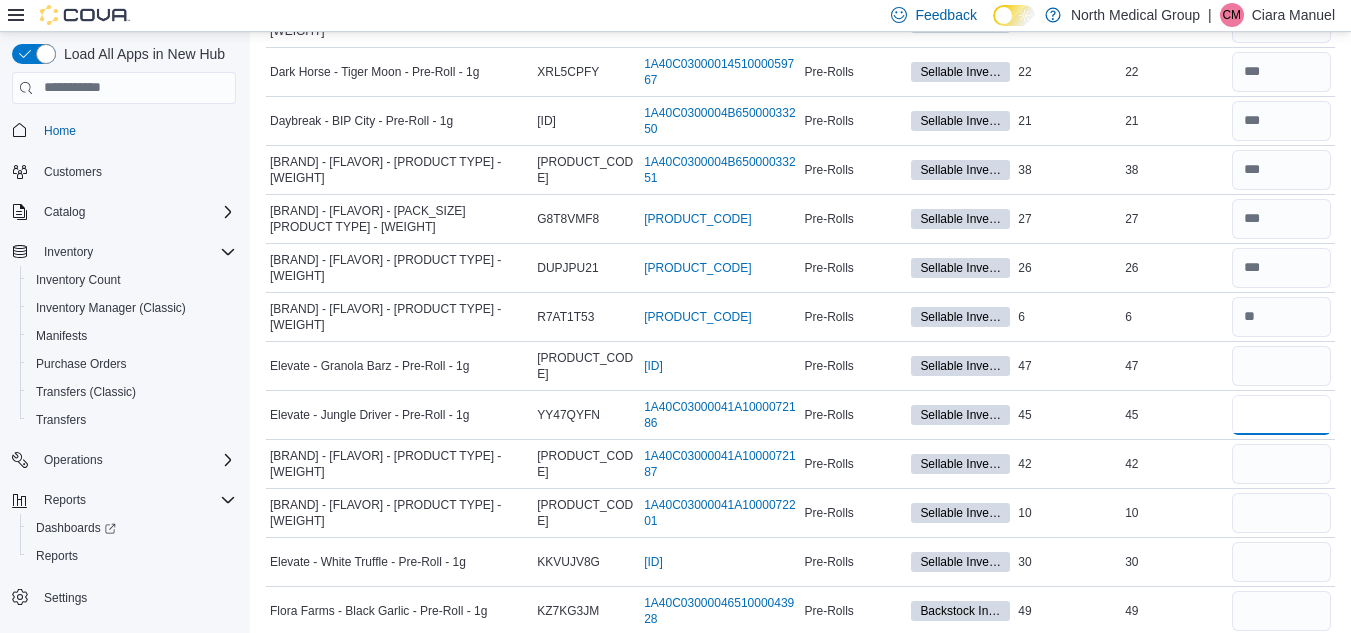 type 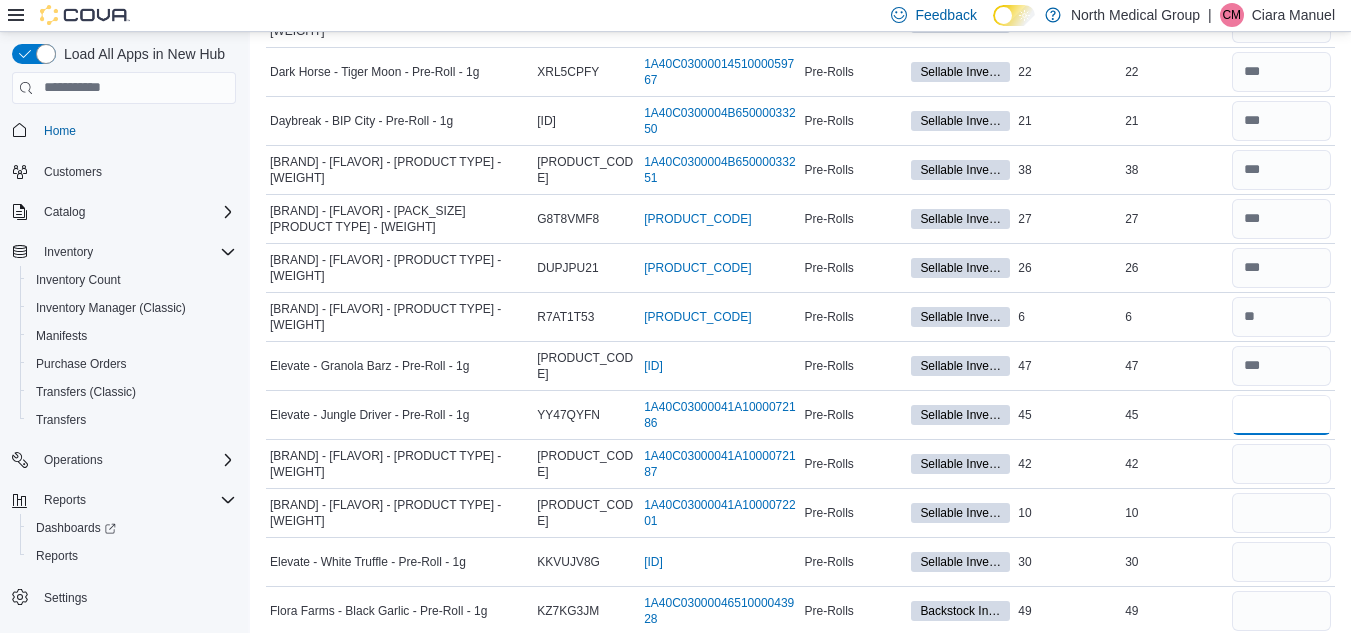 type on "**" 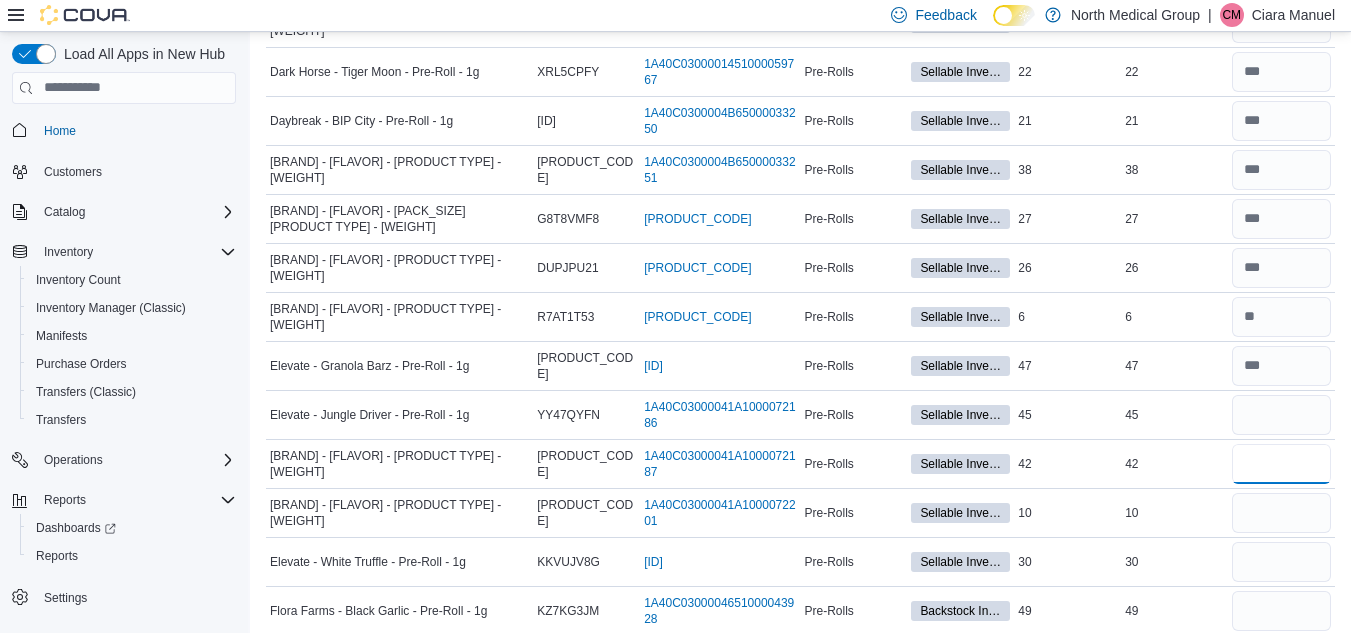 type 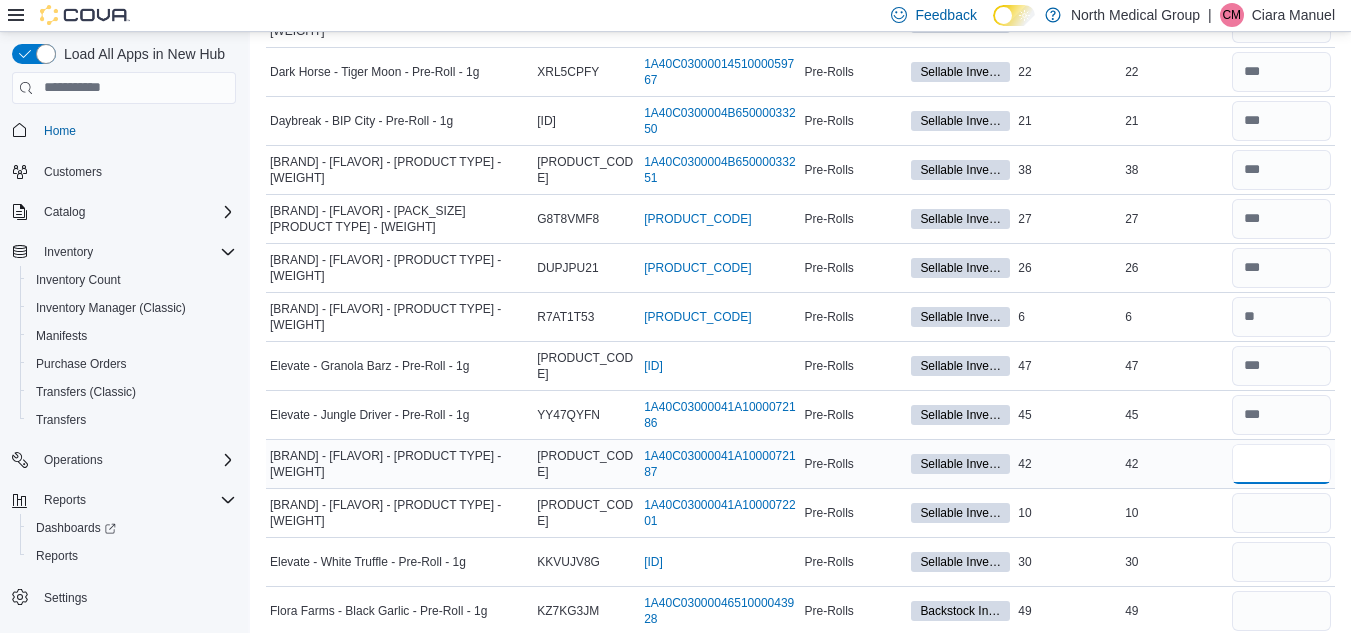 click at bounding box center [1281, 464] 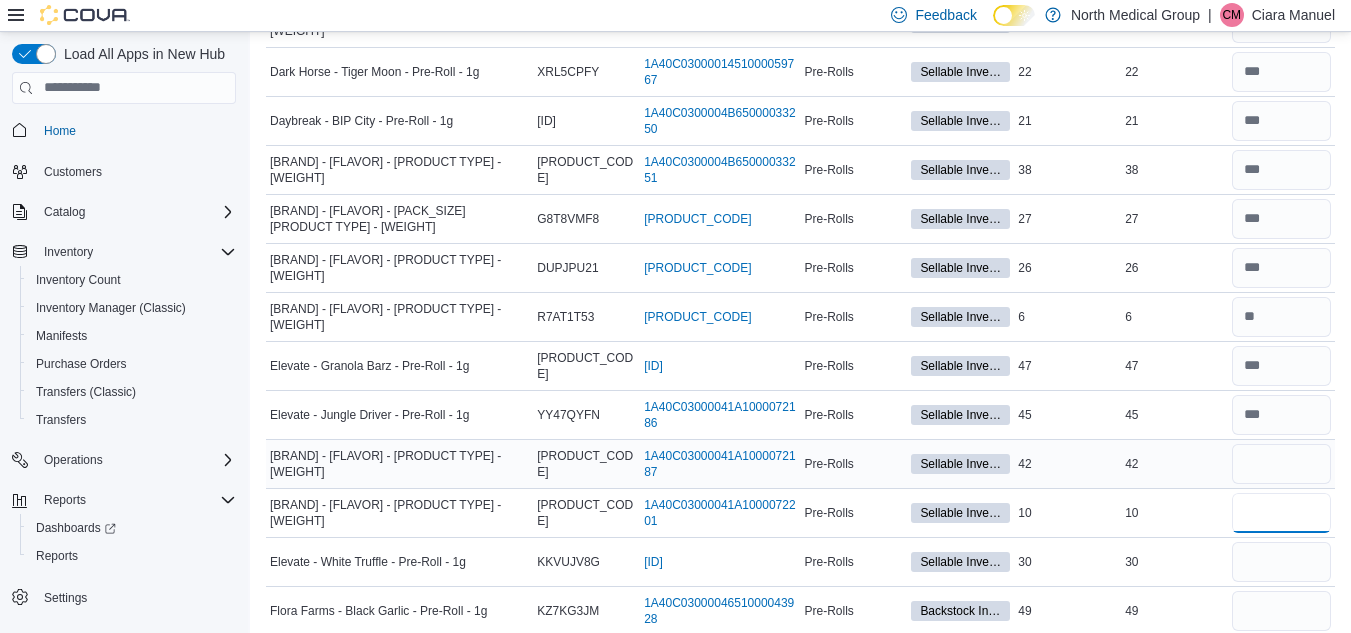 type 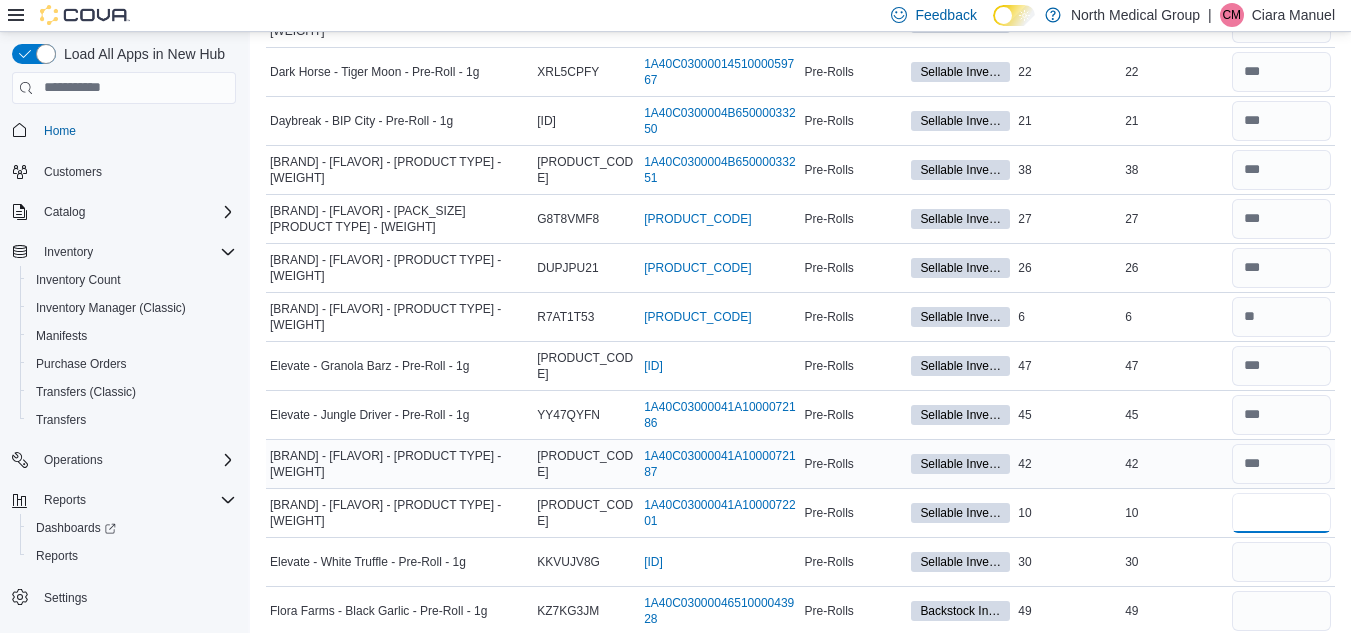 type on "**" 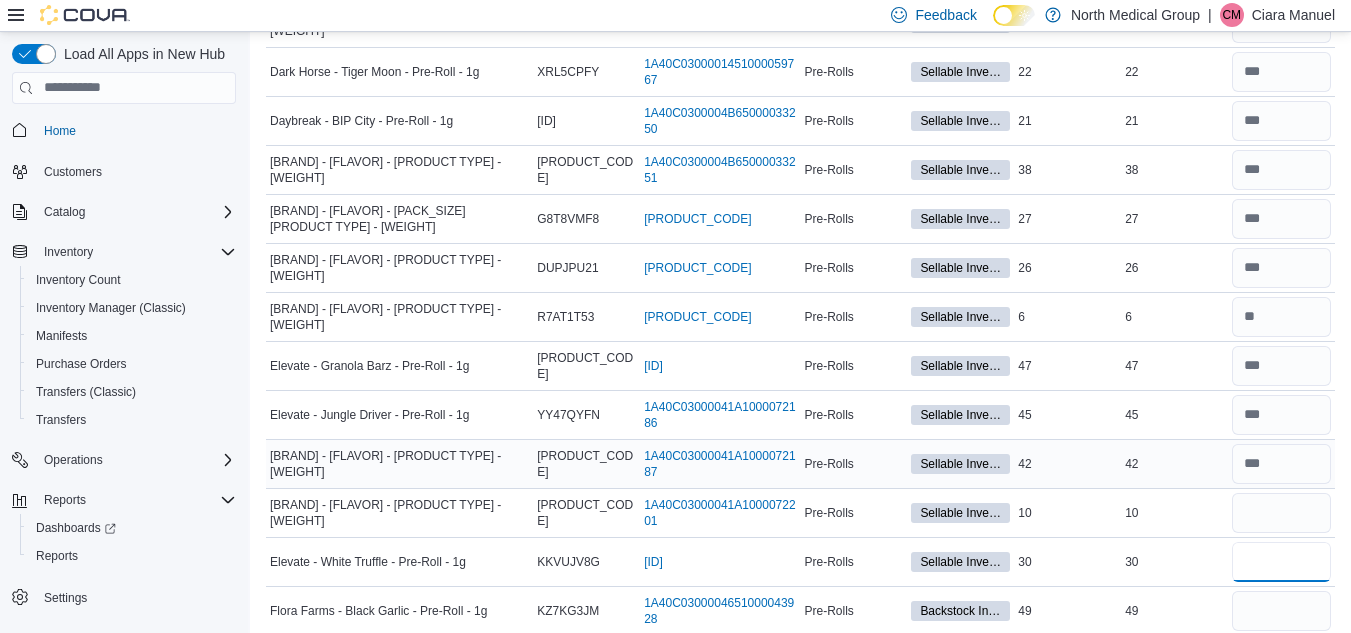 type 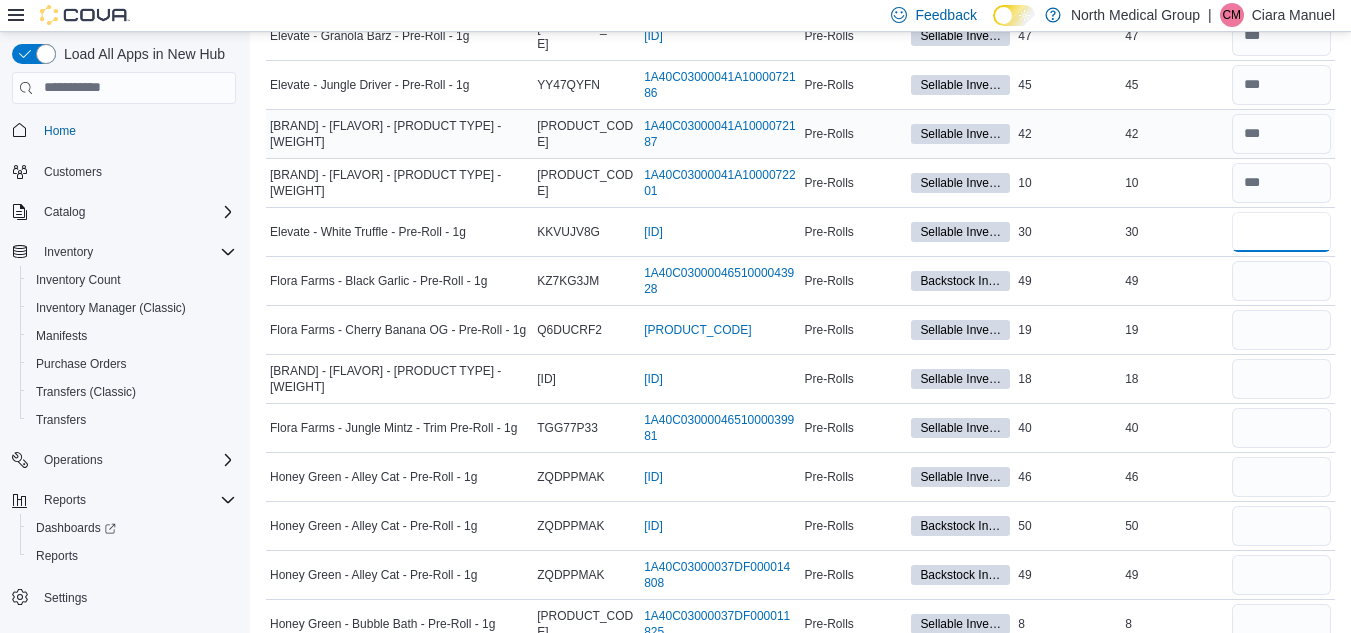 scroll, scrollTop: 4754, scrollLeft: 0, axis: vertical 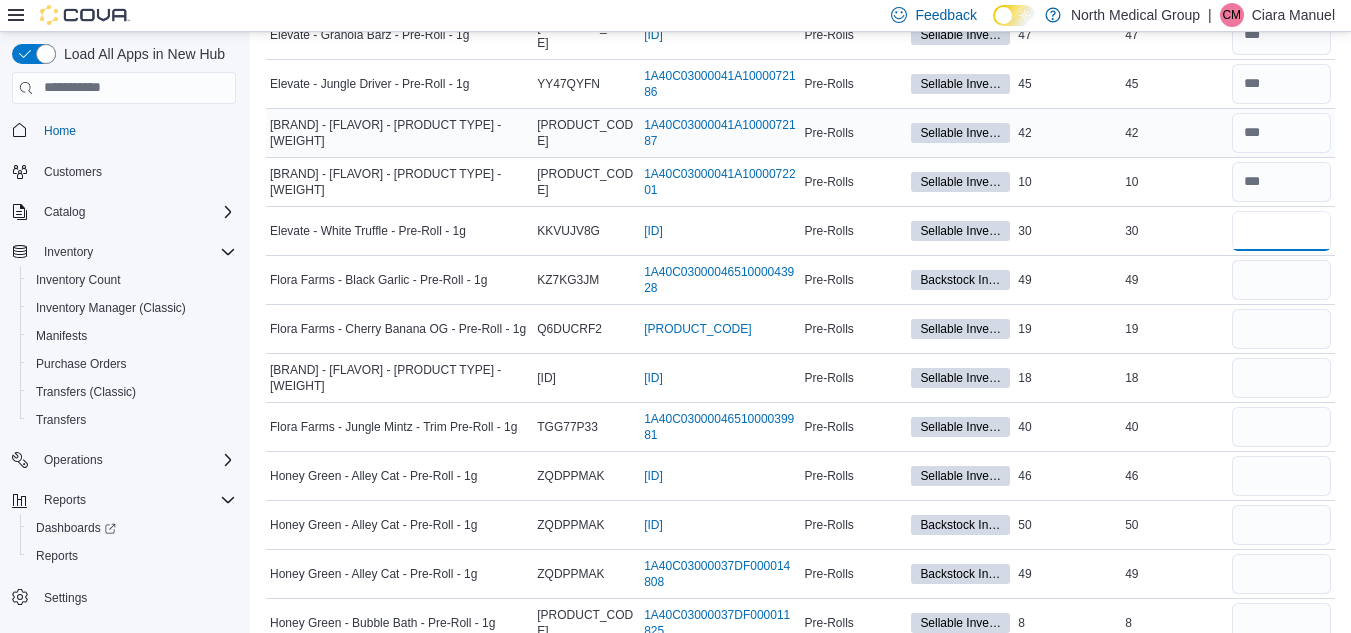 type on "**" 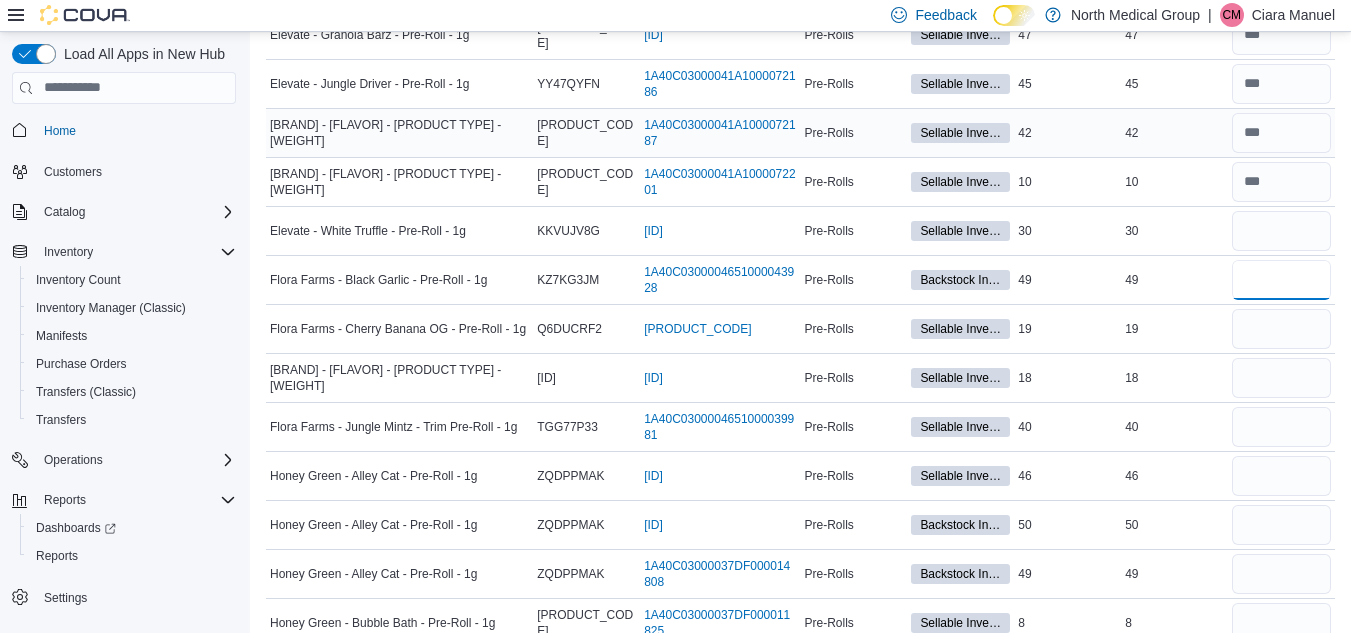 type 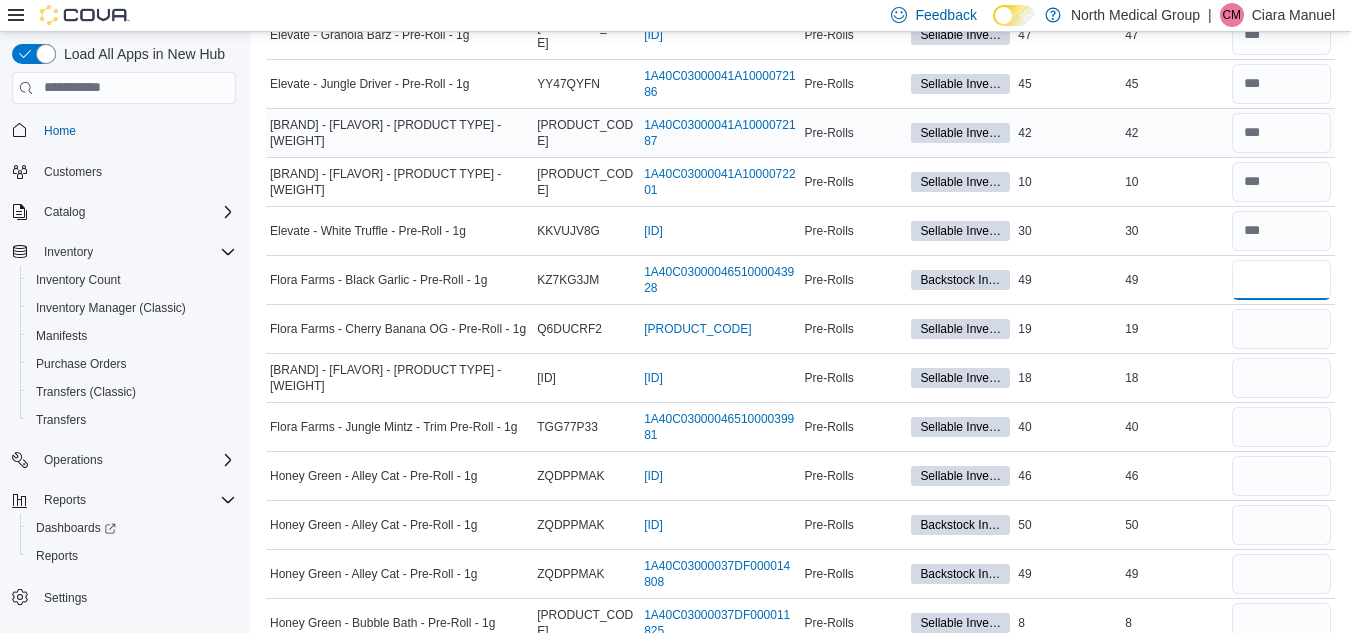 type on "**" 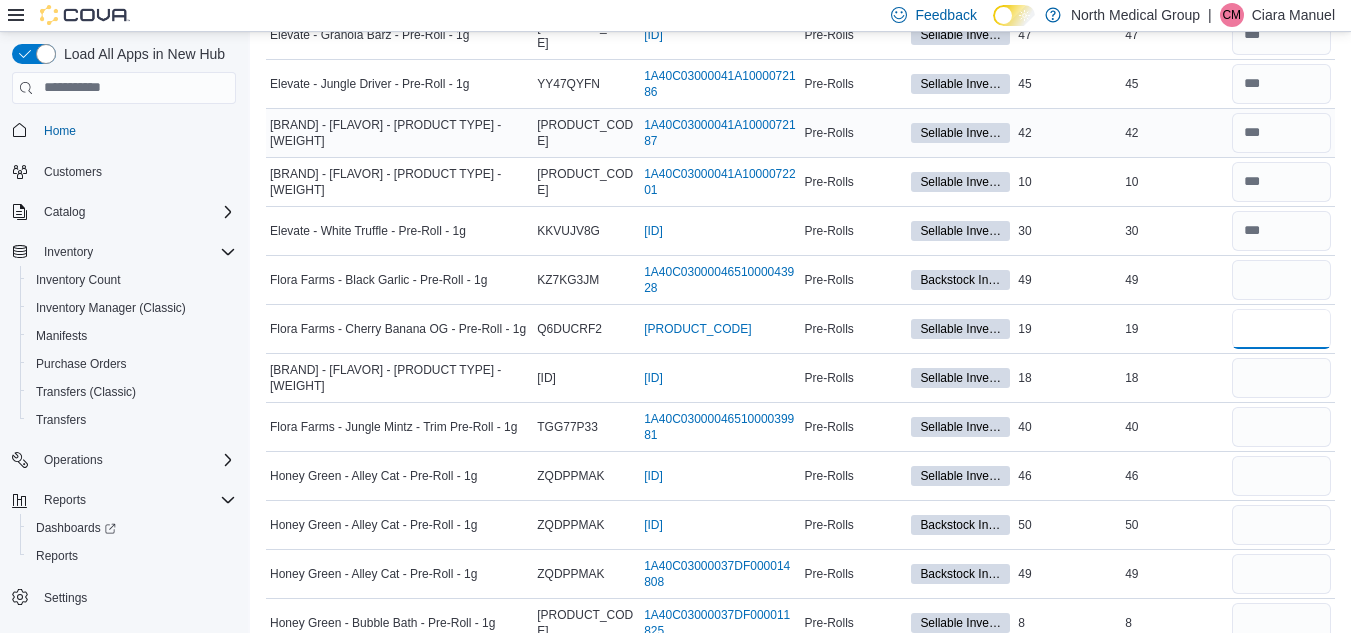 type 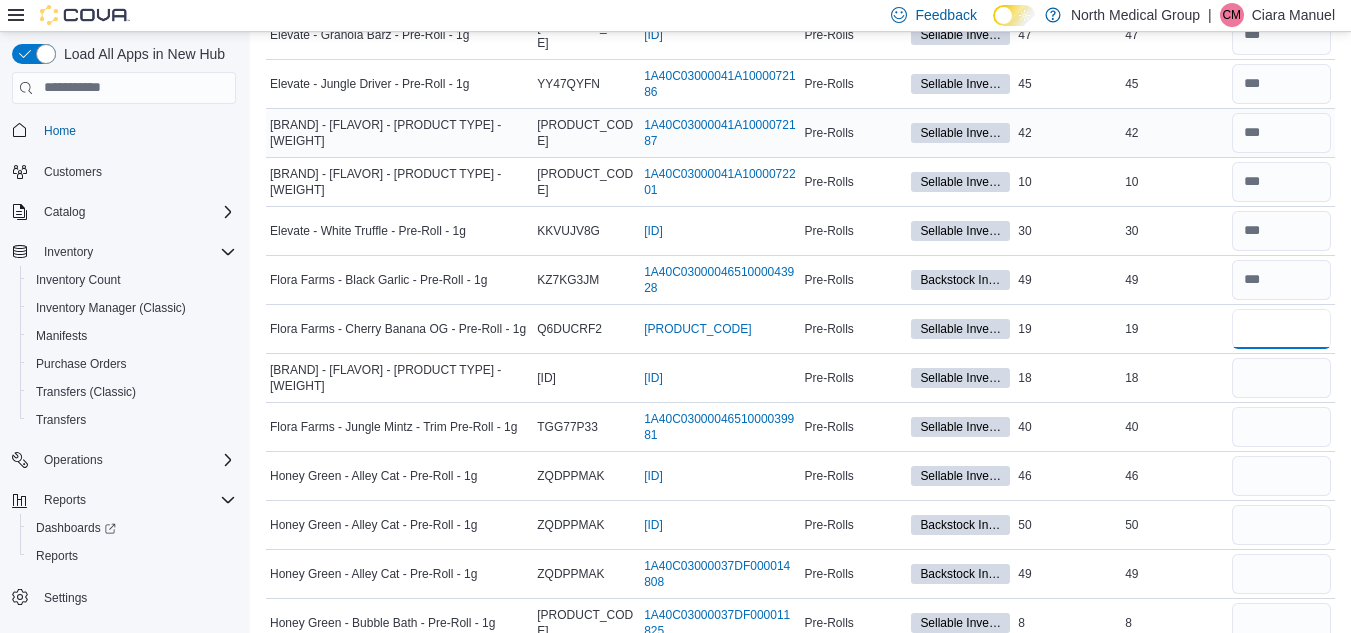 type on "**" 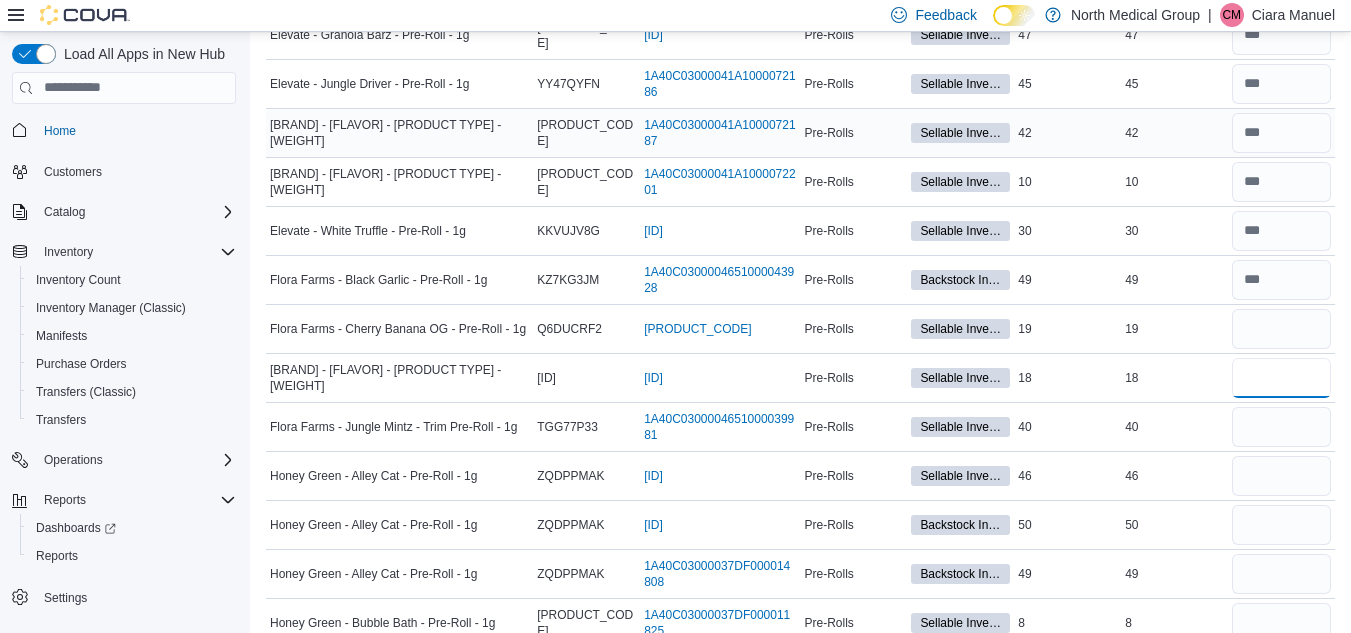 type 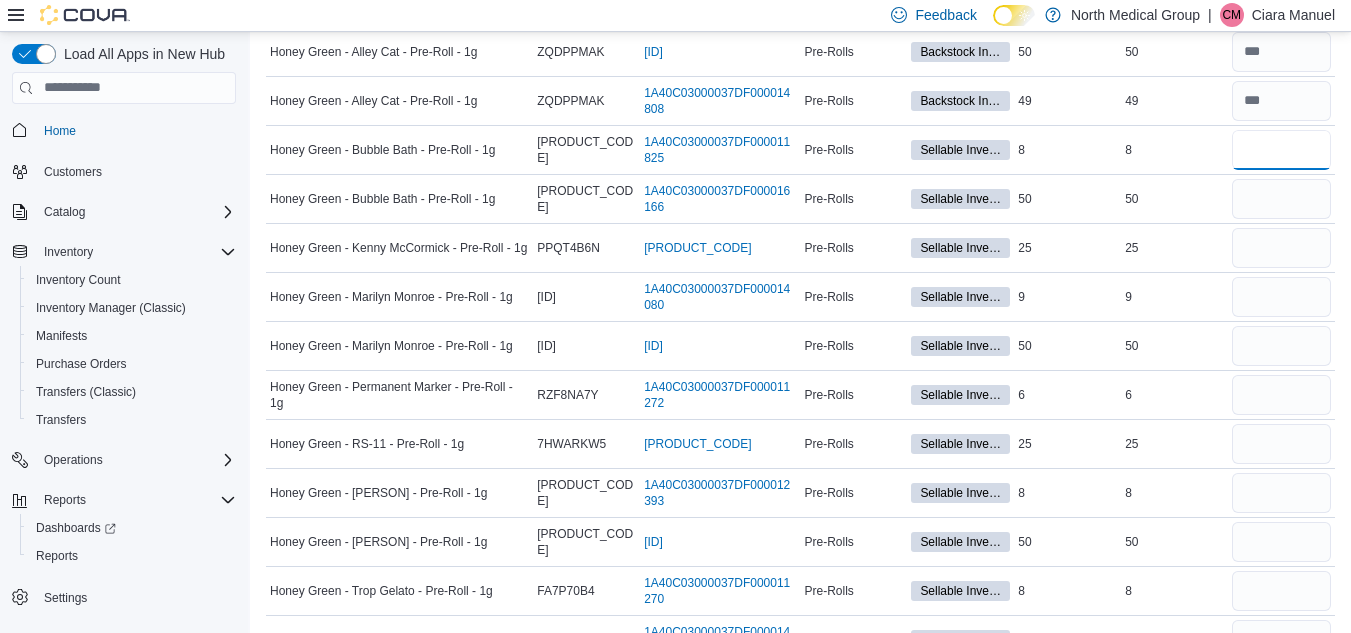 scroll, scrollTop: 5229, scrollLeft: 0, axis: vertical 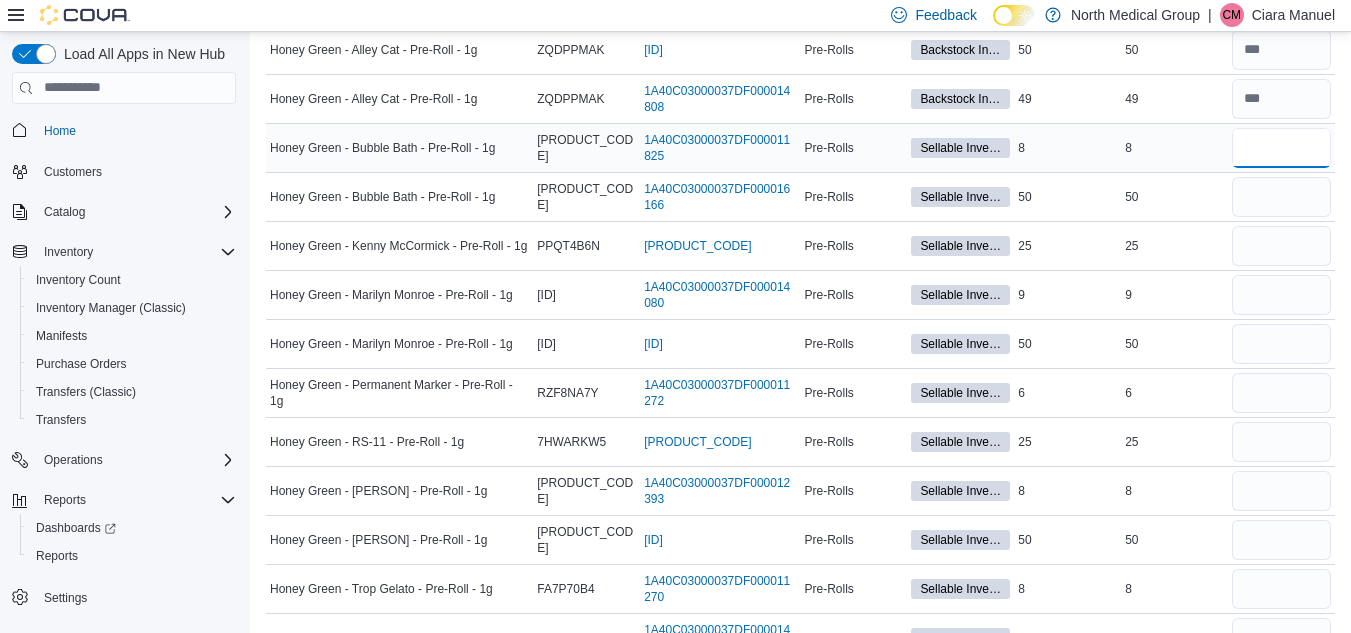click at bounding box center (1281, 148) 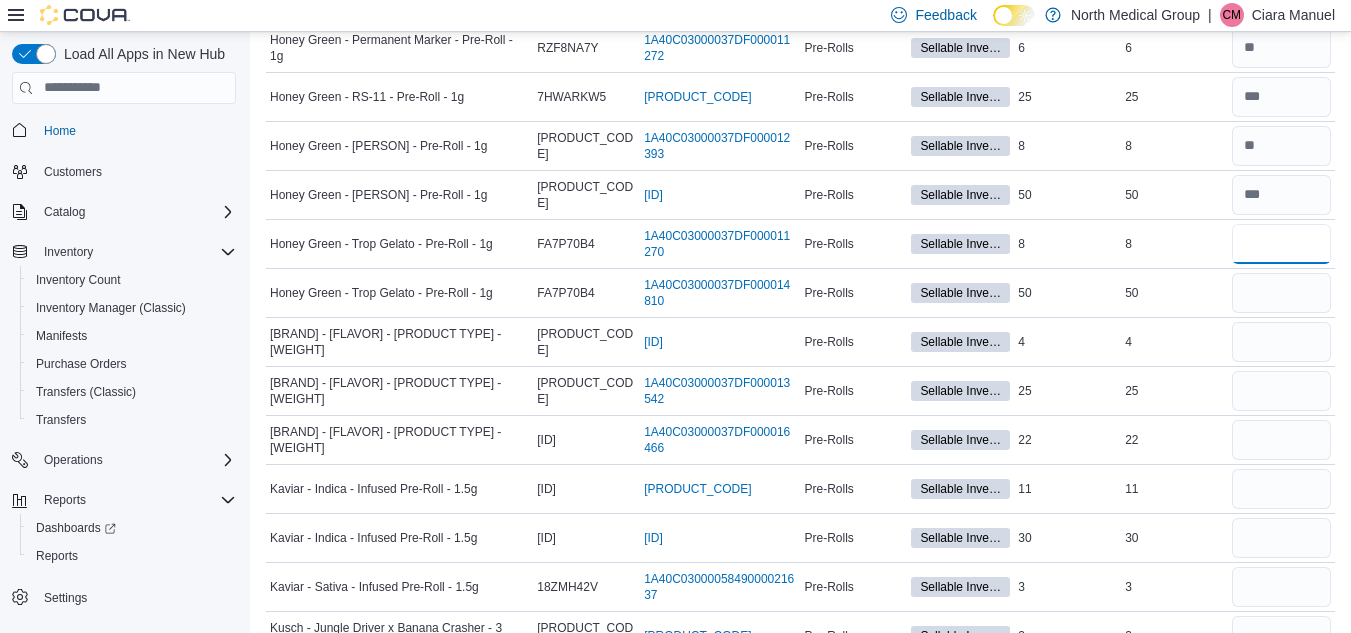 scroll, scrollTop: 5663, scrollLeft: 0, axis: vertical 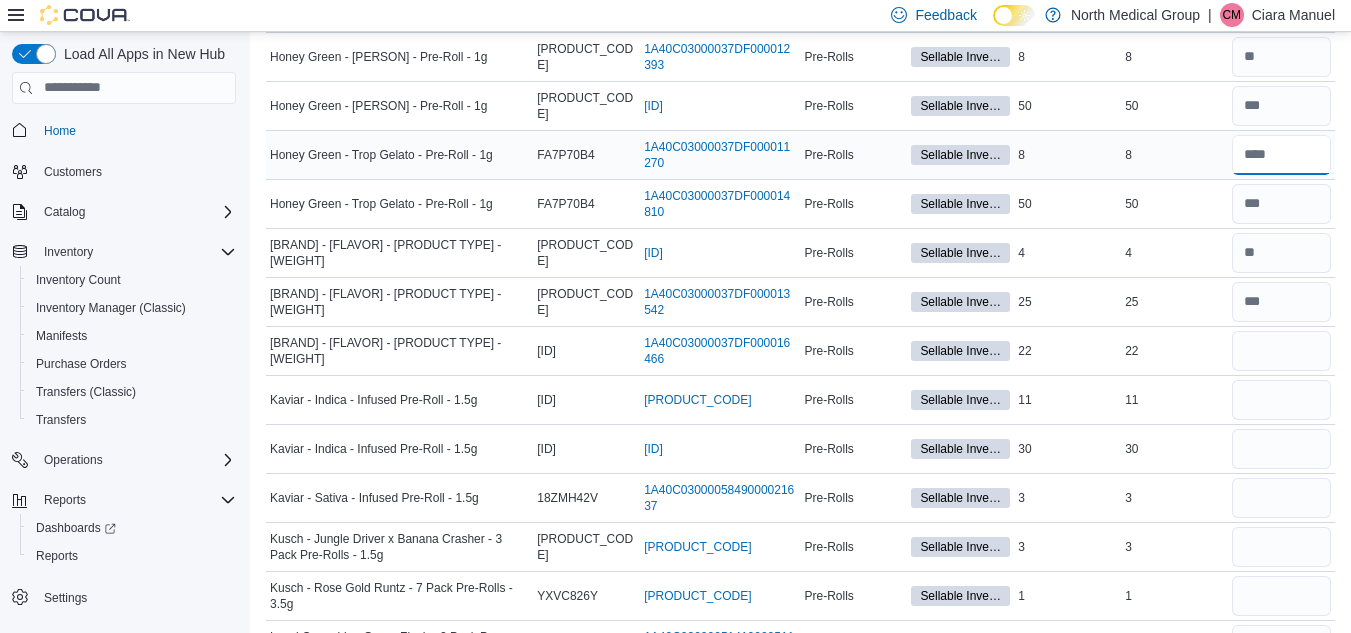 drag, startPoint x: 1296, startPoint y: 217, endPoint x: 1284, endPoint y: 120, distance: 97.73945 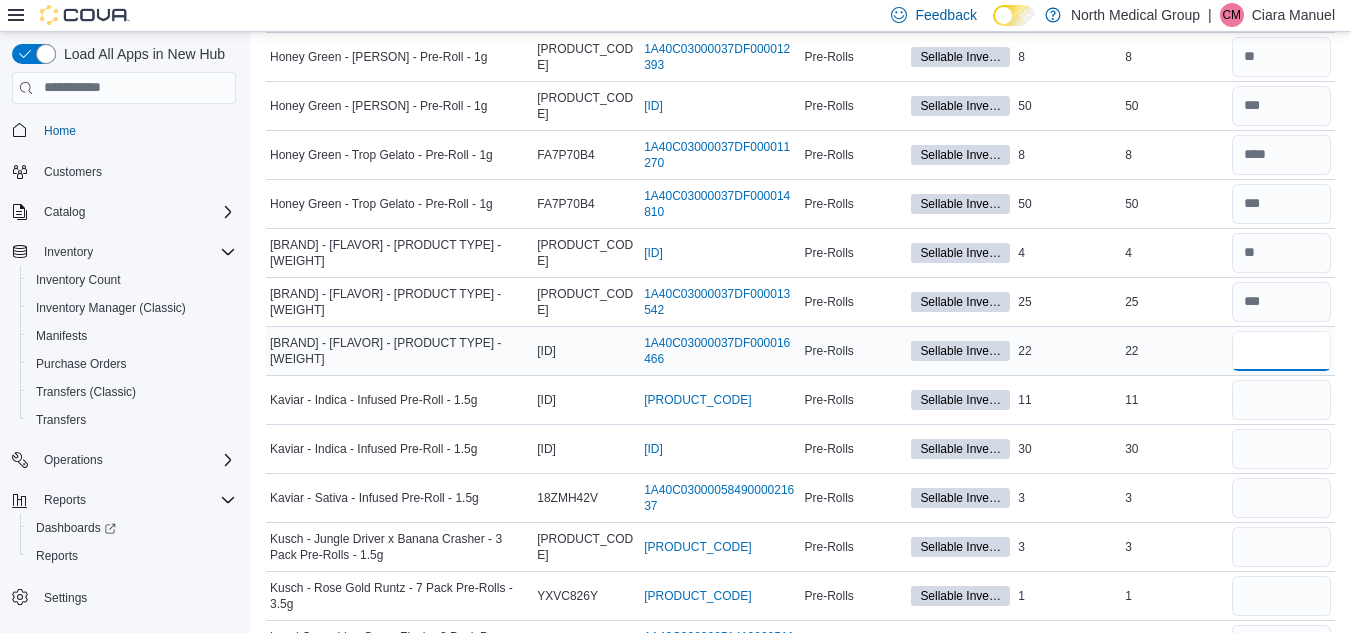 click at bounding box center [1281, 351] 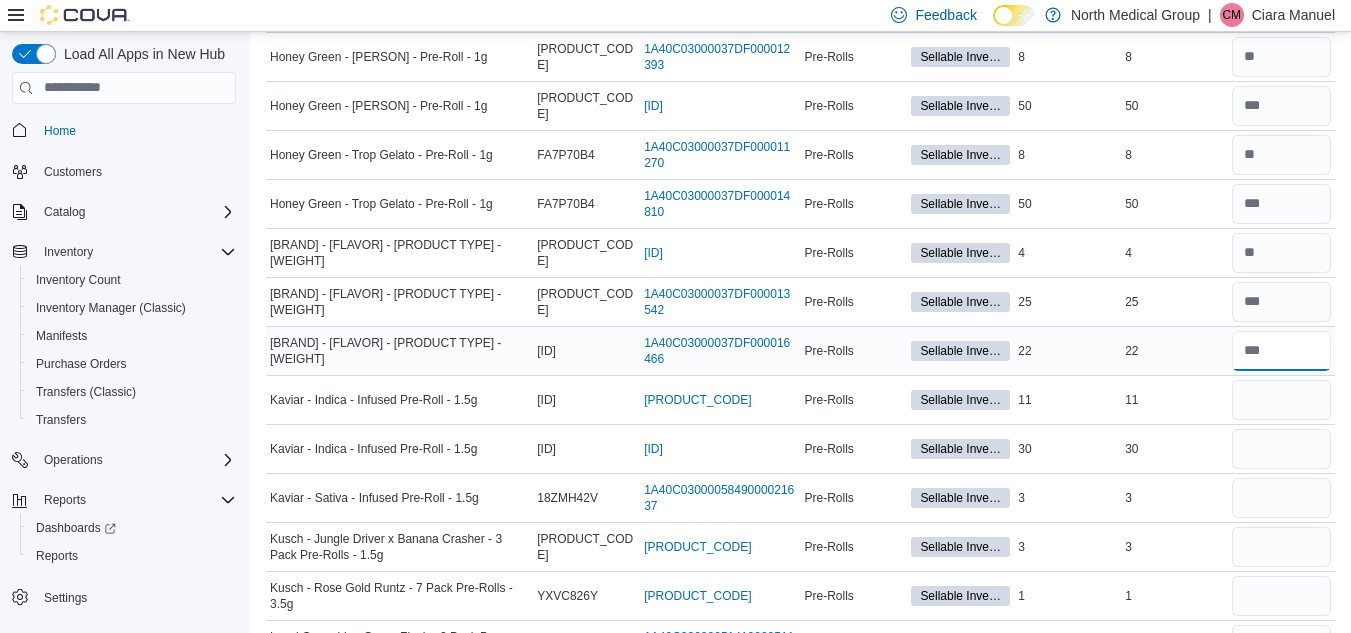 click at bounding box center (1281, 351) 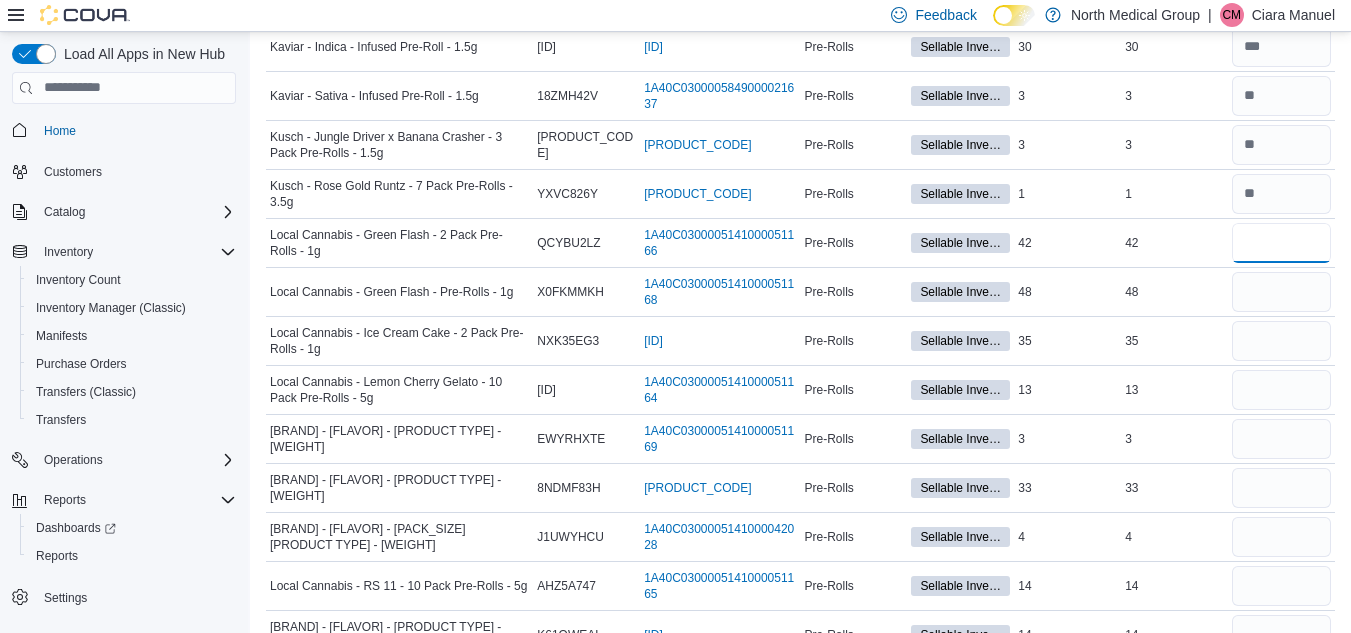 scroll, scrollTop: 6066, scrollLeft: 0, axis: vertical 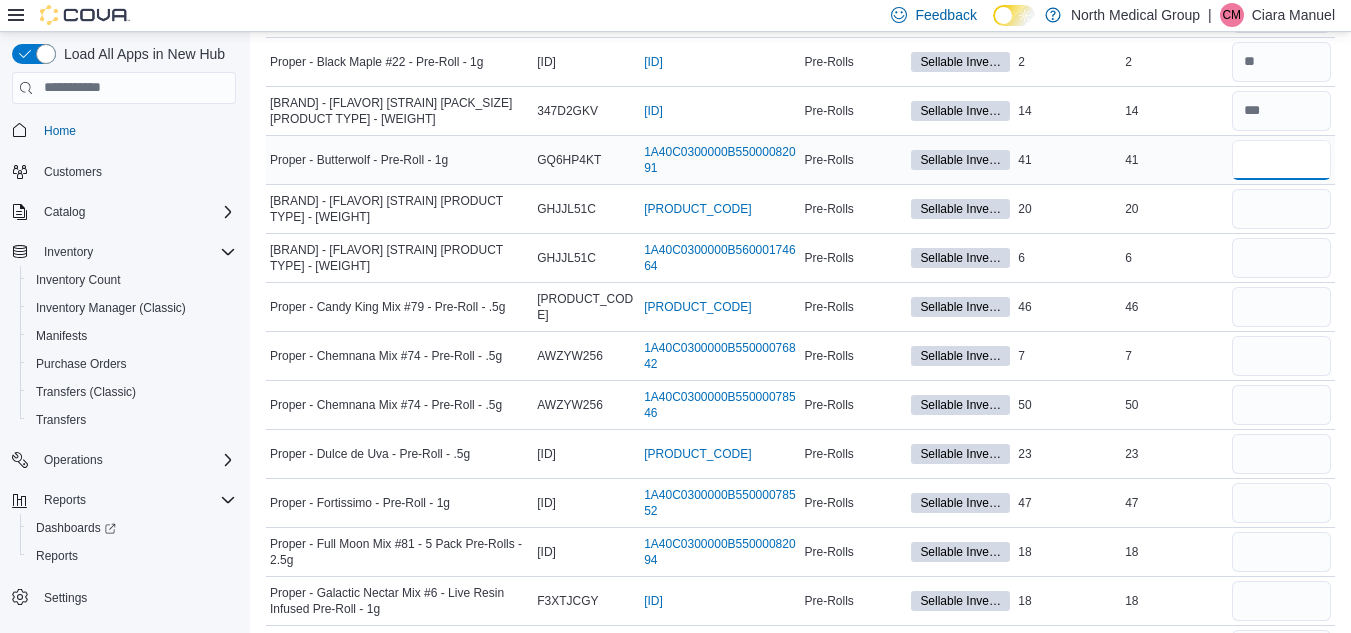 click at bounding box center (1281, 160) 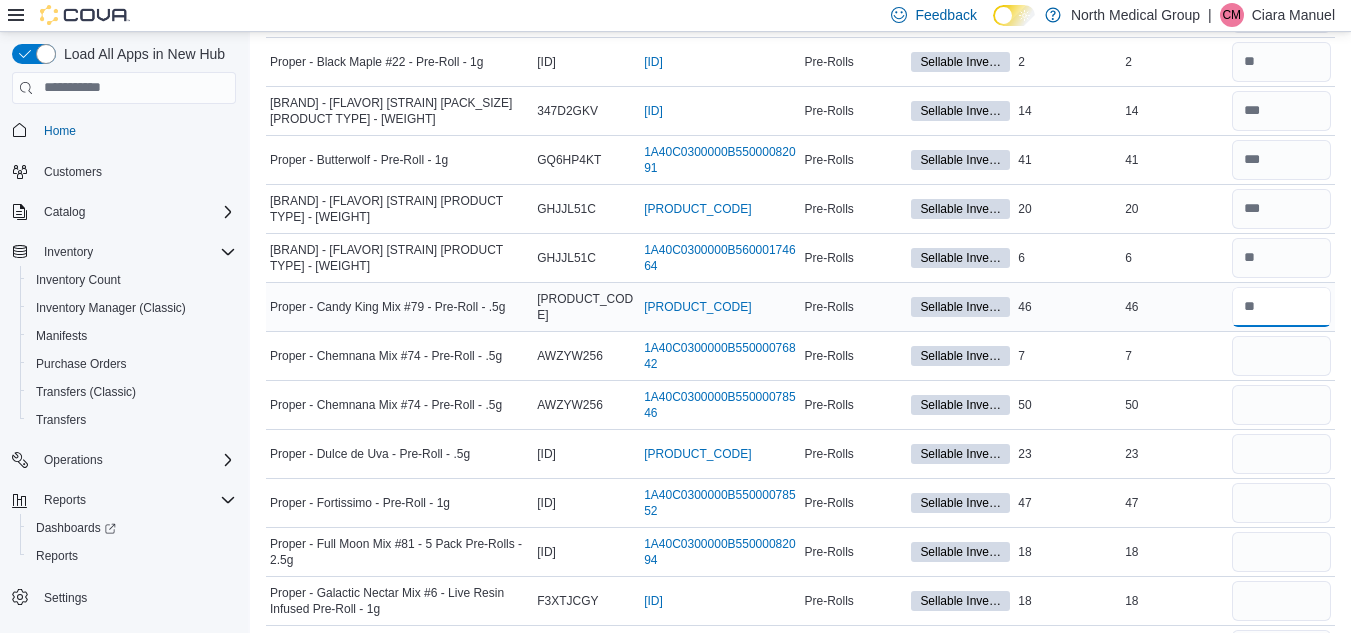 click at bounding box center (1281, 307) 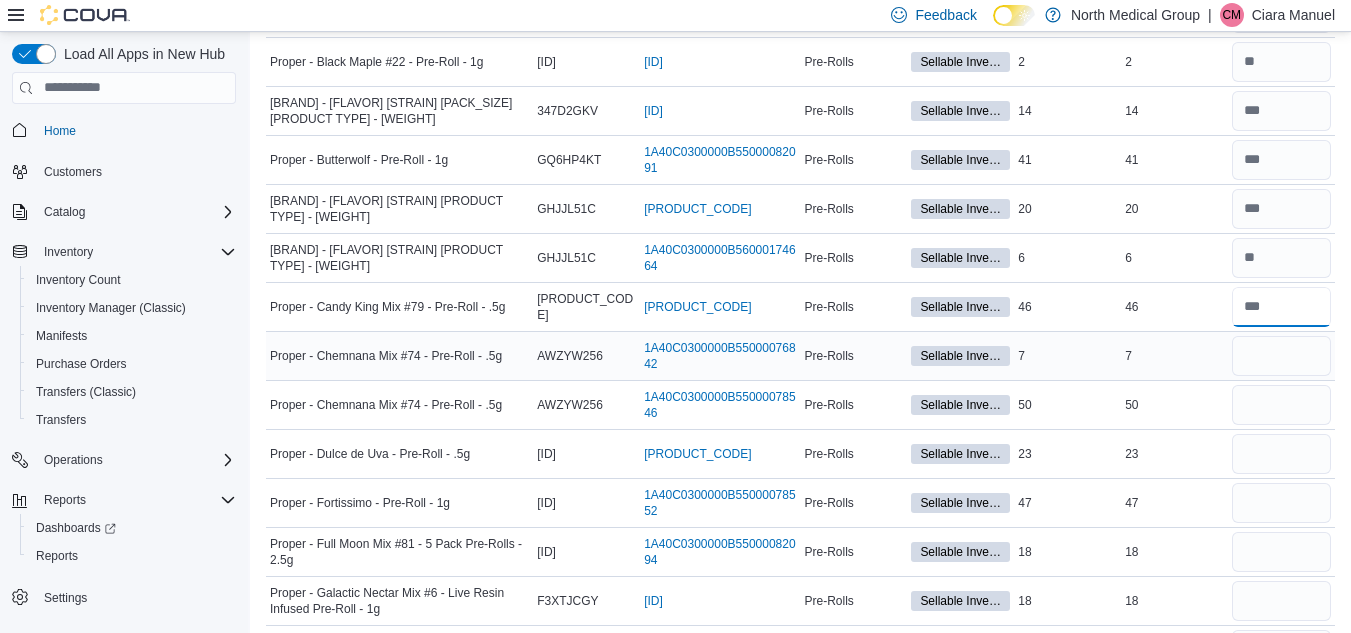 drag, startPoint x: 1301, startPoint y: 259, endPoint x: 1162, endPoint y: 307, distance: 147.05441 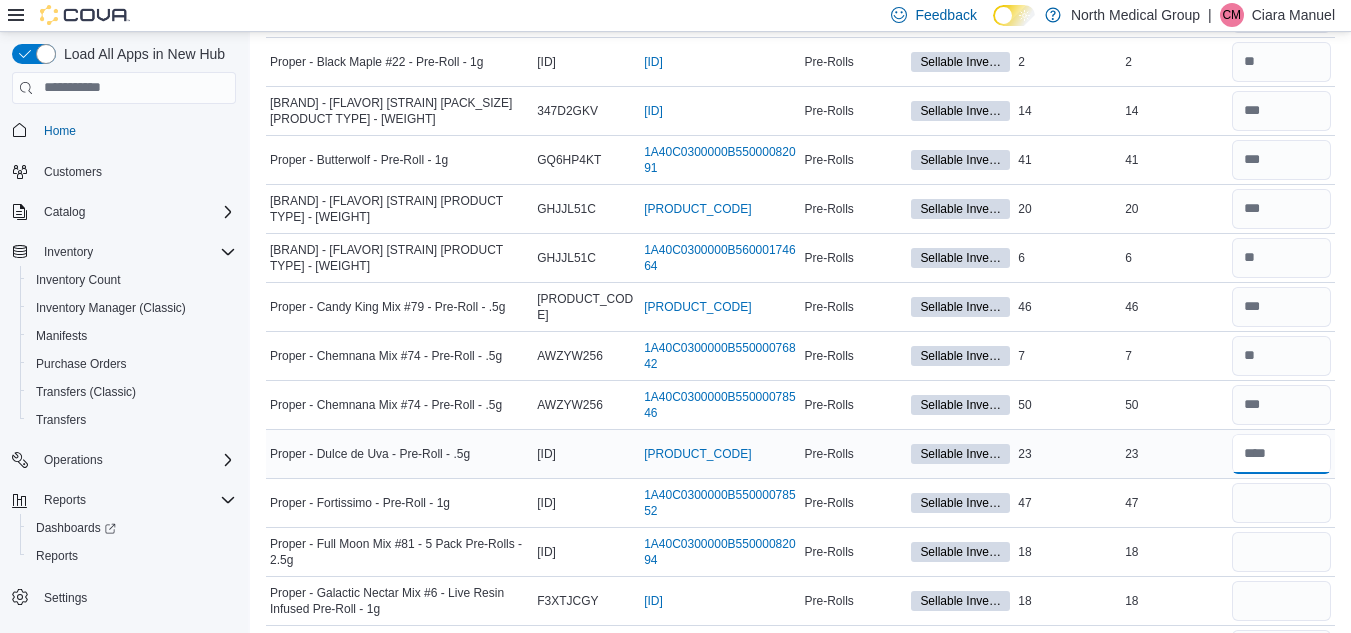 drag, startPoint x: 1311, startPoint y: 407, endPoint x: 1204, endPoint y: 425, distance: 108.503456 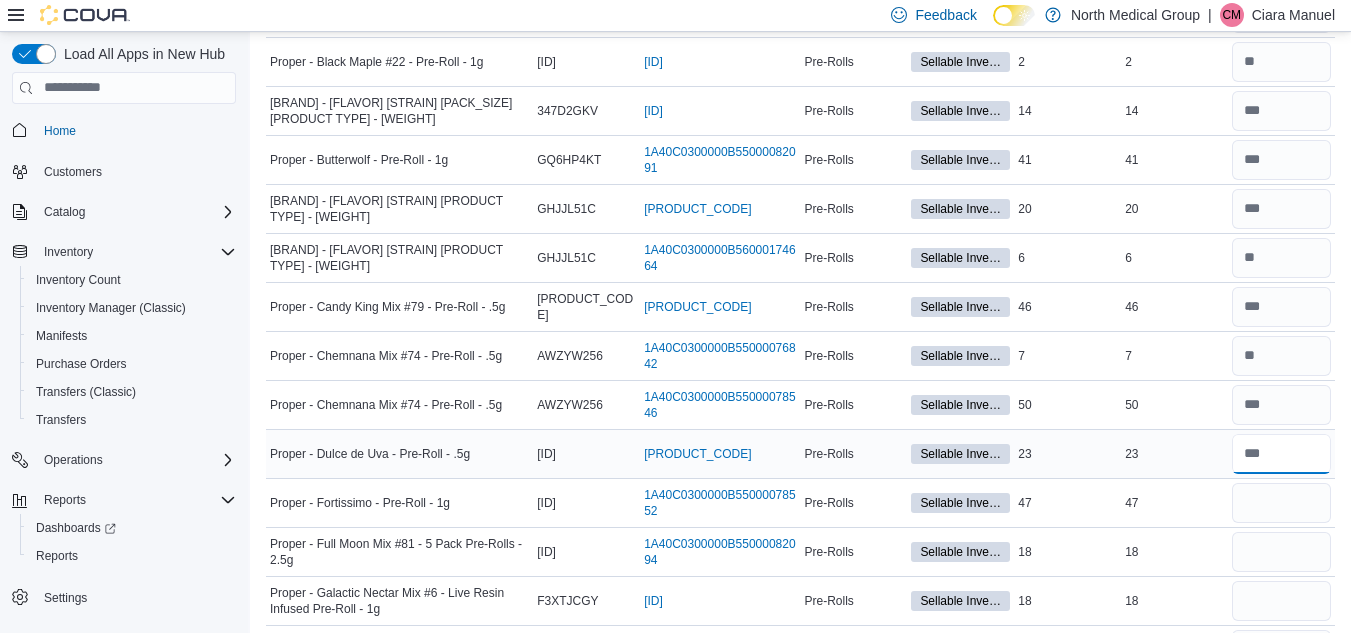 click at bounding box center (1281, 454) 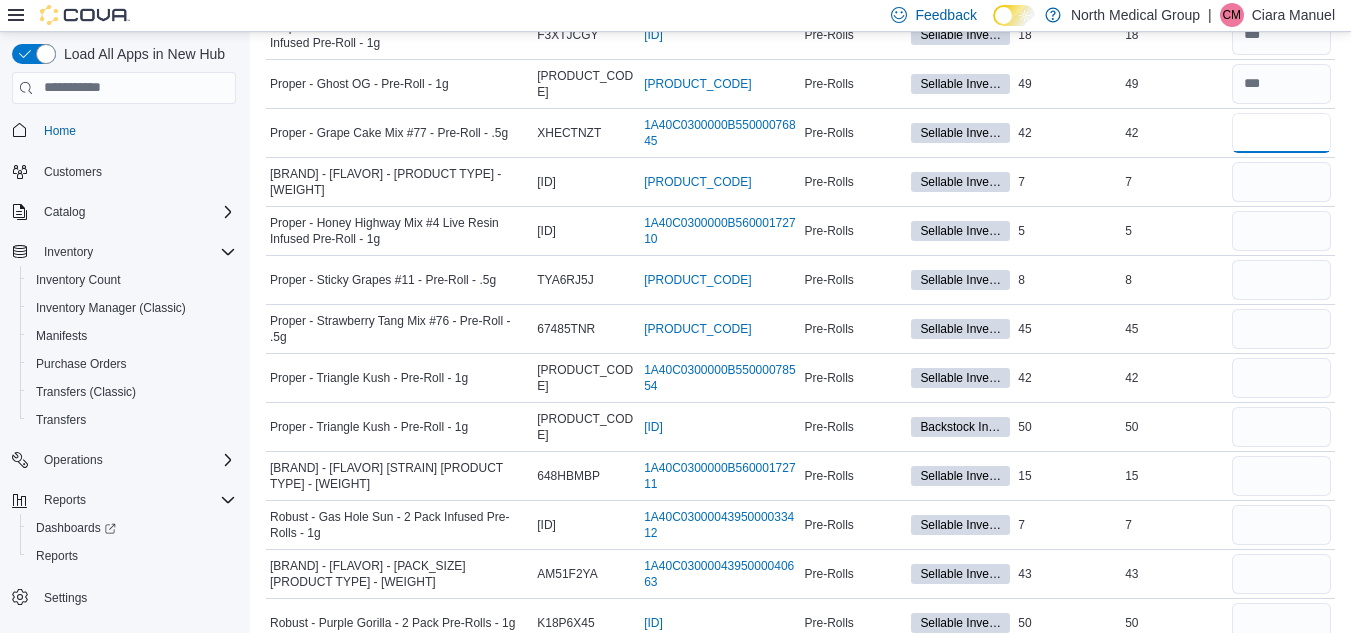 scroll, scrollTop: 8138, scrollLeft: 0, axis: vertical 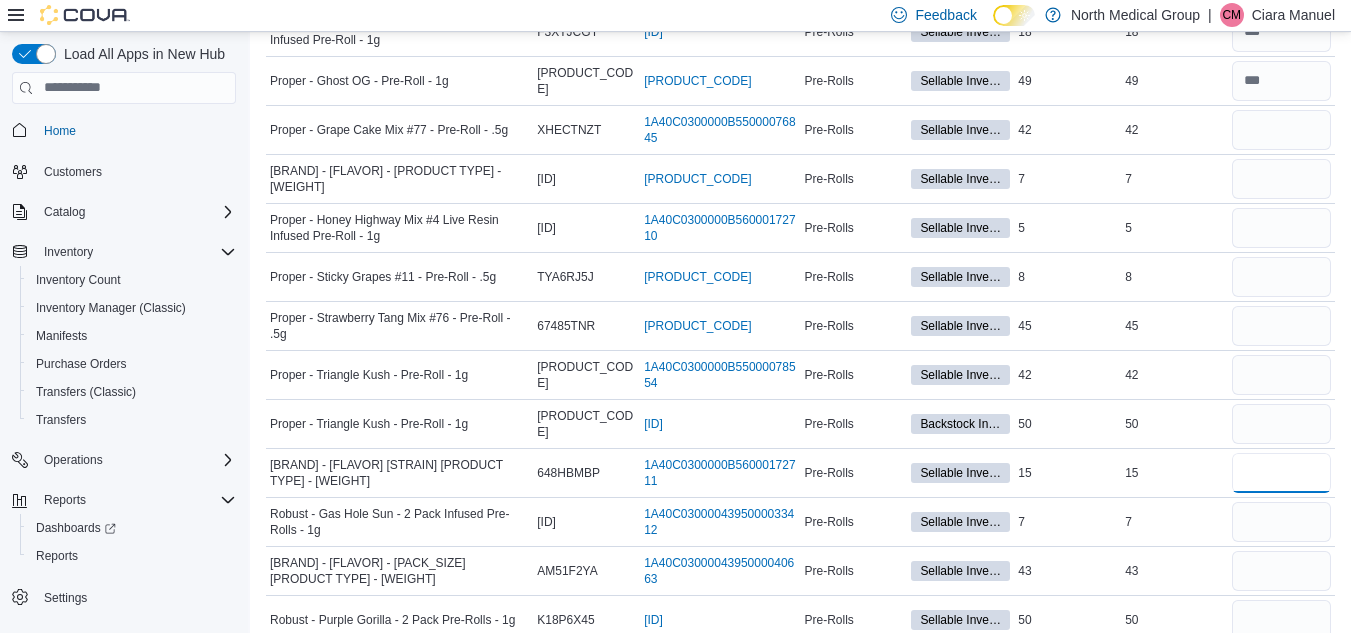 click at bounding box center (1281, 473) 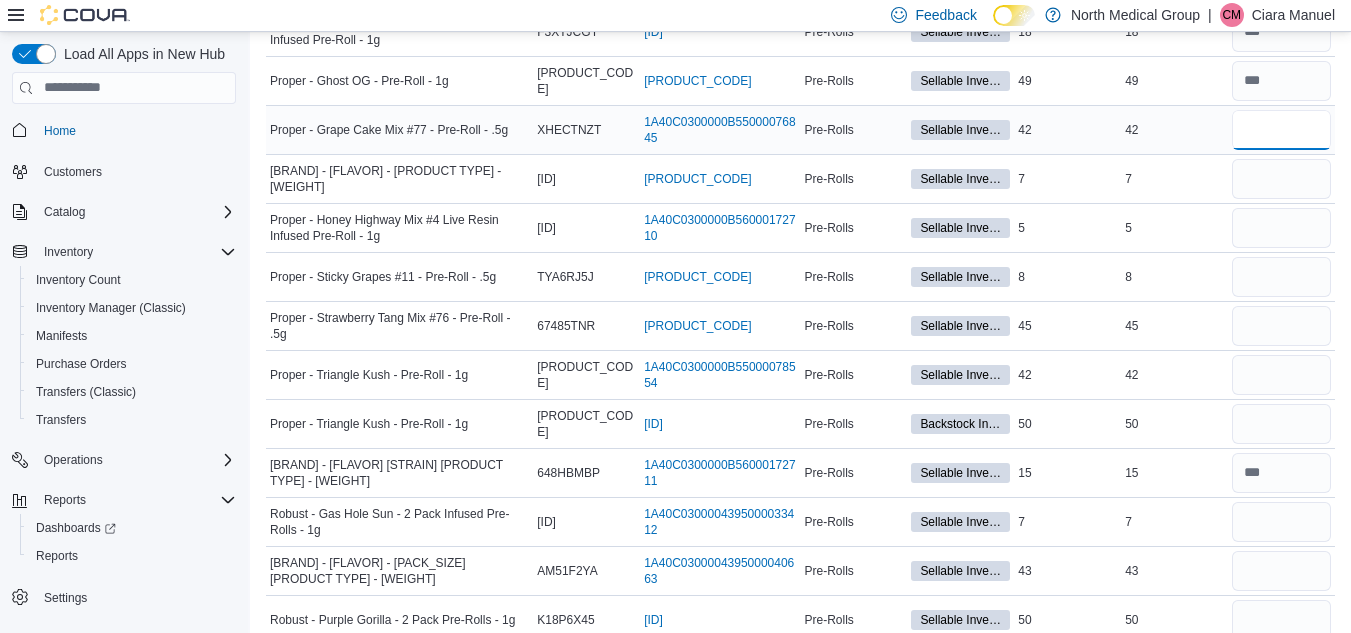 click at bounding box center (1281, 130) 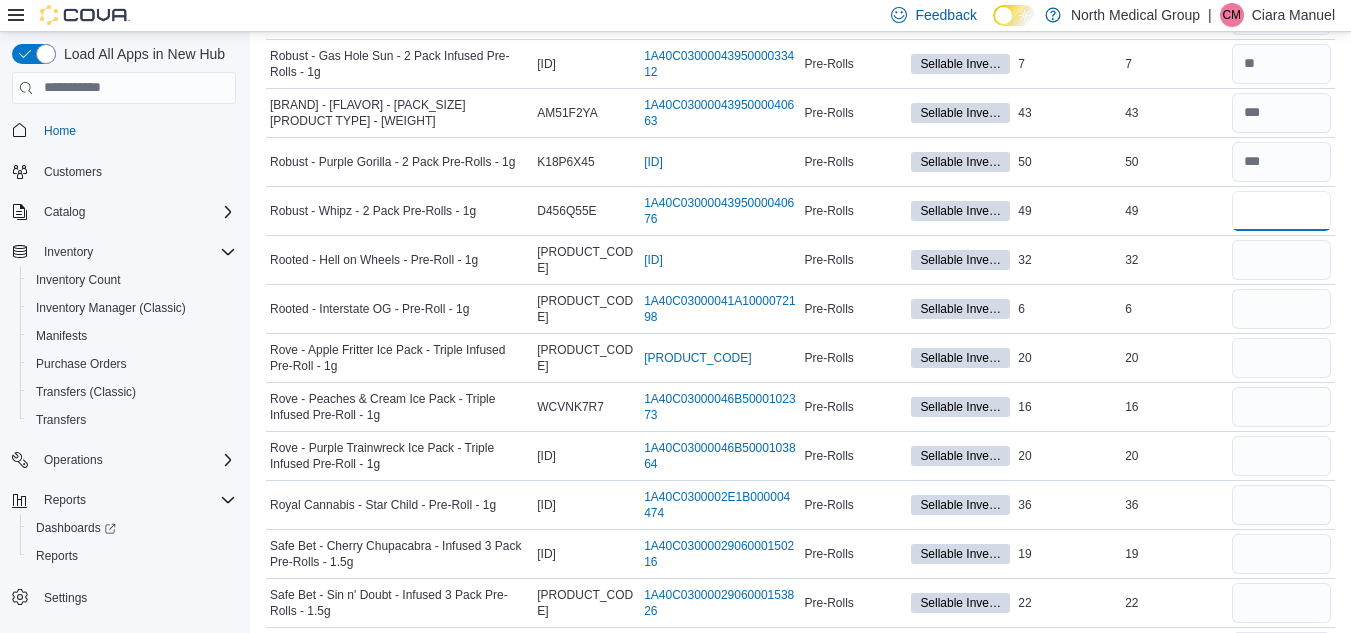 scroll, scrollTop: 8597, scrollLeft: 0, axis: vertical 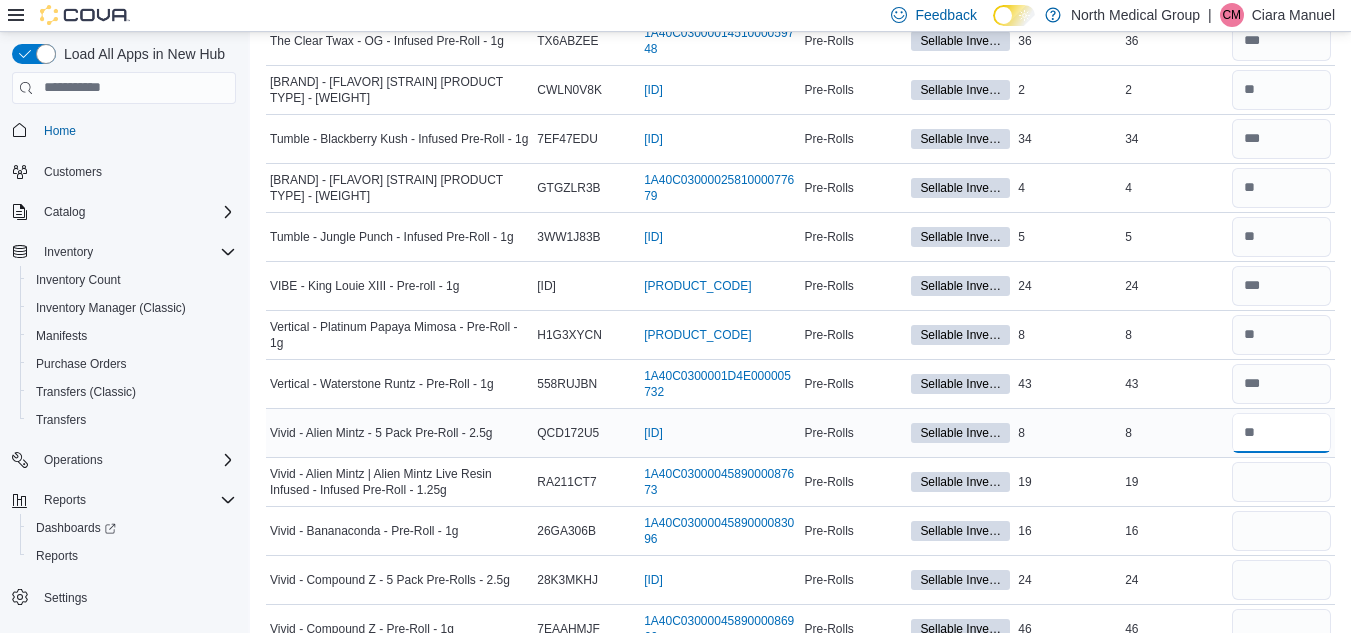 click at bounding box center (1281, 433) 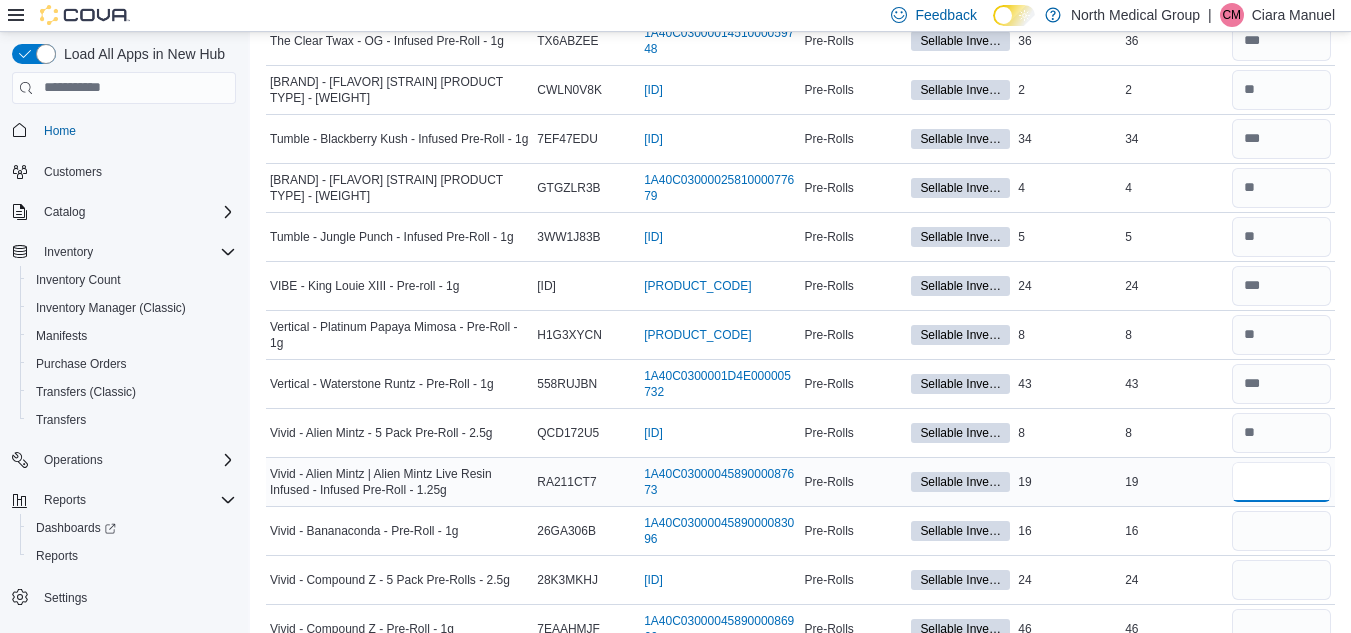 click at bounding box center (1281, 482) 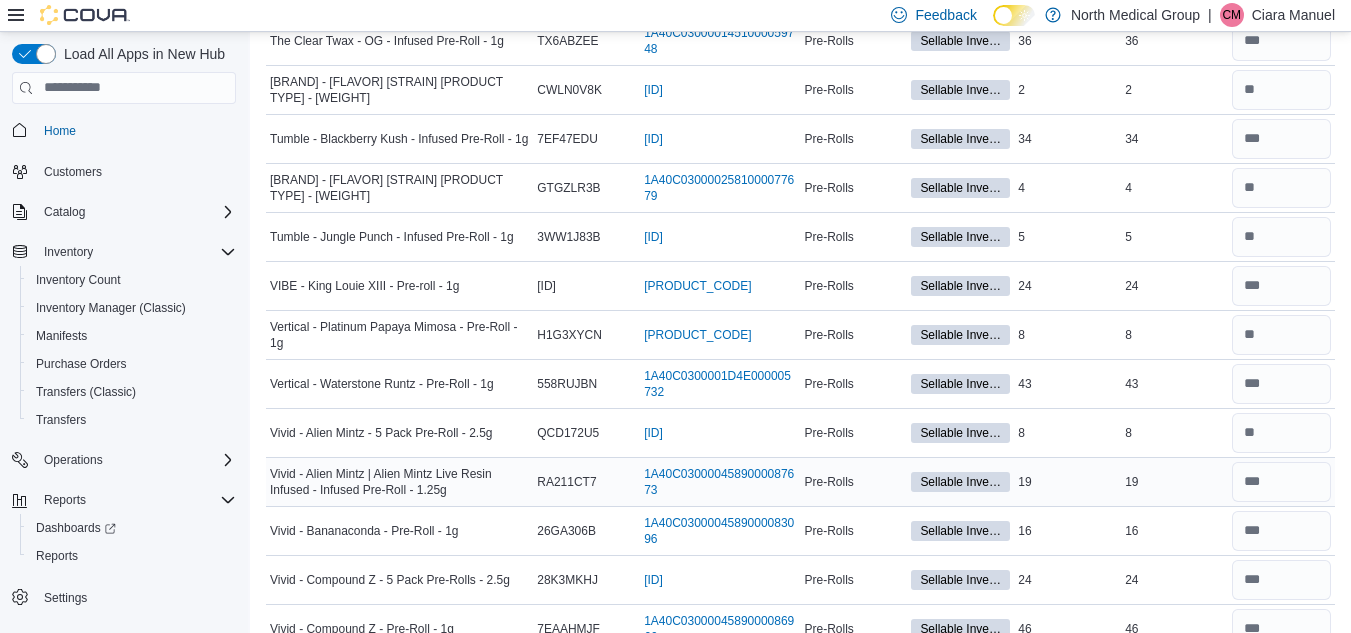 scroll, scrollTop: 10555, scrollLeft: 0, axis: vertical 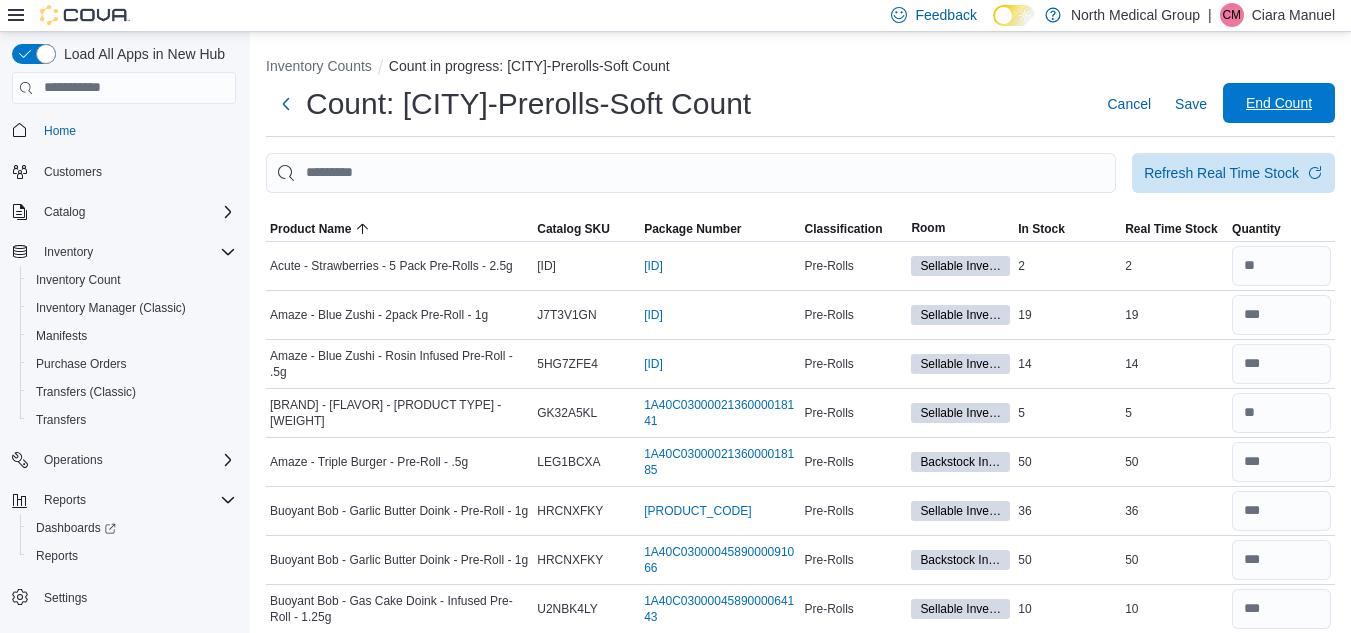 click on "End Count" at bounding box center [1279, 103] 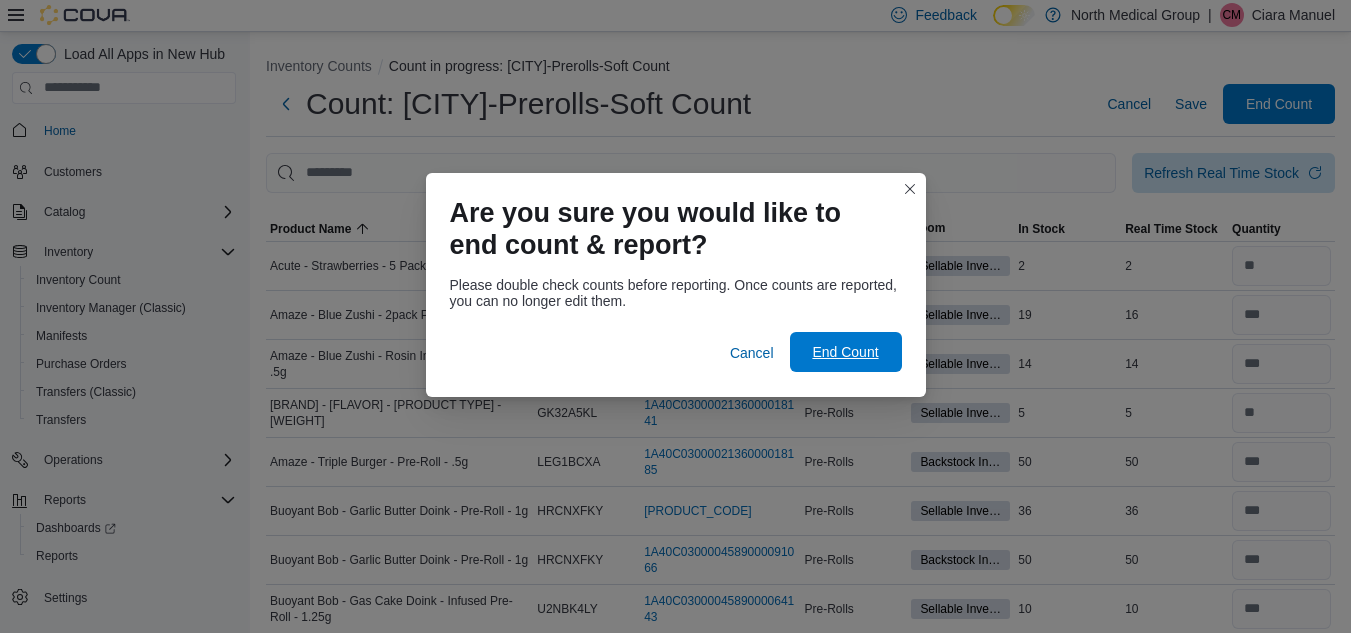 click on "End Count" at bounding box center (845, 352) 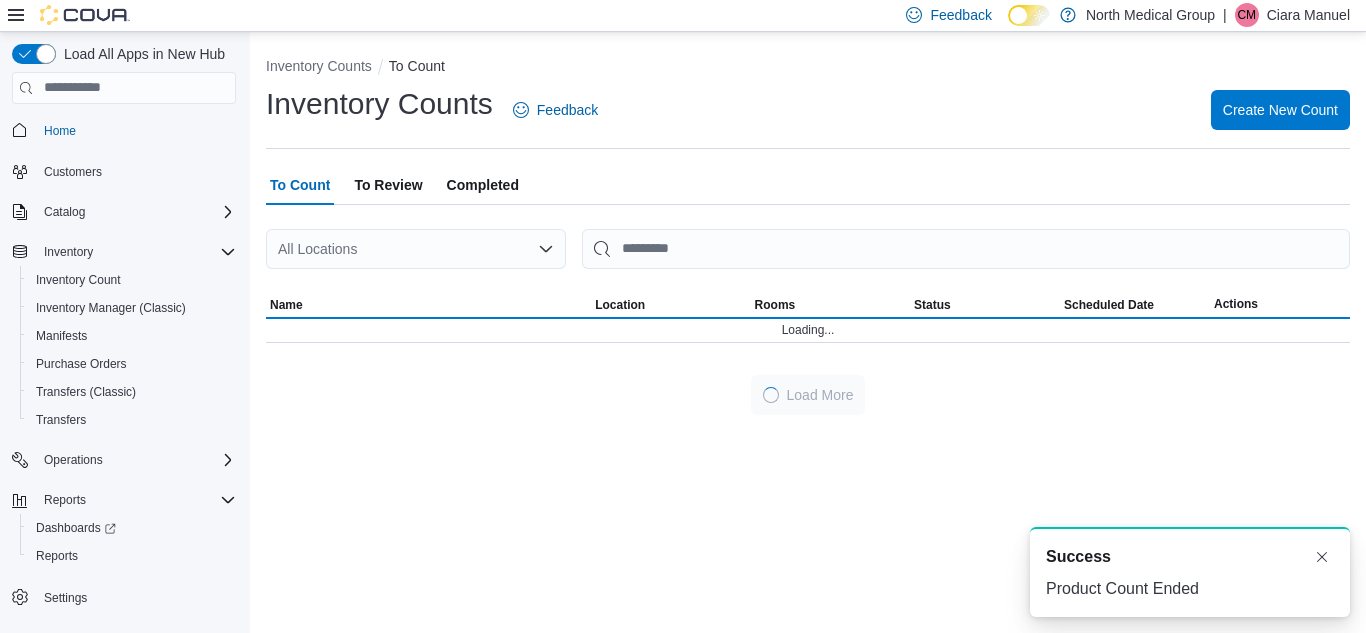 scroll, scrollTop: 0, scrollLeft: 0, axis: both 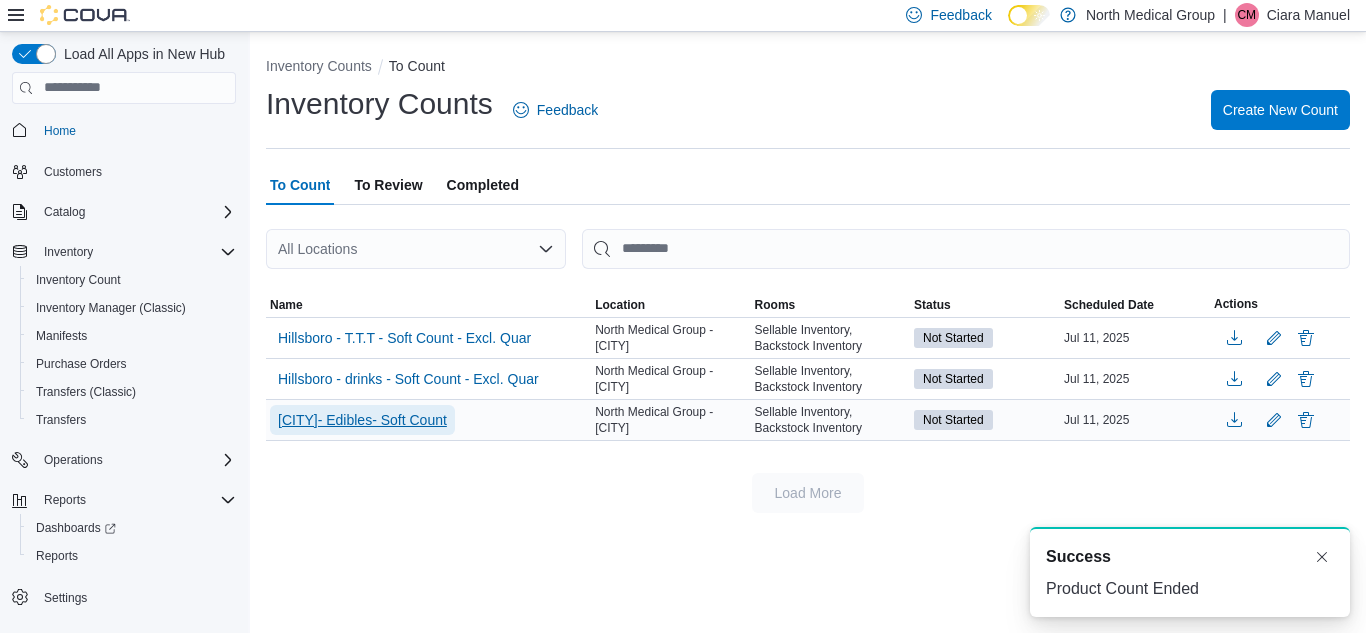 click on "[CITY]- Edibles- Soft Count" at bounding box center (362, 420) 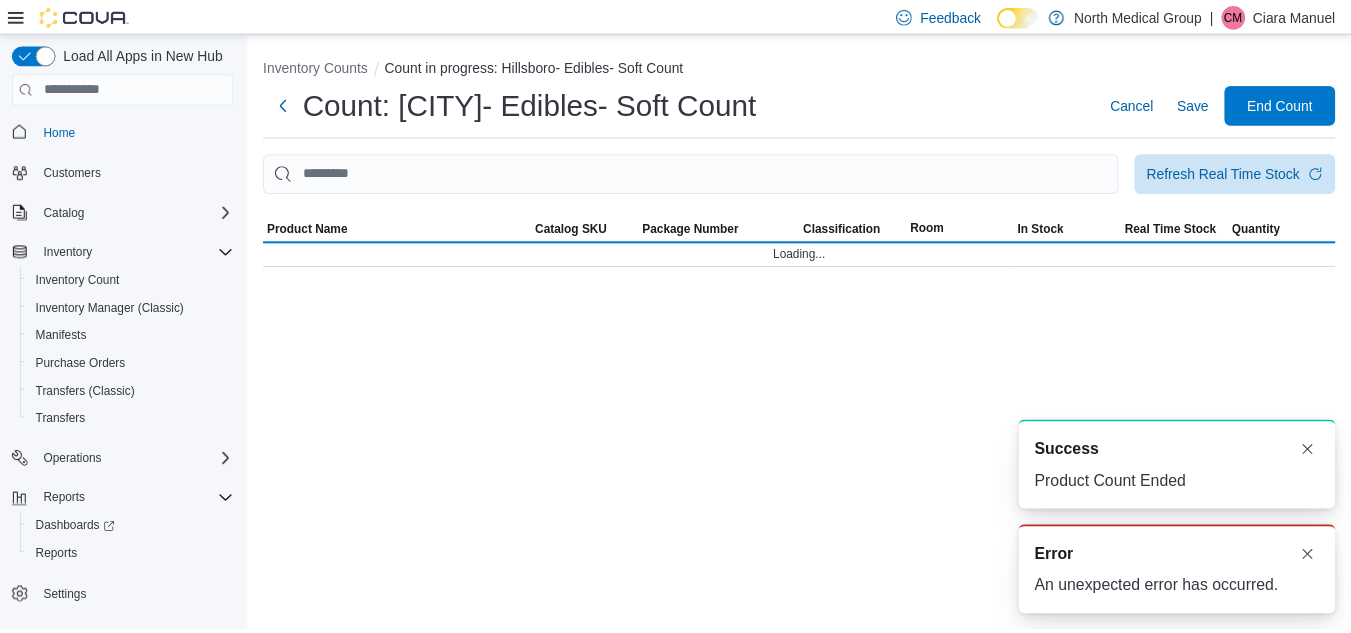 scroll, scrollTop: 0, scrollLeft: 0, axis: both 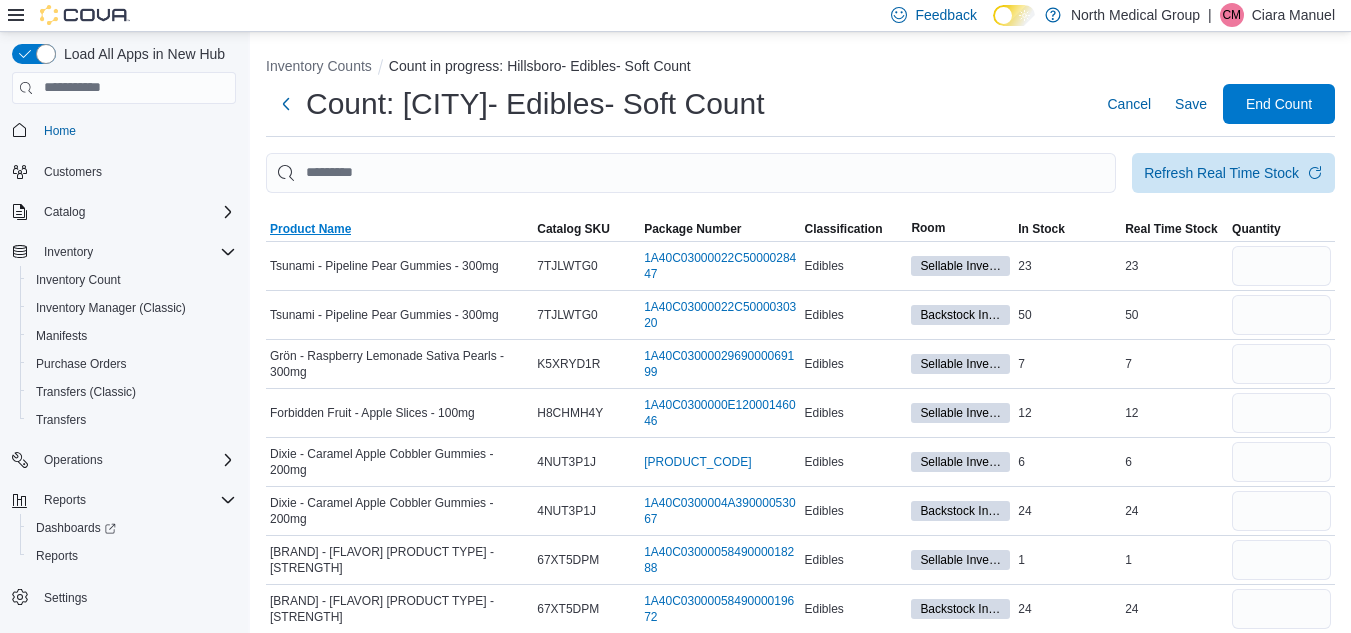 click on "Product Name" at bounding box center [310, 229] 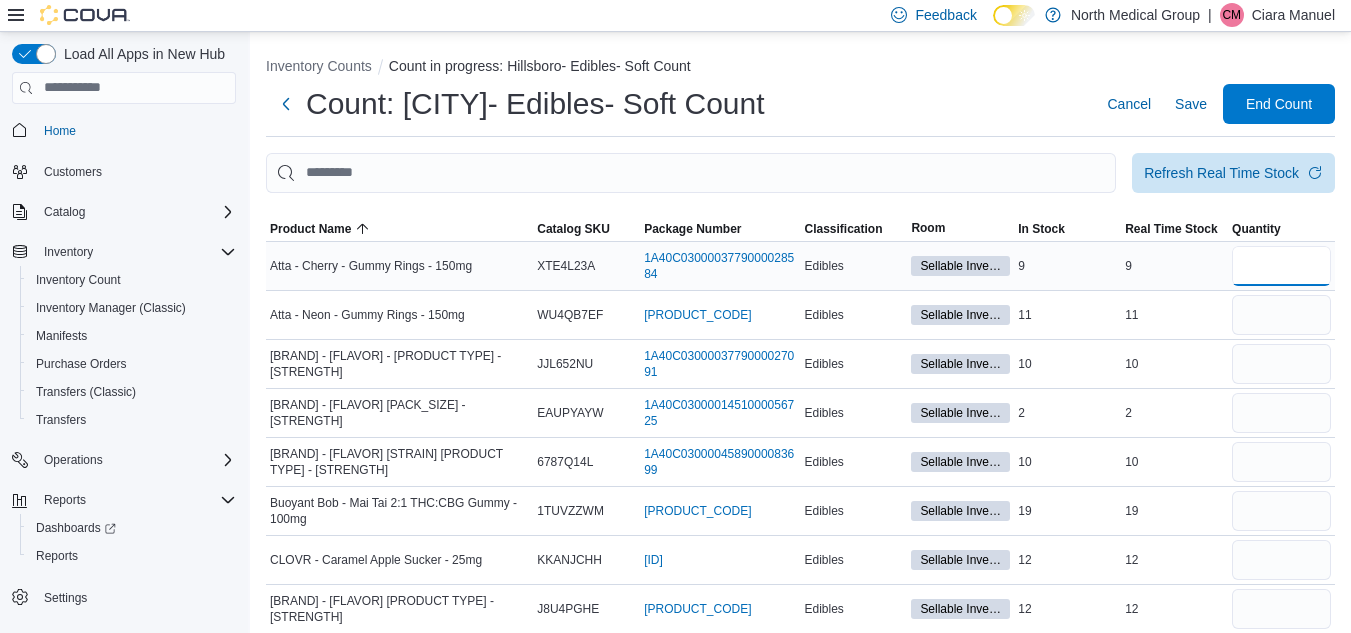 click at bounding box center (1281, 266) 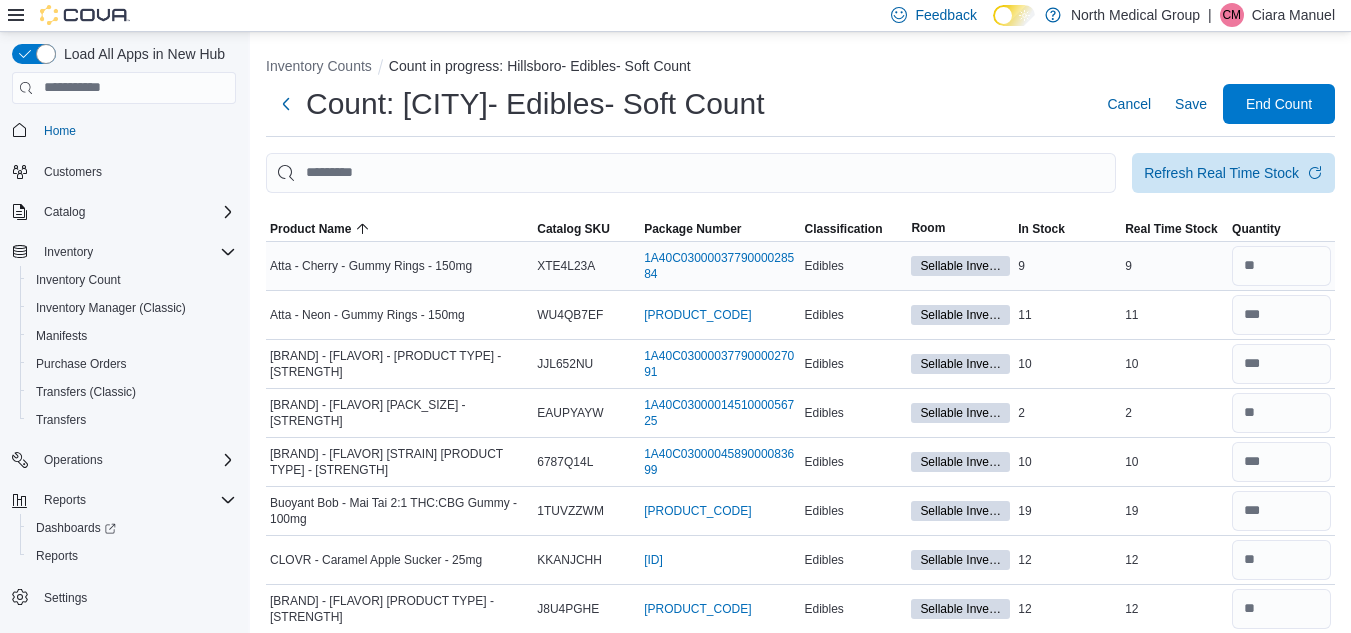 scroll, scrollTop: 341, scrollLeft: 0, axis: vertical 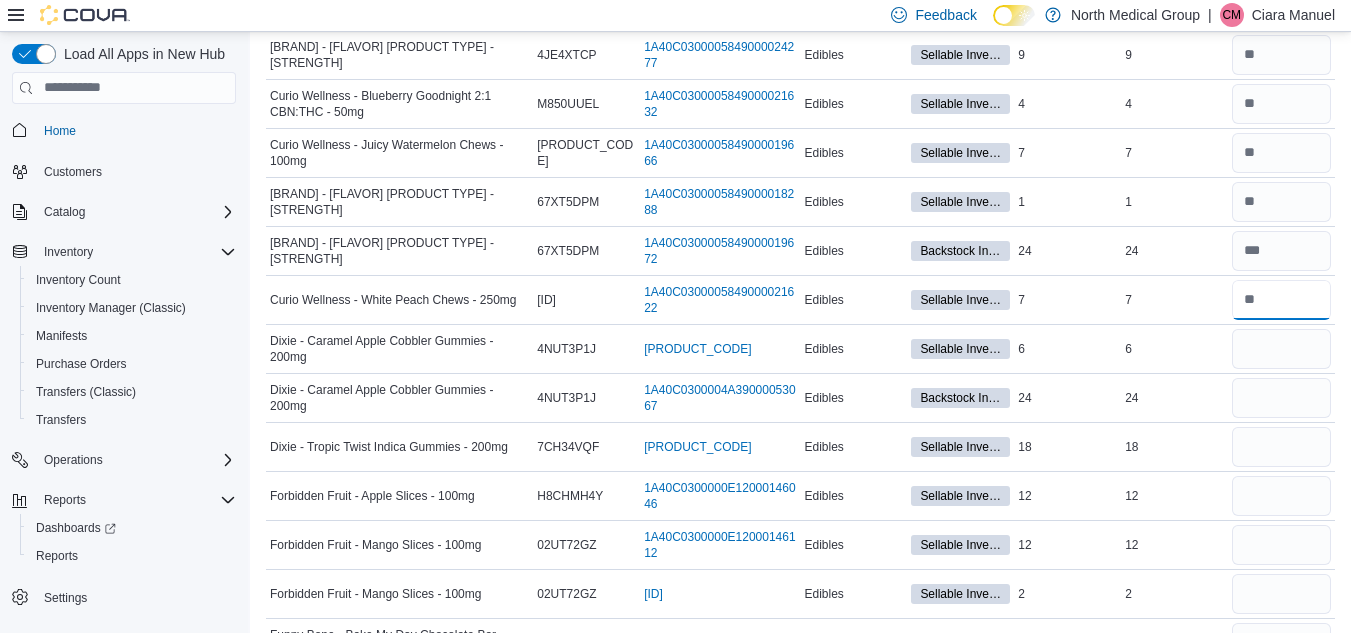 click at bounding box center [1281, 300] 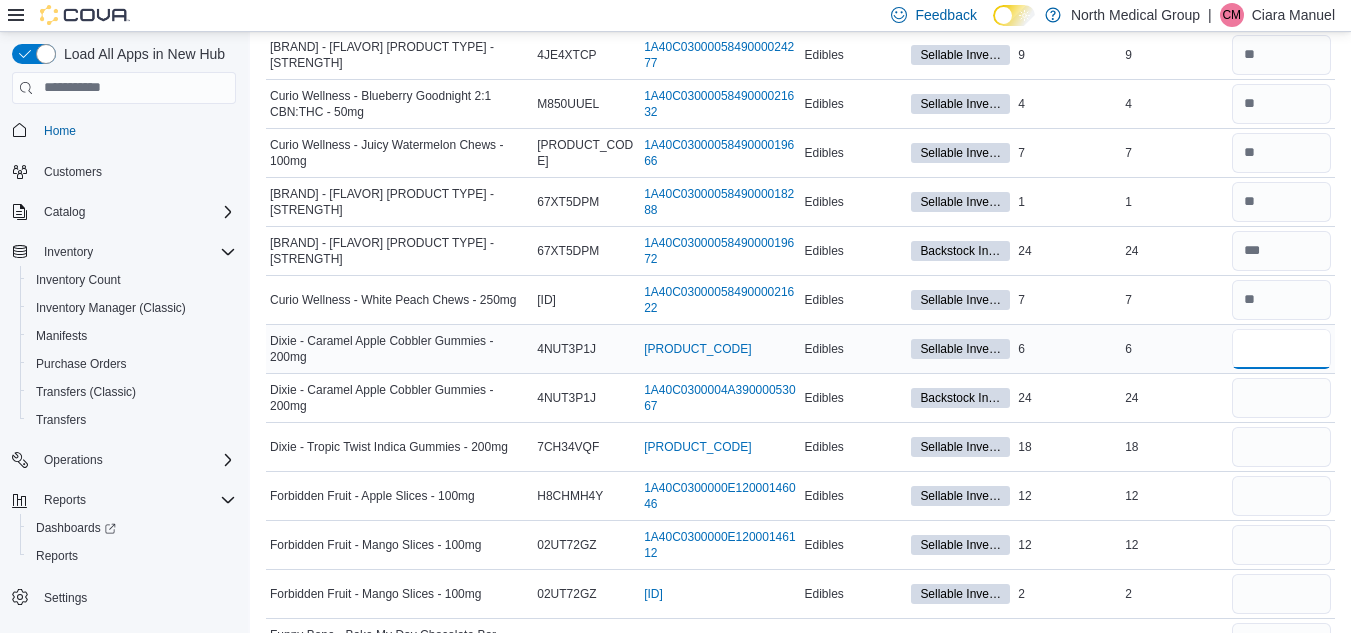 click at bounding box center [1281, 349] 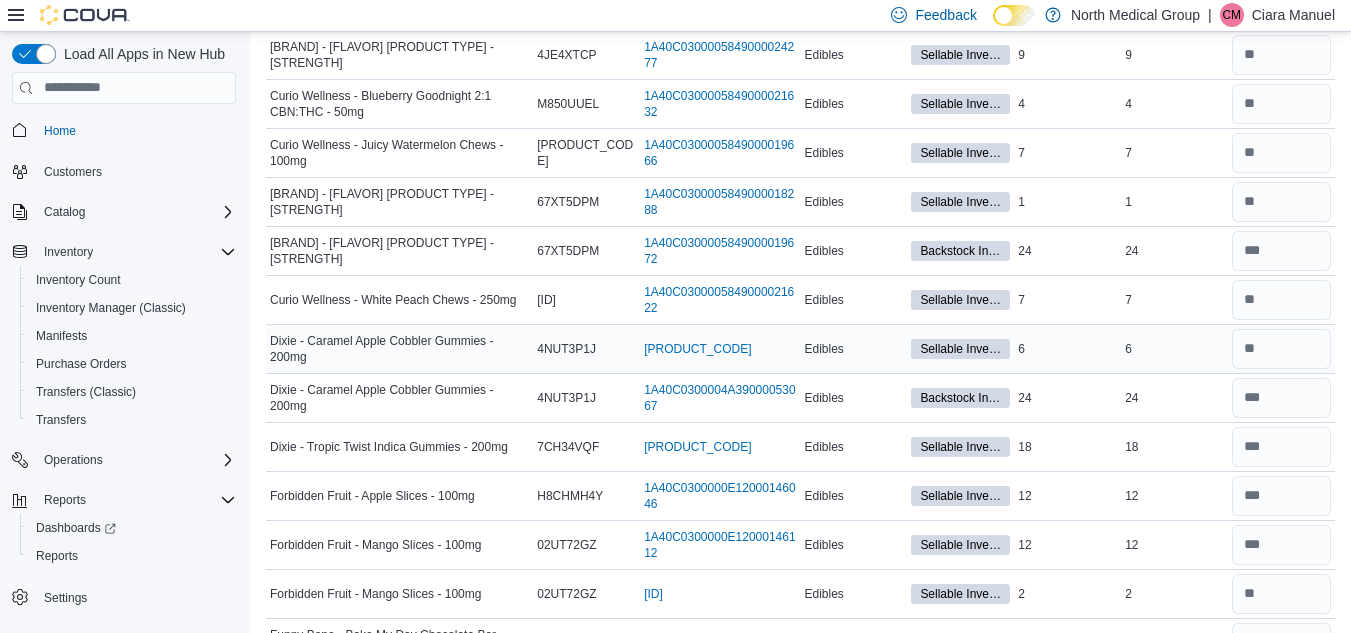 scroll, scrollTop: 2897, scrollLeft: 0, axis: vertical 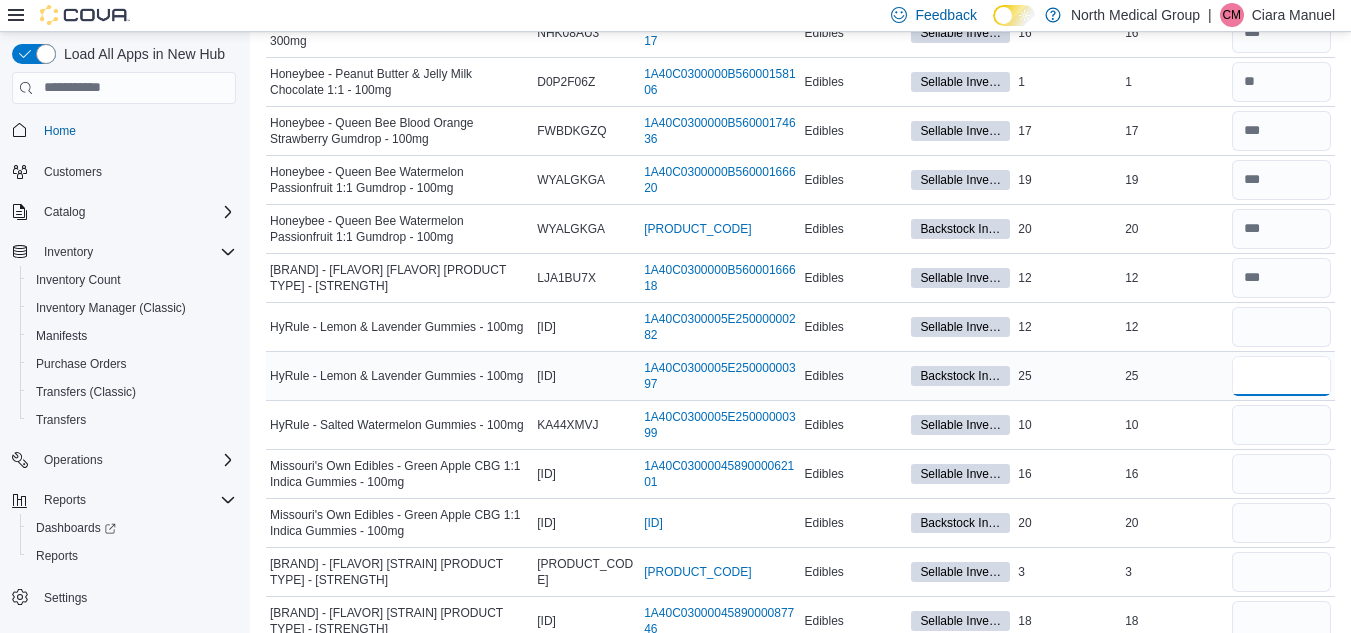 click at bounding box center (1281, 376) 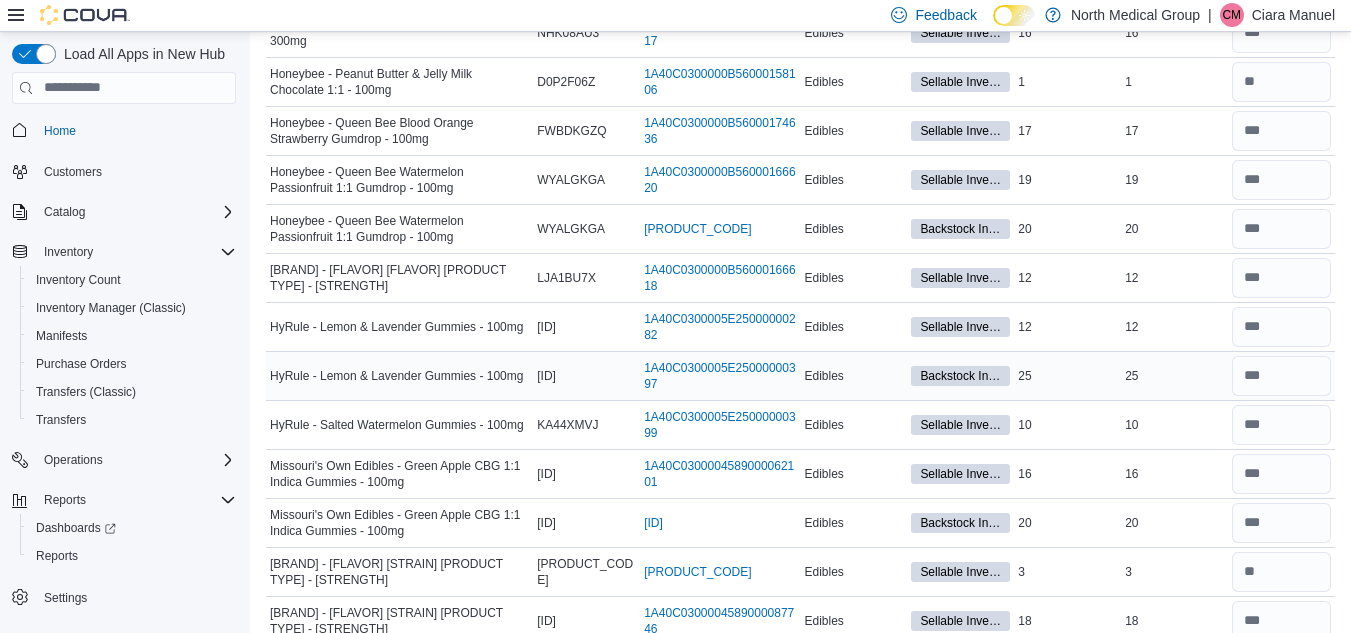scroll, scrollTop: 4855, scrollLeft: 0, axis: vertical 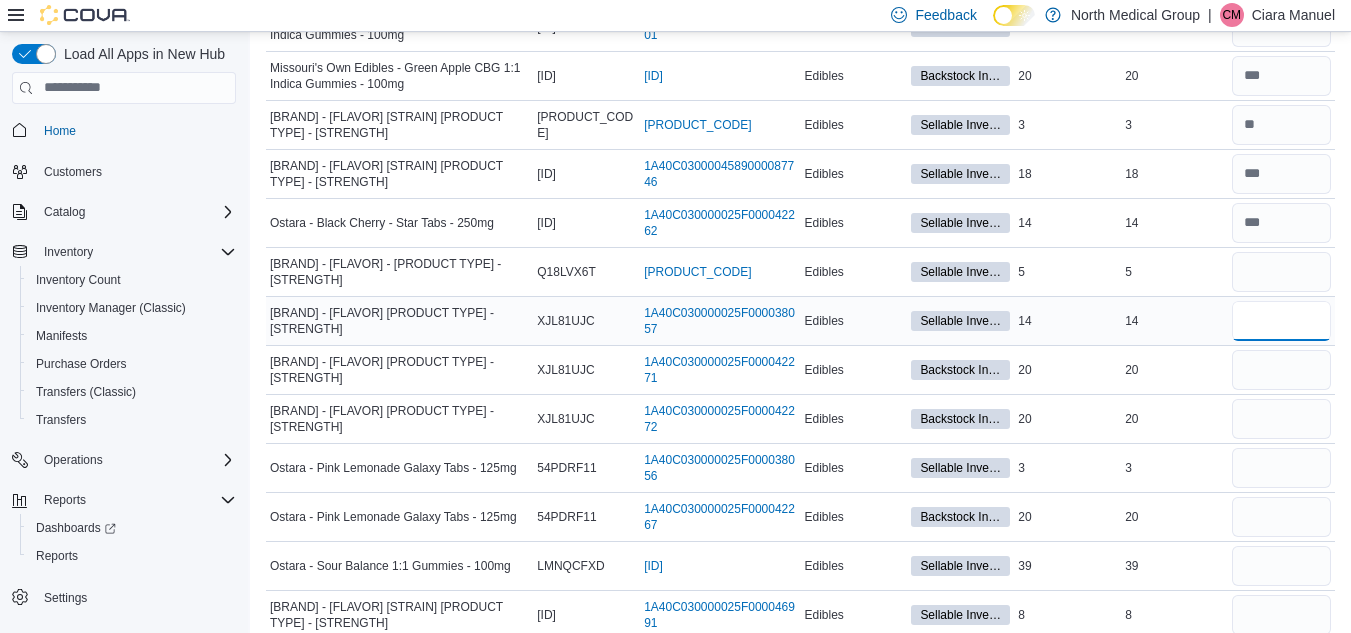 click at bounding box center [1281, 321] 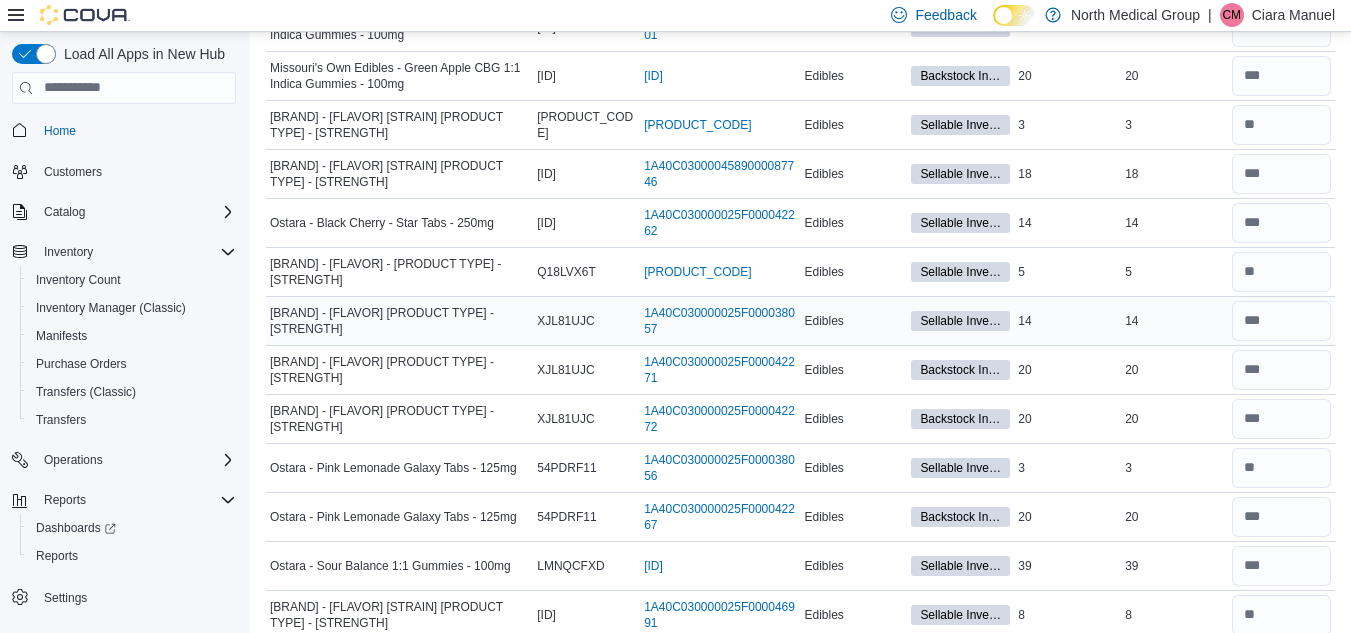 scroll, scrollTop: 5296, scrollLeft: 0, axis: vertical 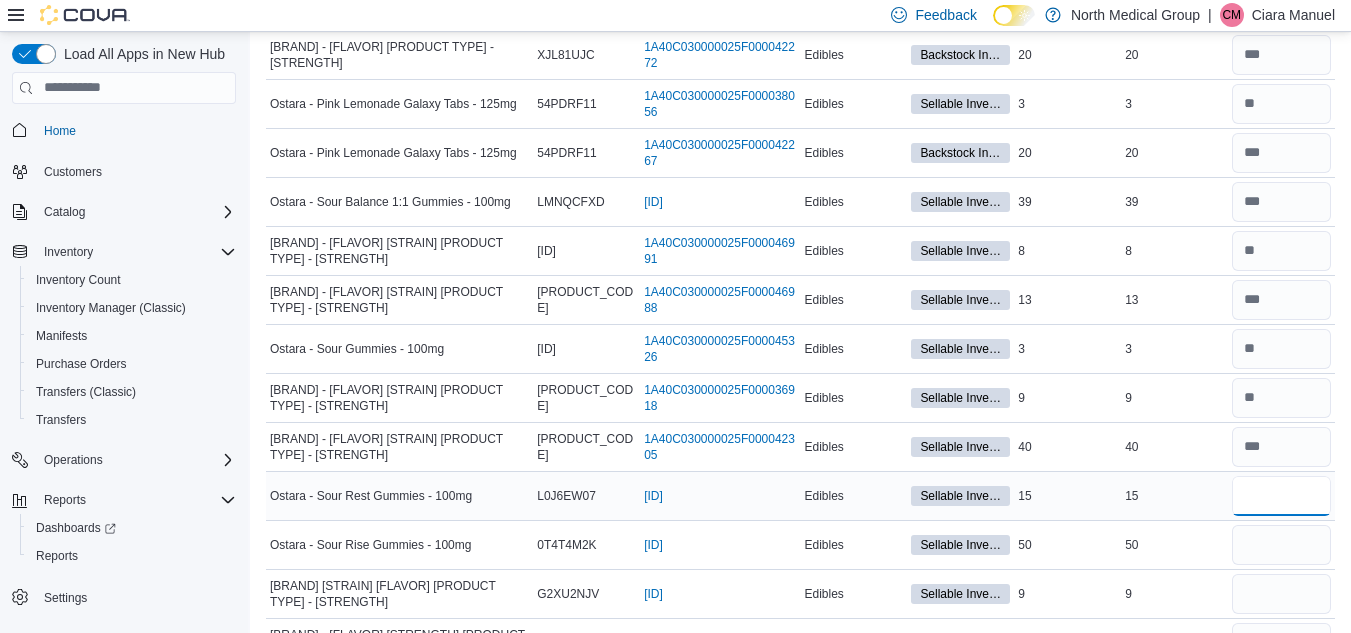 click at bounding box center (1281, 496) 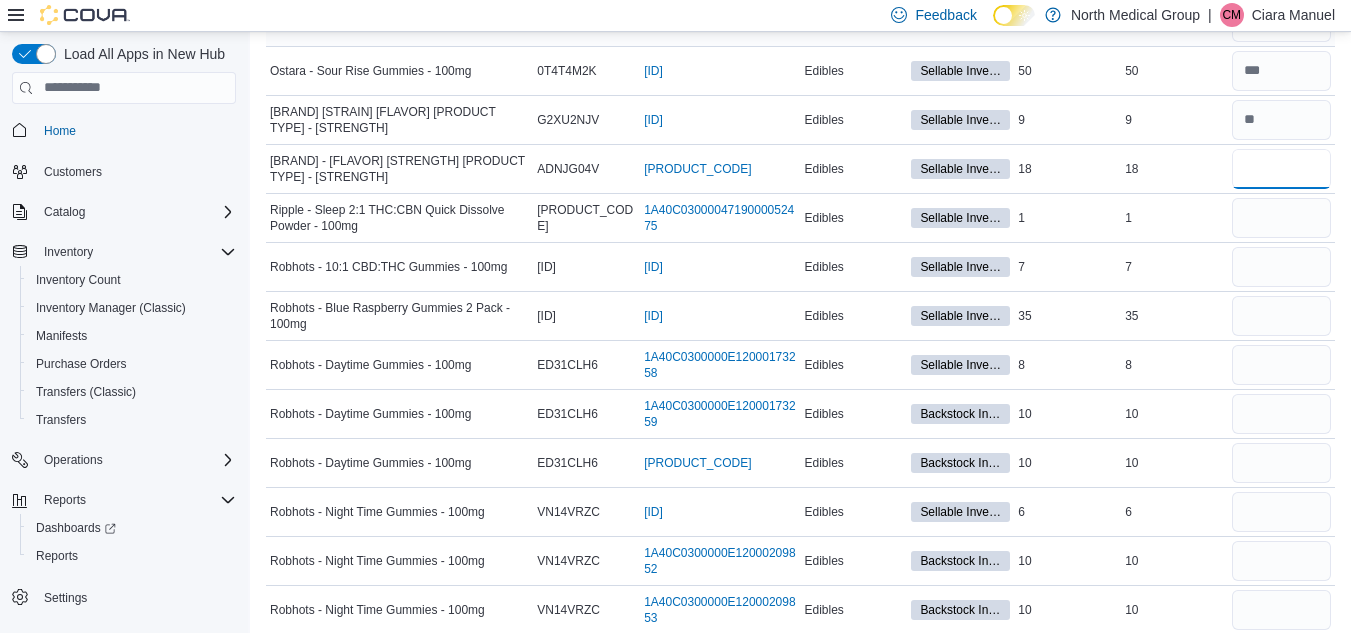 scroll, scrollTop: 6118, scrollLeft: 0, axis: vertical 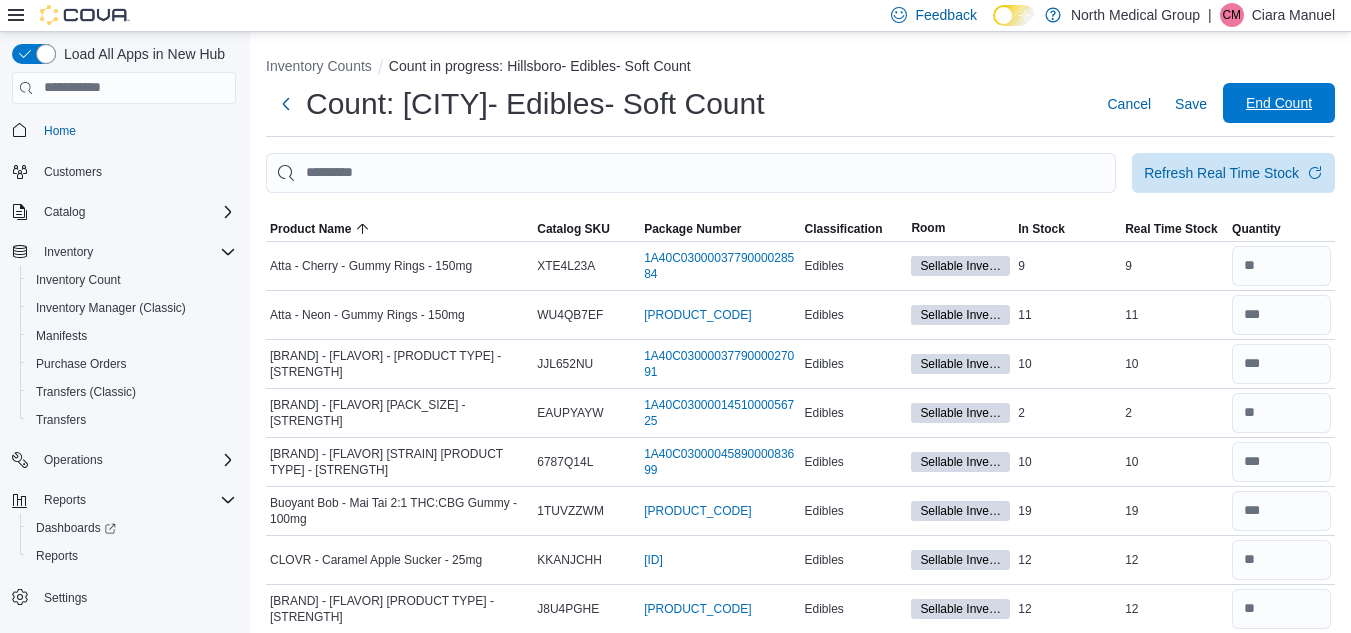 click on "End Count" at bounding box center [1279, 103] 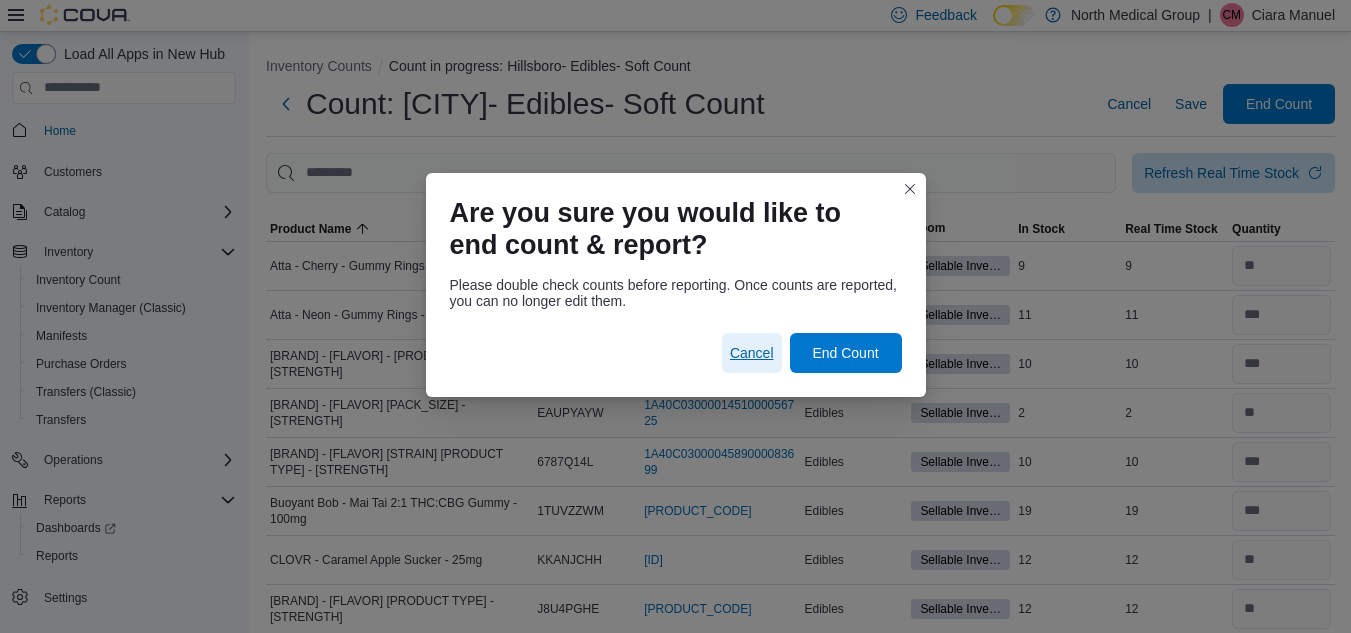 click on "Cancel" at bounding box center [752, 353] 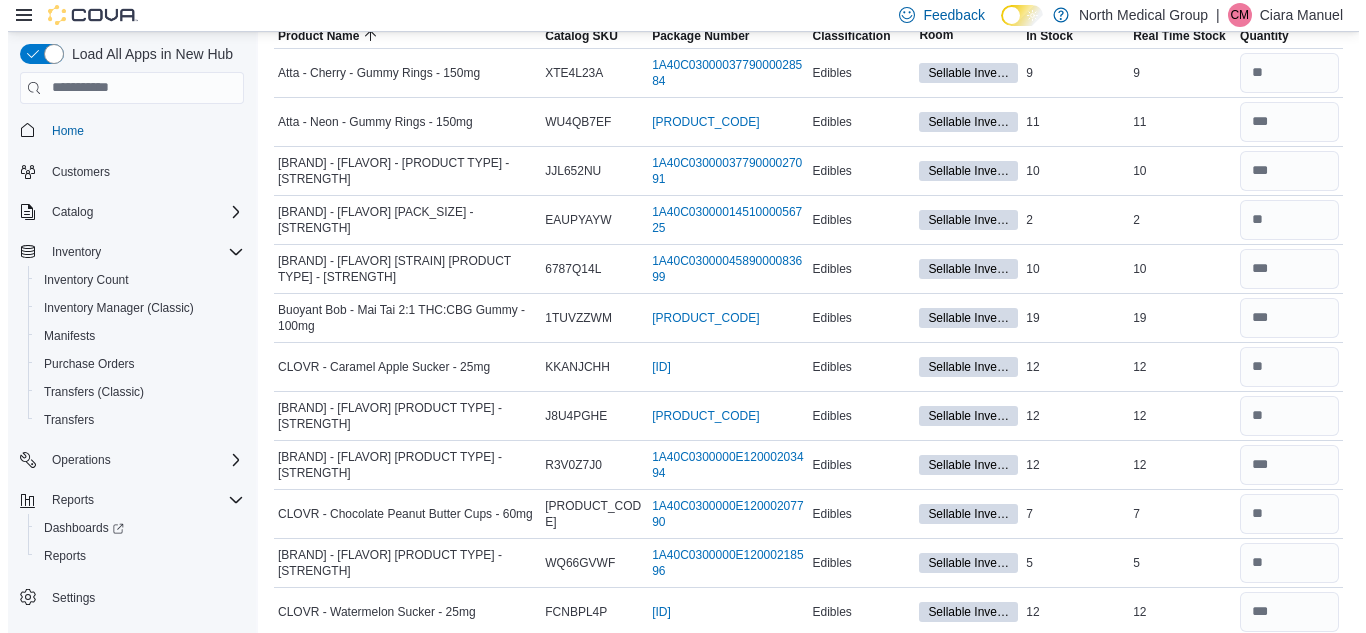 scroll, scrollTop: 0, scrollLeft: 0, axis: both 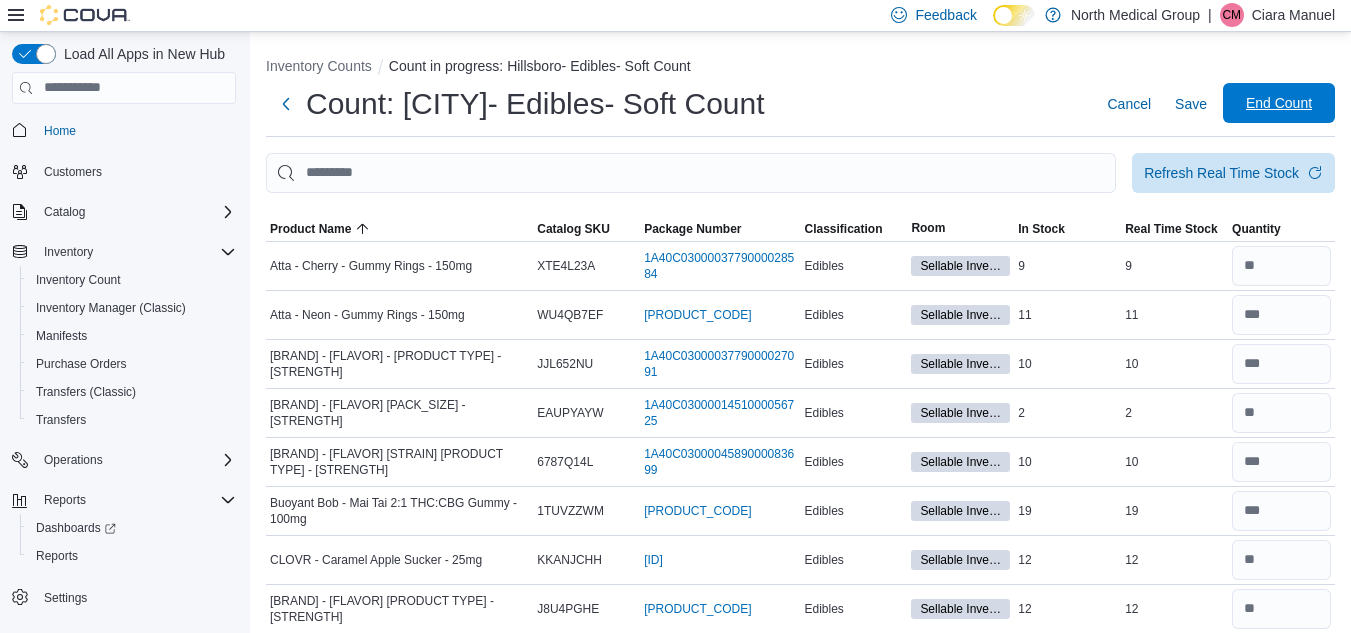 click on "End Count" at bounding box center (1279, 103) 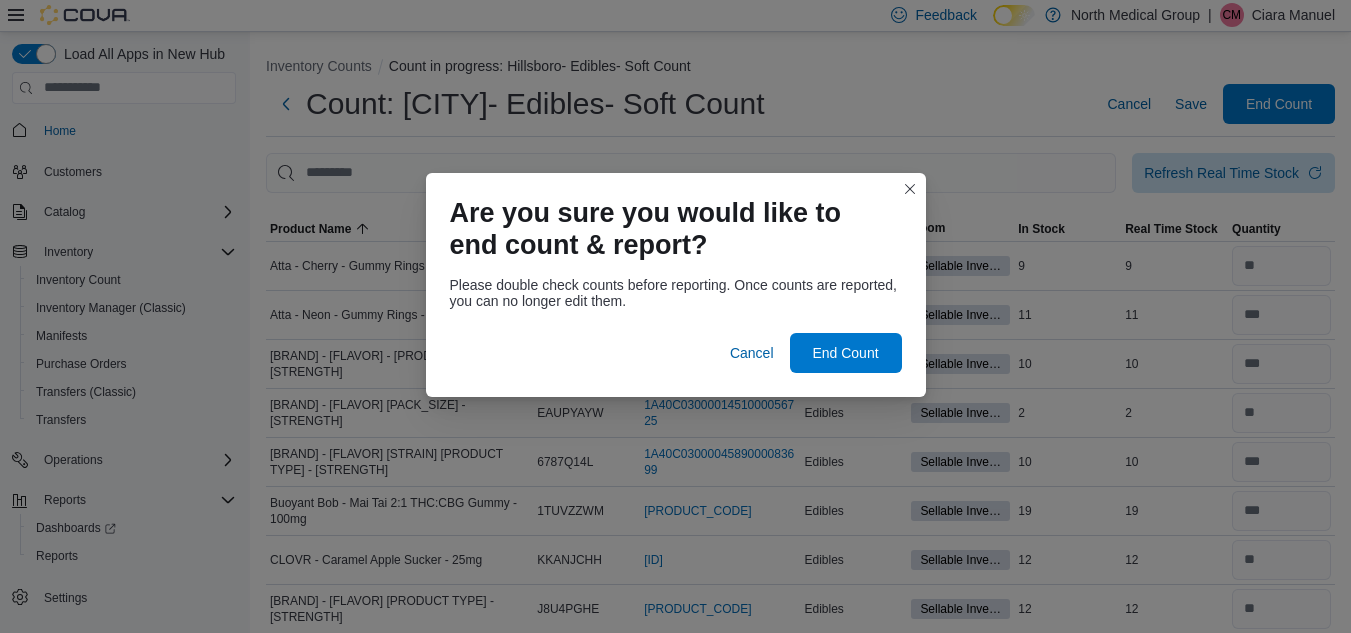 click at bounding box center (676, 321) 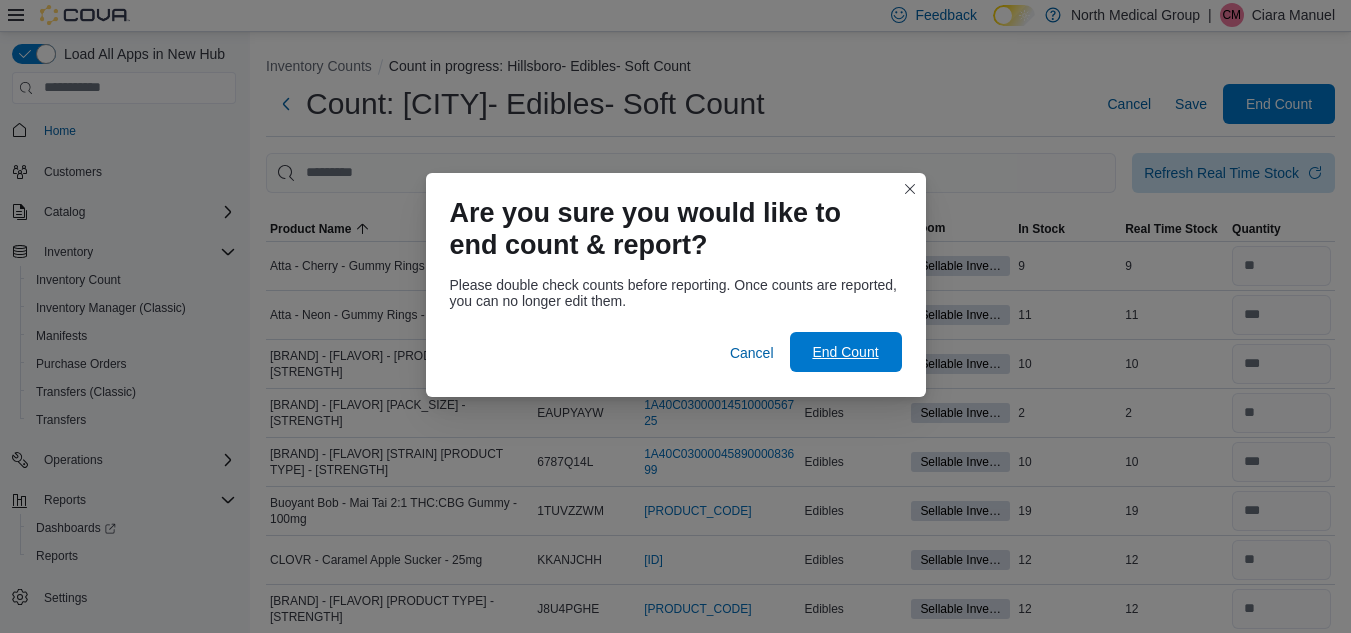 click on "End Count" at bounding box center [846, 352] 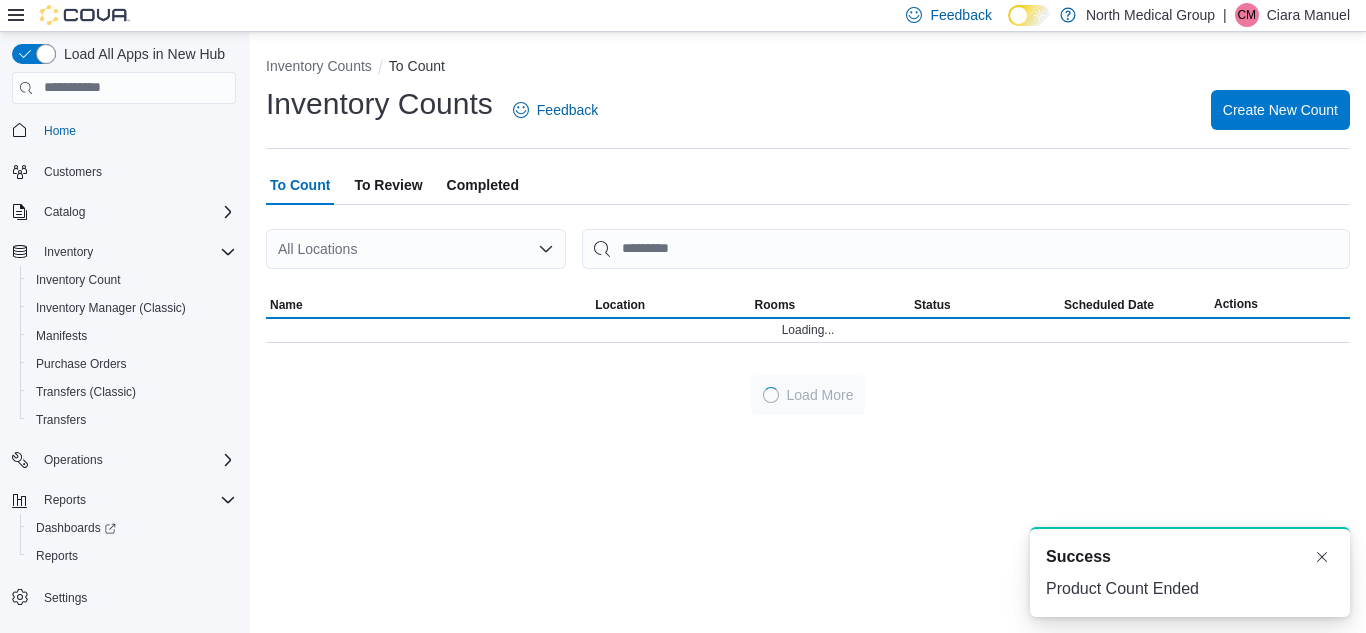 scroll, scrollTop: 0, scrollLeft: 0, axis: both 